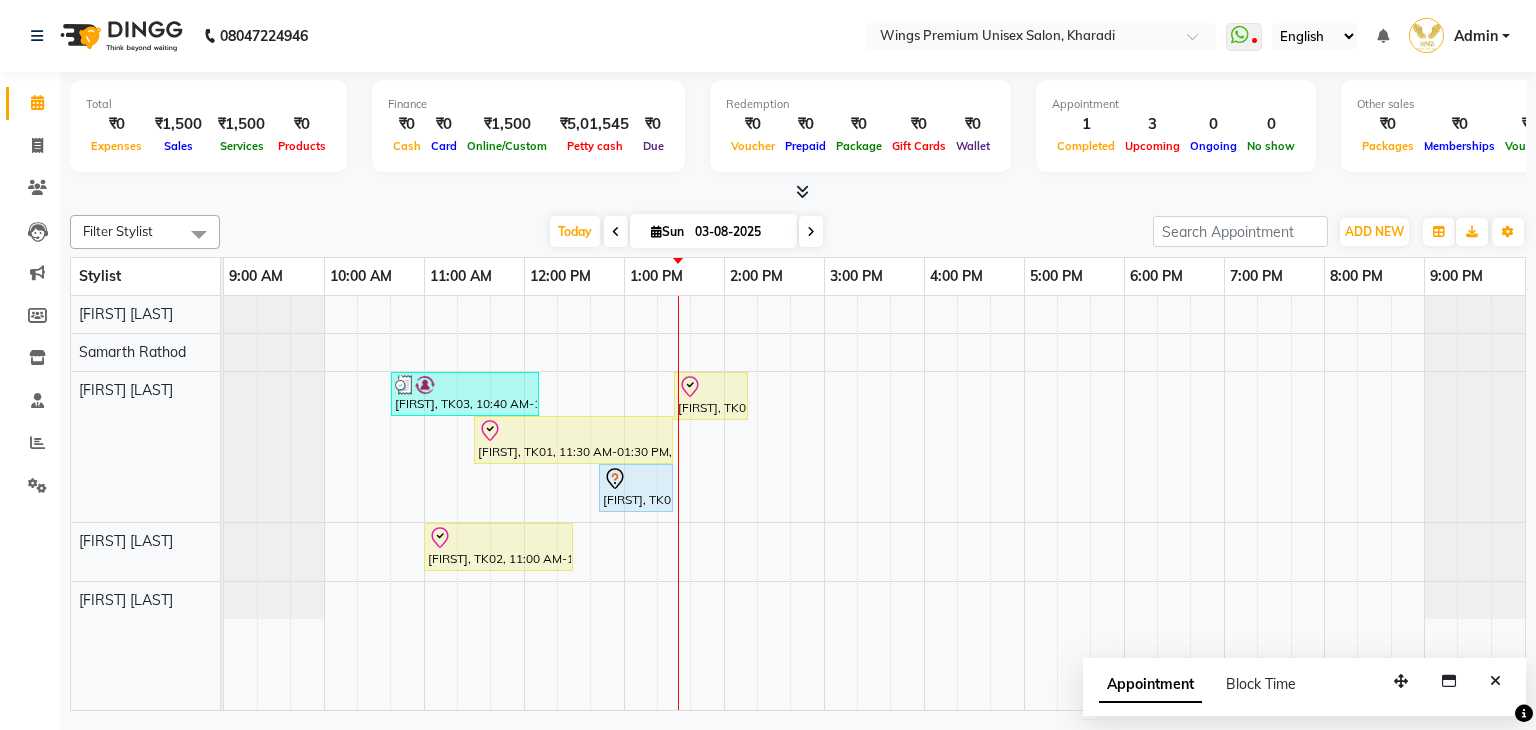 scroll, scrollTop: 0, scrollLeft: 0, axis: both 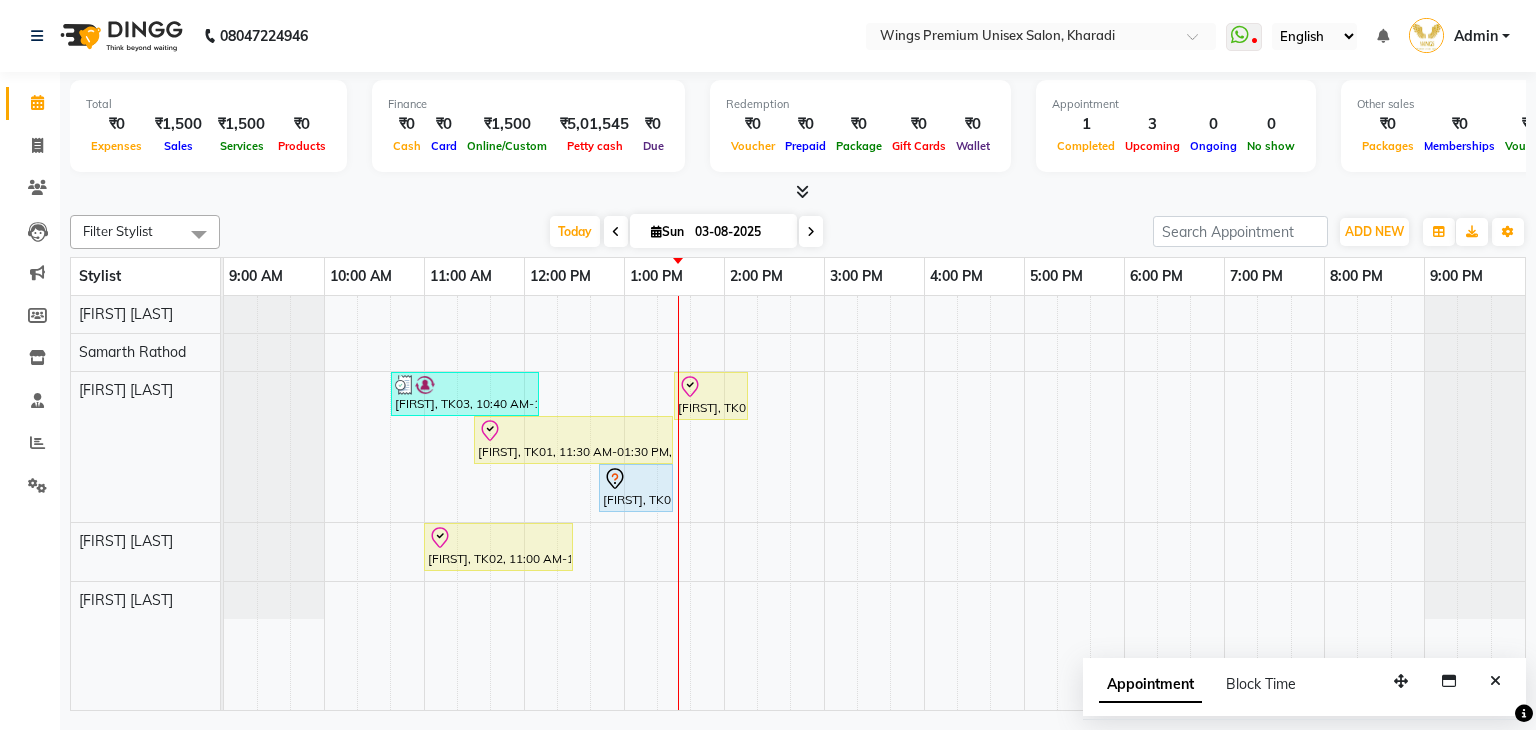 click at bounding box center [616, 232] 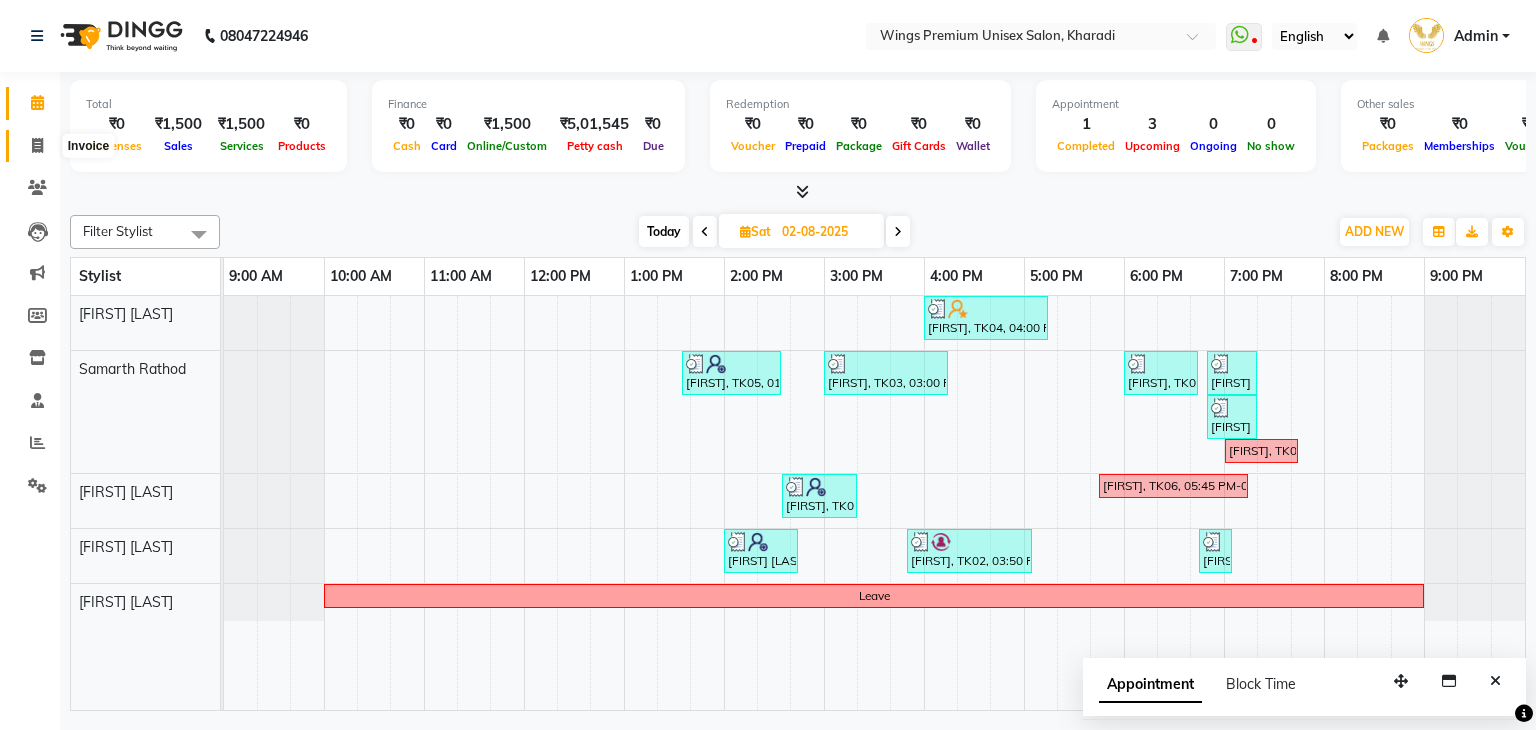 click 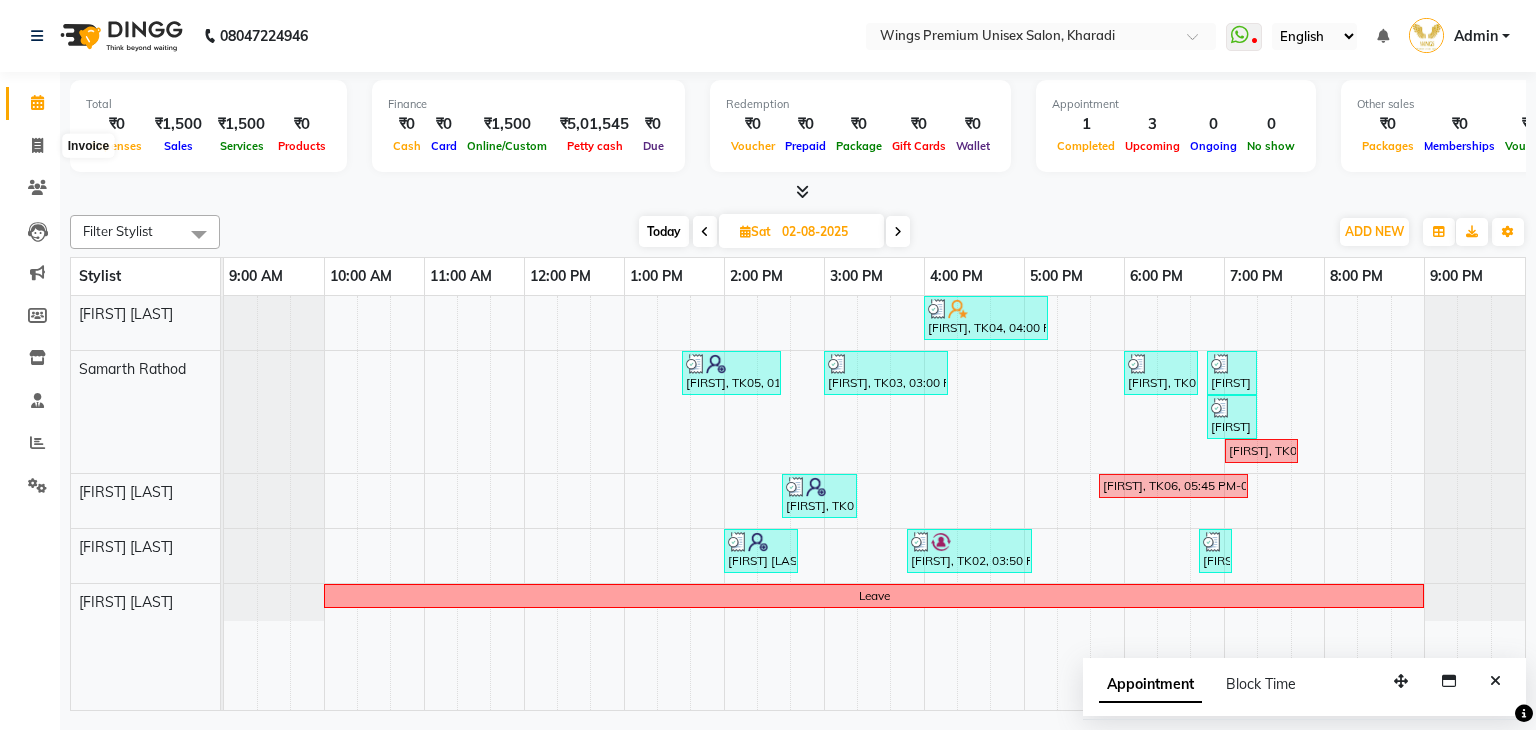 select on "service" 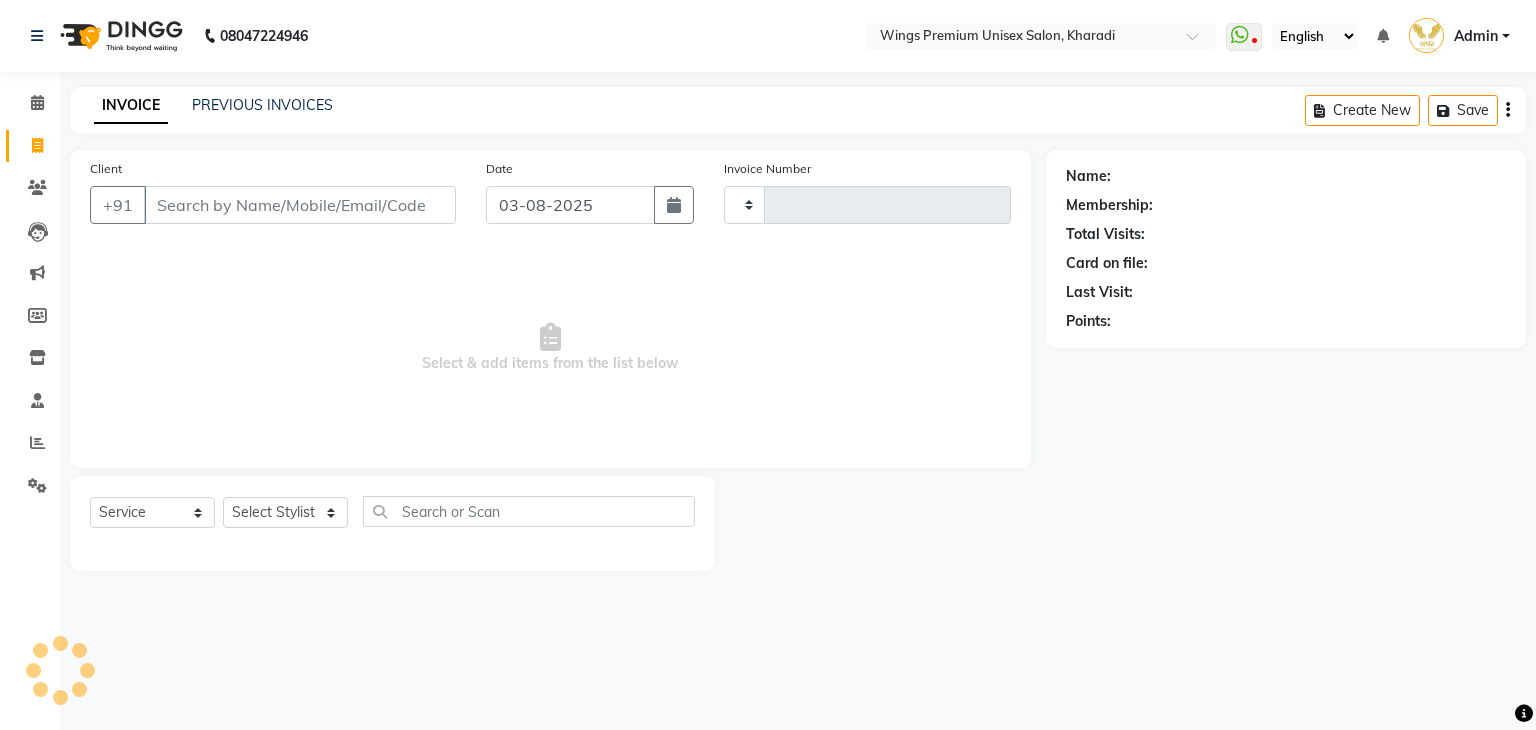 type on "1002" 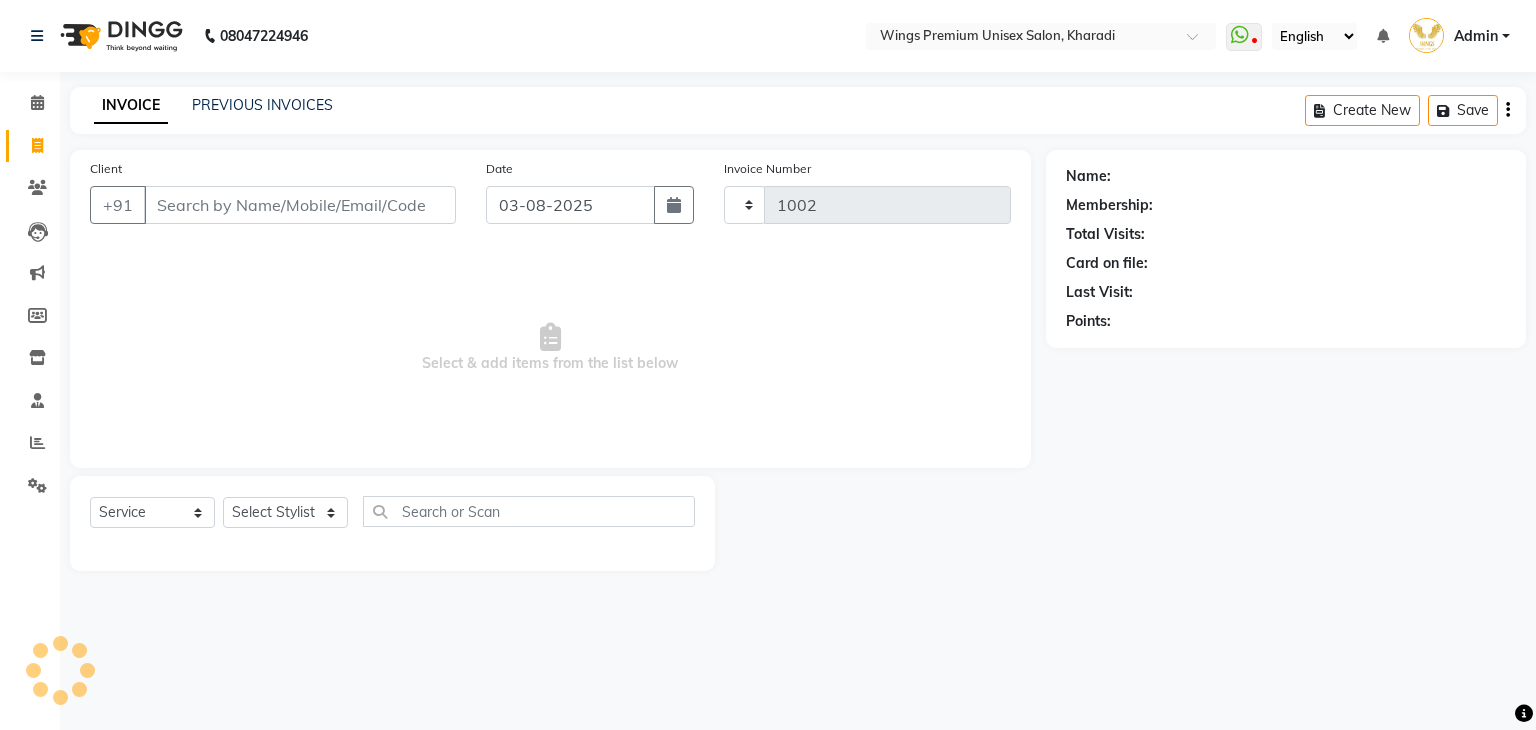 select on "674" 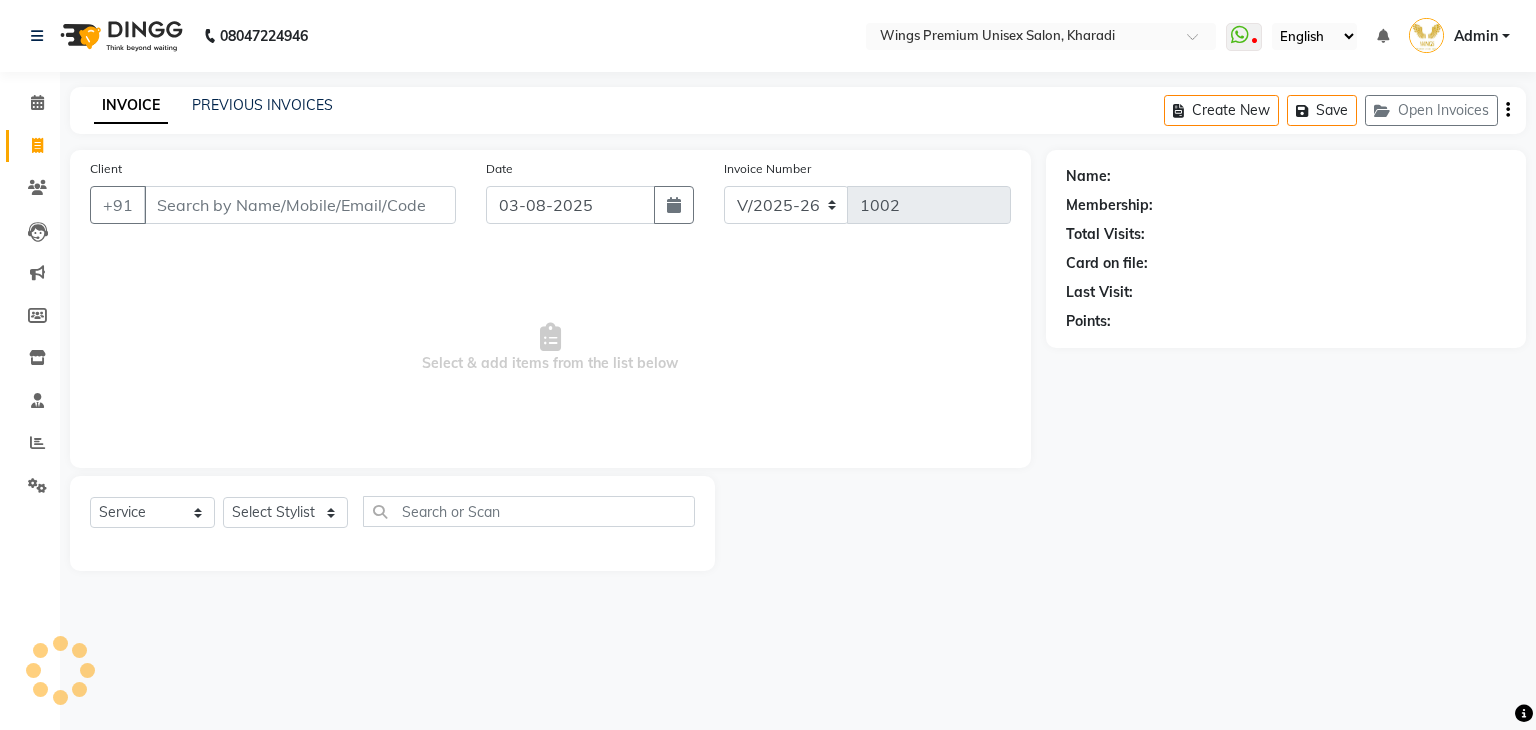 click on "Client" at bounding box center (300, 205) 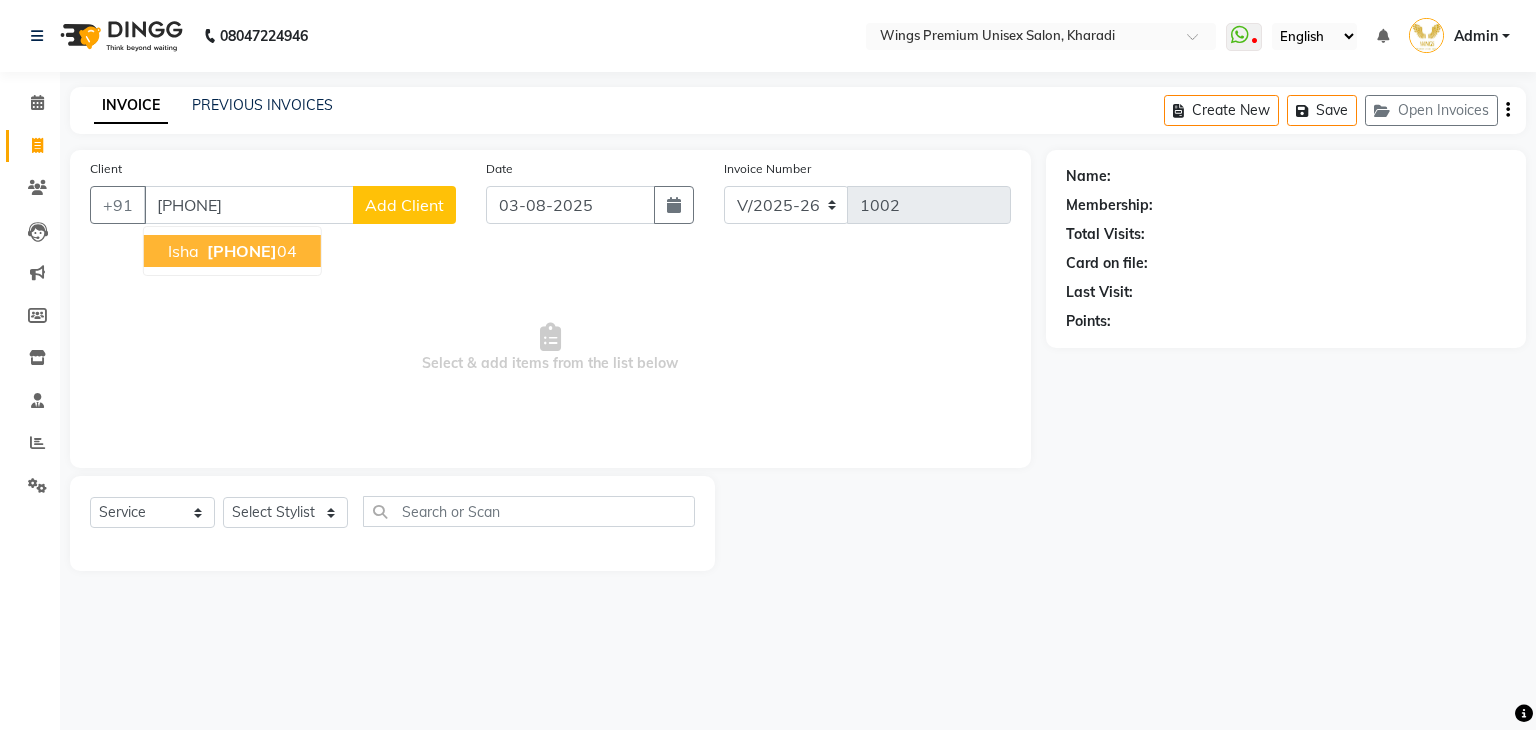 click on "[PHONE]" at bounding box center [242, 251] 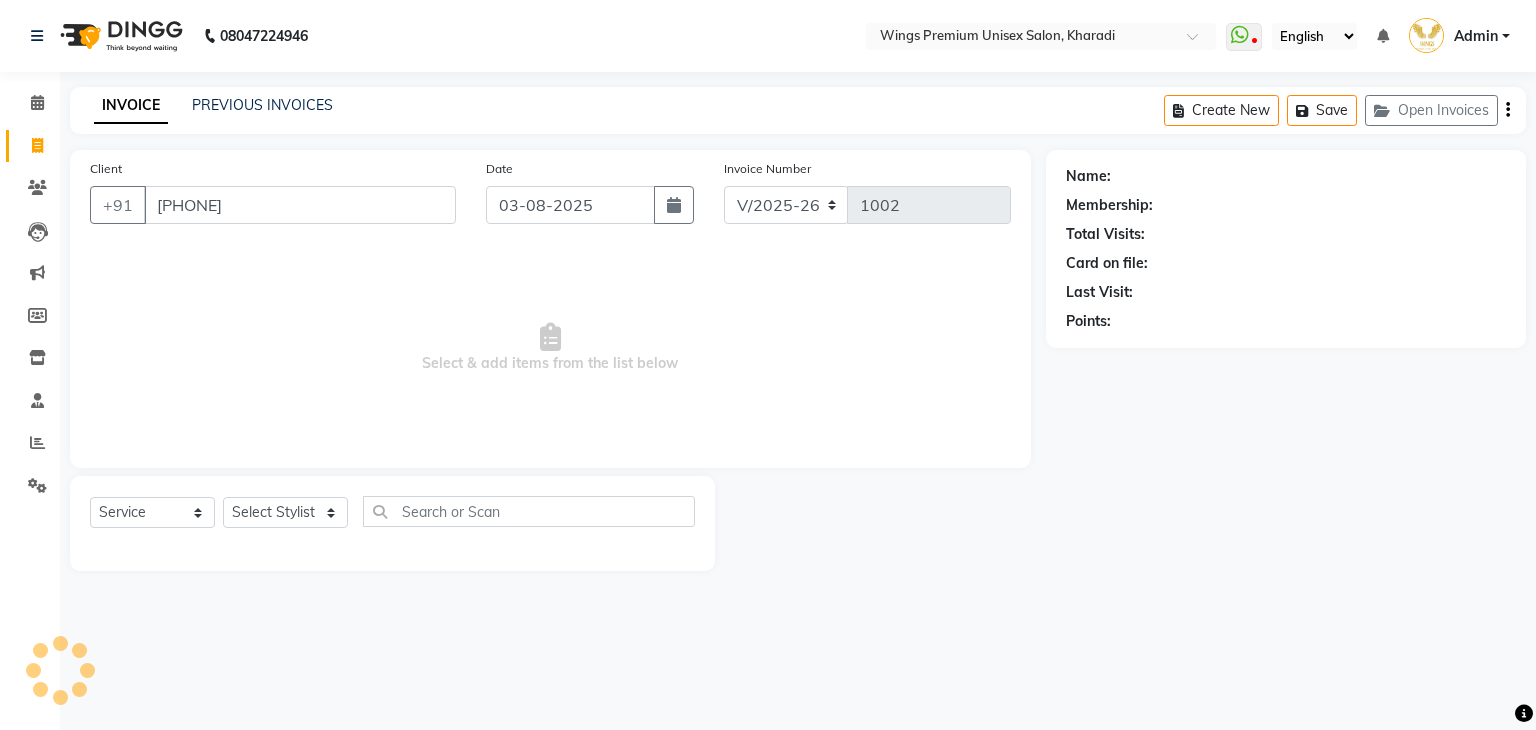 type on "[PHONE]" 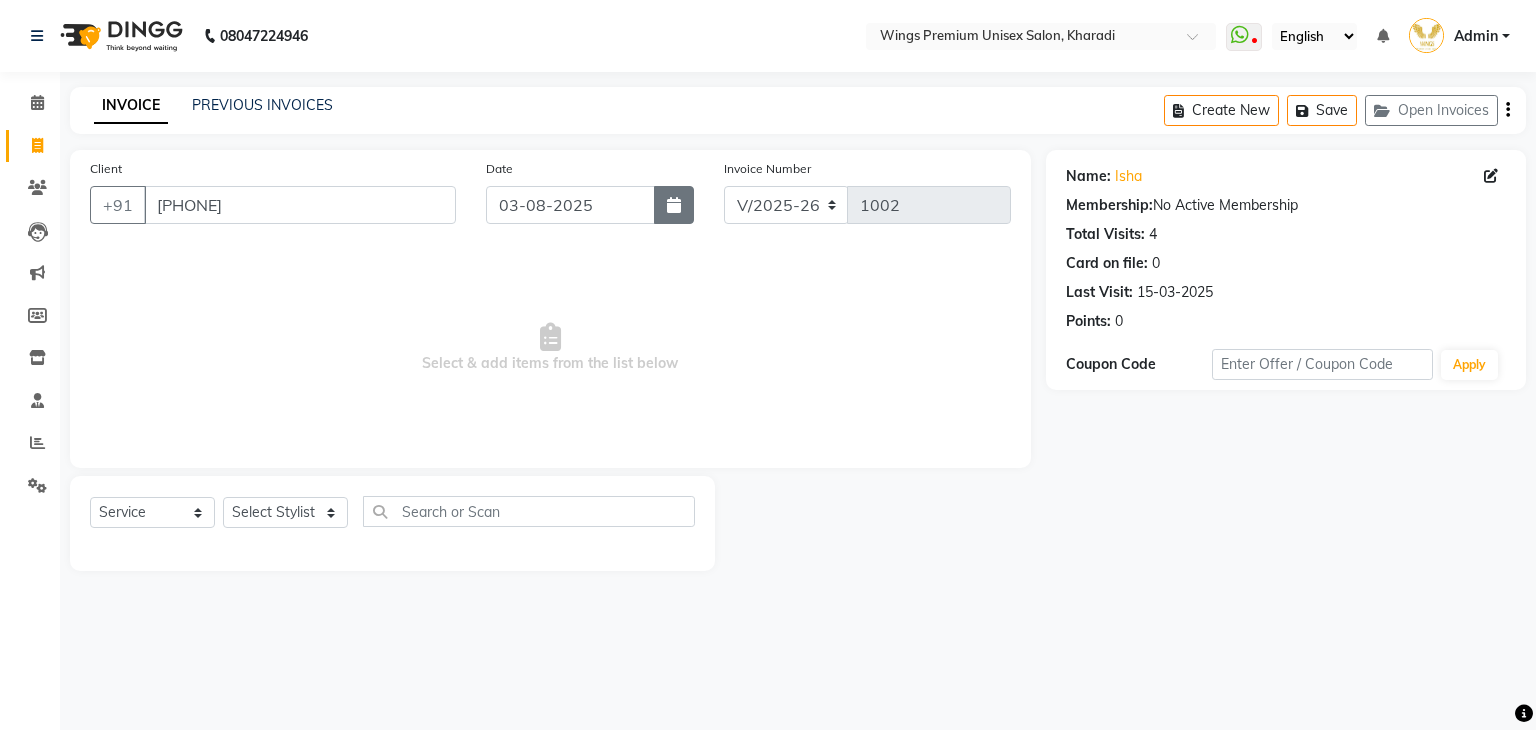 click 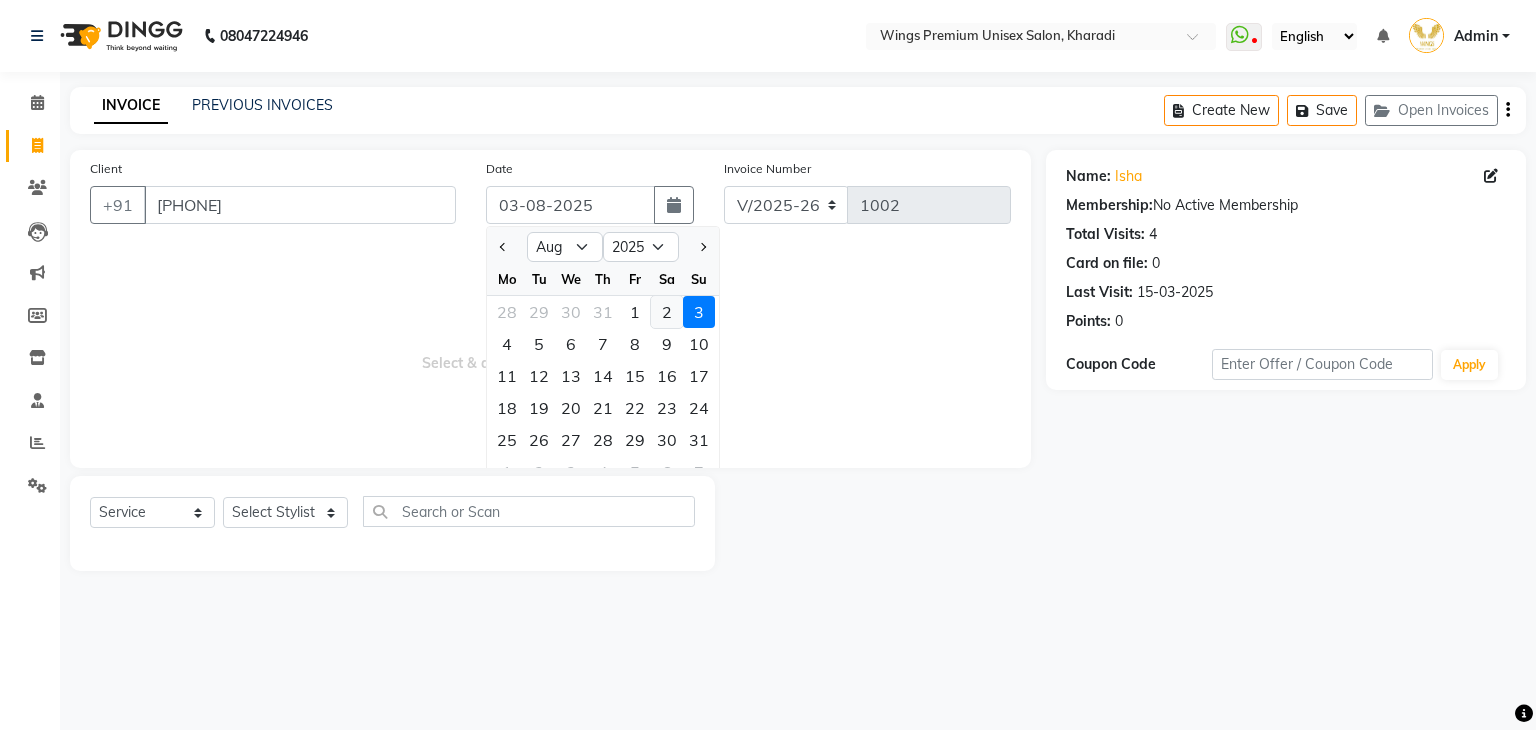 click on "2" 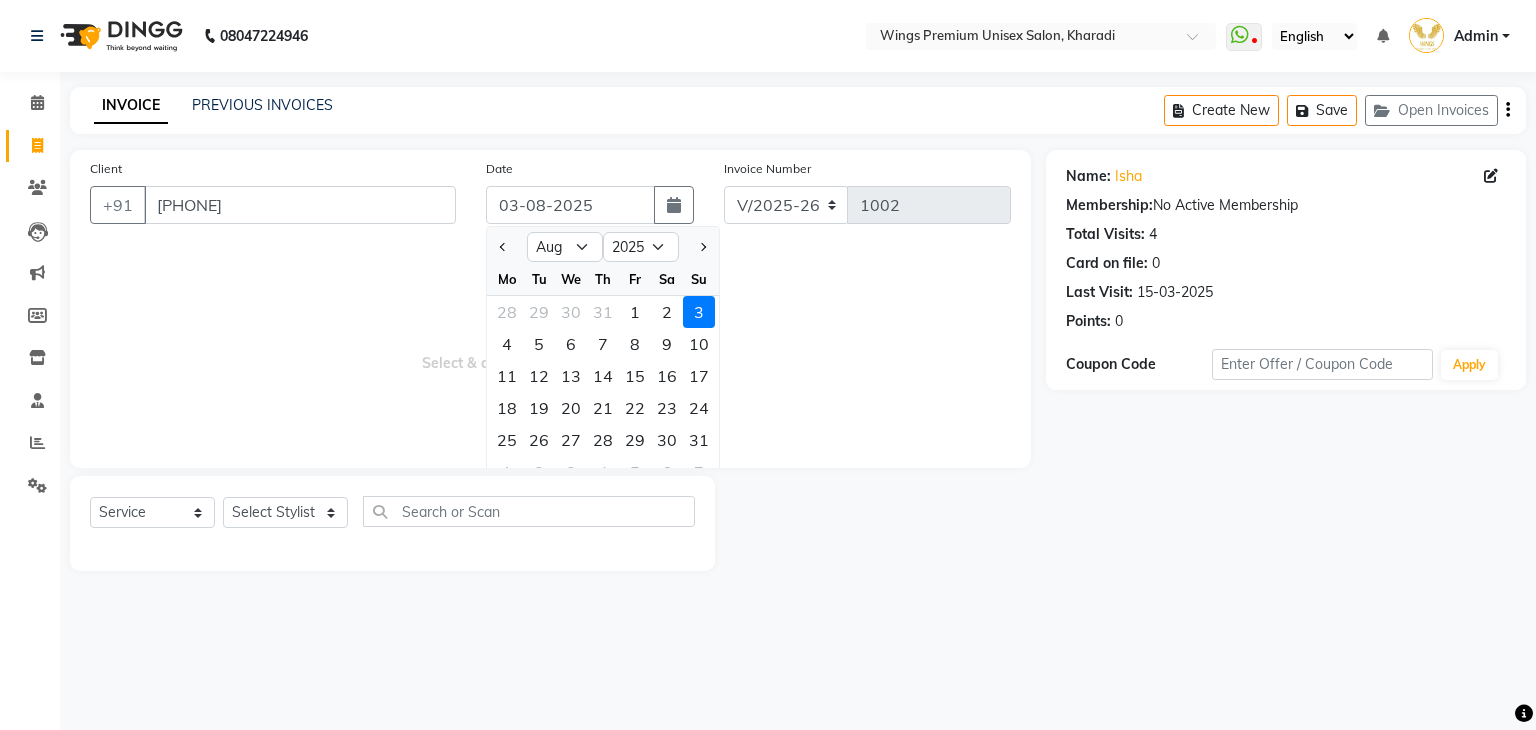 type on "02-08-2025" 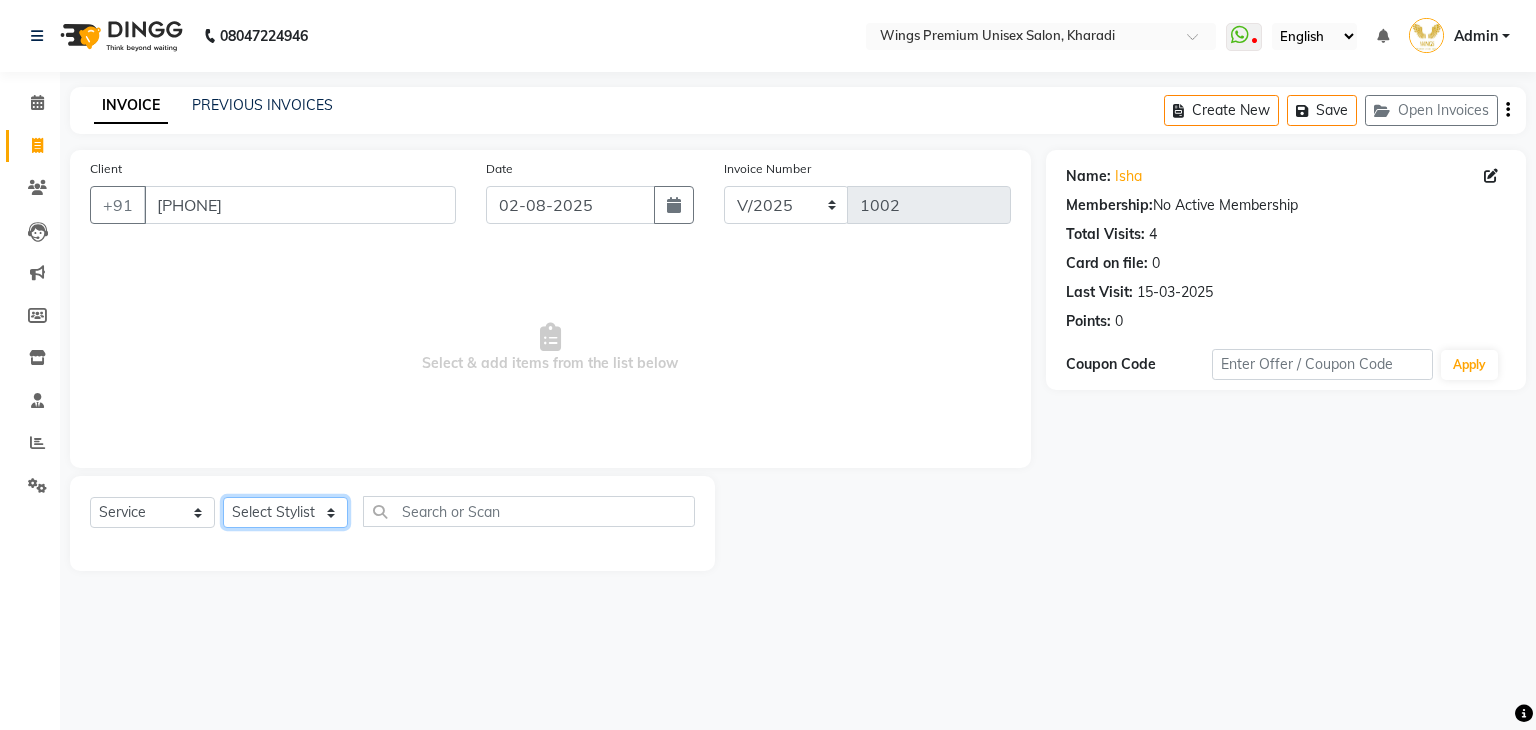 click on "Select Stylist [FIRST] [LAST] [FIRST] [LAST] [FIRST] [LAST] [FIRST] [LAST] [FIRST] [LAST] [FIRST] [LAST]" 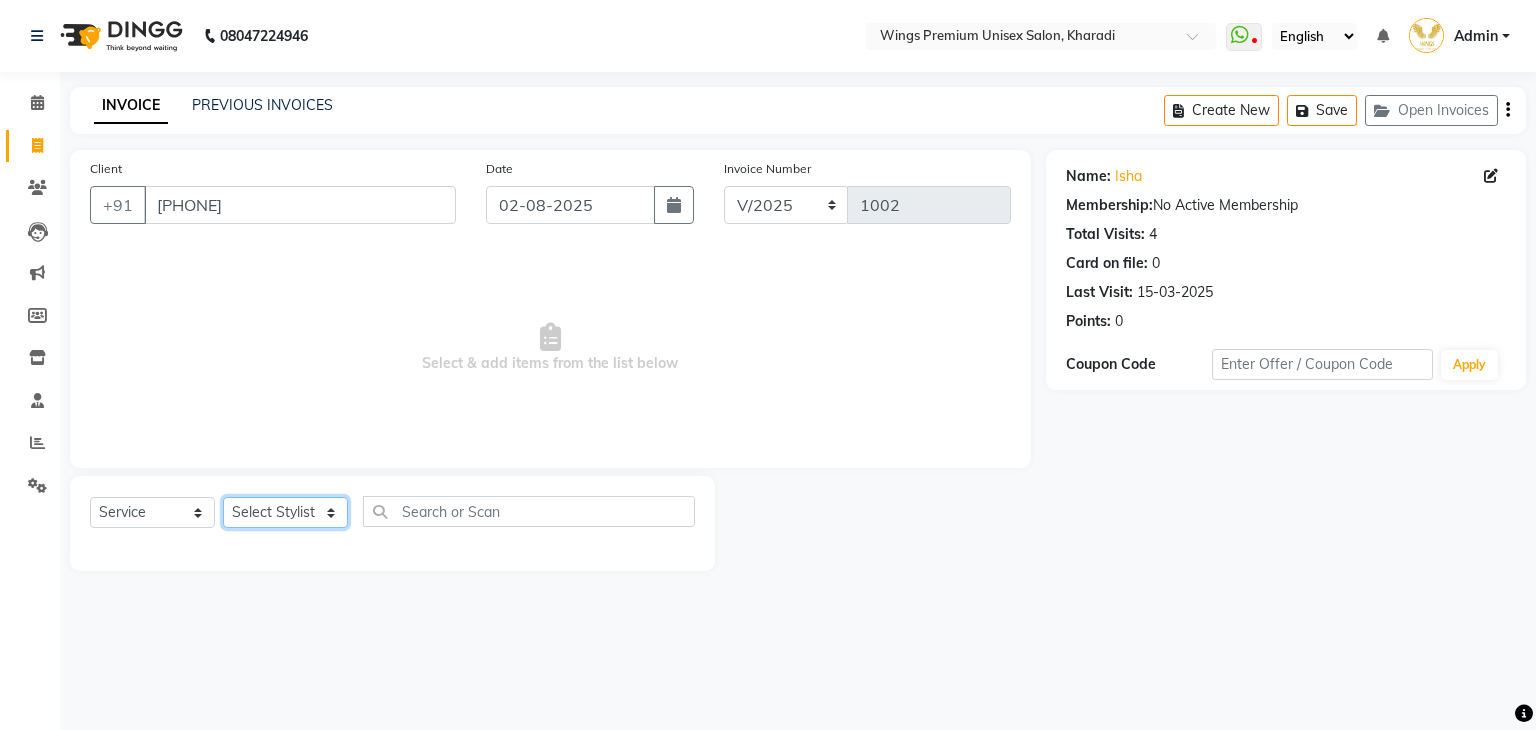select on "72458" 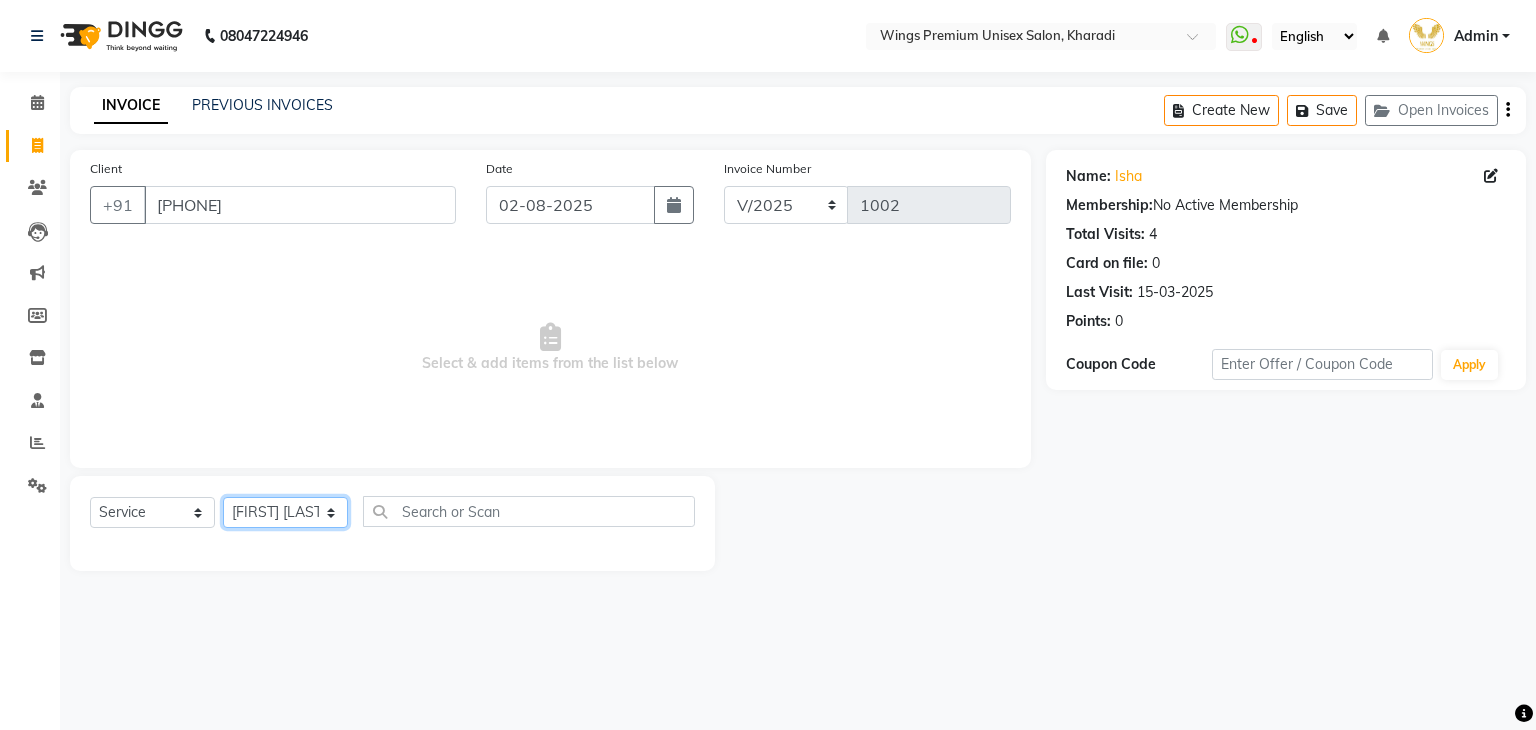 click on "Select Stylist [FIRST] [LAST] [FIRST] [LAST] [FIRST] [LAST] [FIRST] [LAST] [FIRST] [LAST] [FIRST] [LAST]" 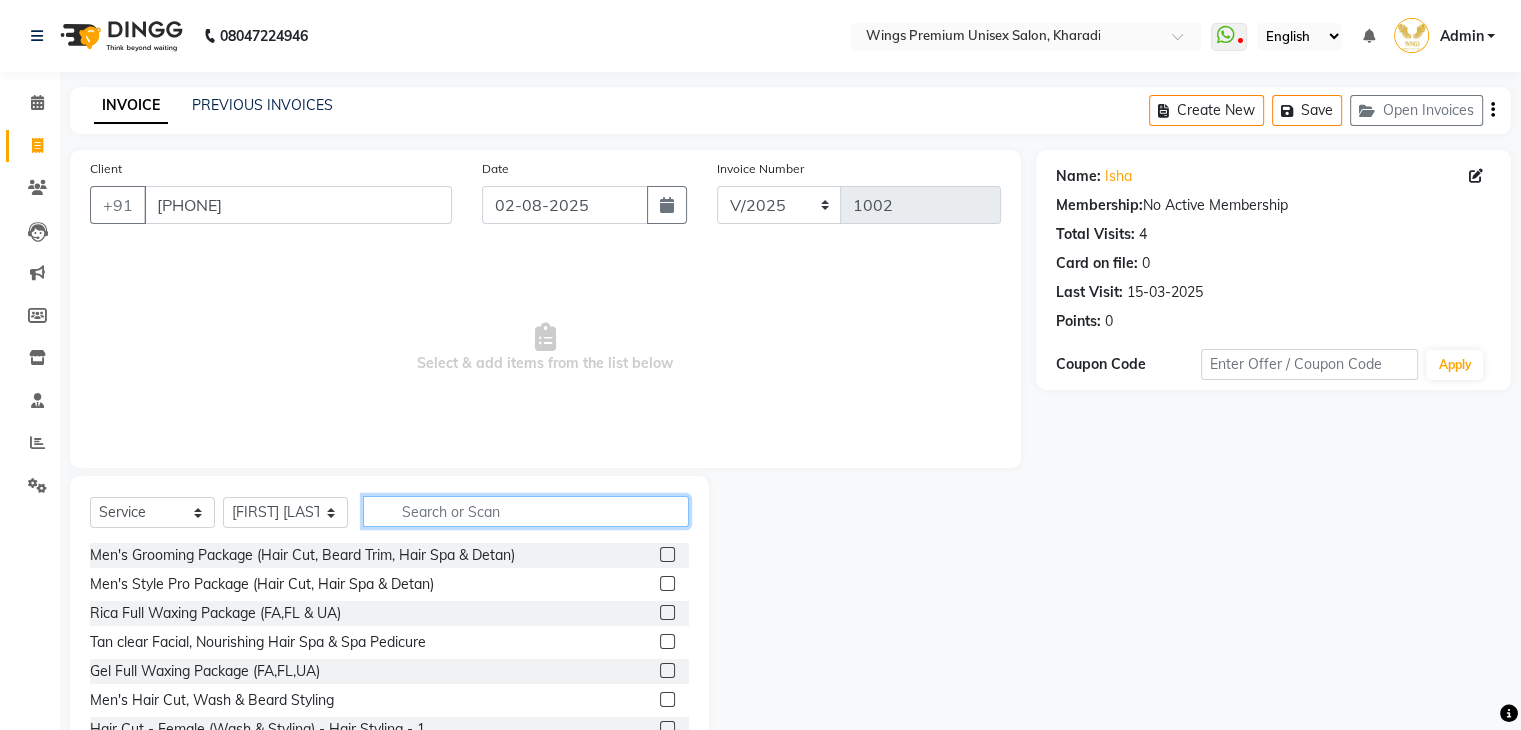 click 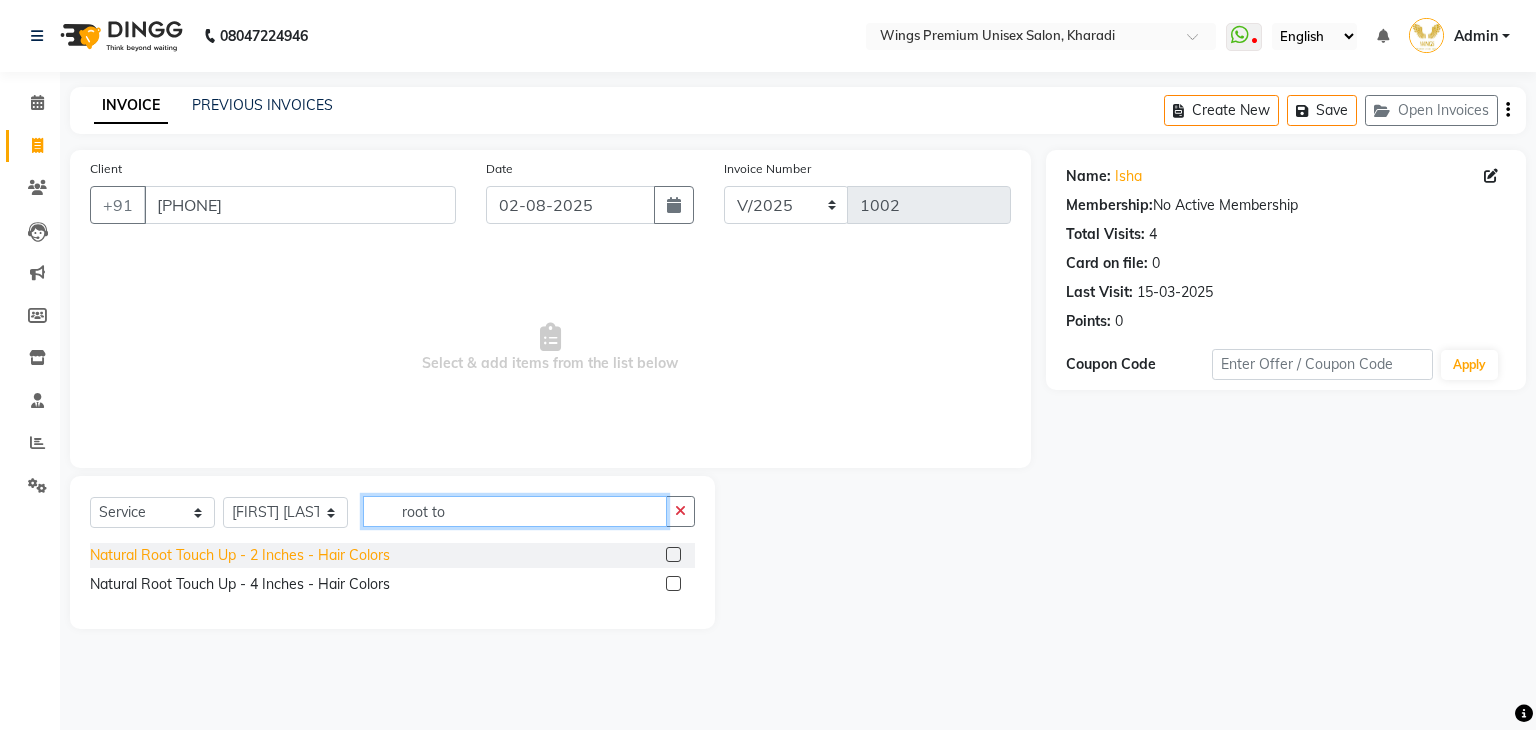 type on "root to" 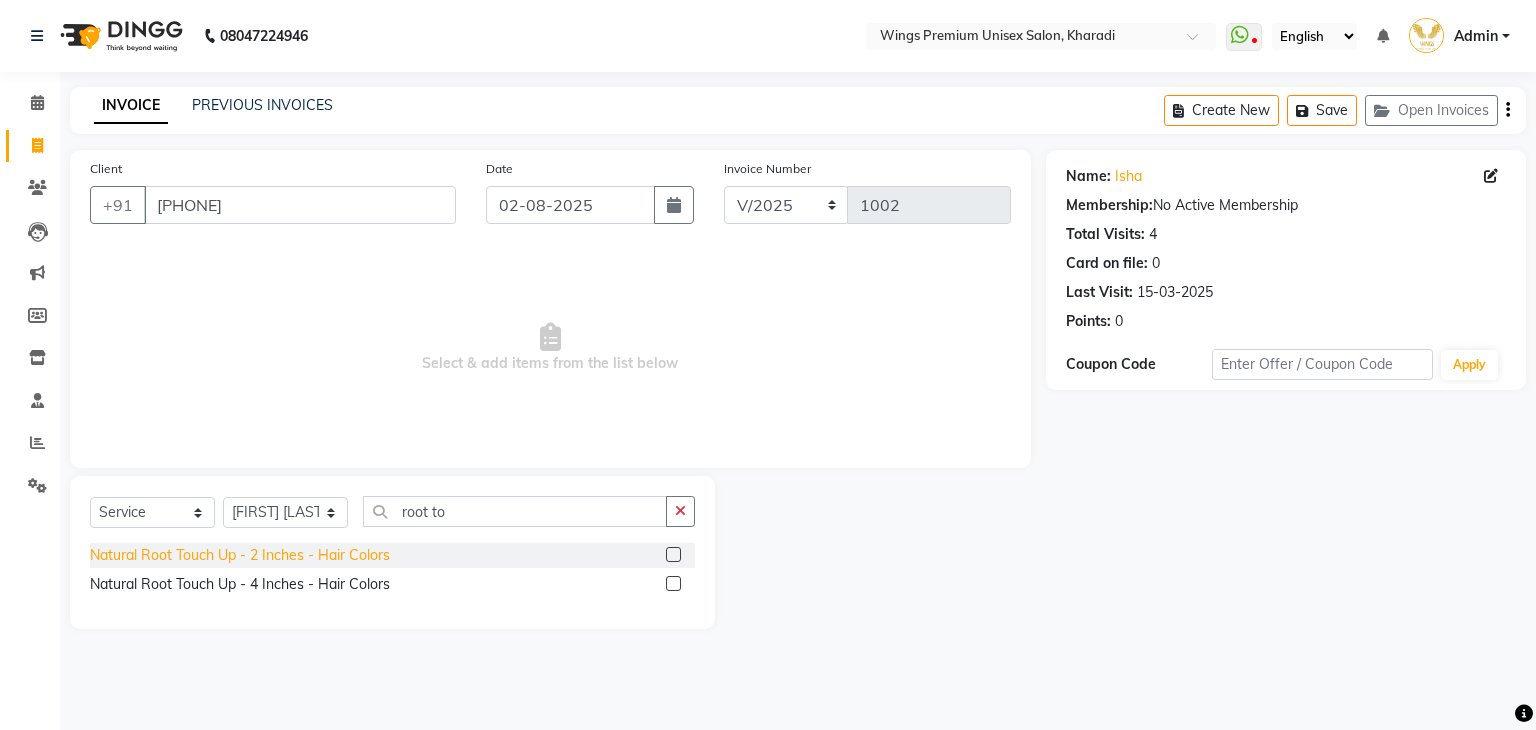 click on "Natural Root Touch Up - 2 Inches - Hair Colors" 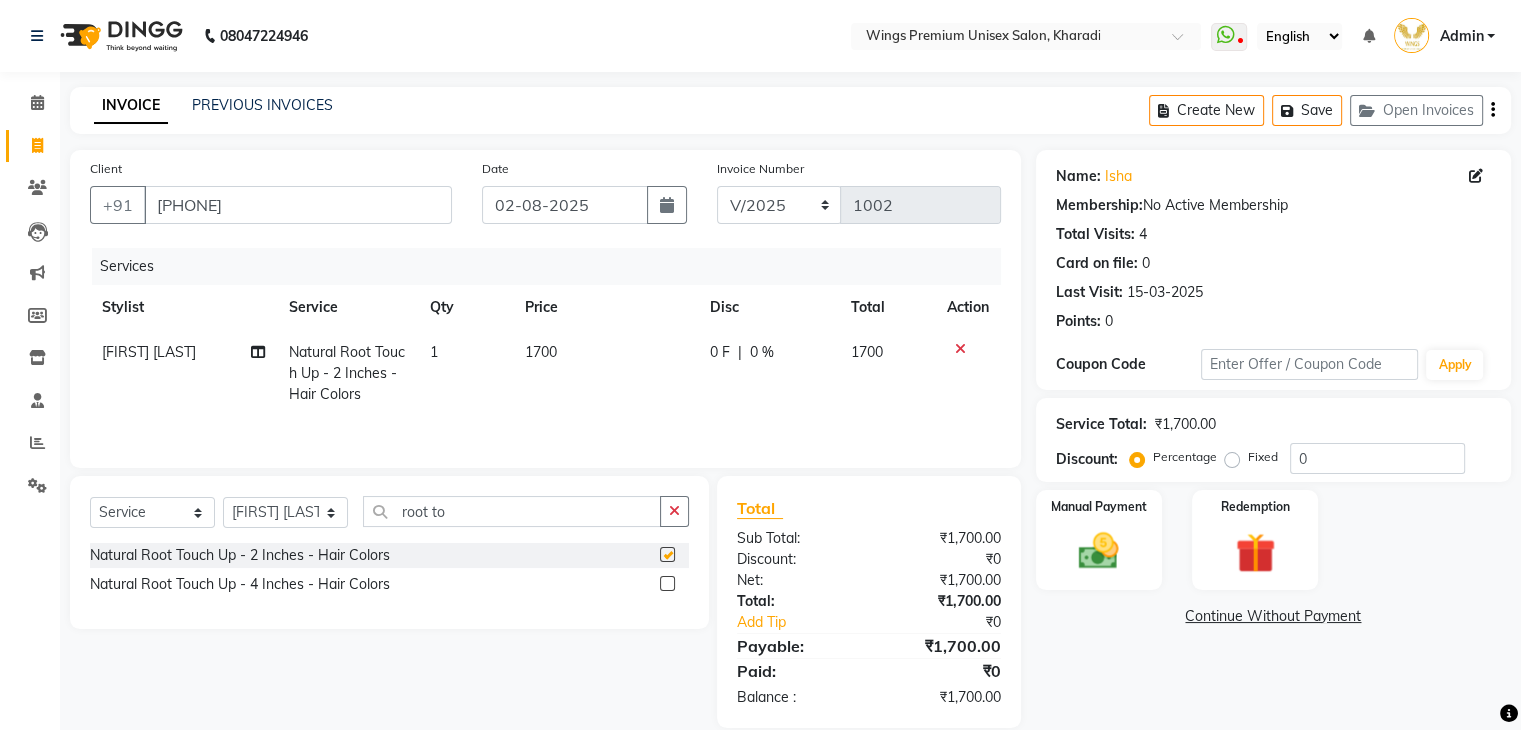 checkbox on "false" 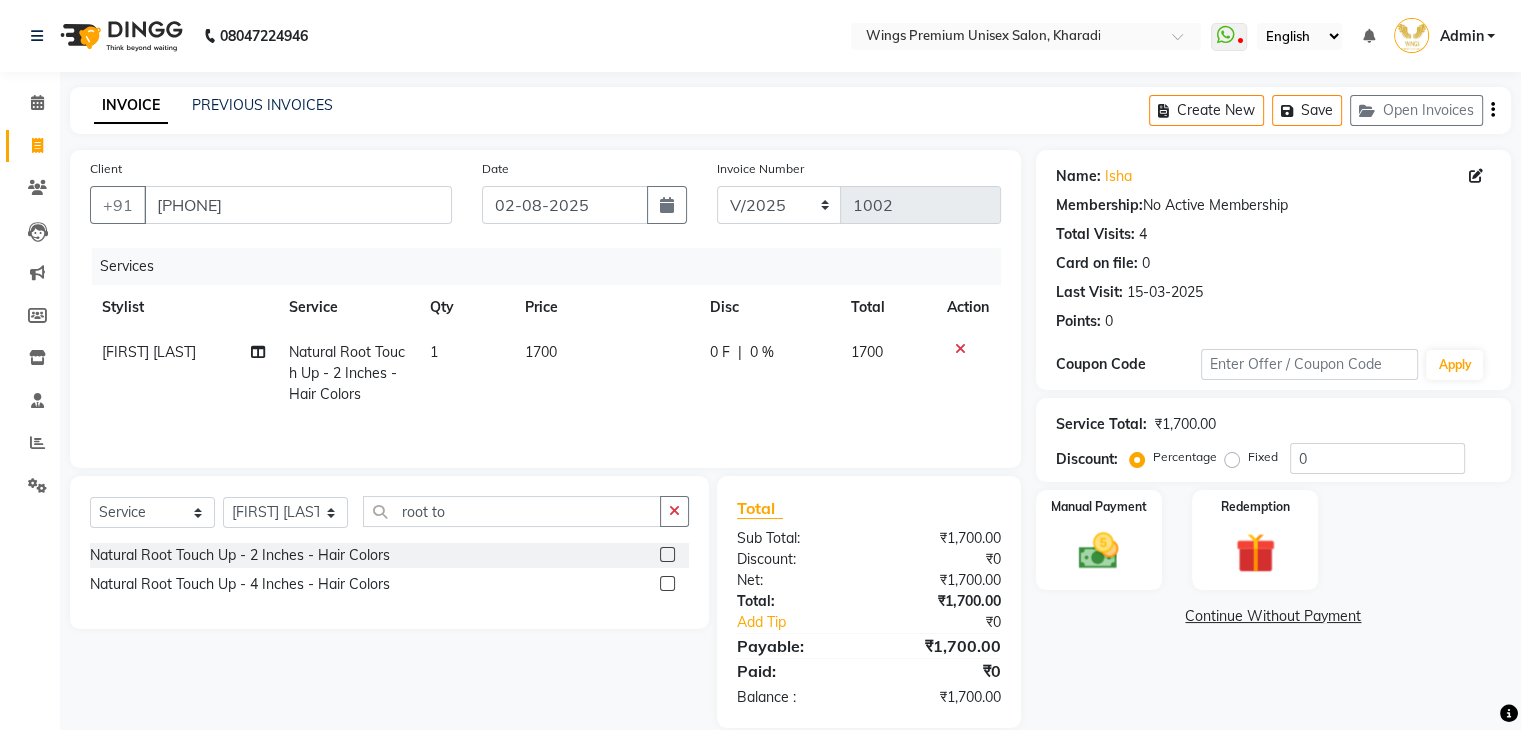 click on "0 F" 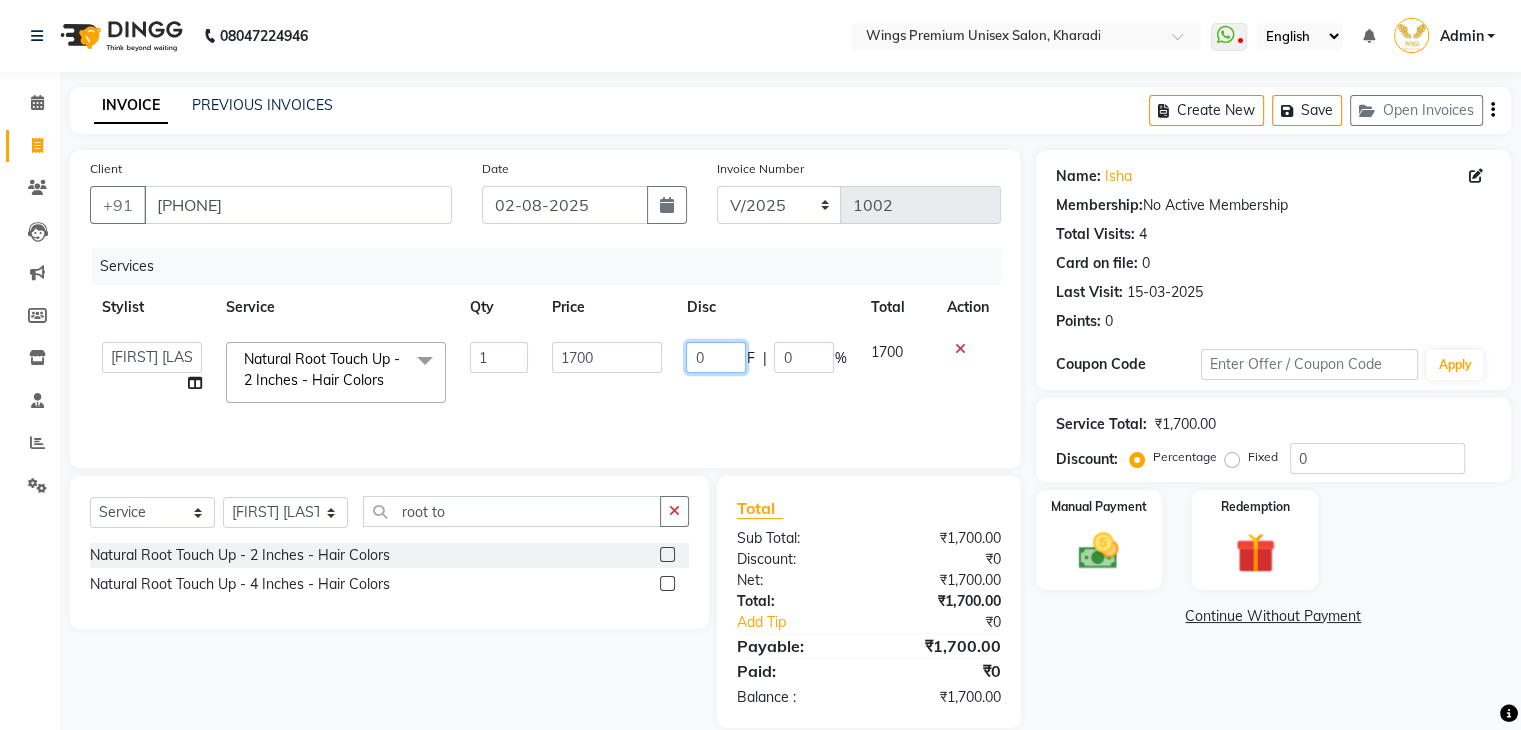 click on "0" 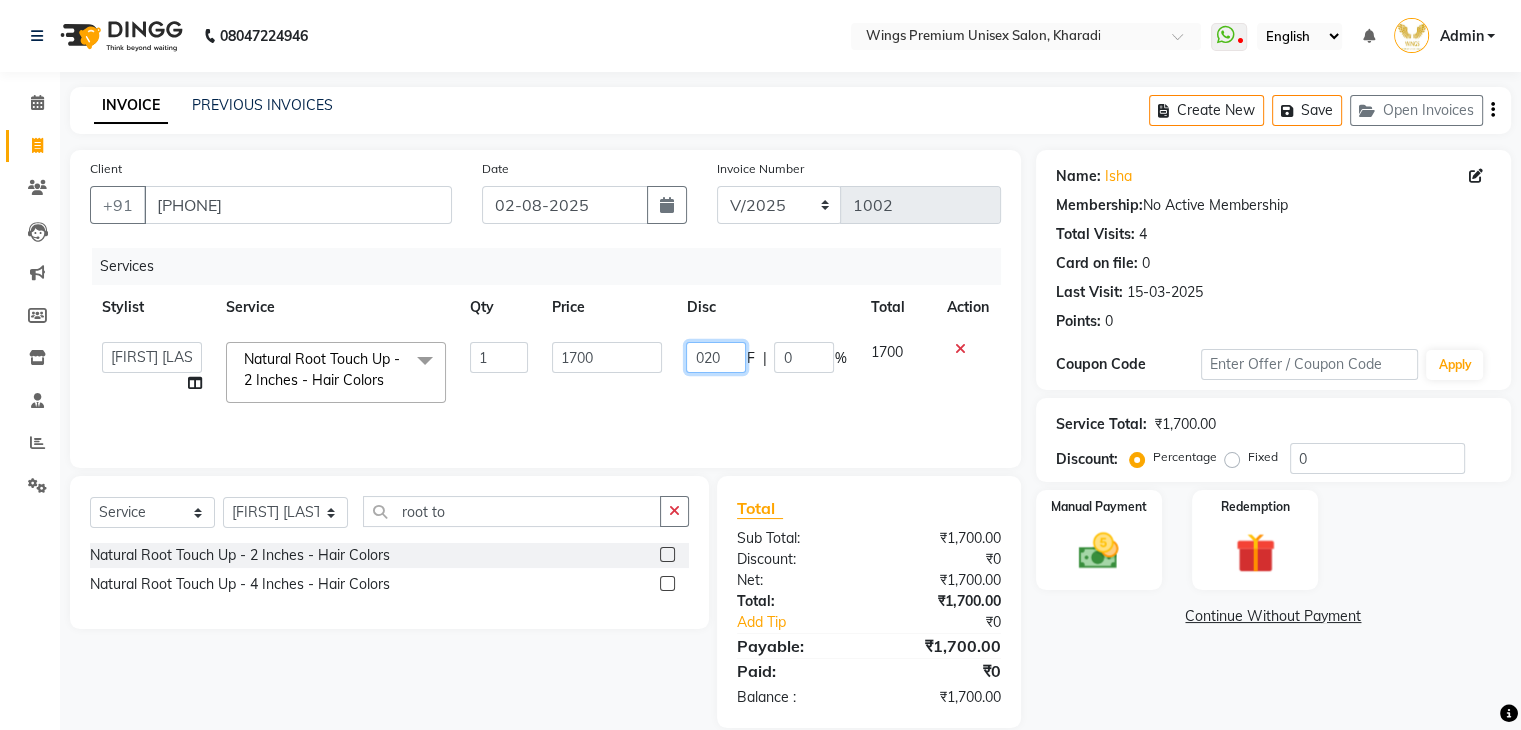type on "0200" 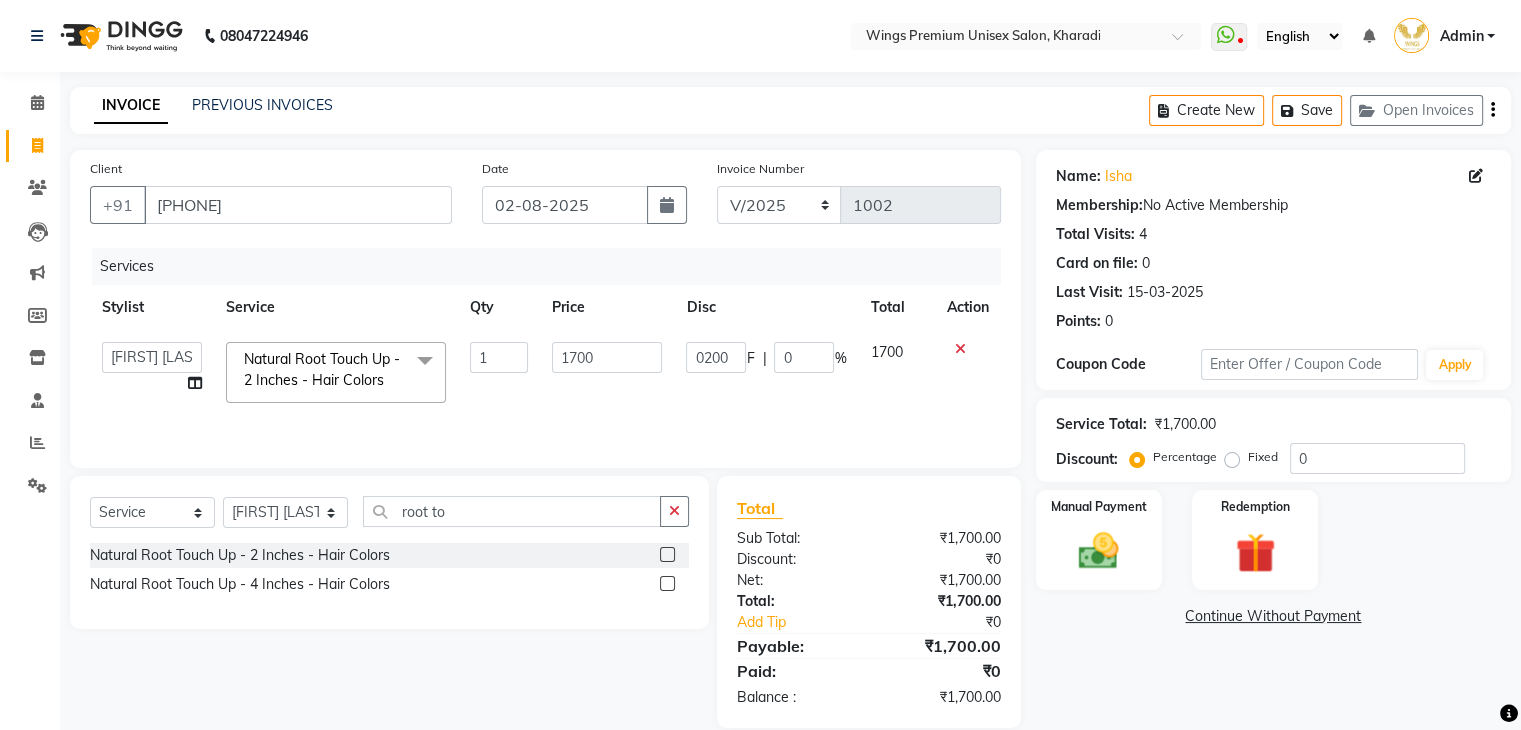 click on "0200 F | 0 %" 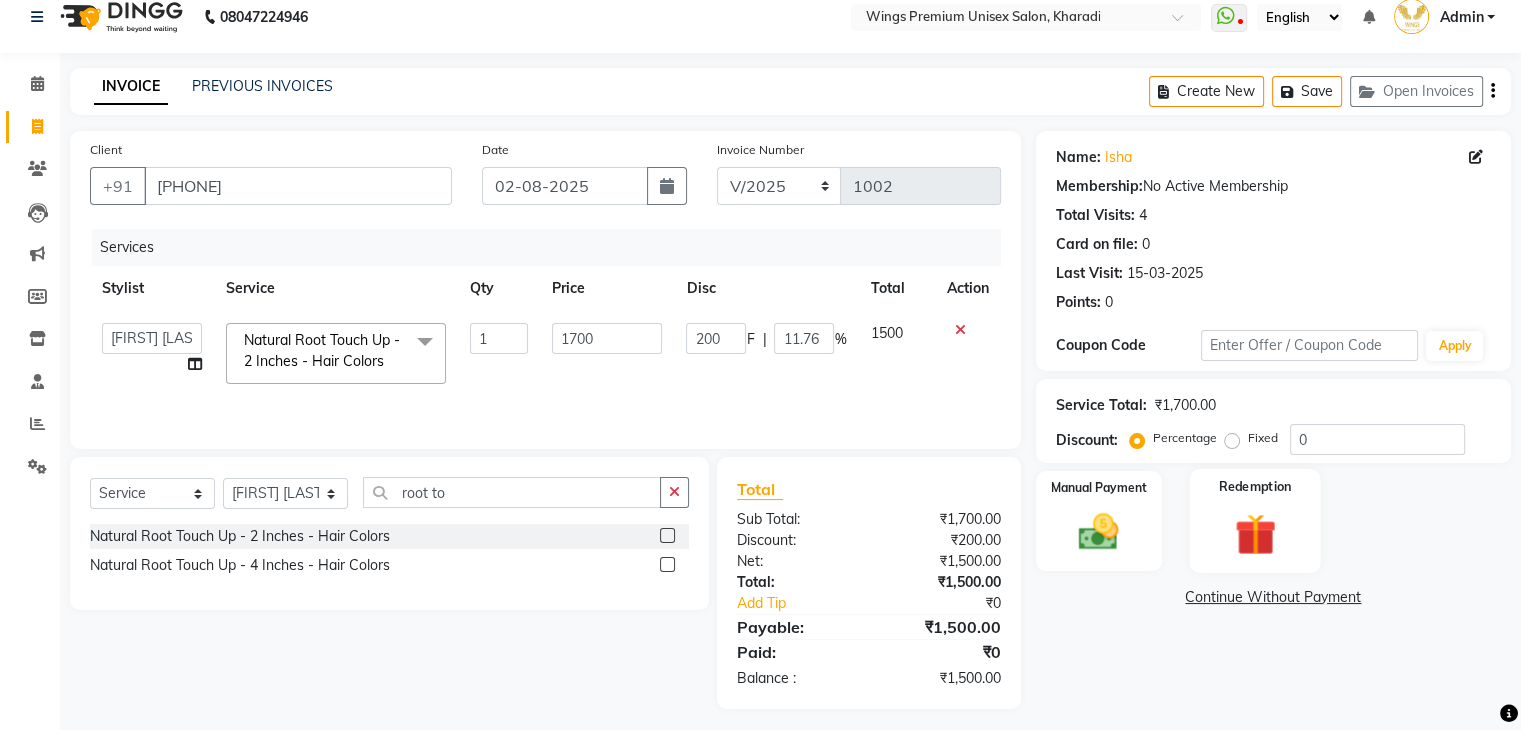 scroll, scrollTop: 28, scrollLeft: 0, axis: vertical 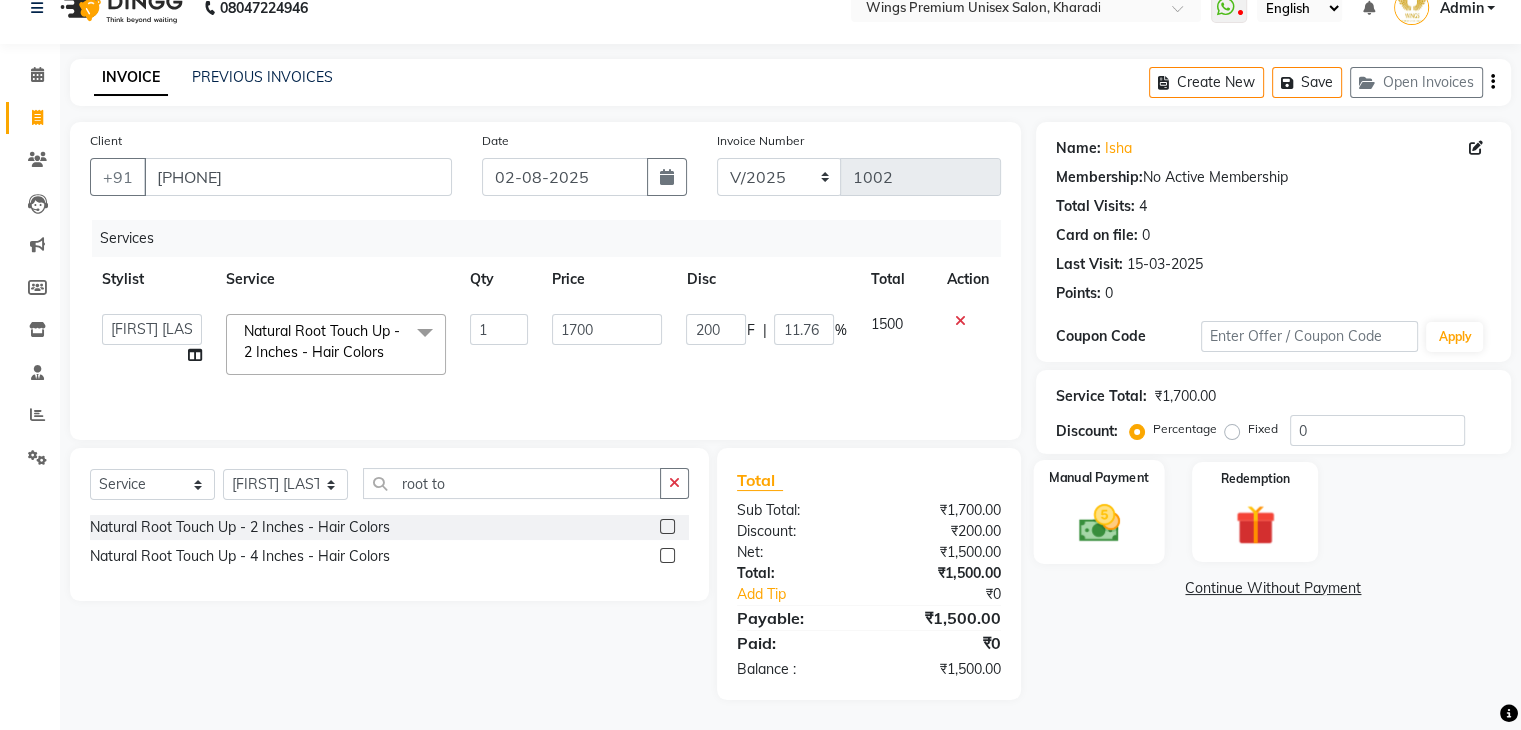 click 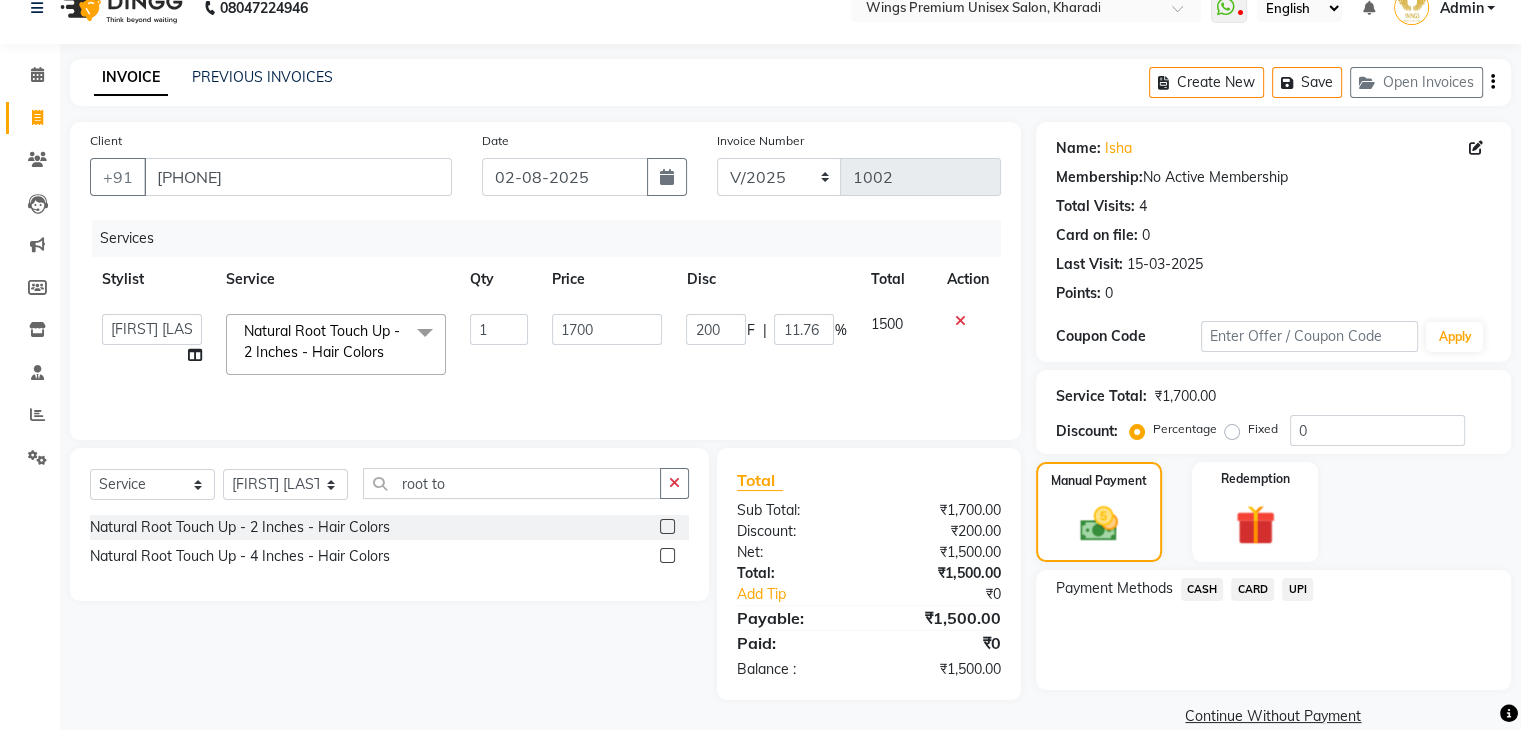 click on "UPI" 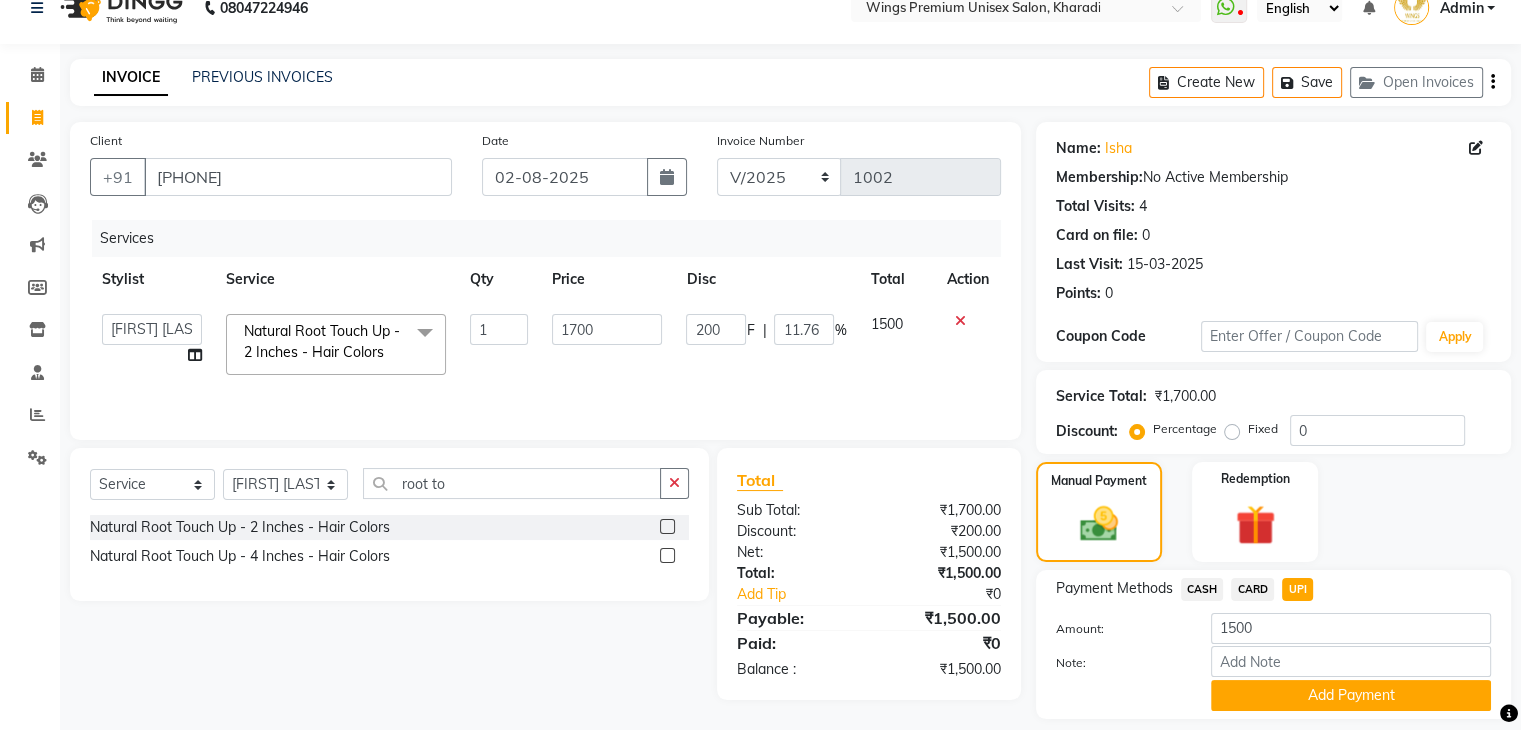scroll, scrollTop: 89, scrollLeft: 0, axis: vertical 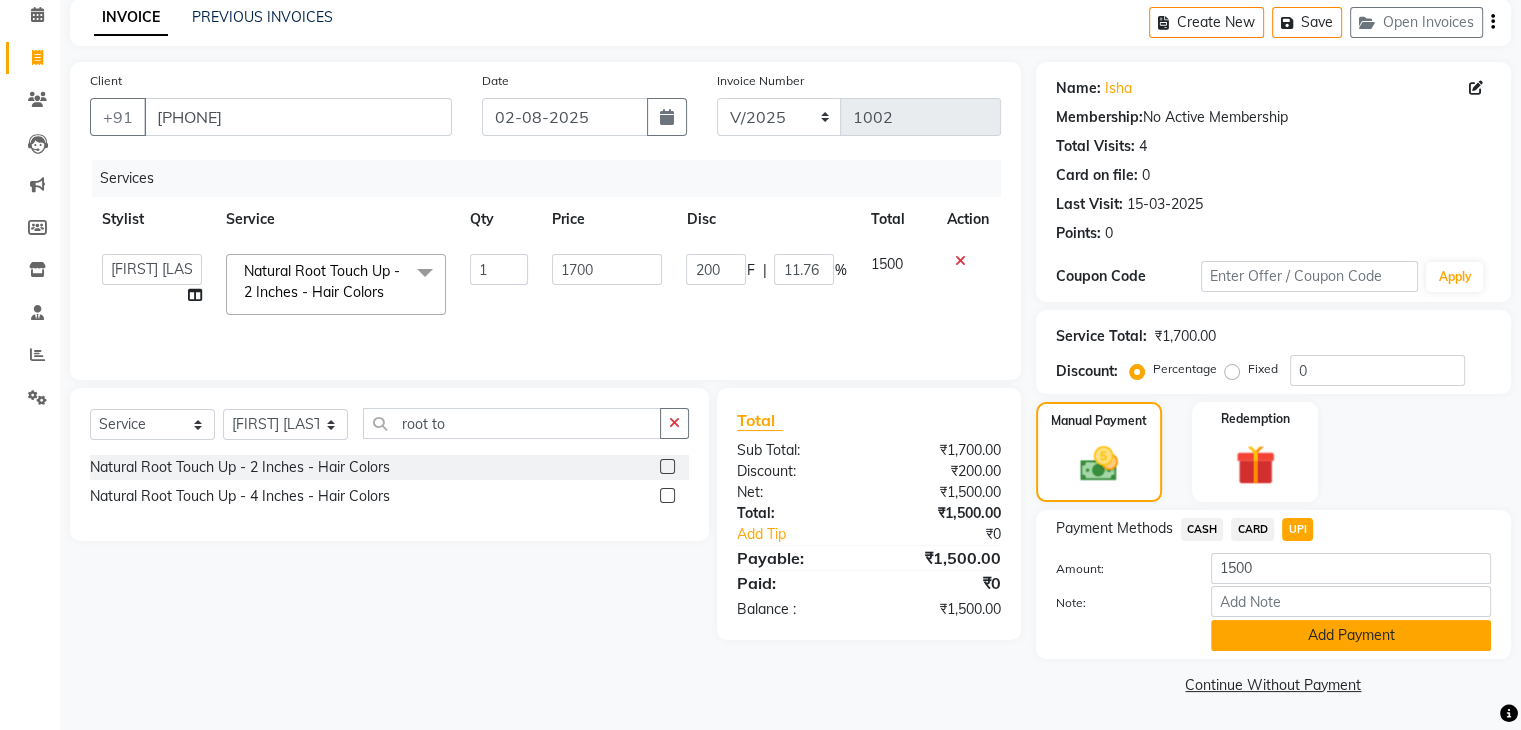 click on "Add Payment" 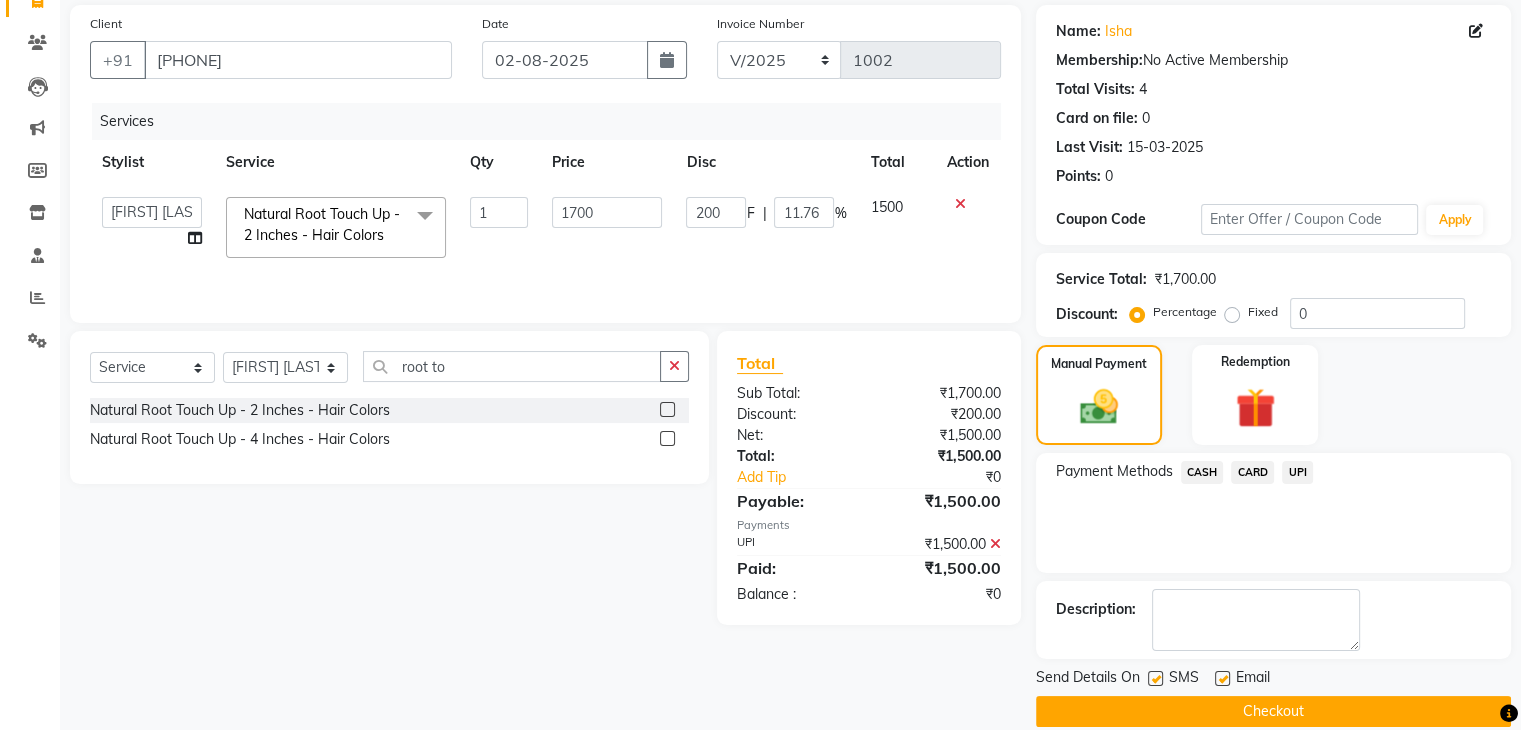 scroll, scrollTop: 171, scrollLeft: 0, axis: vertical 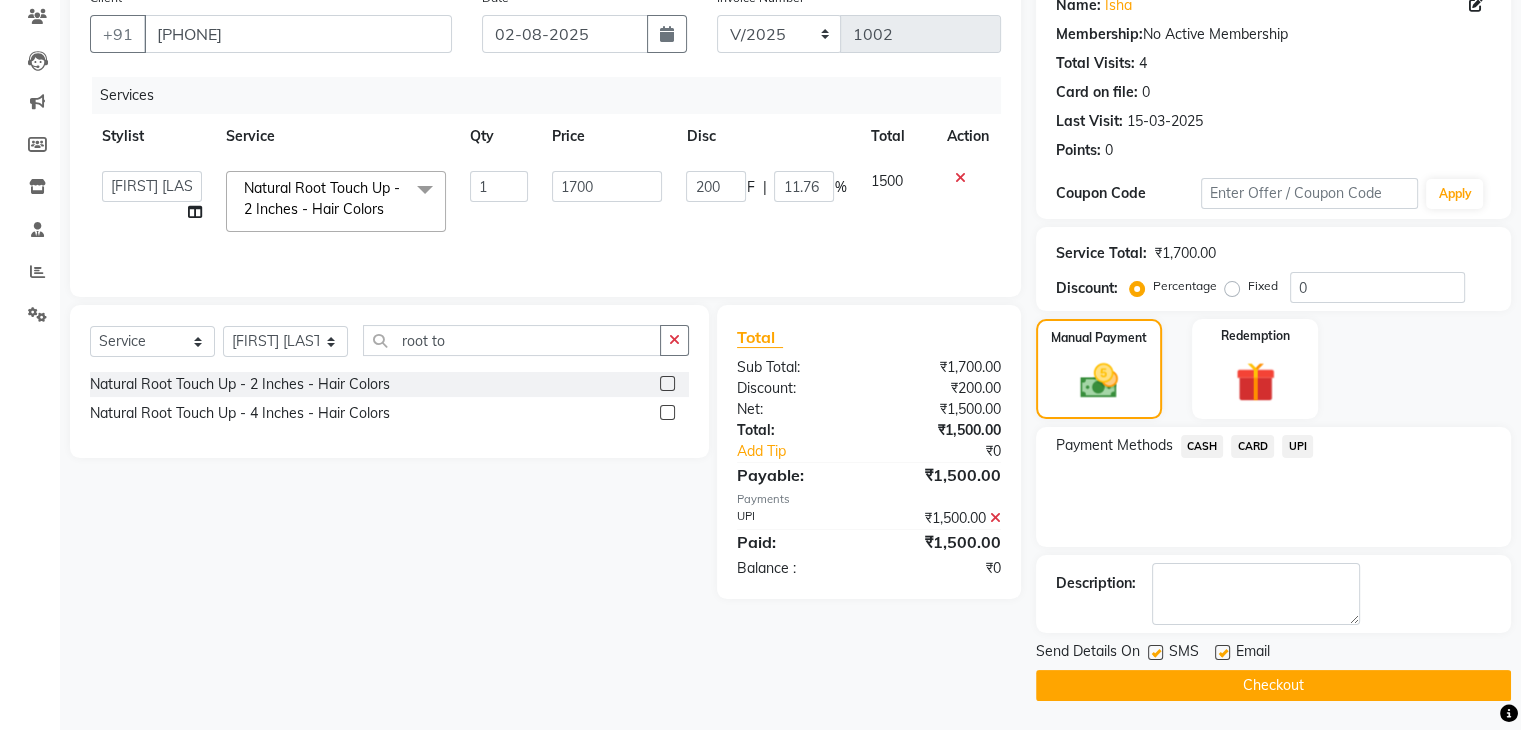 click on "Checkout" 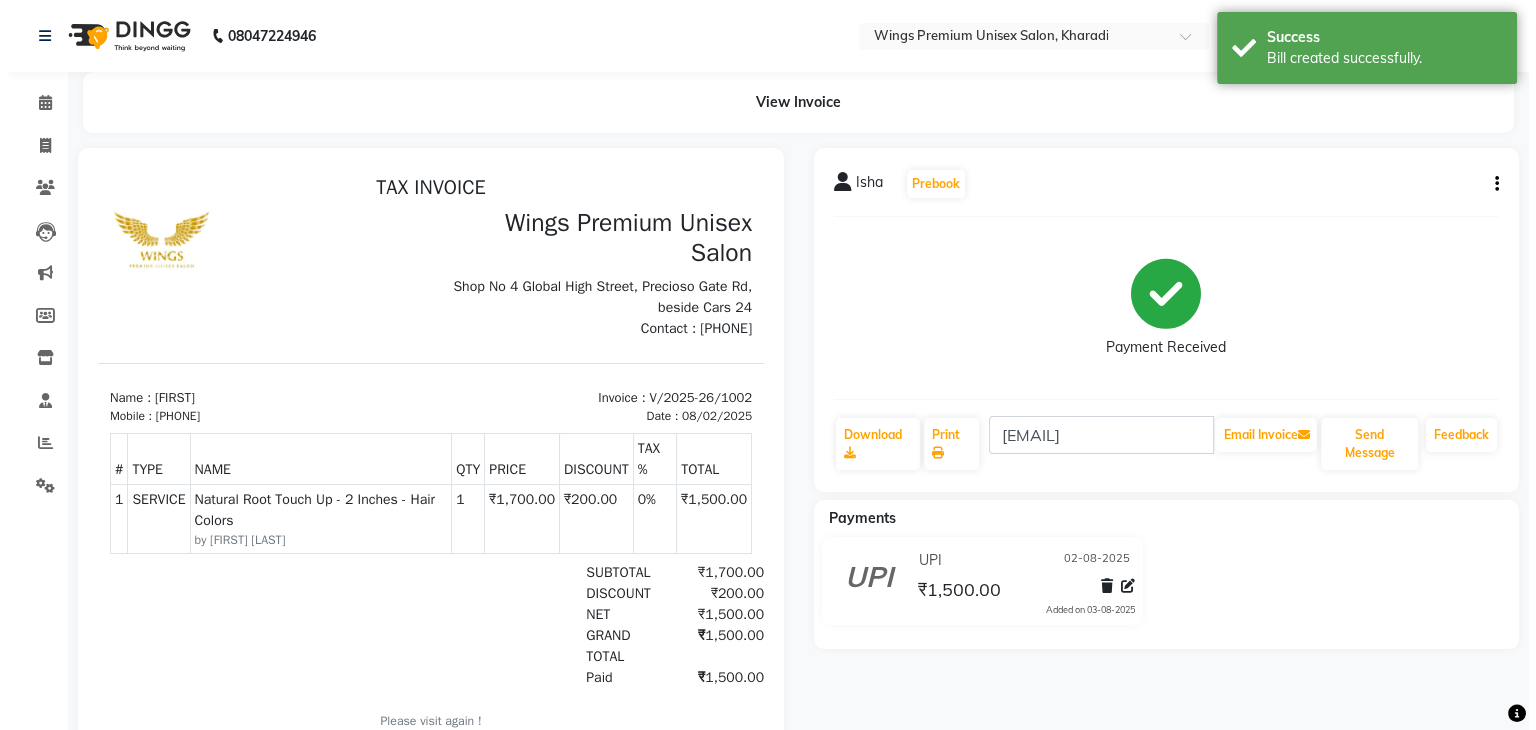 scroll, scrollTop: 0, scrollLeft: 0, axis: both 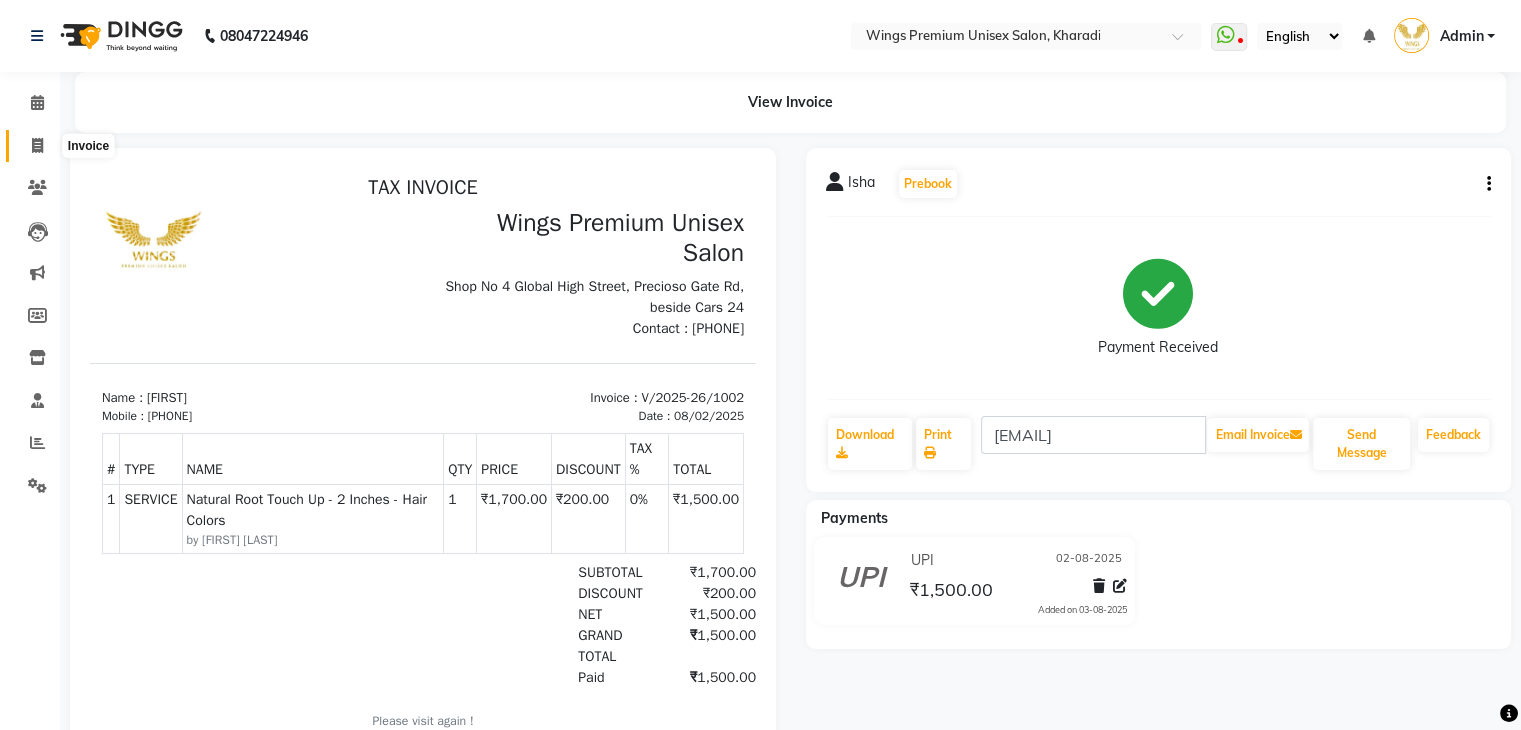 click 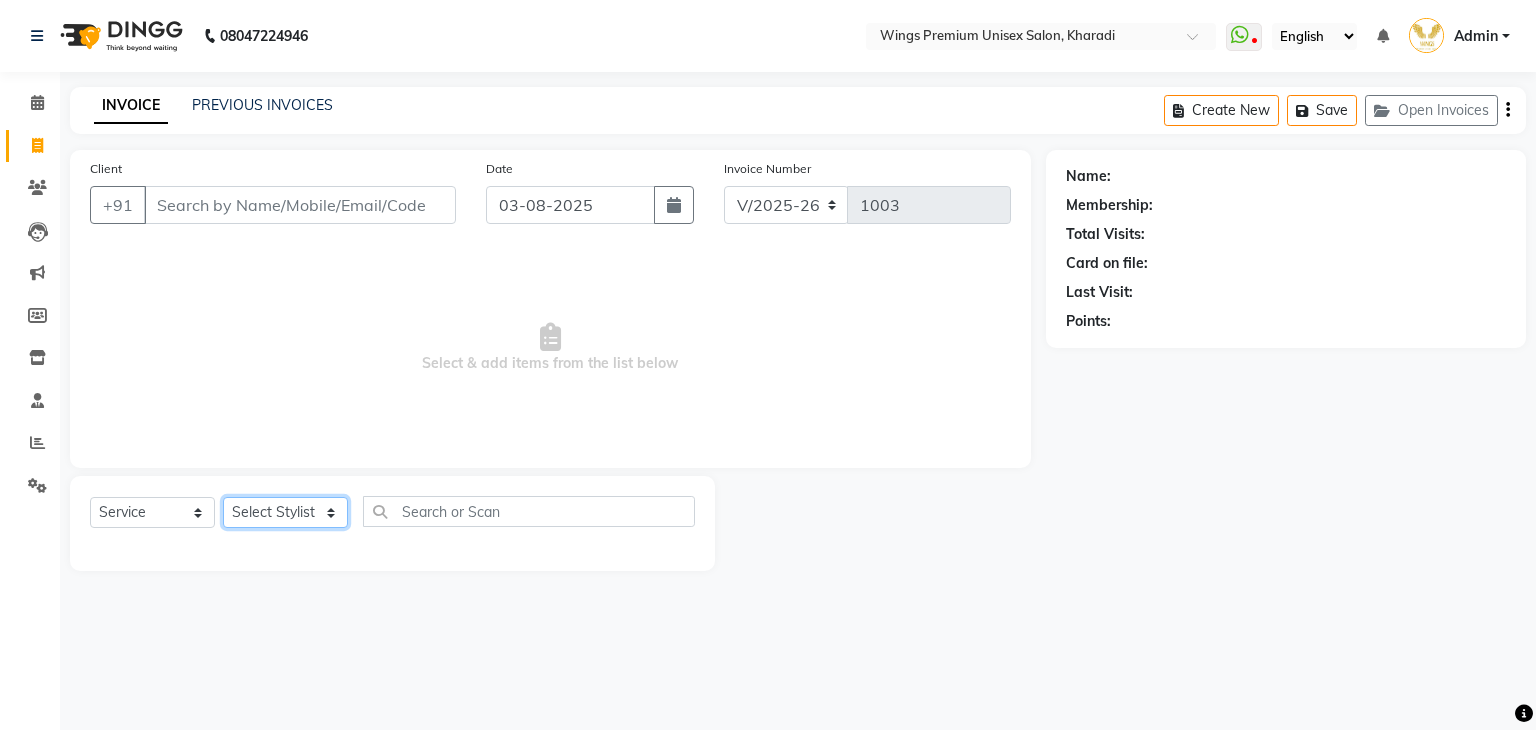 click on "Select Stylist" 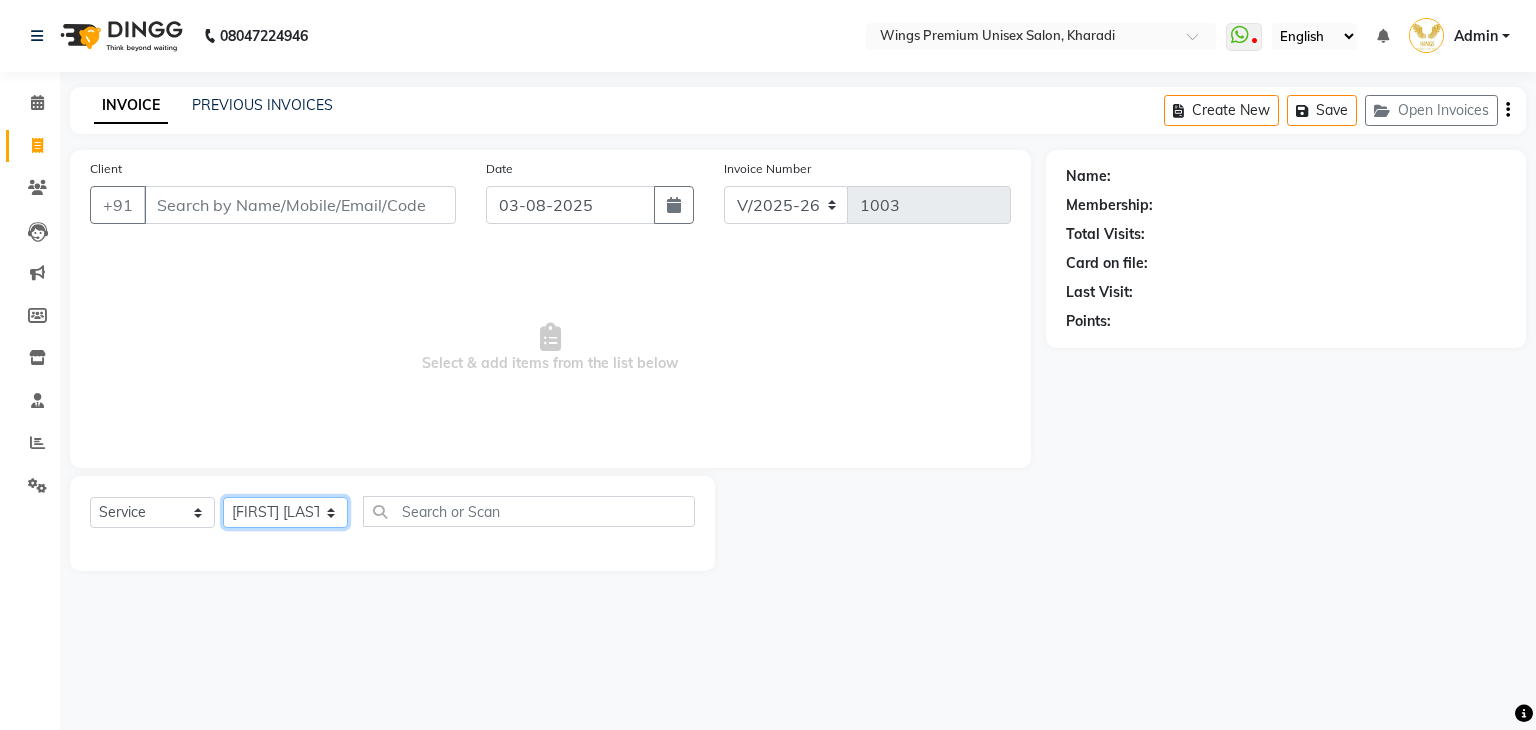 click on "Select Stylist [FIRST] [LAST] [FIRST] [LAST] [FIRST] [LAST] [FIRST] [LAST] [FIRST] [LAST] [FIRST] [LAST]" 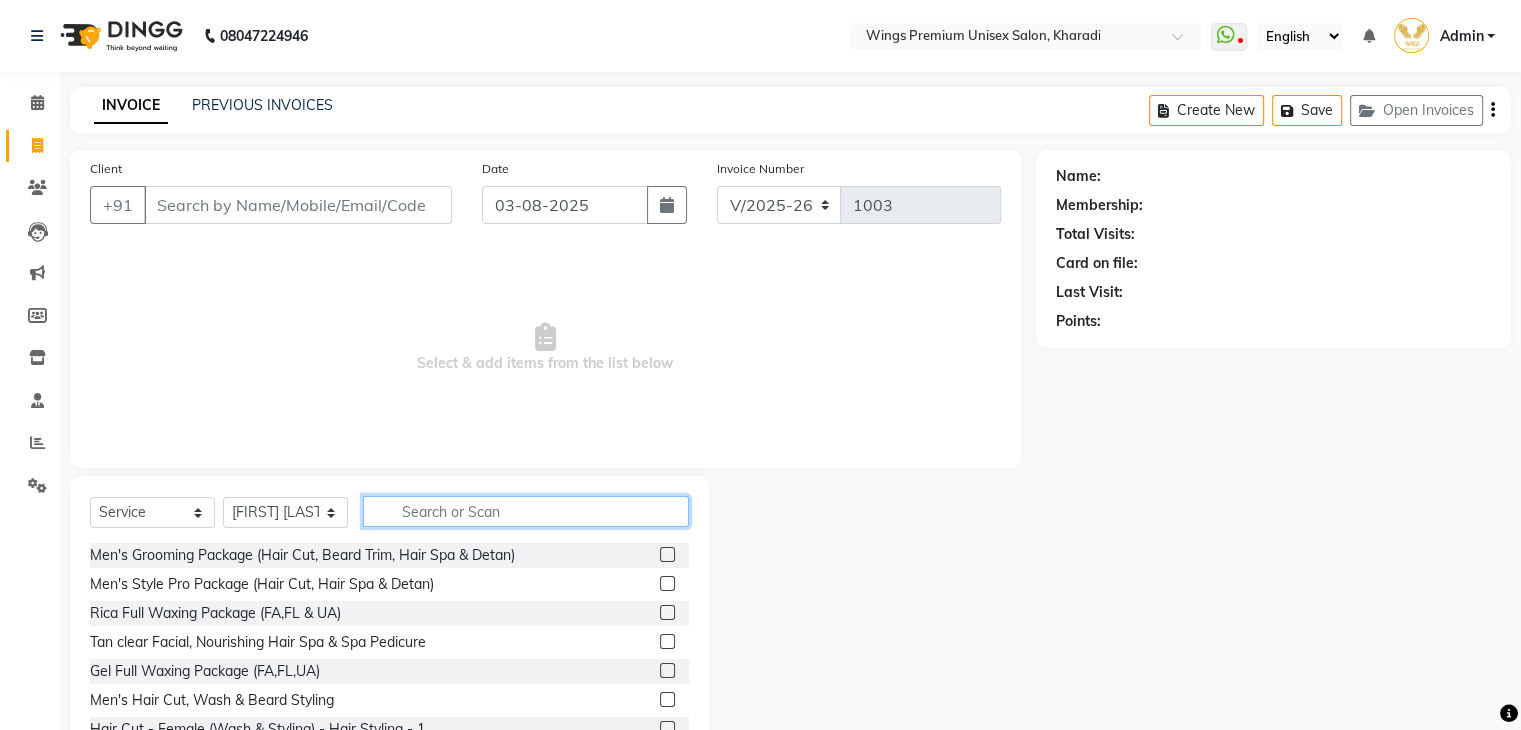 click 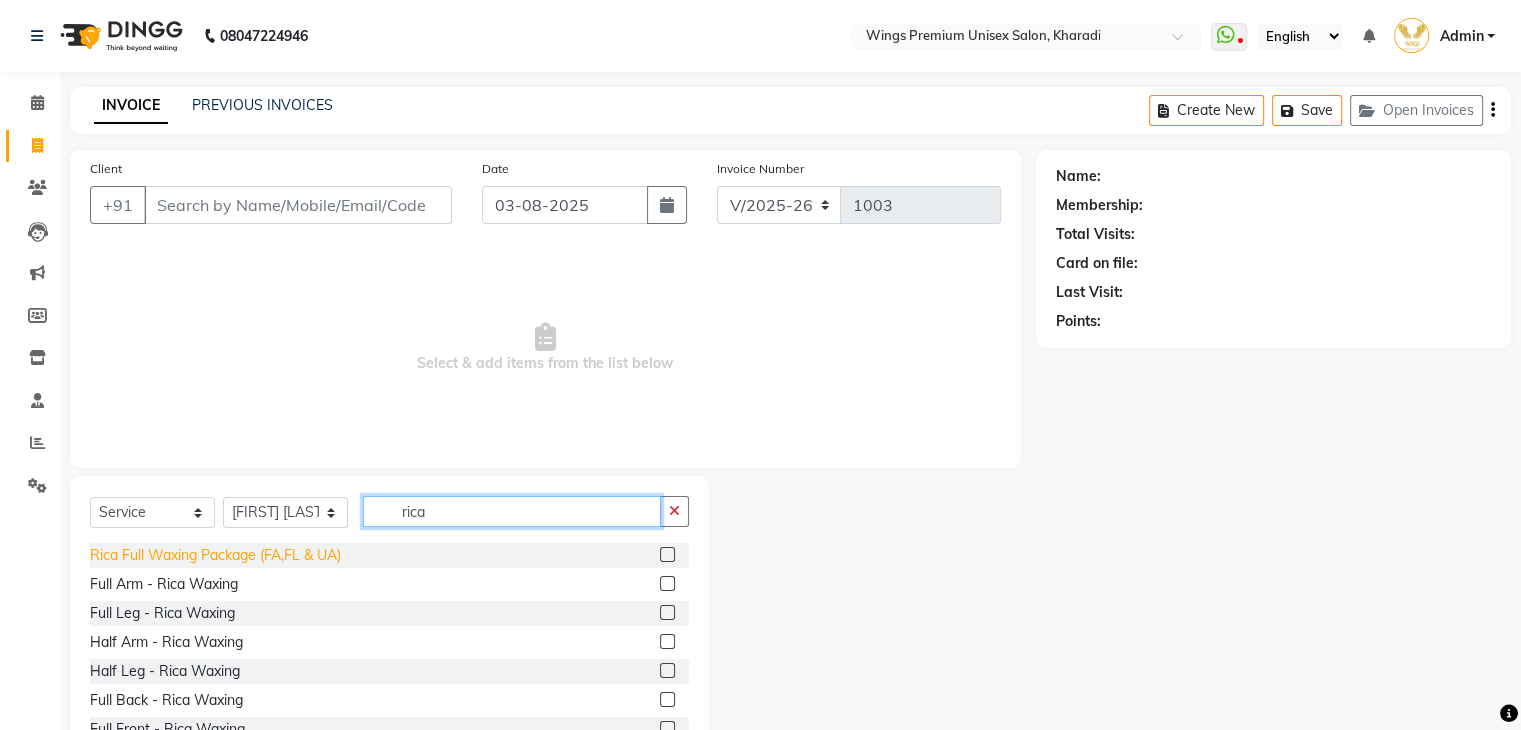 type on "rica" 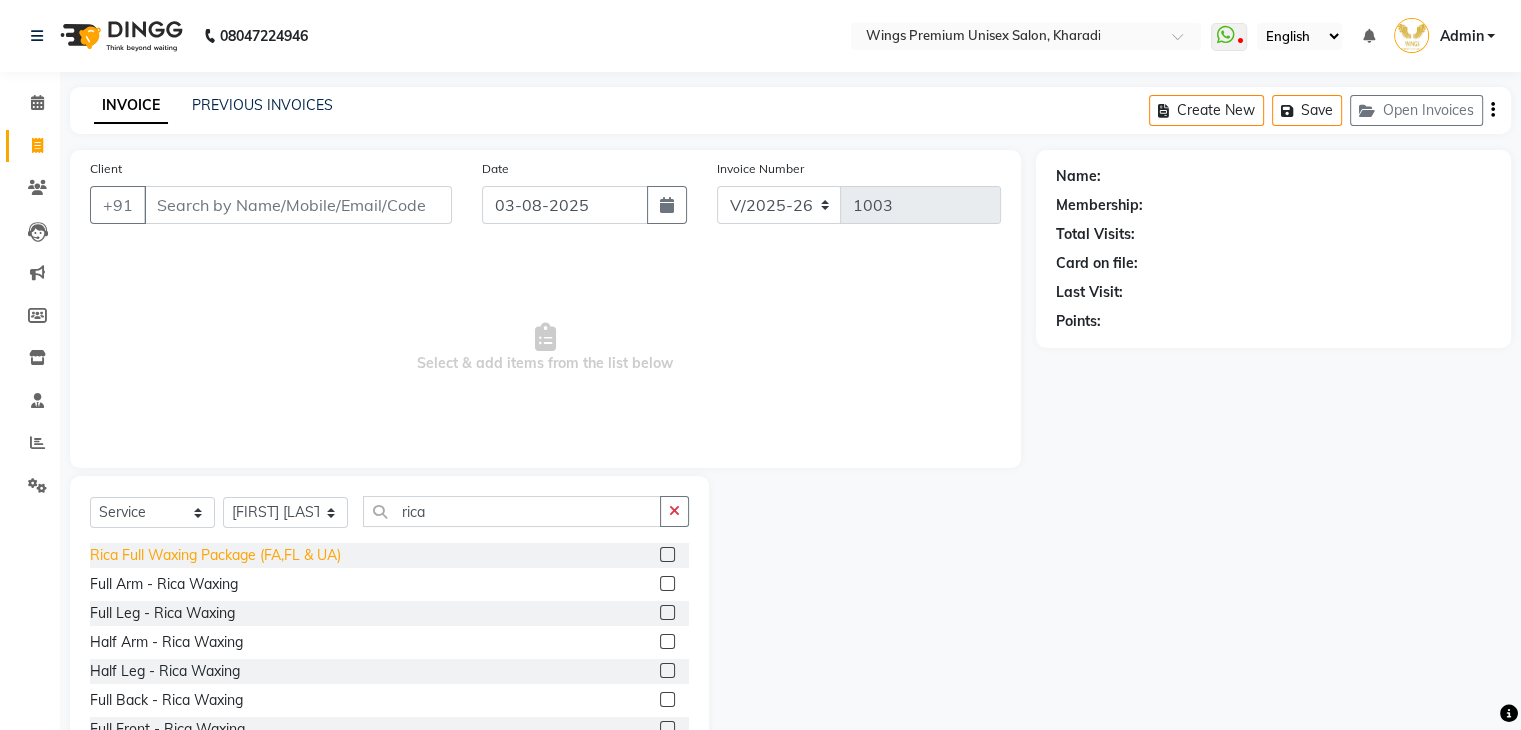 click on "Rica Full Waxing Package (FA,FL & UA)" 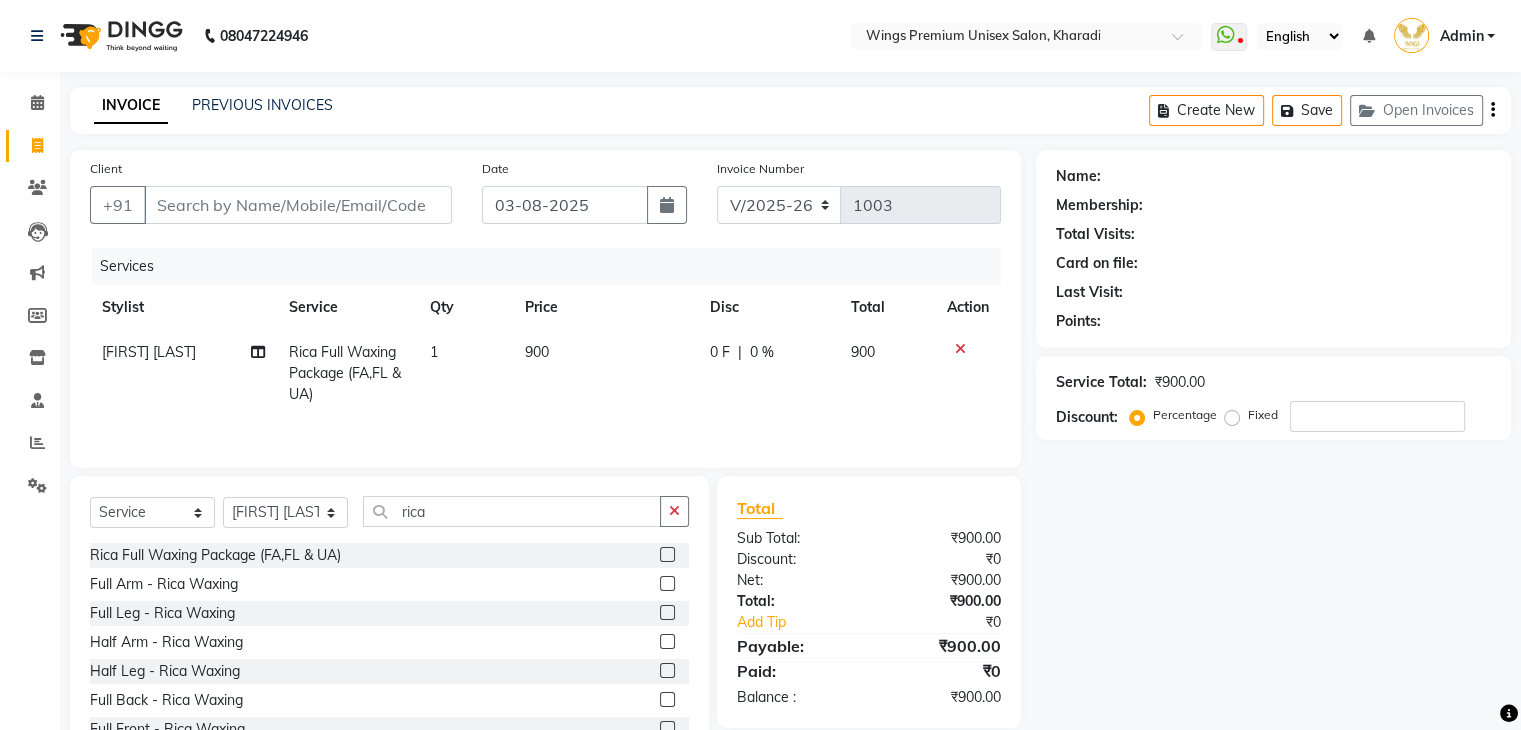 click 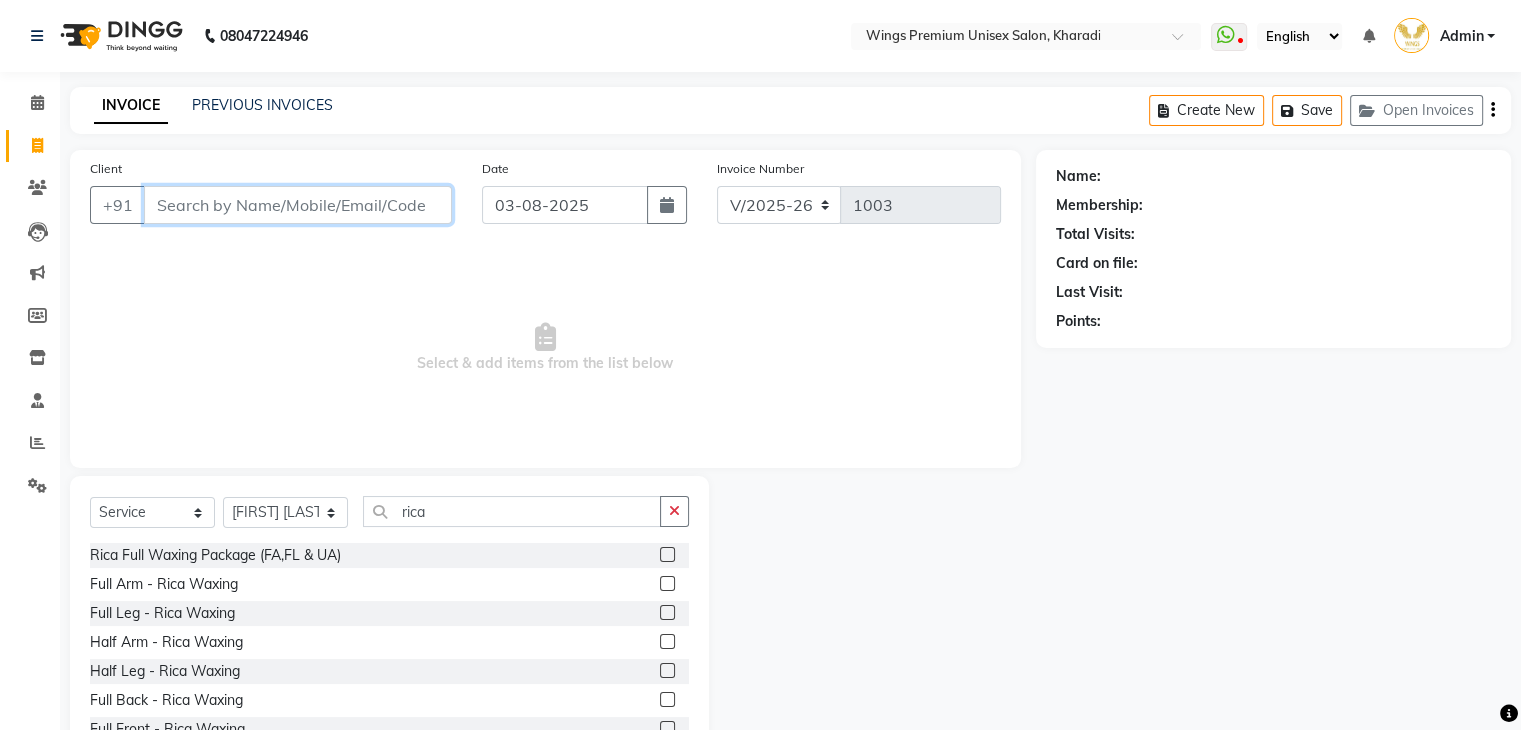 click on "Client" at bounding box center (298, 205) 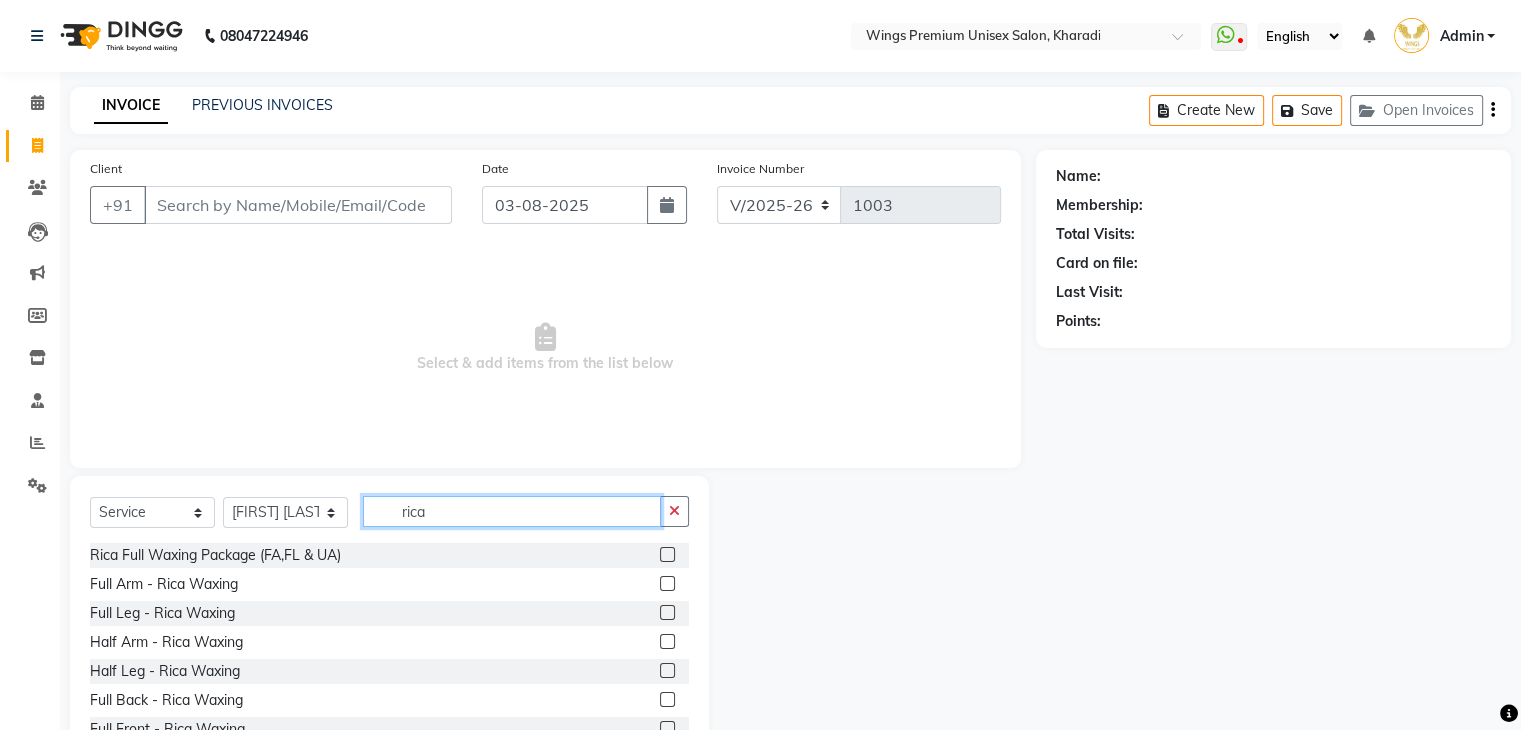click on "rica" 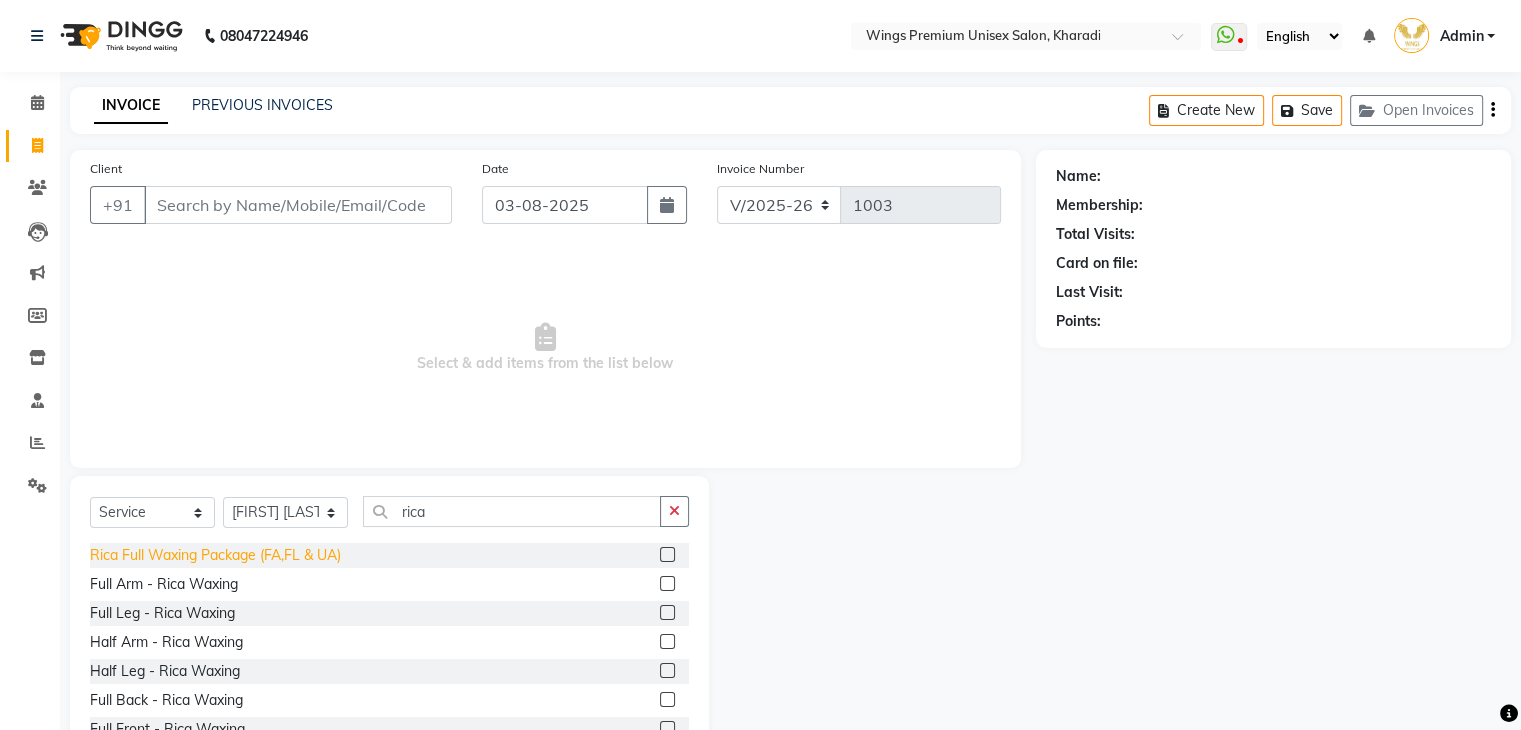 click on "Rica Full Waxing Package (FA,FL & UA)" 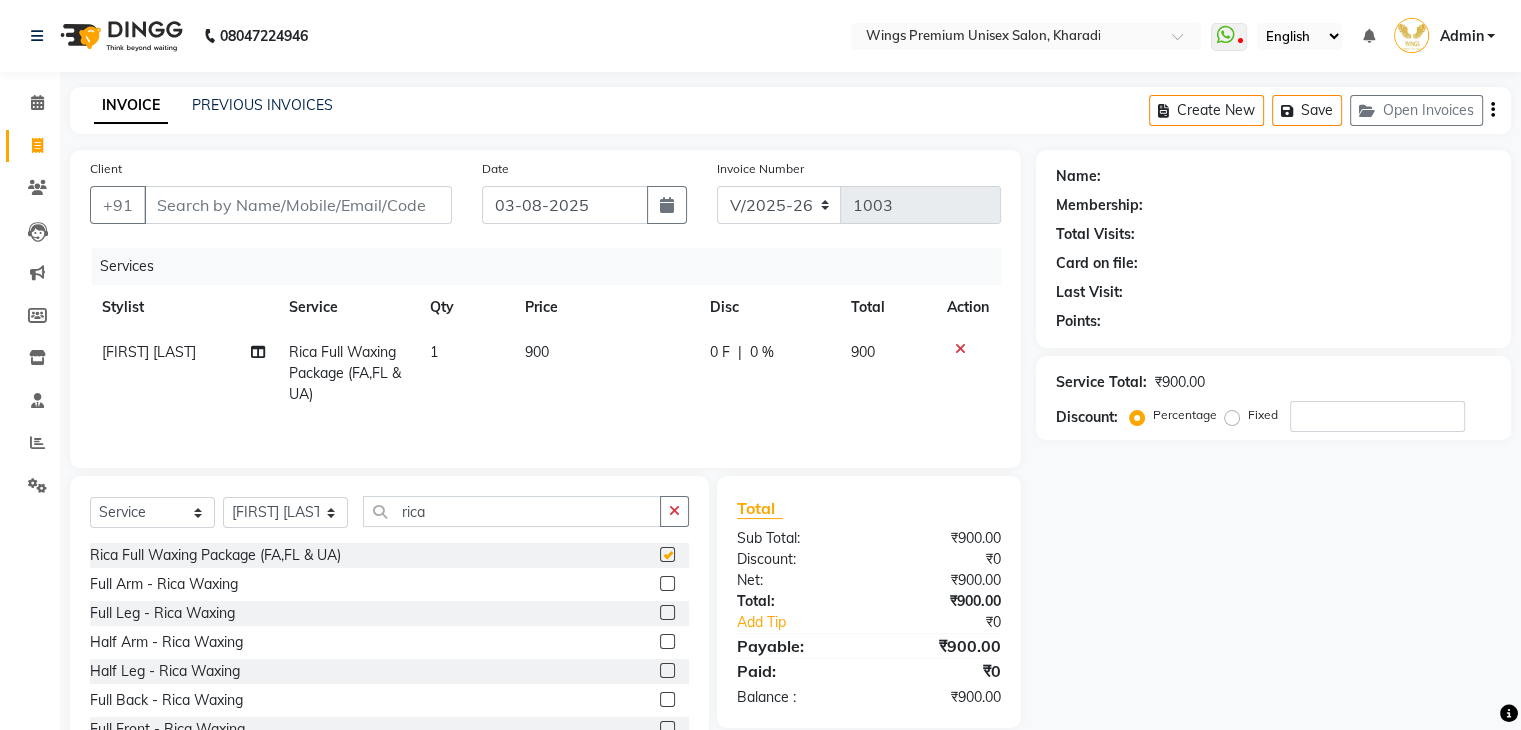 checkbox on "false" 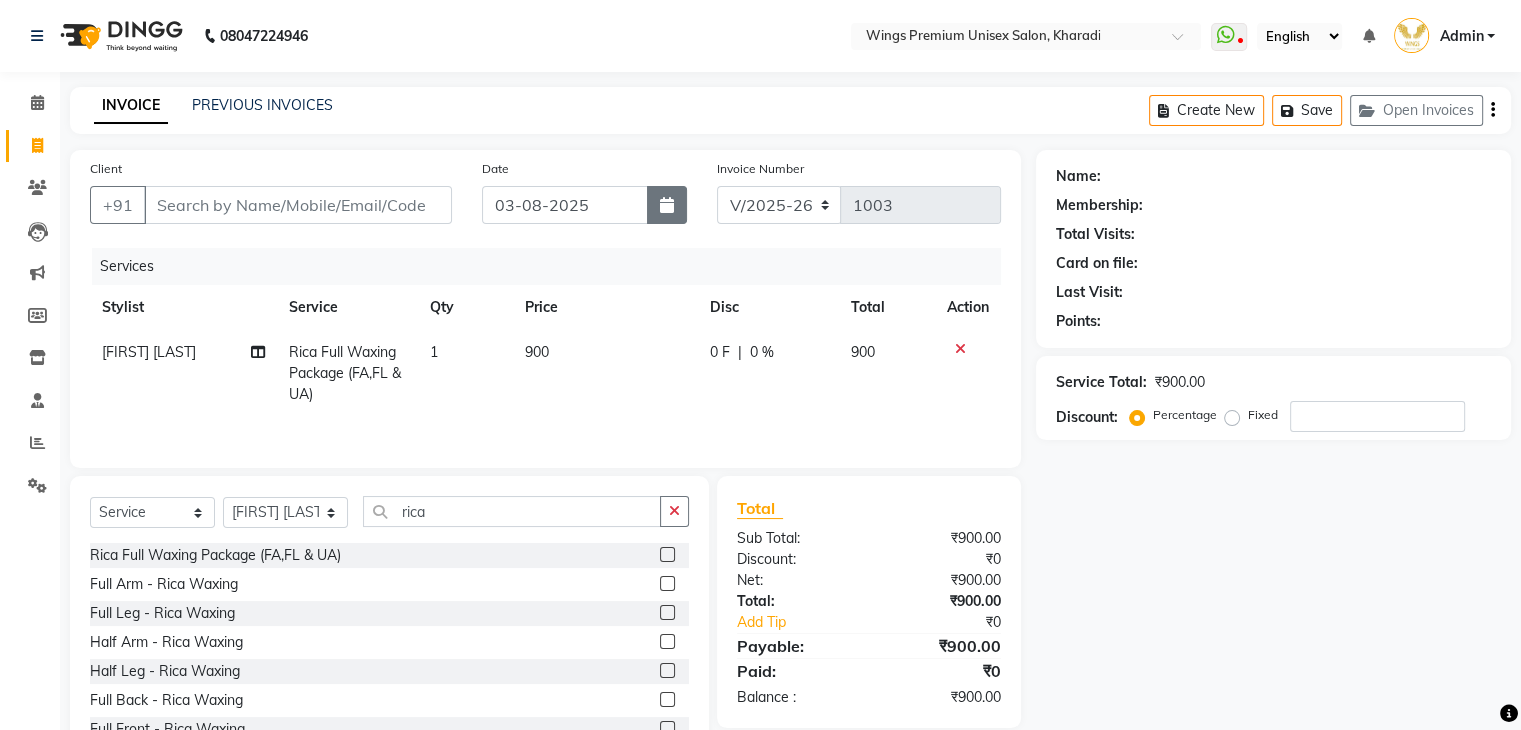 click 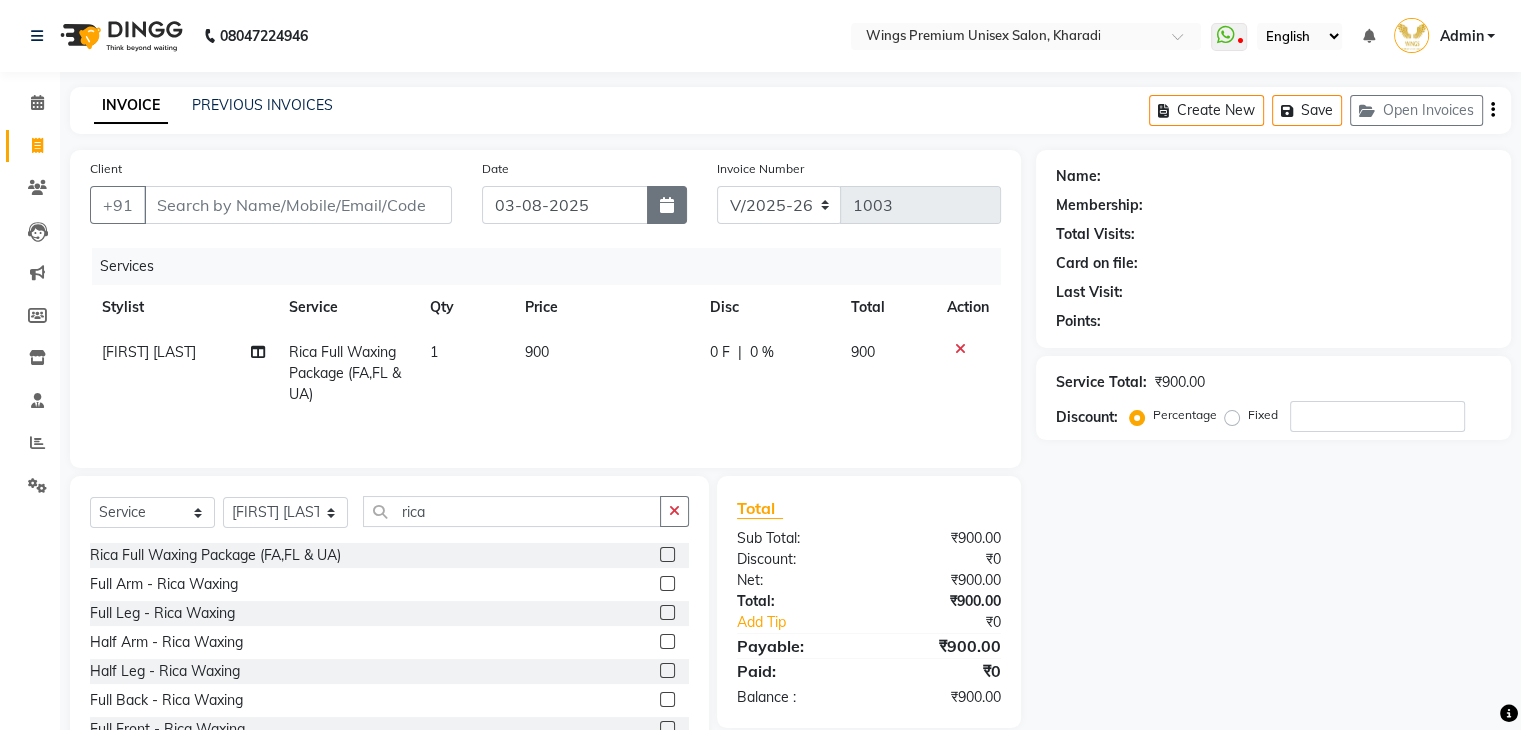select on "8" 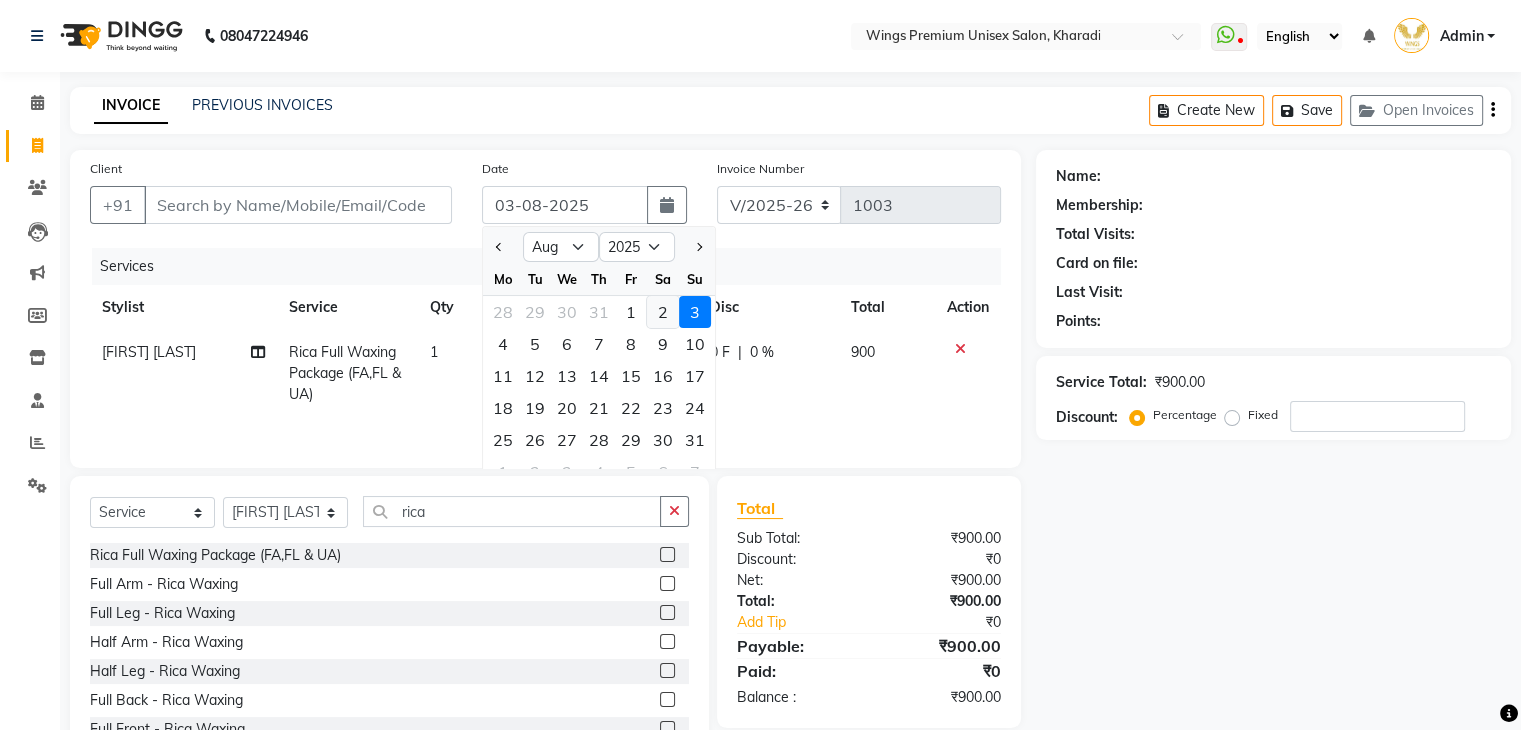 click on "2" 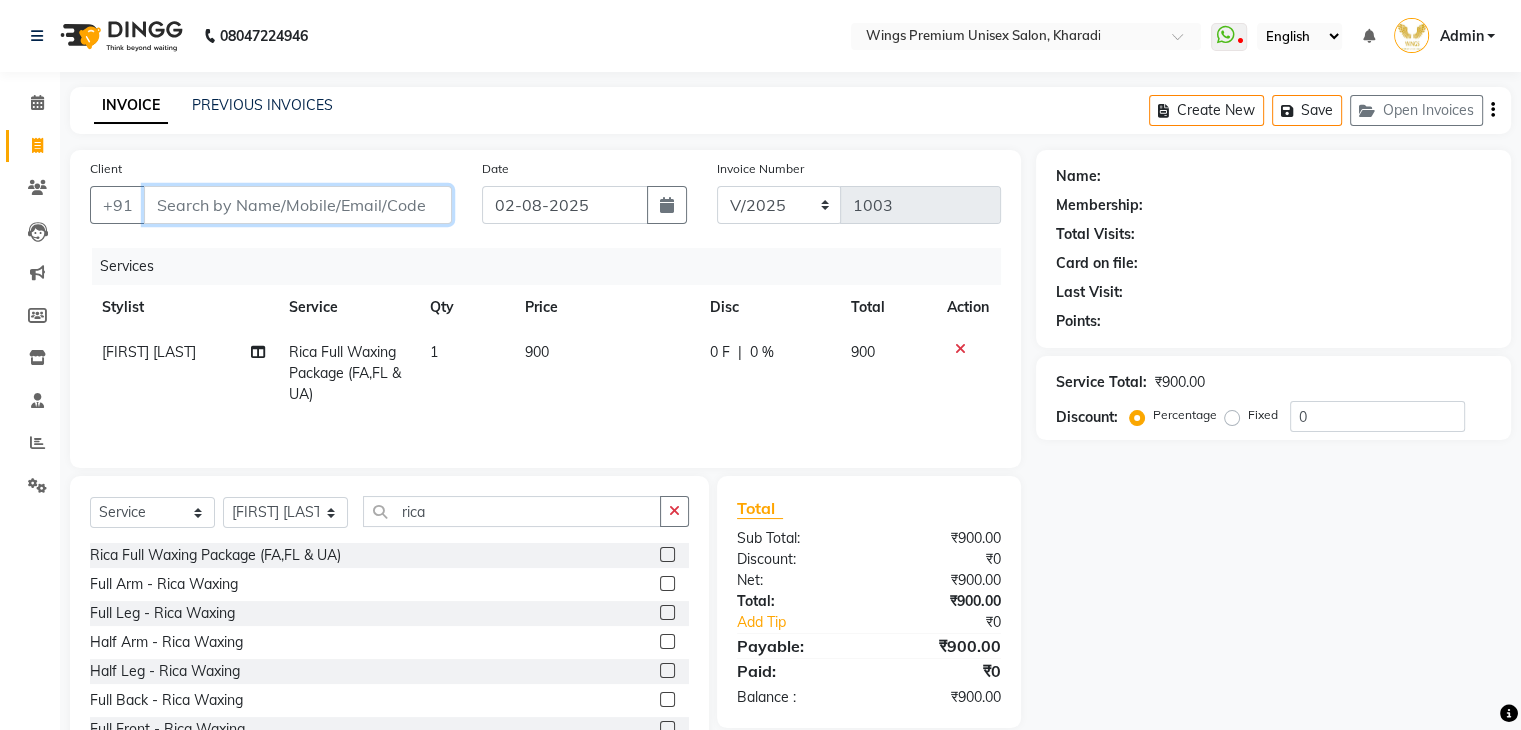 click on "Client" at bounding box center [298, 205] 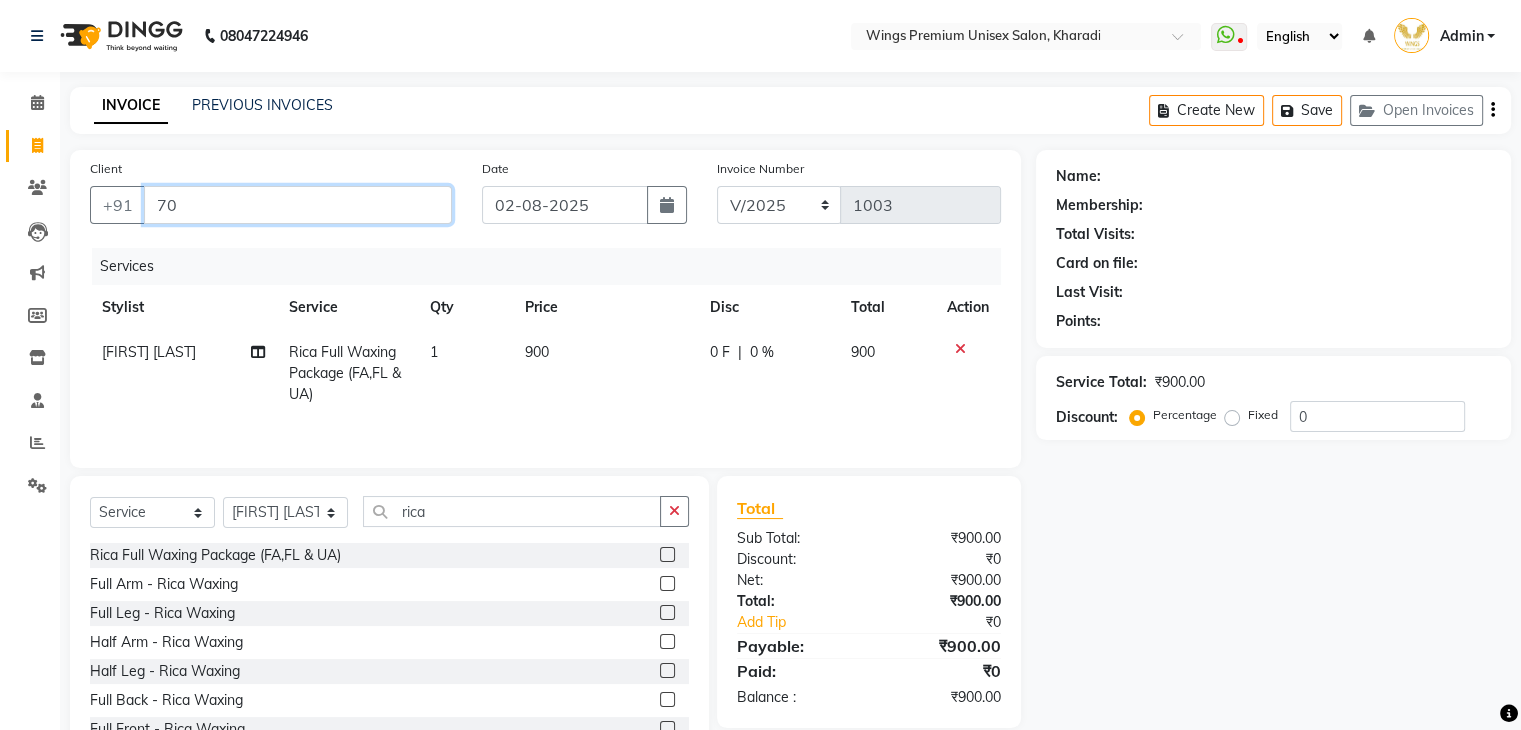 type on "7" 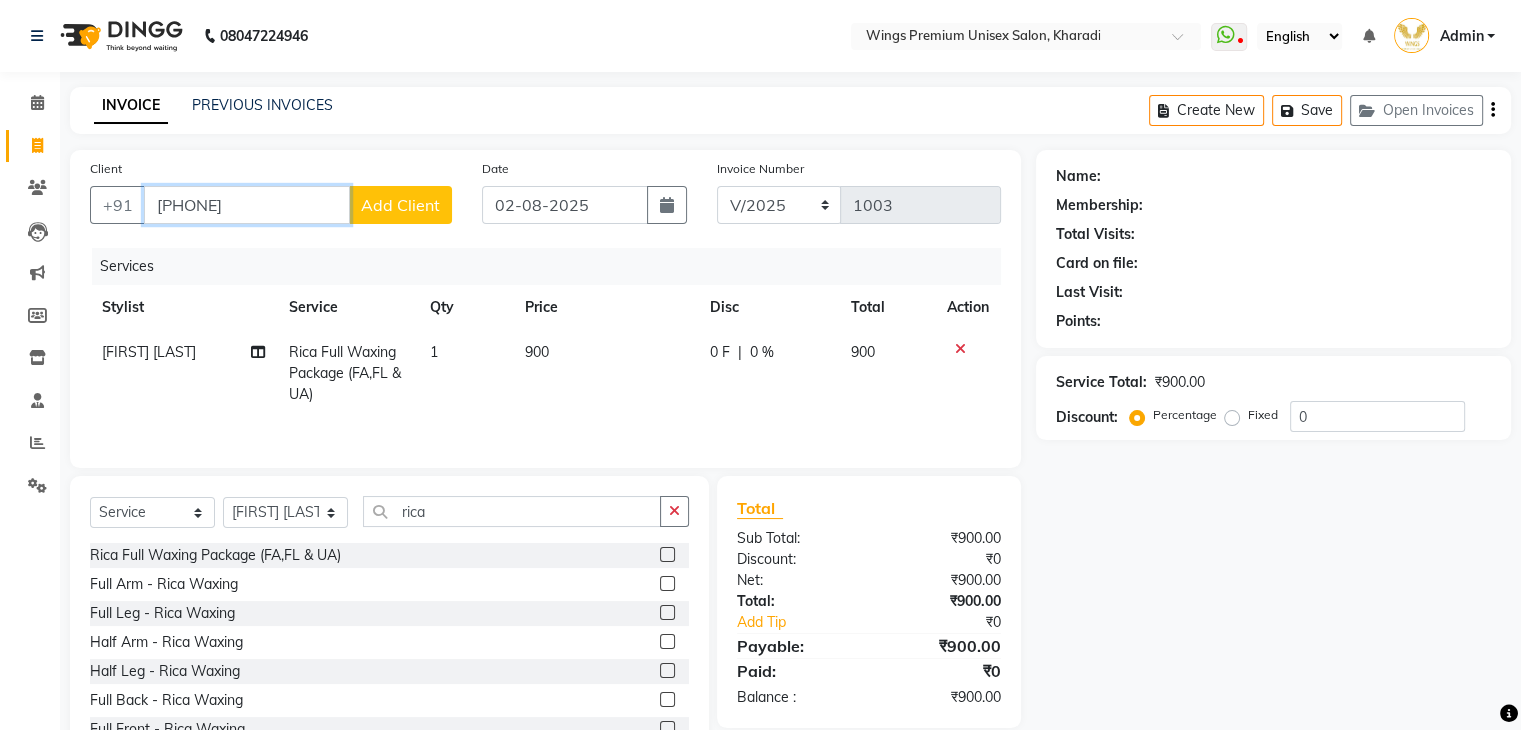 type on "[PHONE]" 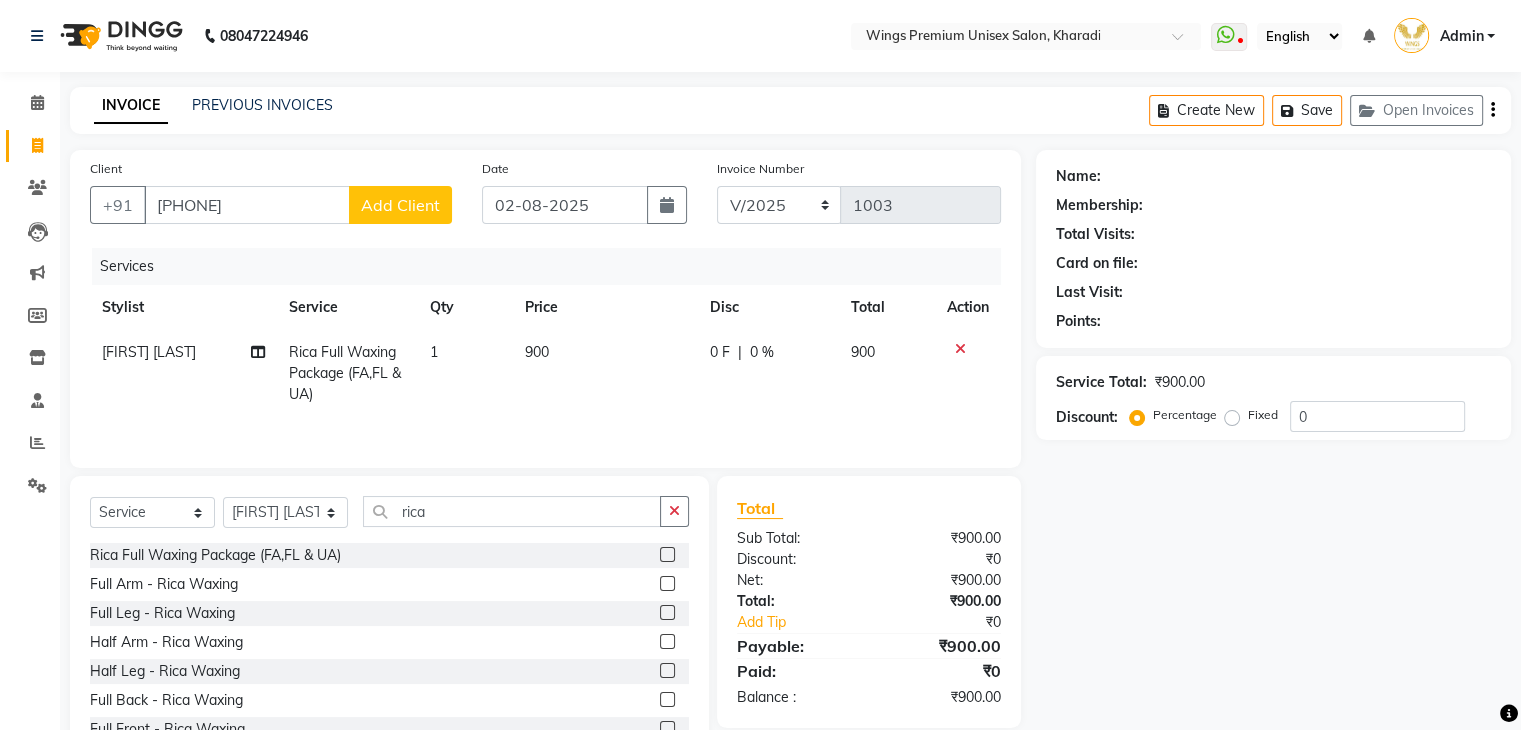 click on "Add Client" 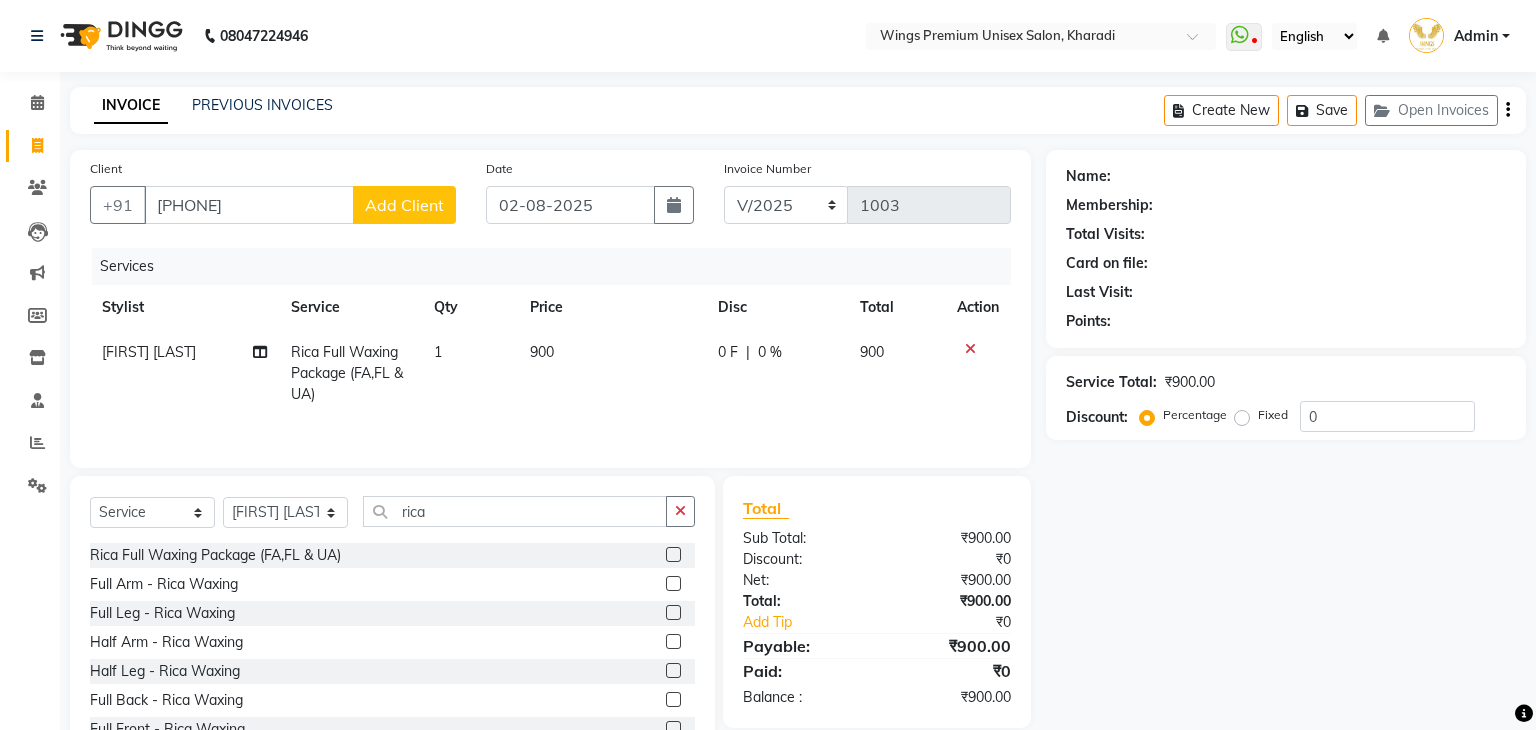 select on "22" 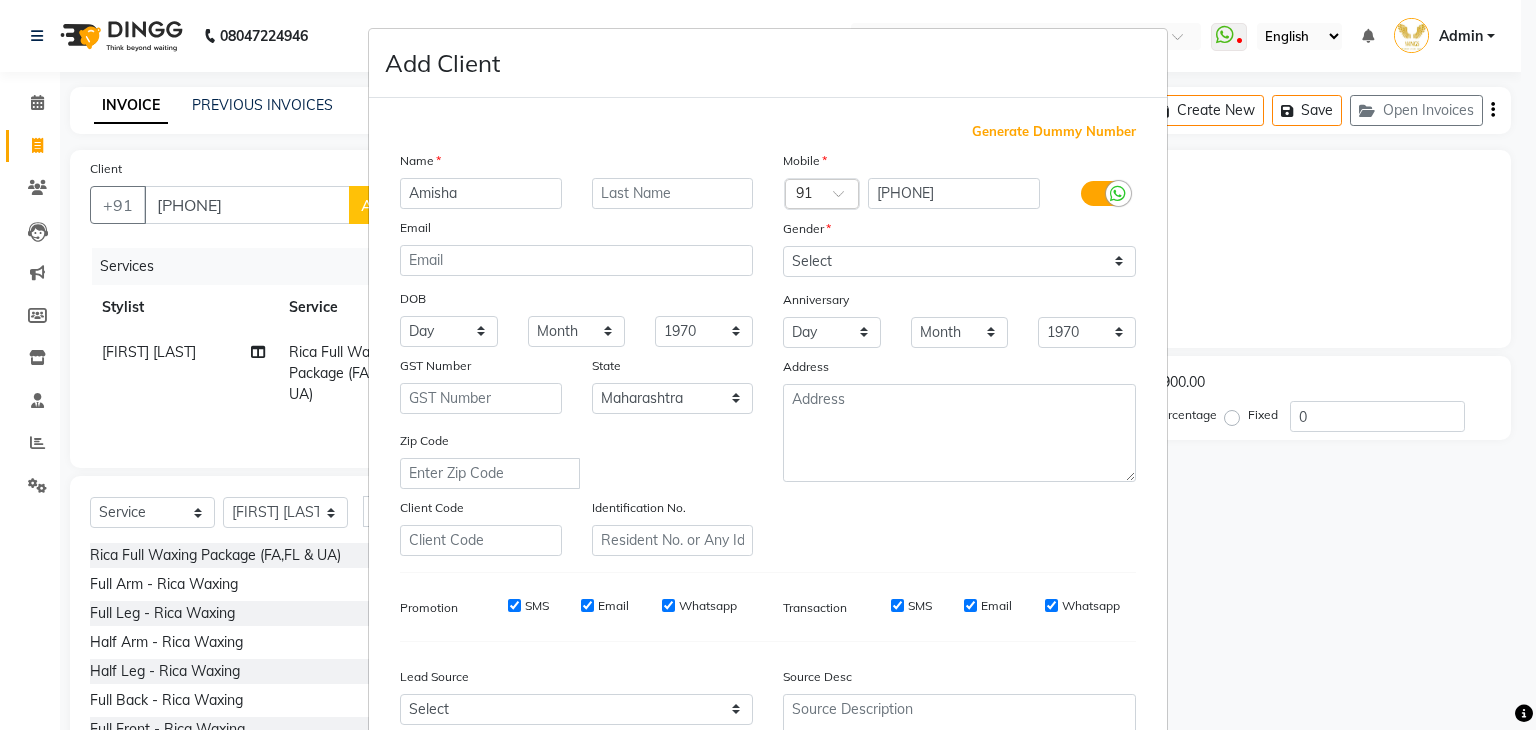 type on "Amisha" 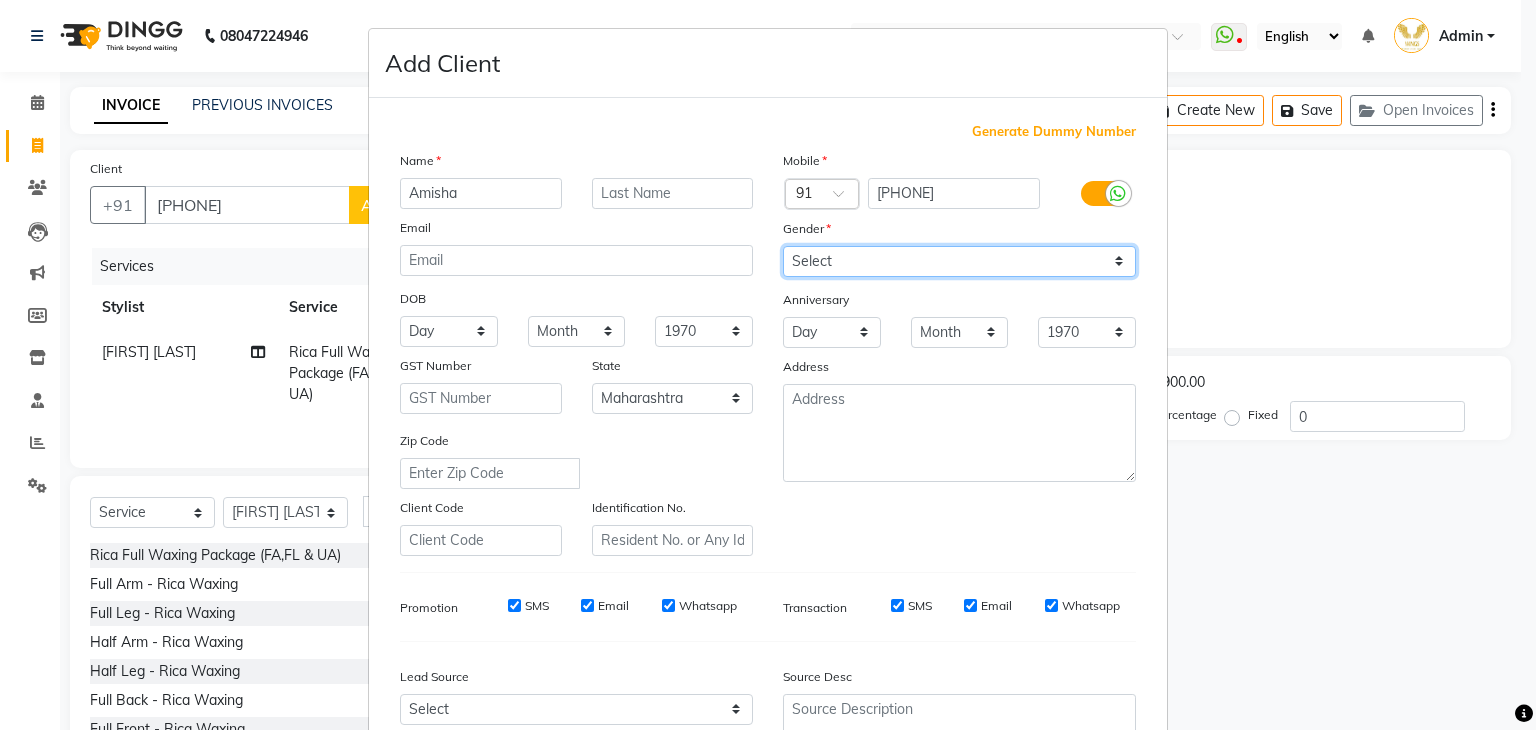 click on "Select Male Female Other Prefer Not To Say" at bounding box center [959, 261] 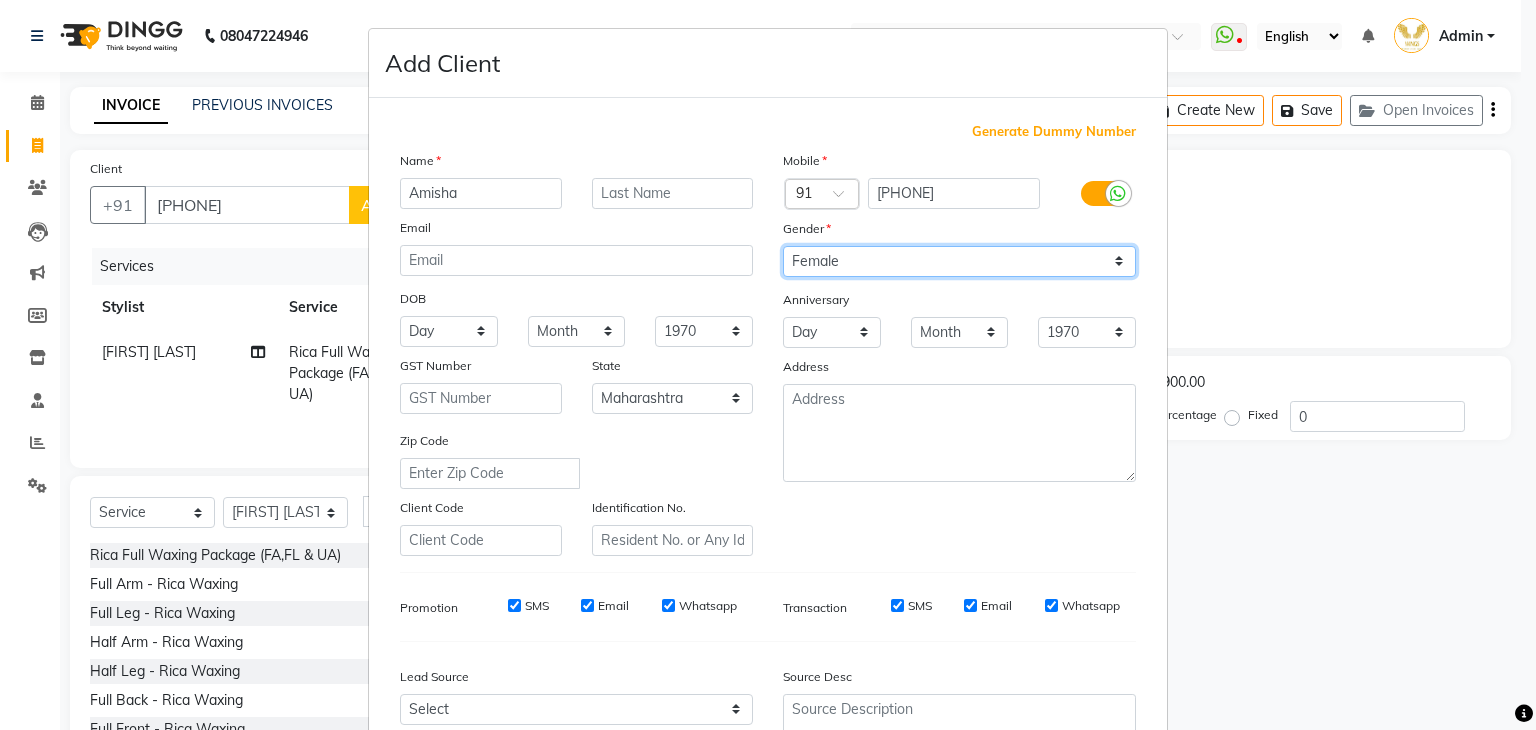 click on "Select Male Female Other Prefer Not To Say" at bounding box center (959, 261) 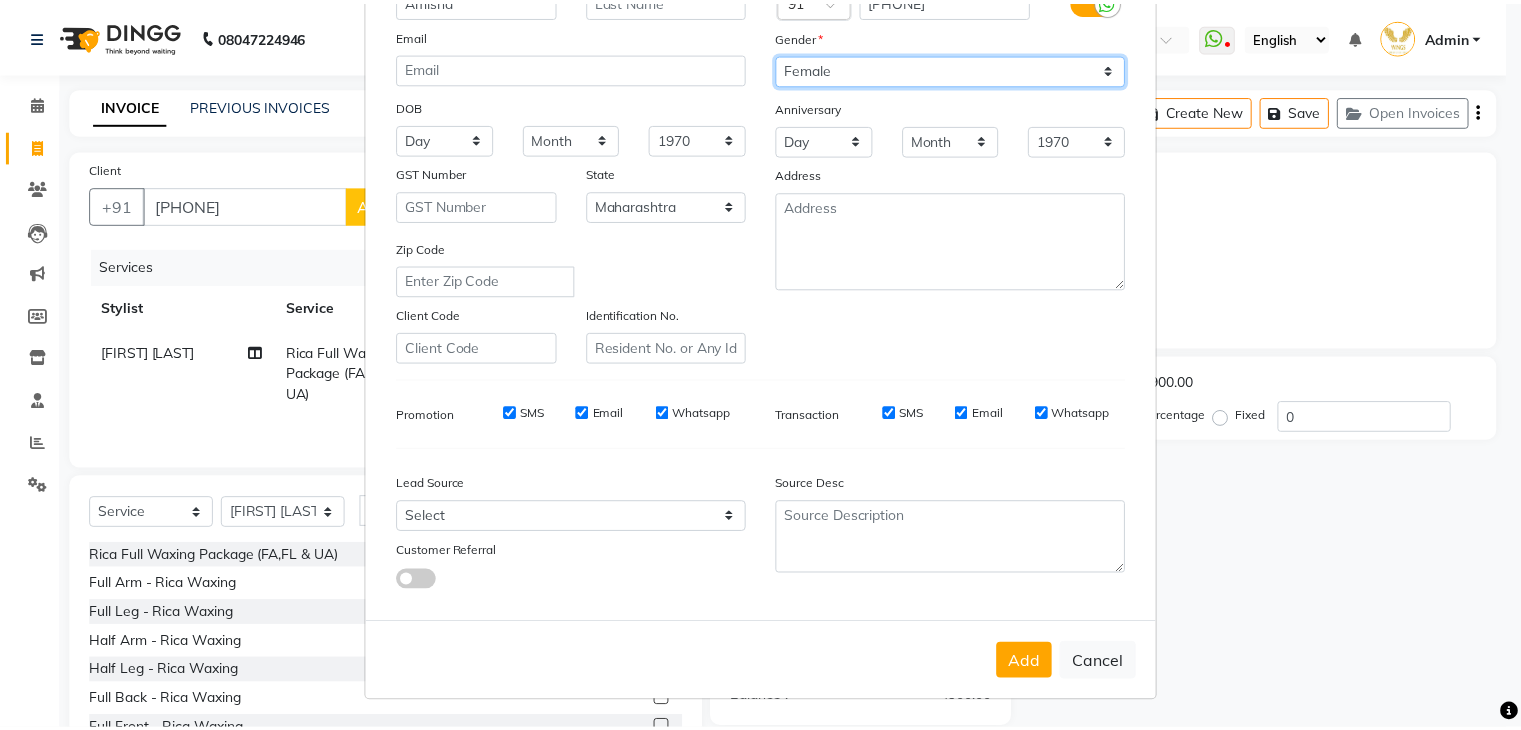 scroll, scrollTop: 203, scrollLeft: 0, axis: vertical 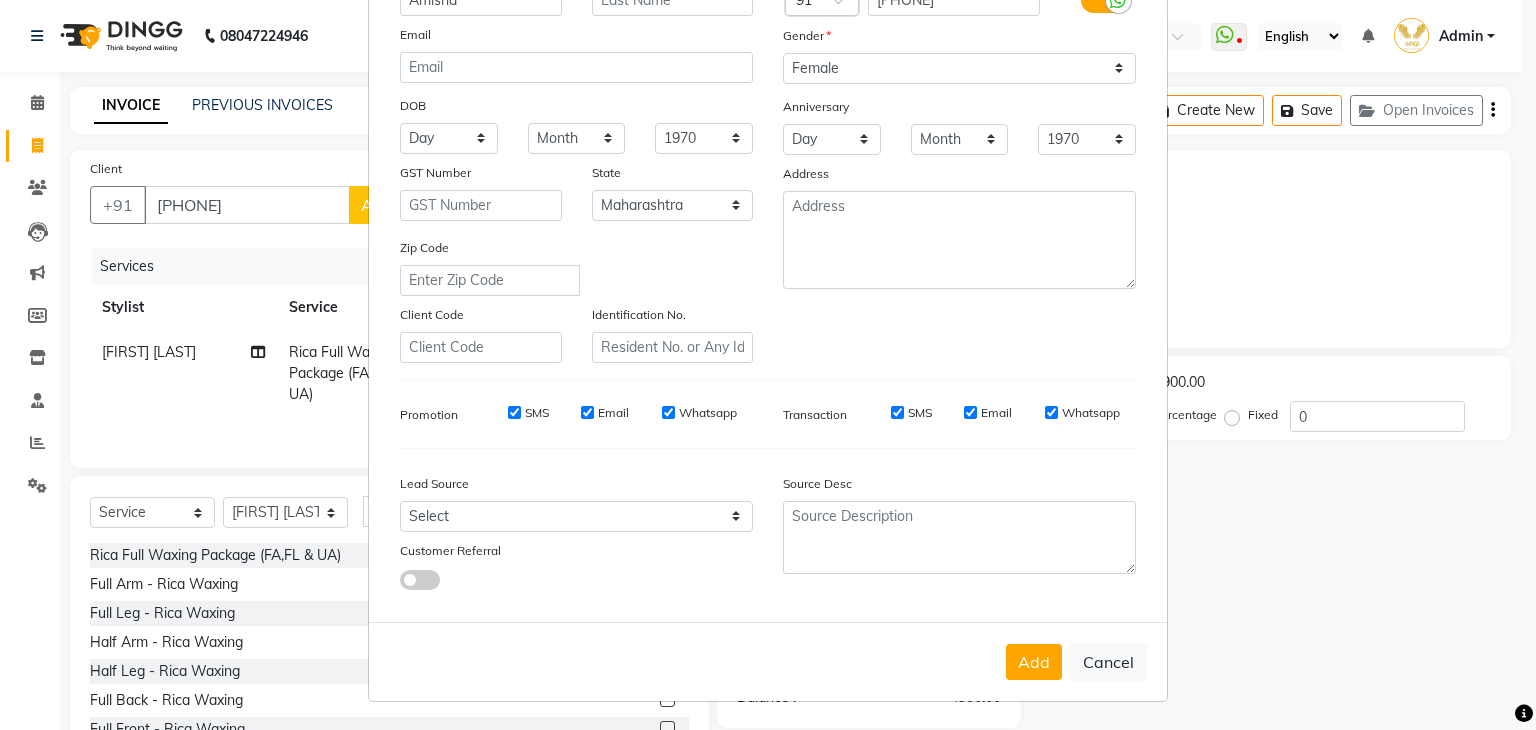 click on "Add   Cancel" at bounding box center [768, 661] 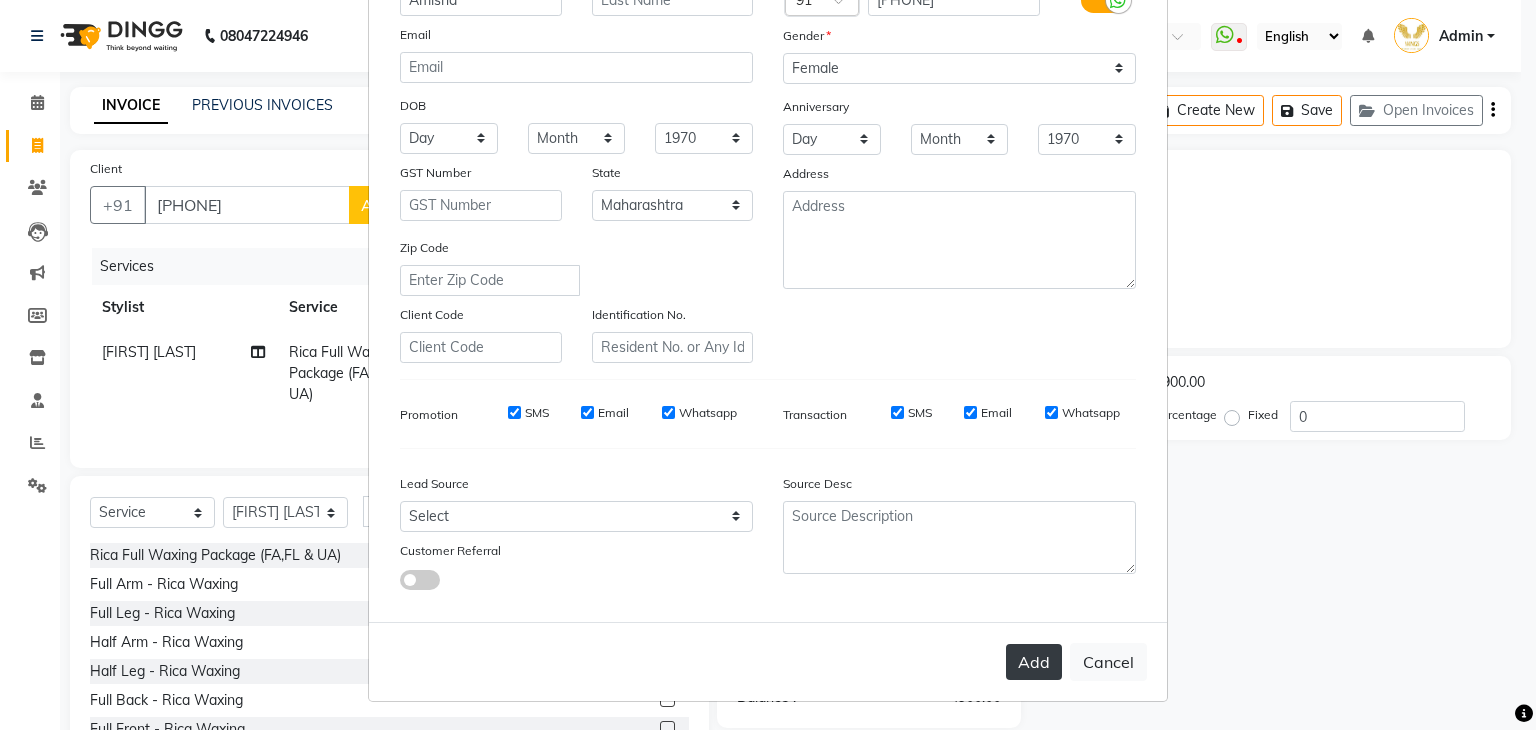 click on "Add" at bounding box center (1034, 662) 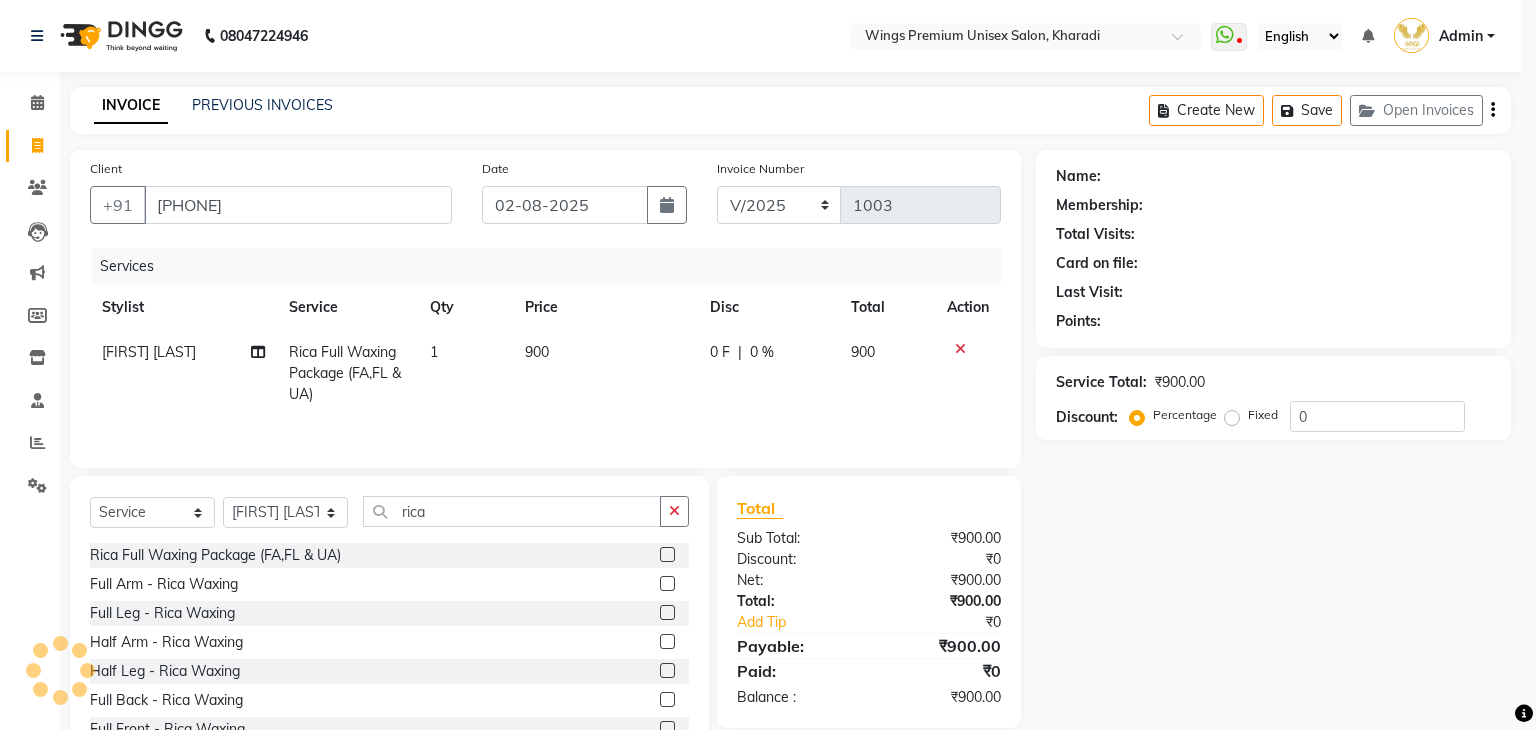type 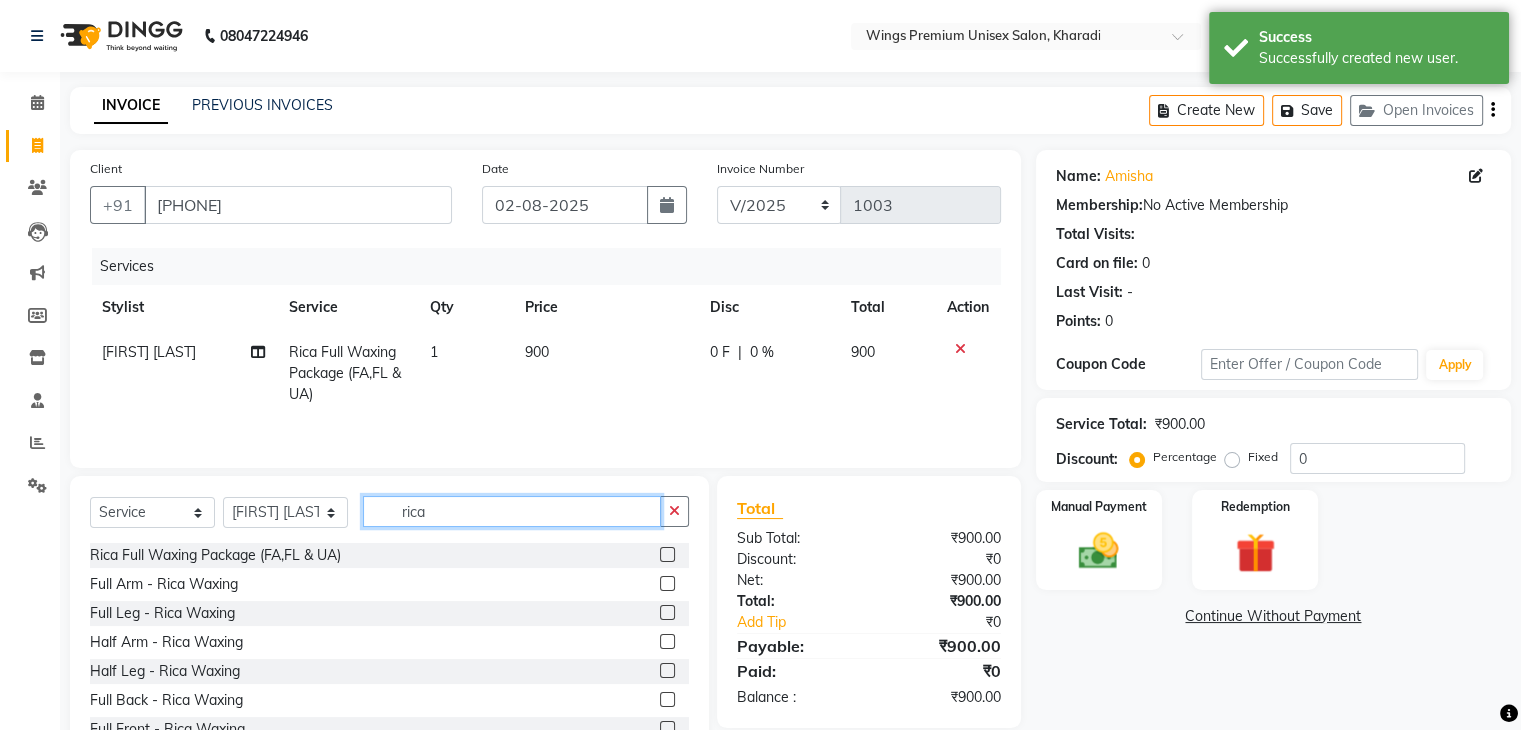 click on "rica" 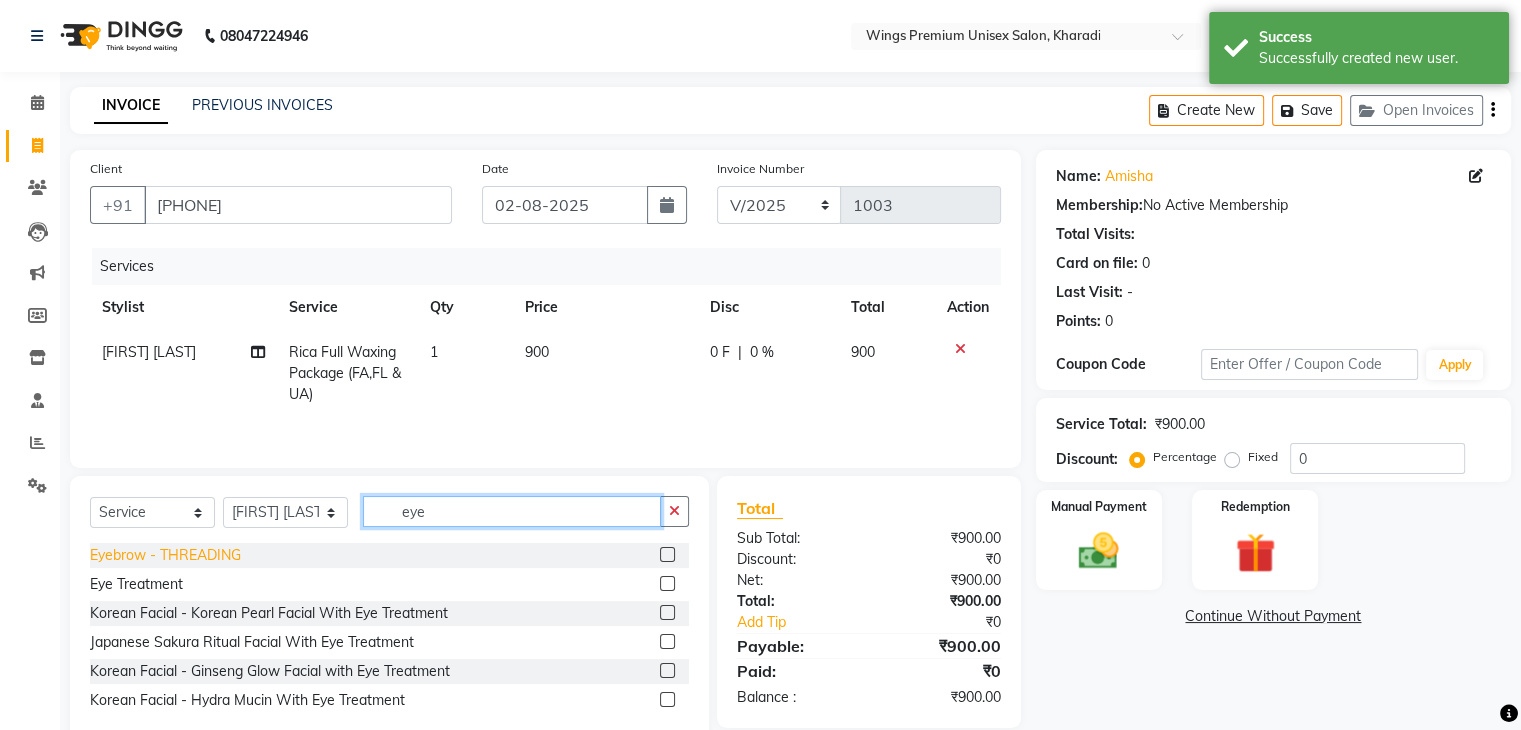 type on "eye" 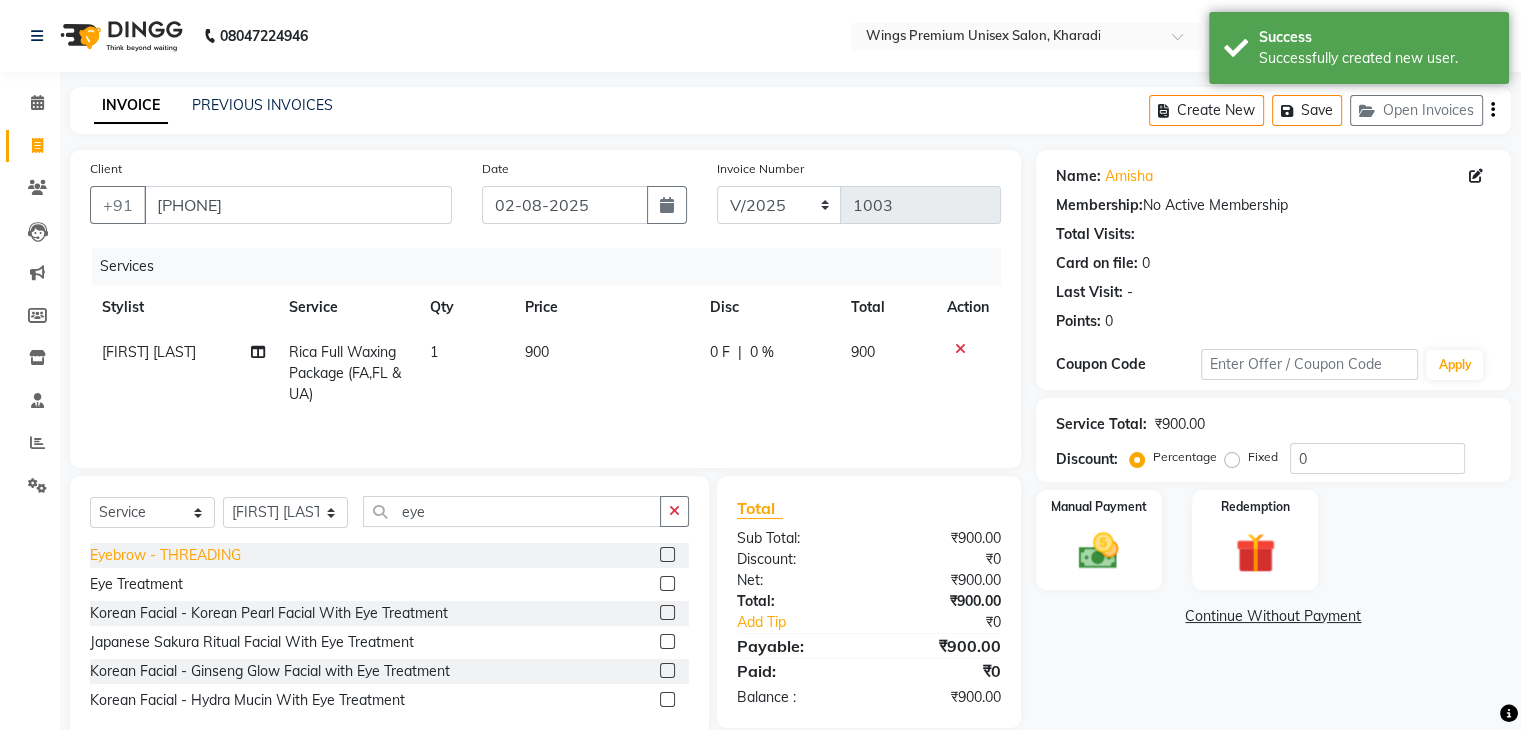 click on "Eyebrow  - THREADING" 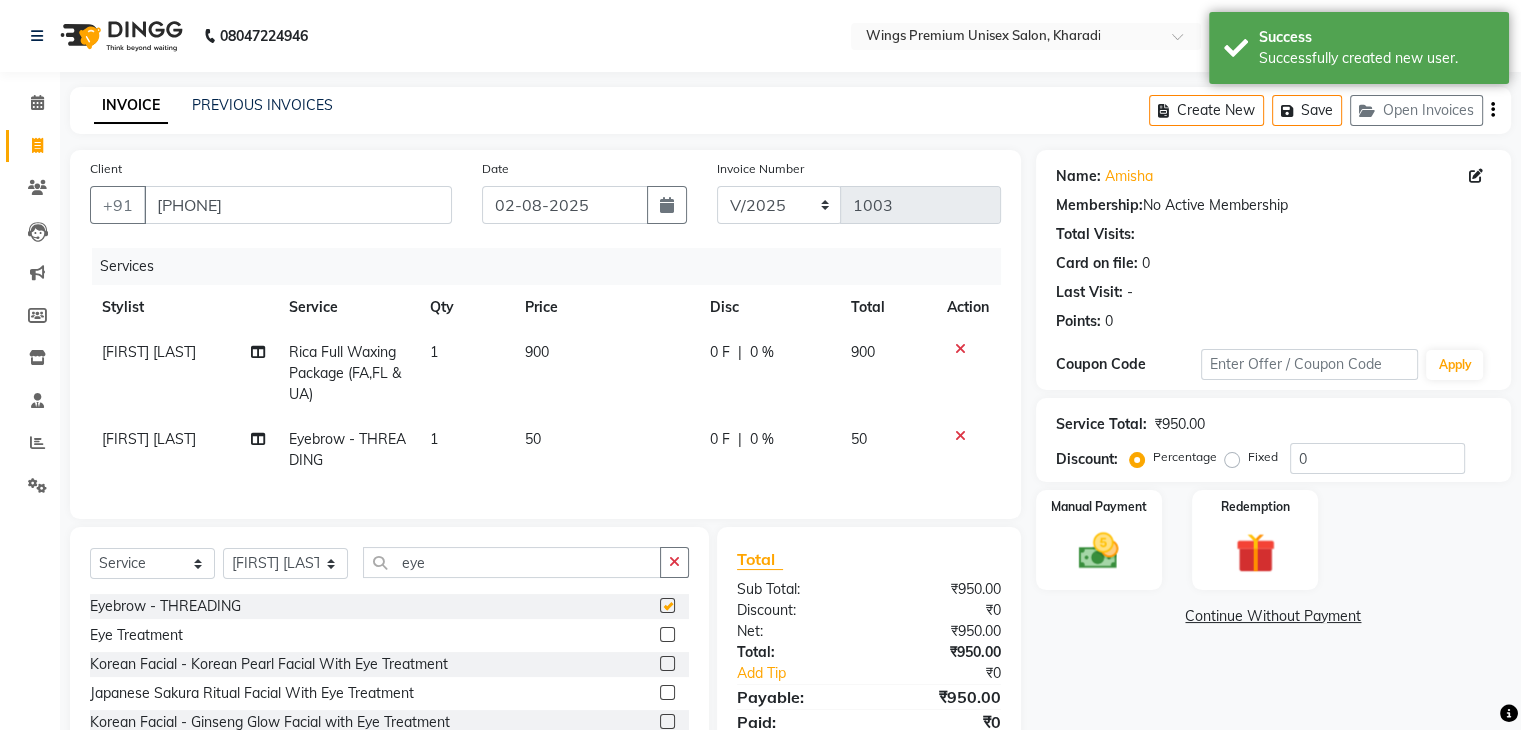 checkbox on "false" 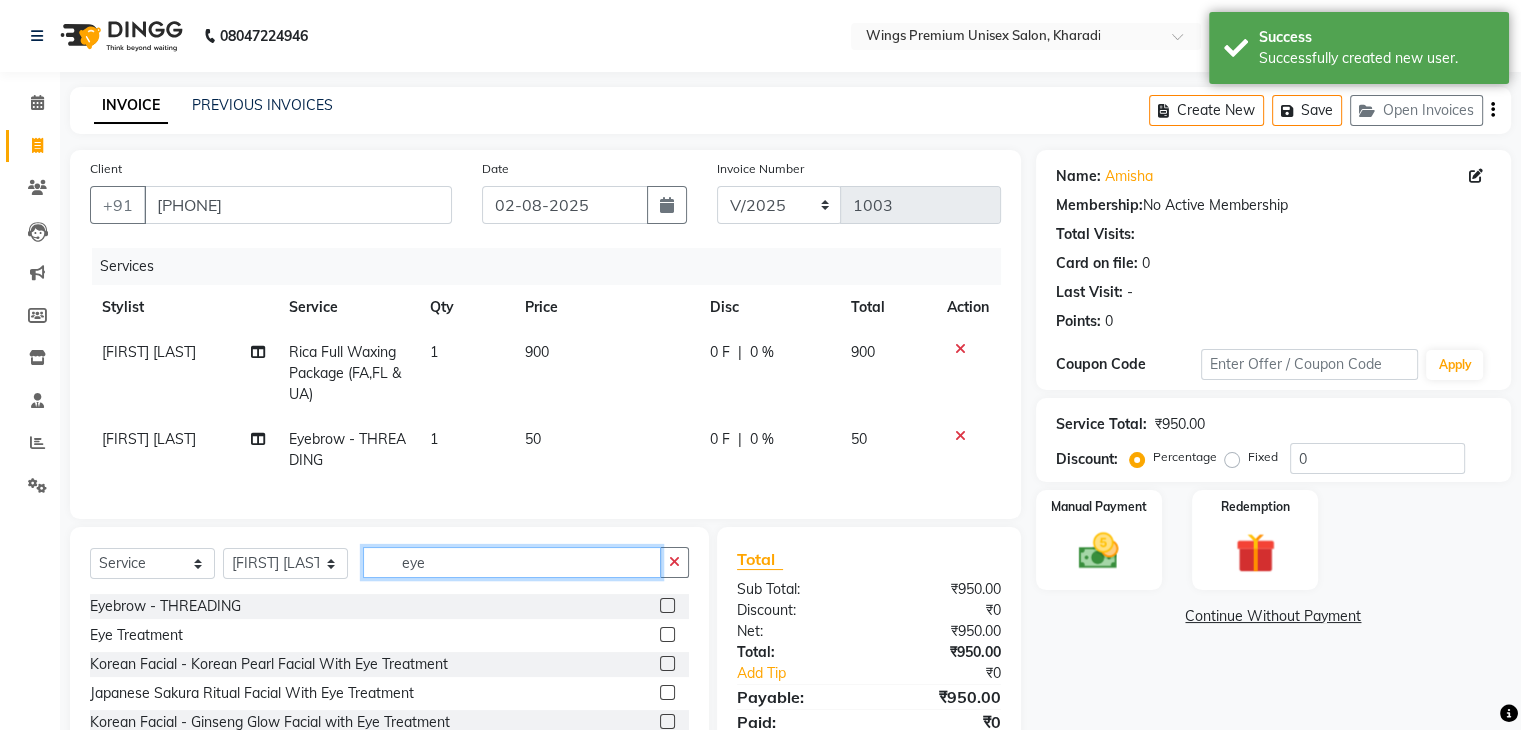 click on "eye" 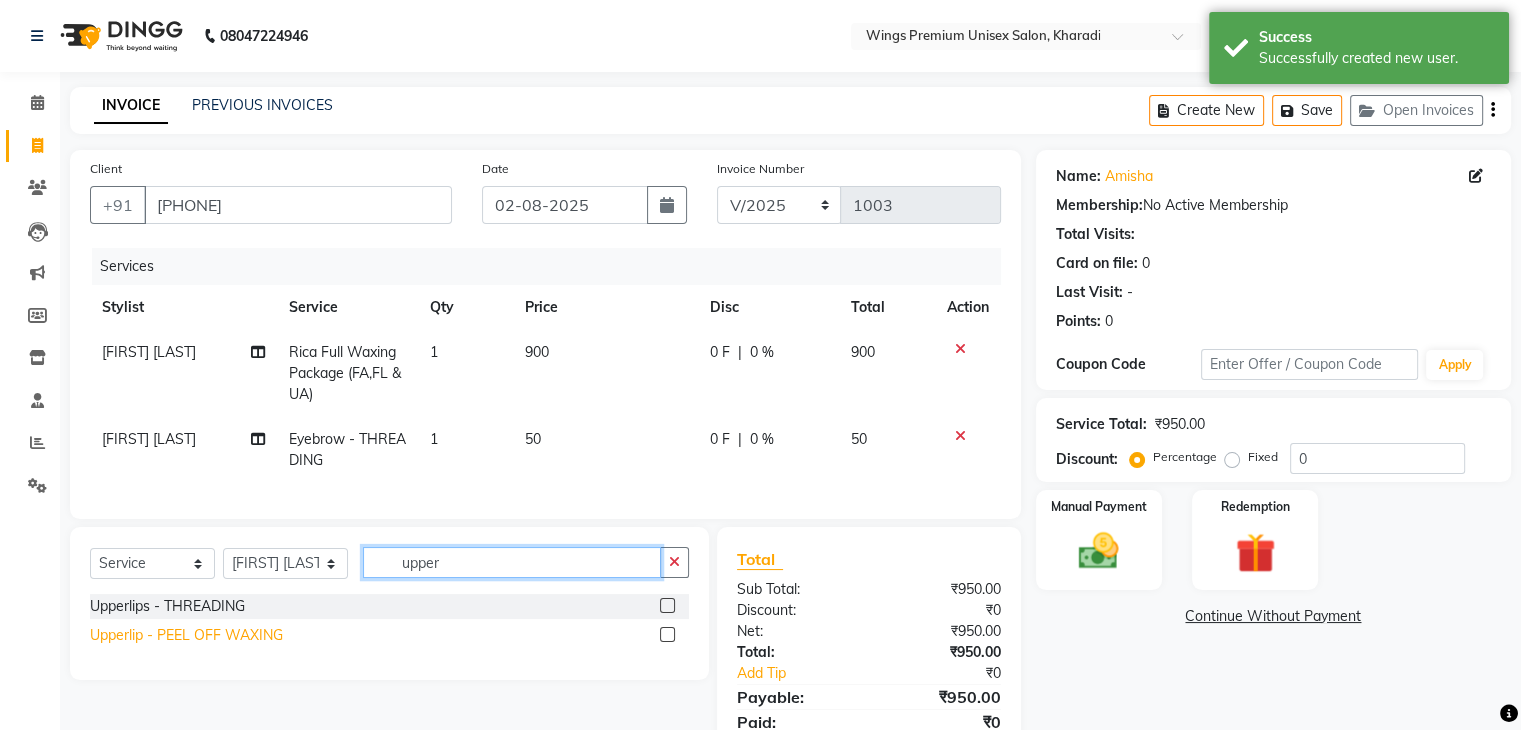 type on "upper" 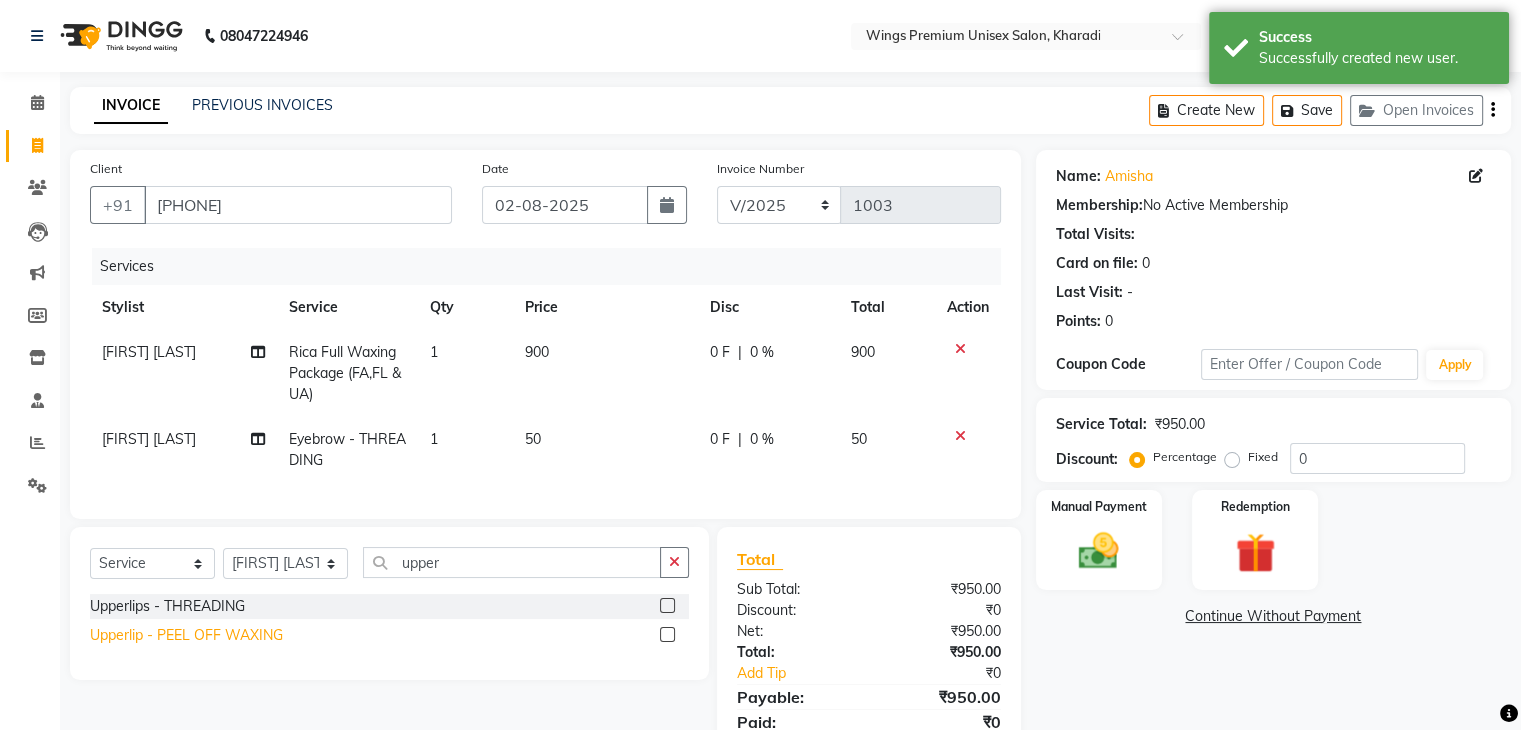 click on "Upperlip - PEEL OFF WAXING" 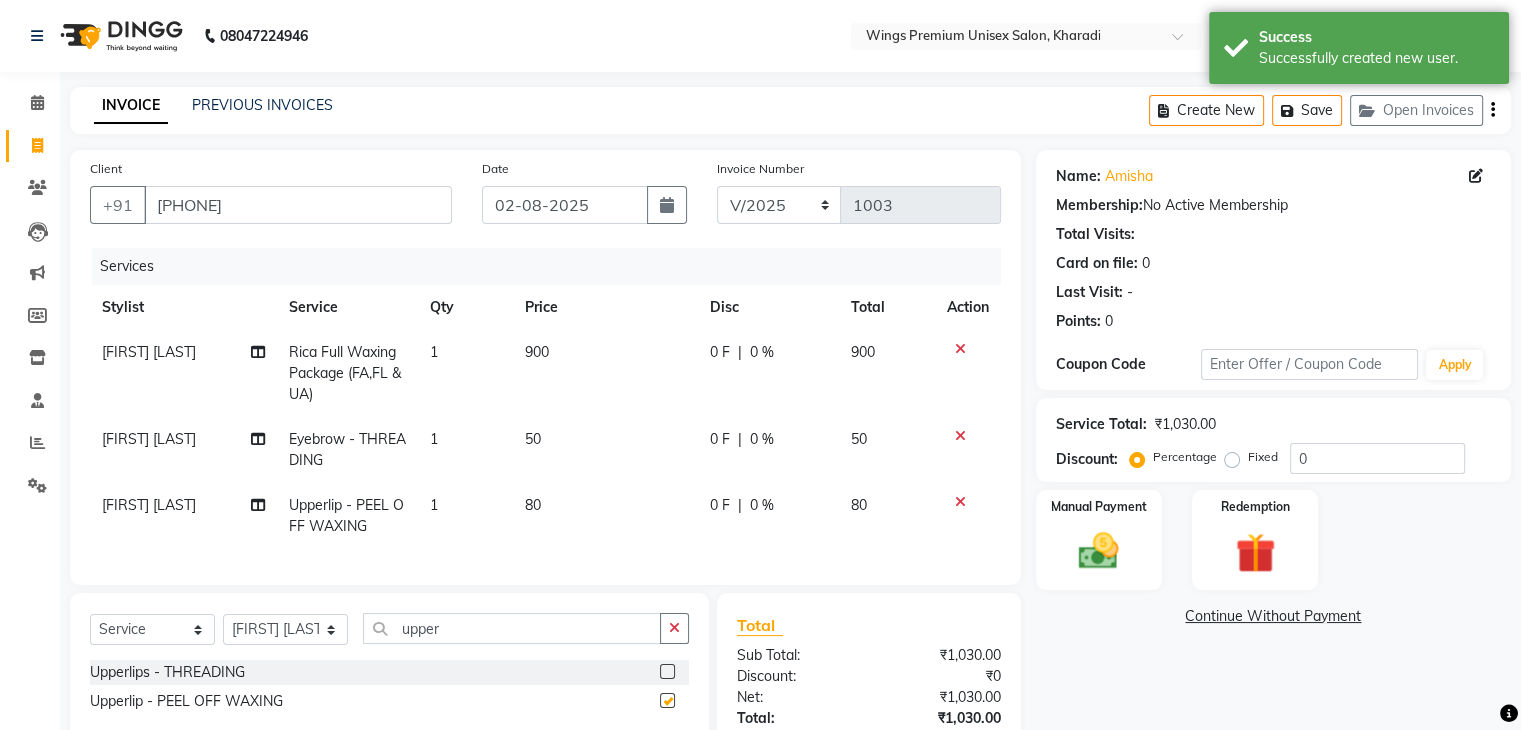checkbox on "false" 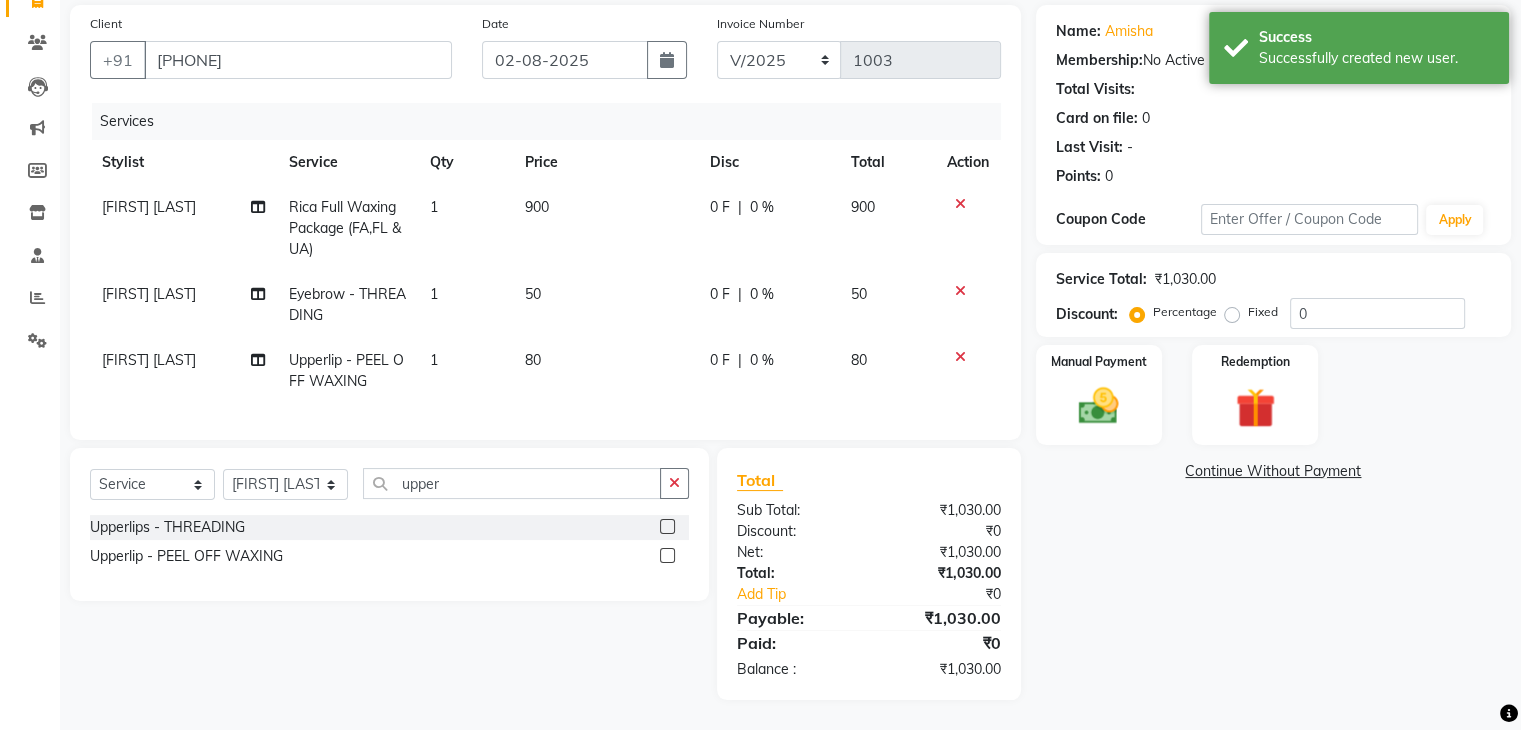 scroll, scrollTop: 160, scrollLeft: 0, axis: vertical 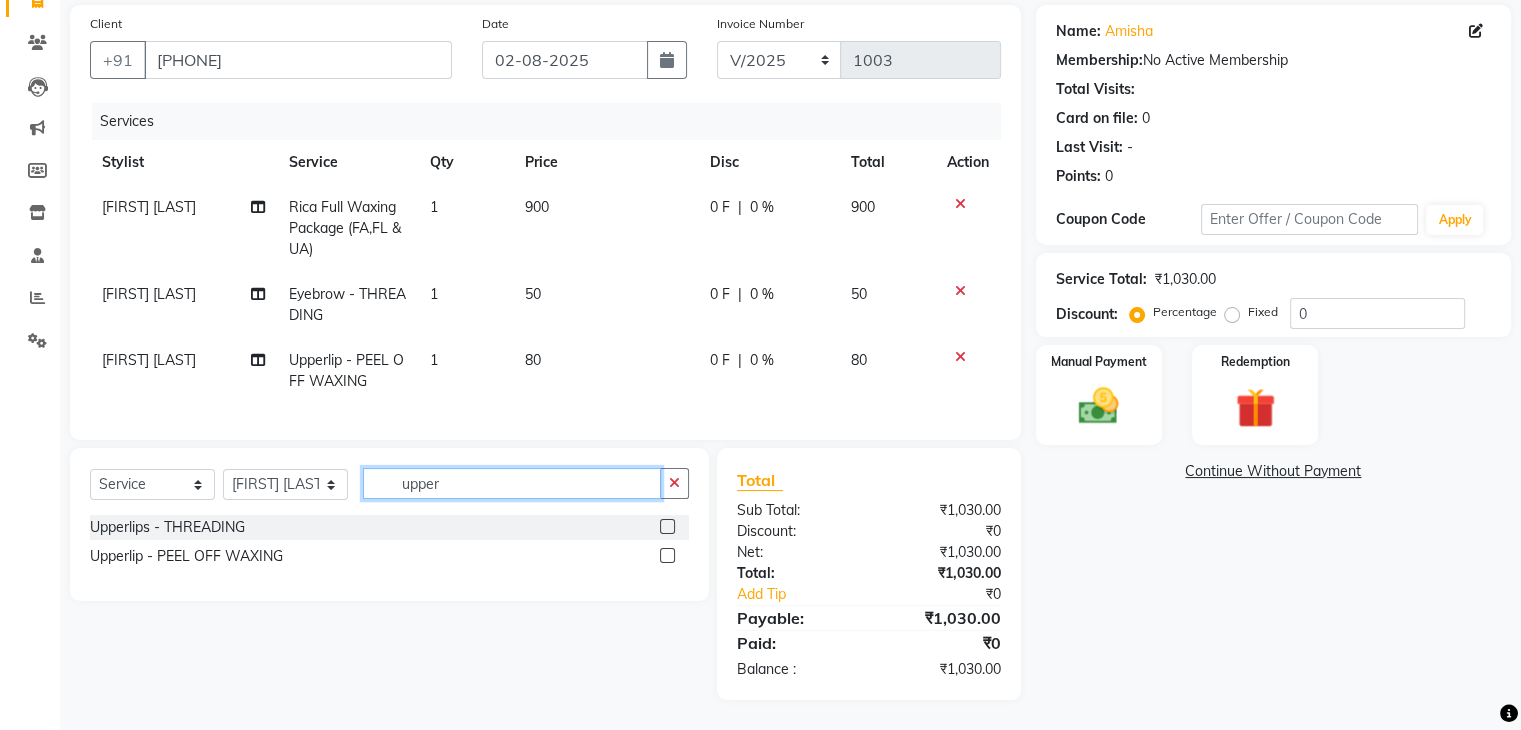 click on "upper" 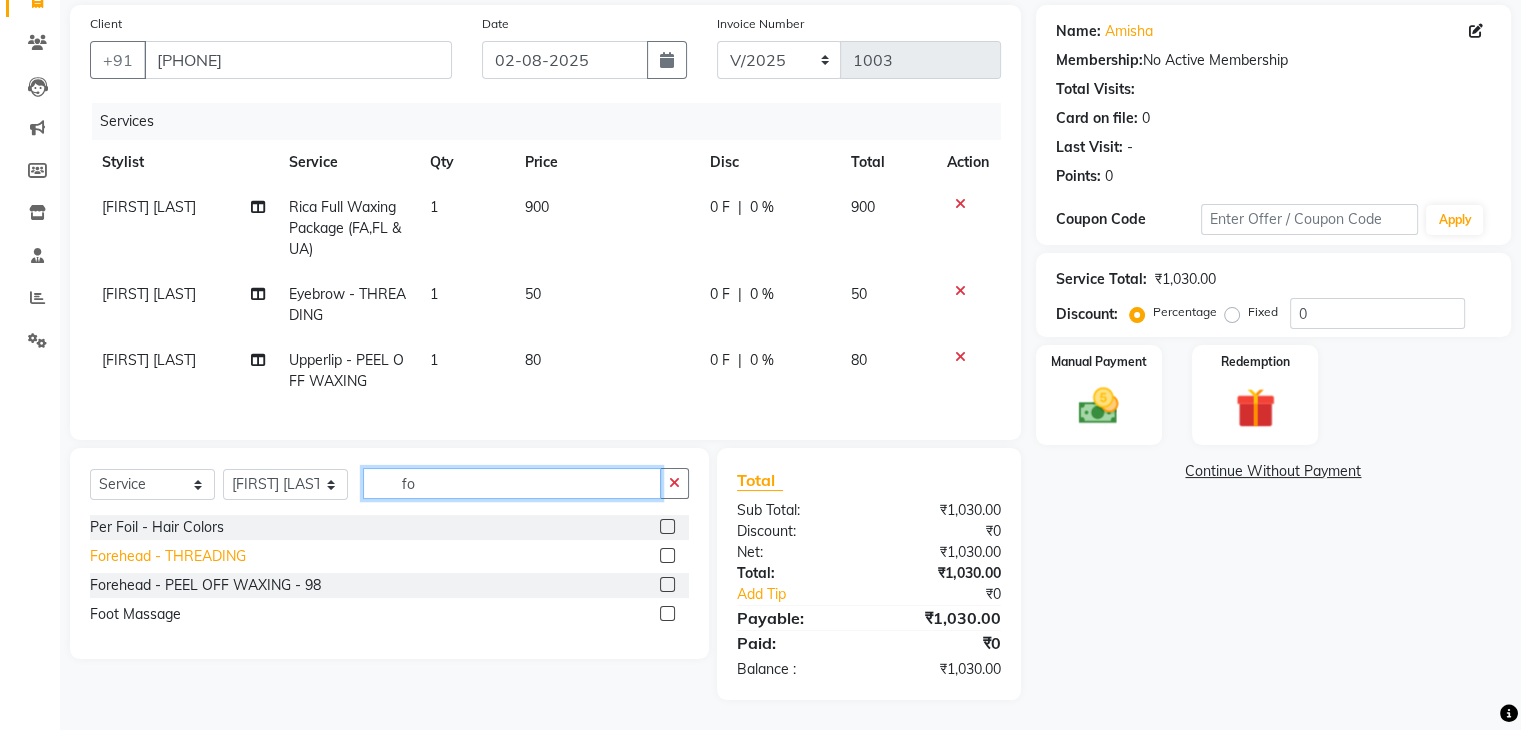 type on "fo" 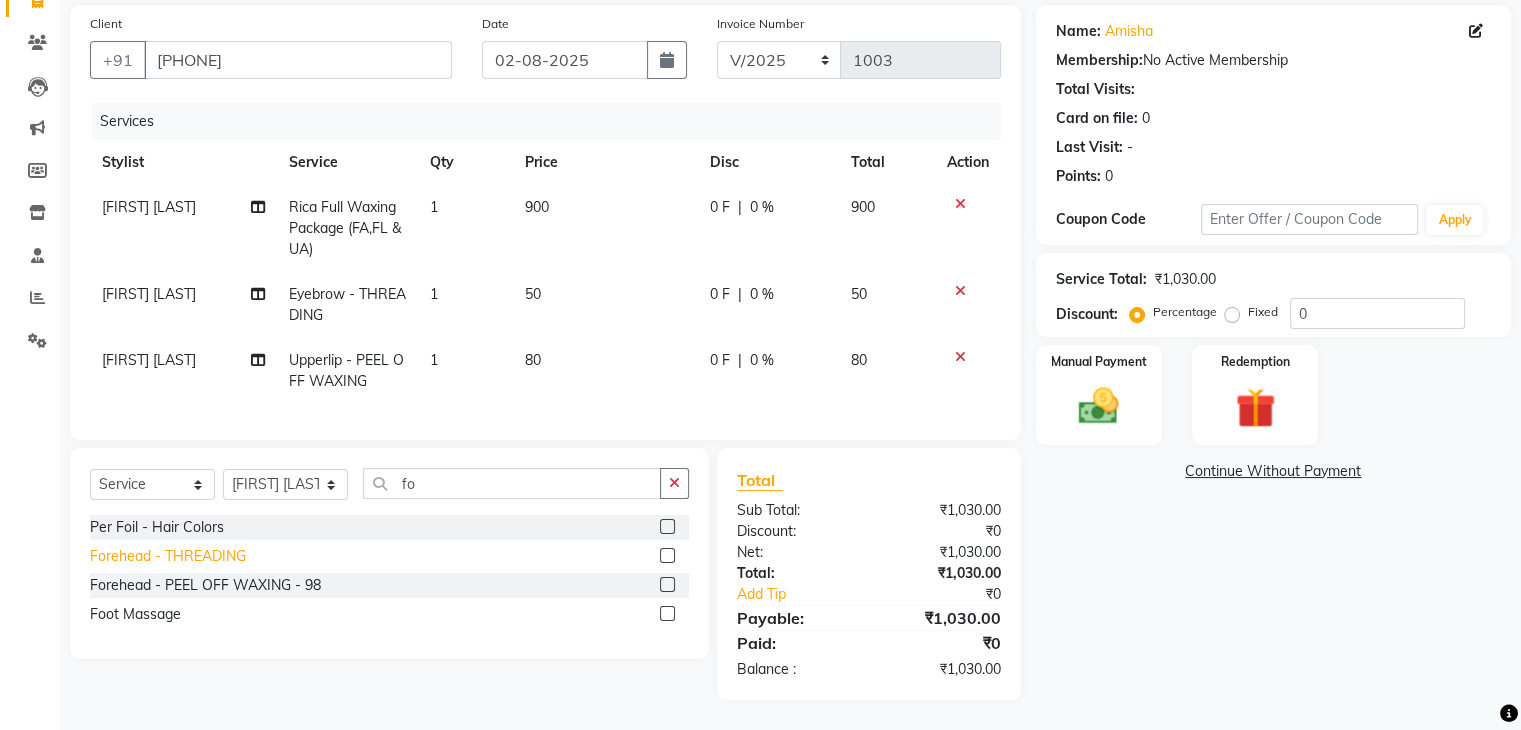 click on "Forehead  - THREADING" 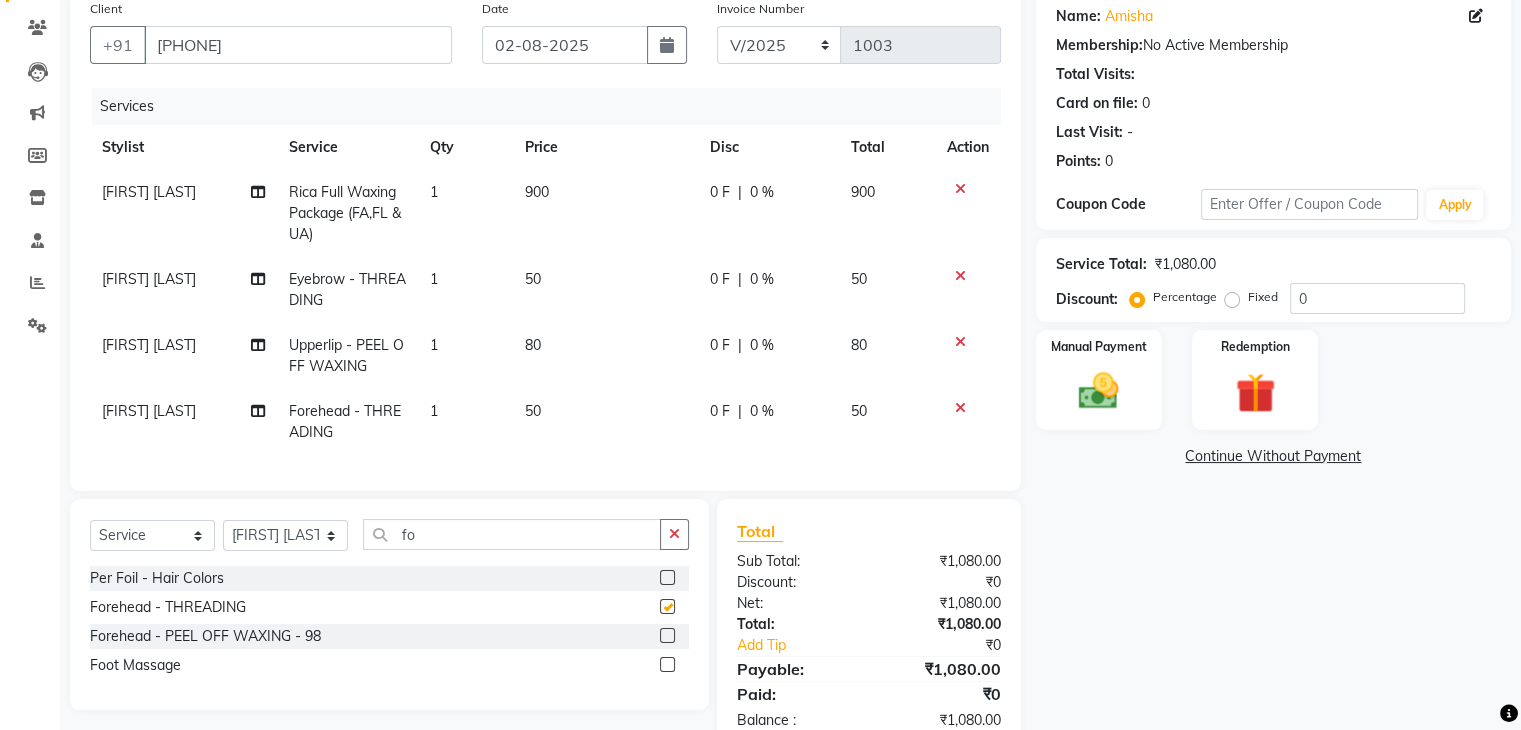checkbox on "false" 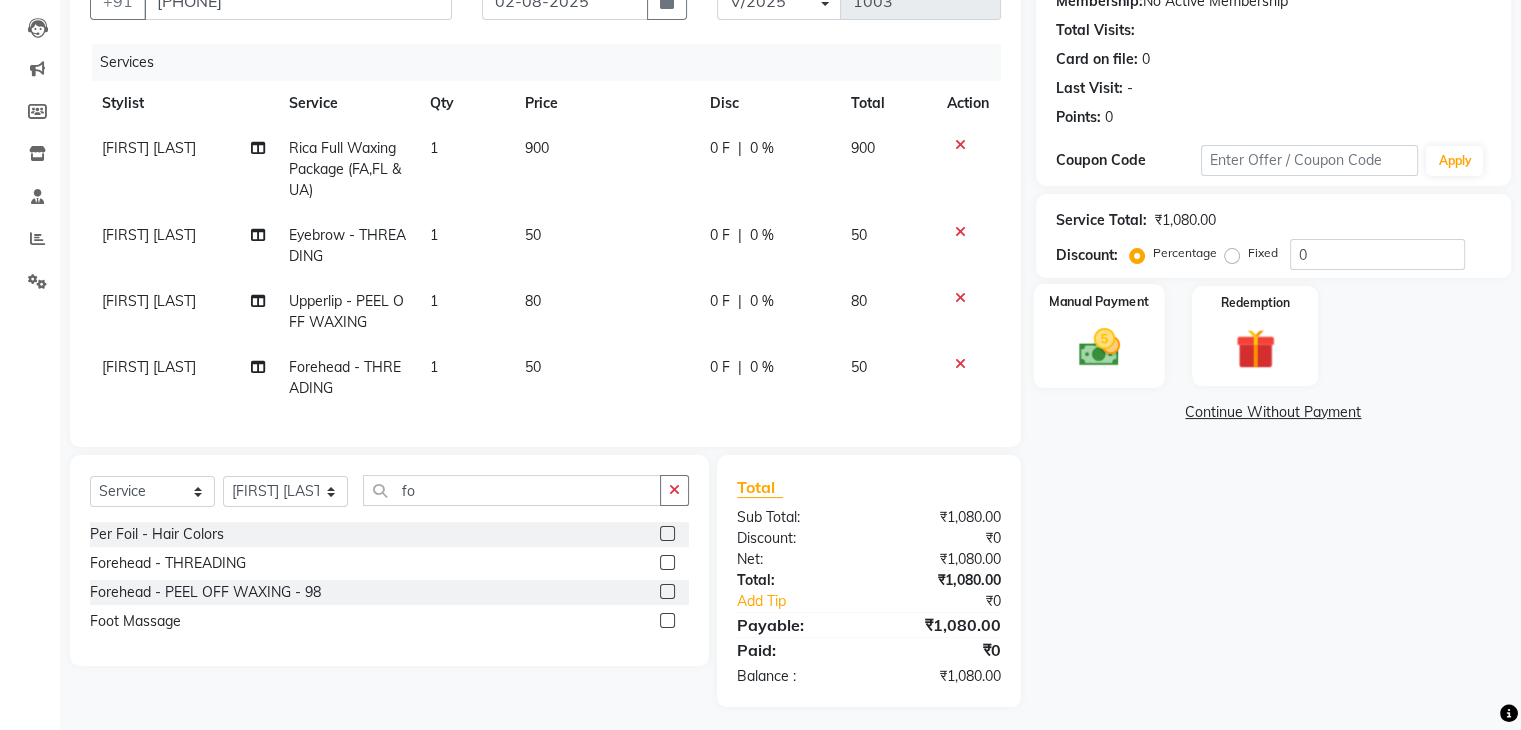 scroll, scrollTop: 227, scrollLeft: 0, axis: vertical 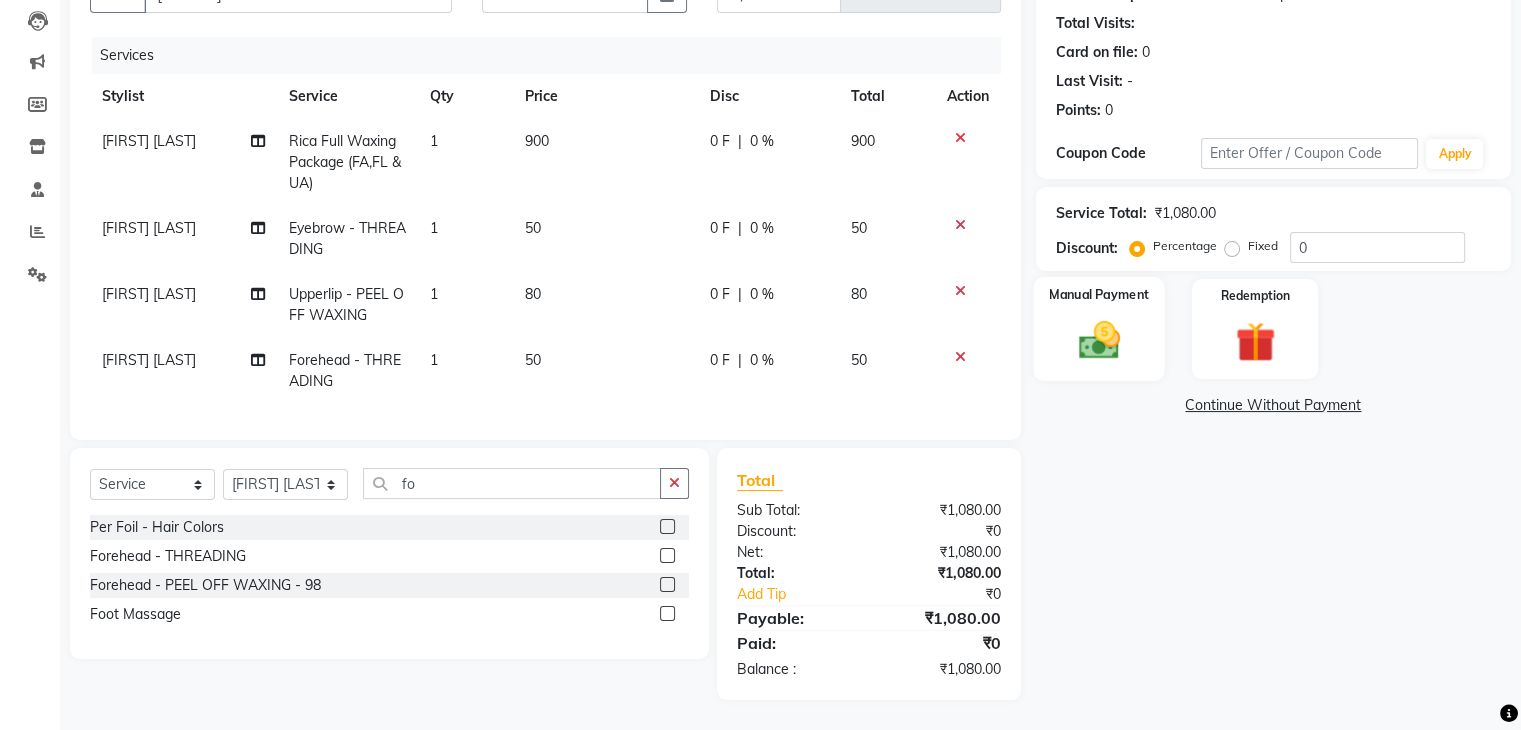 drag, startPoint x: 1099, startPoint y: 315, endPoint x: 1211, endPoint y: 361, distance: 121.07848 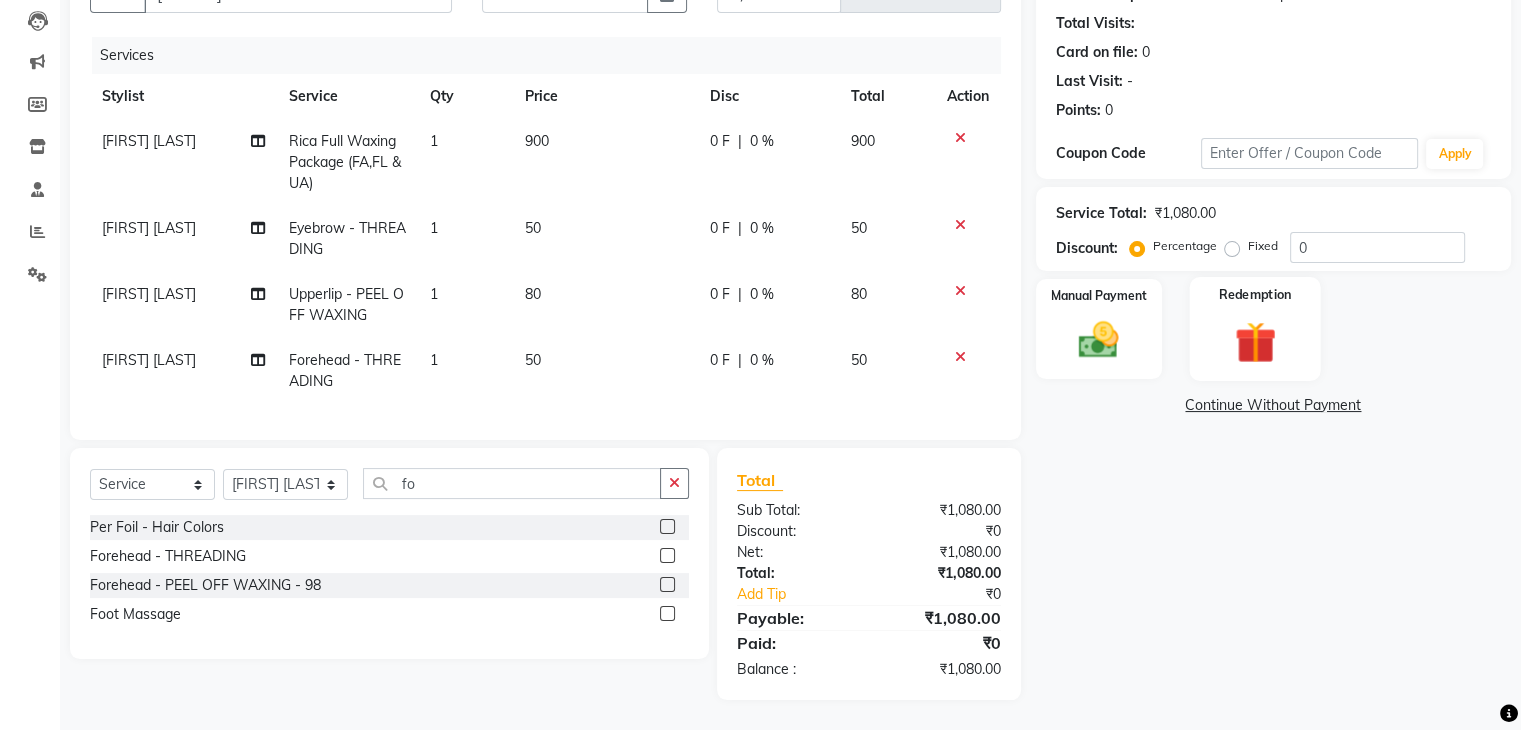 click 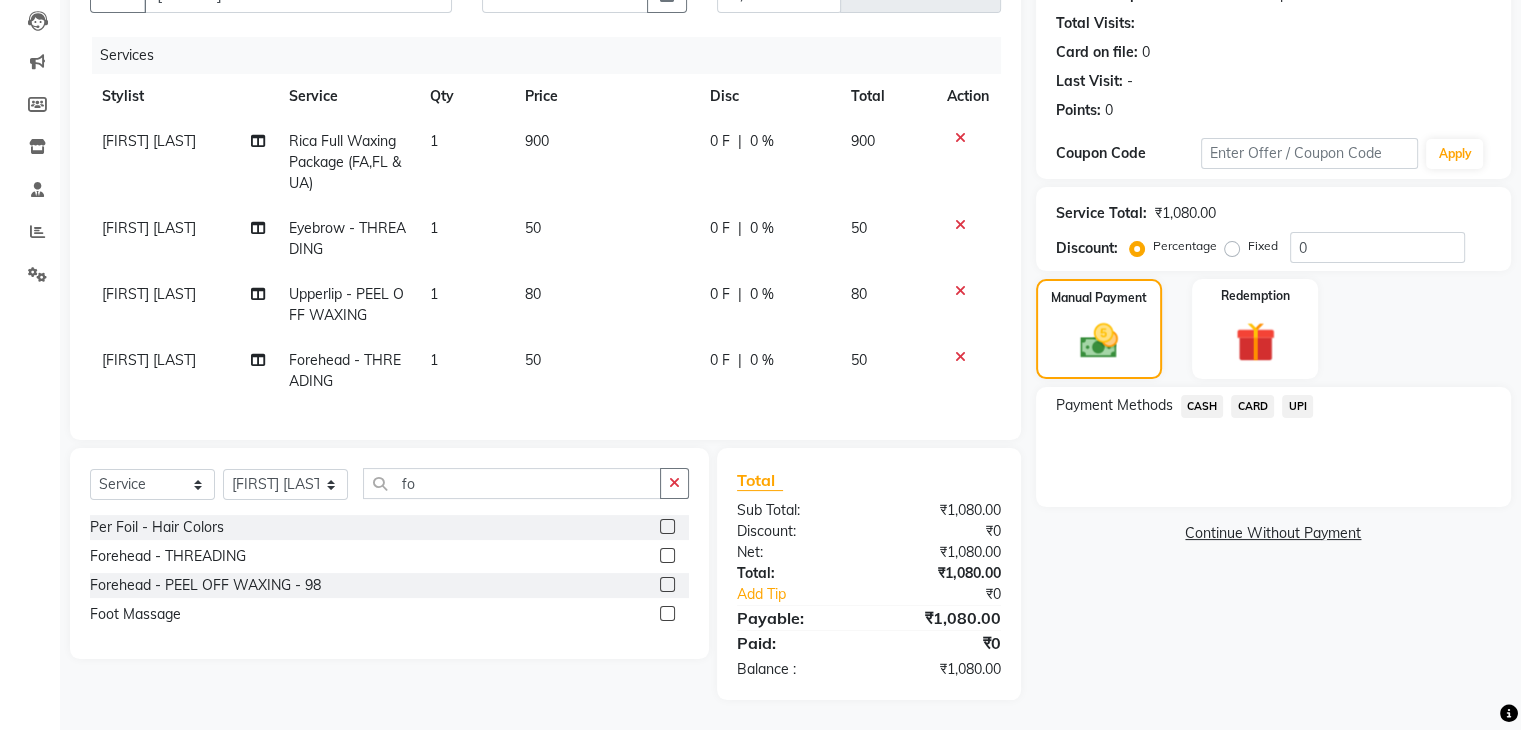 click on "UPI" 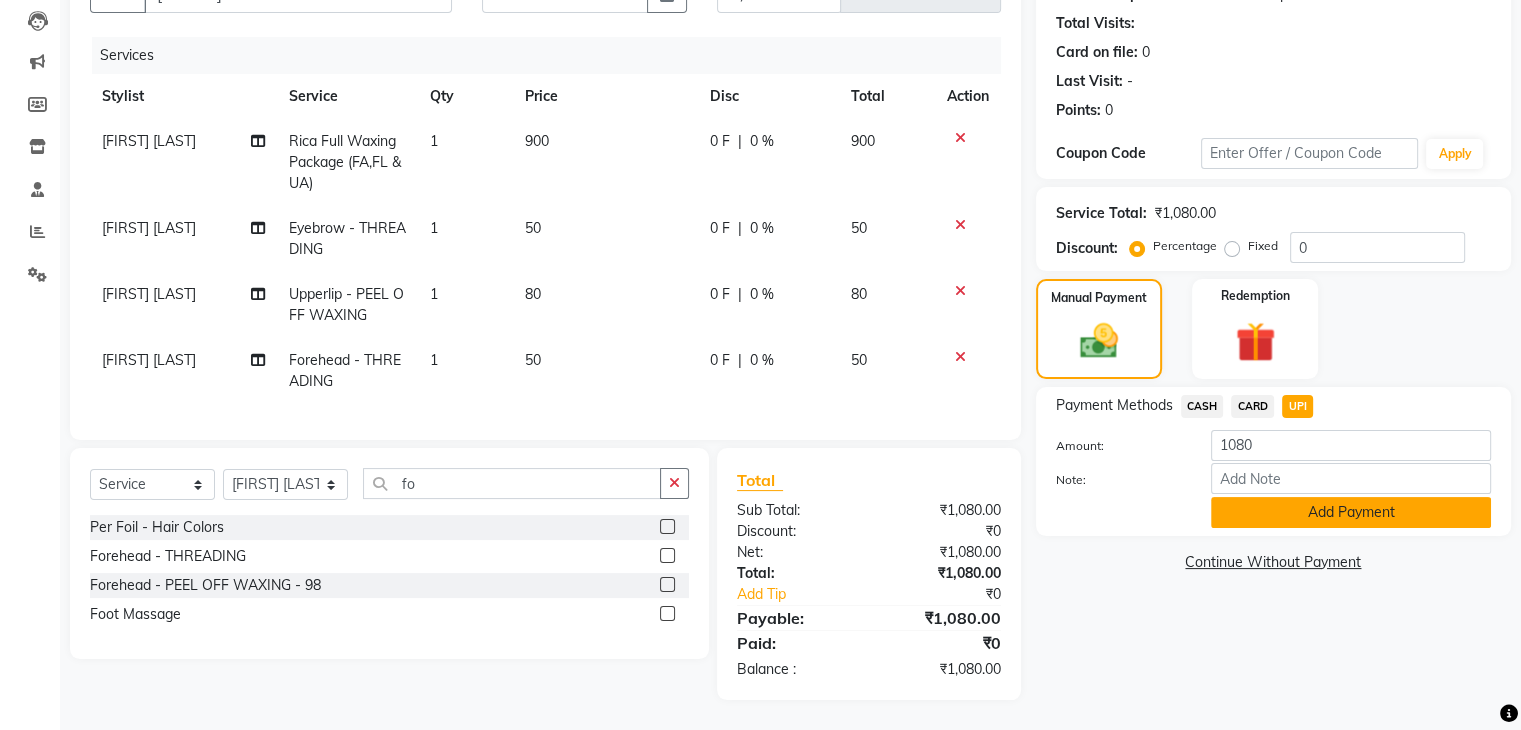 click on "Add Payment" 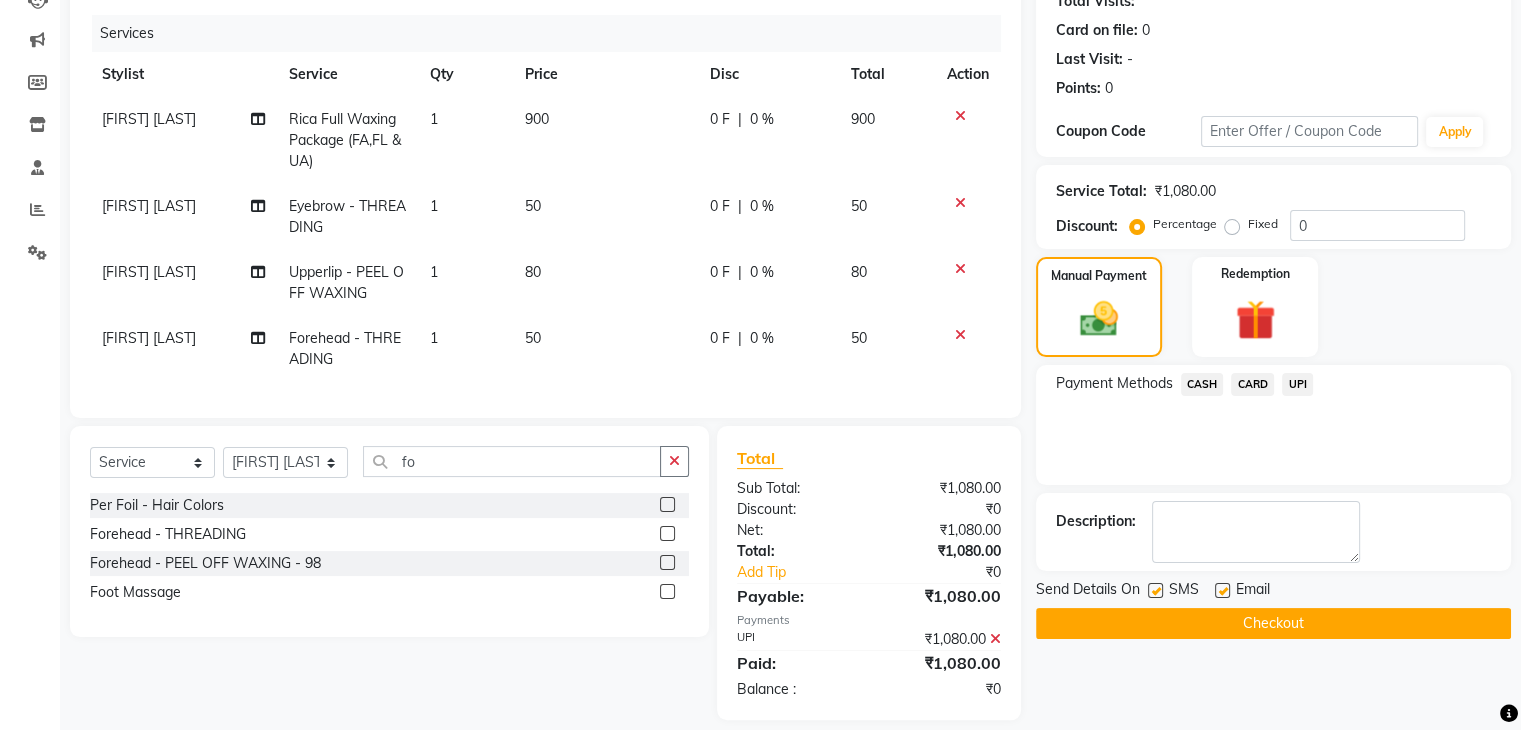 scroll, scrollTop: 268, scrollLeft: 0, axis: vertical 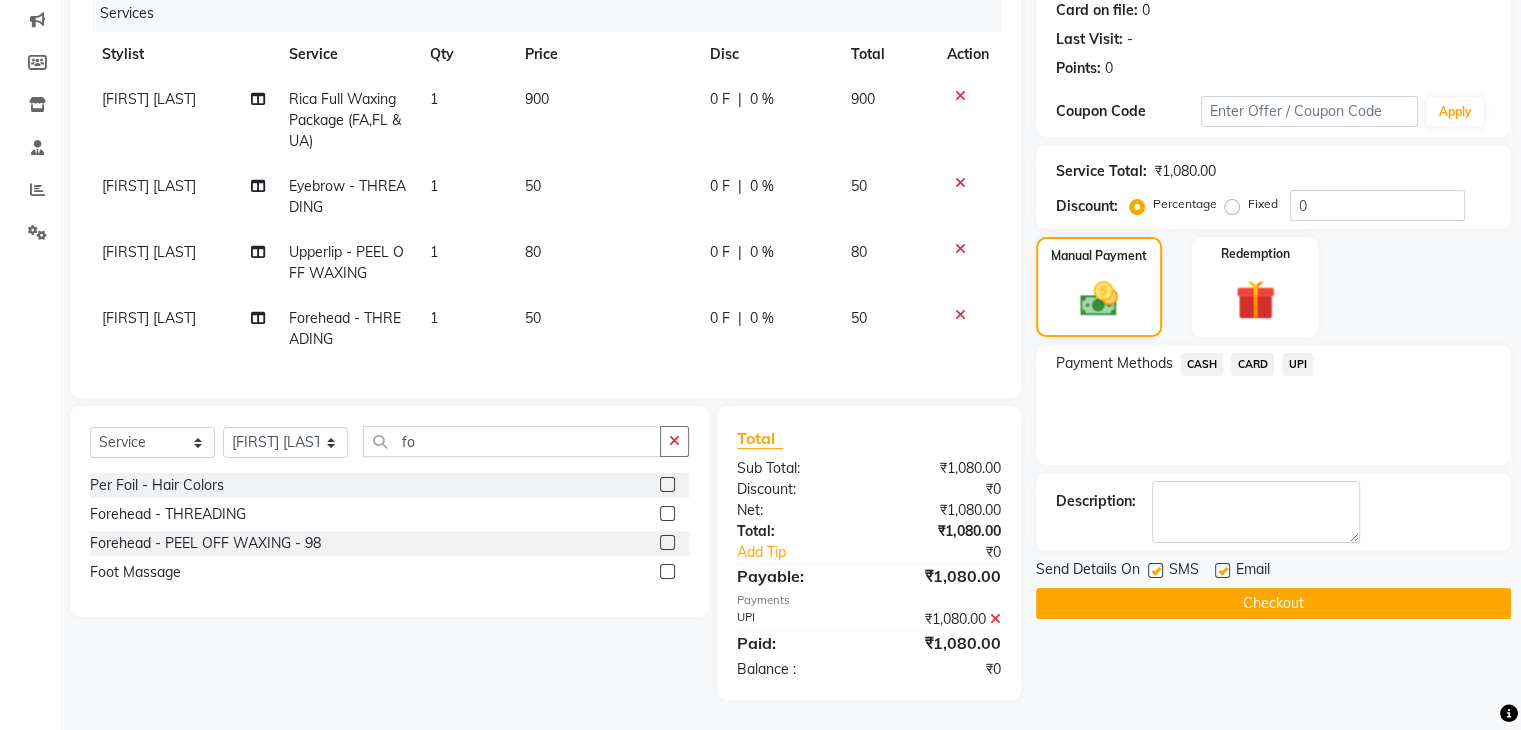 click on "Checkout" 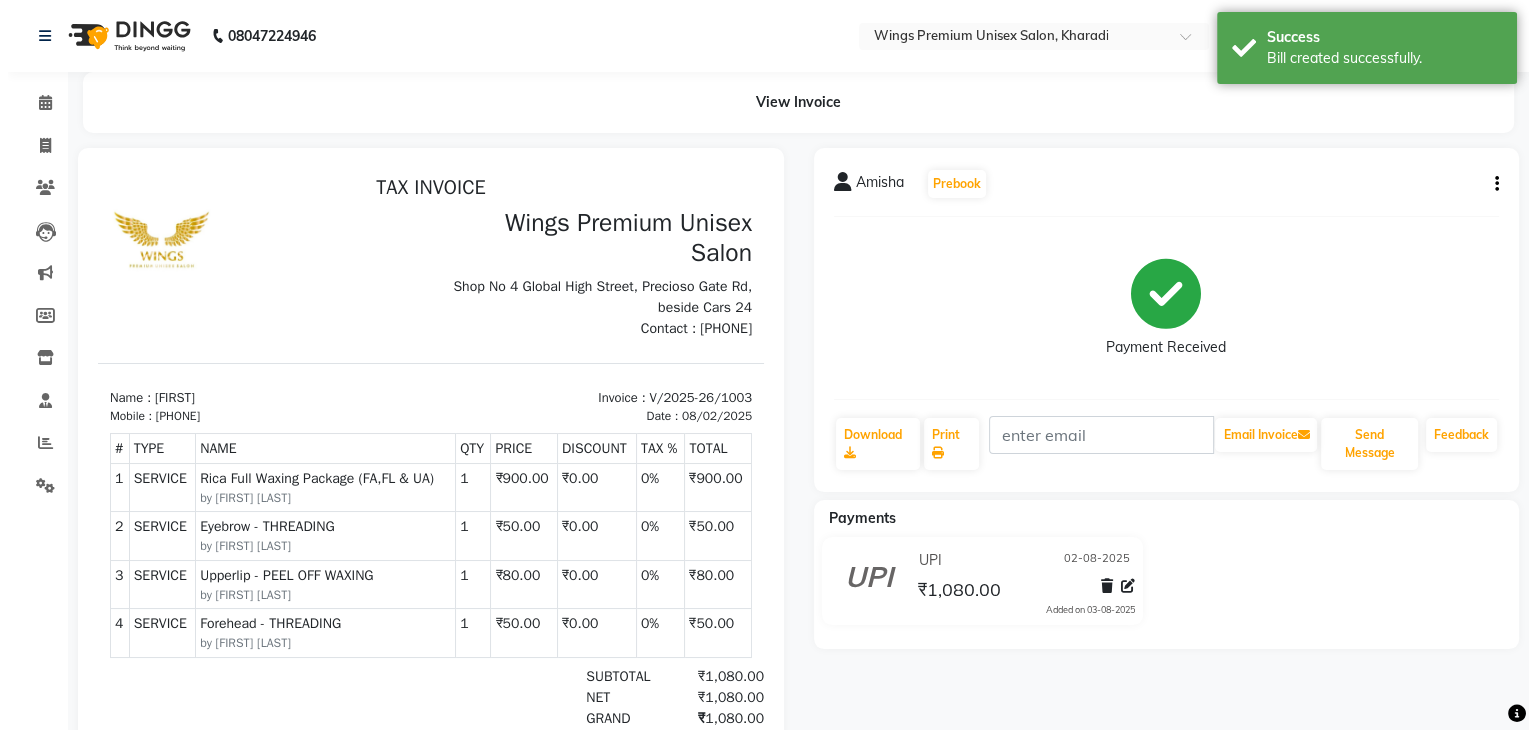 scroll, scrollTop: 0, scrollLeft: 0, axis: both 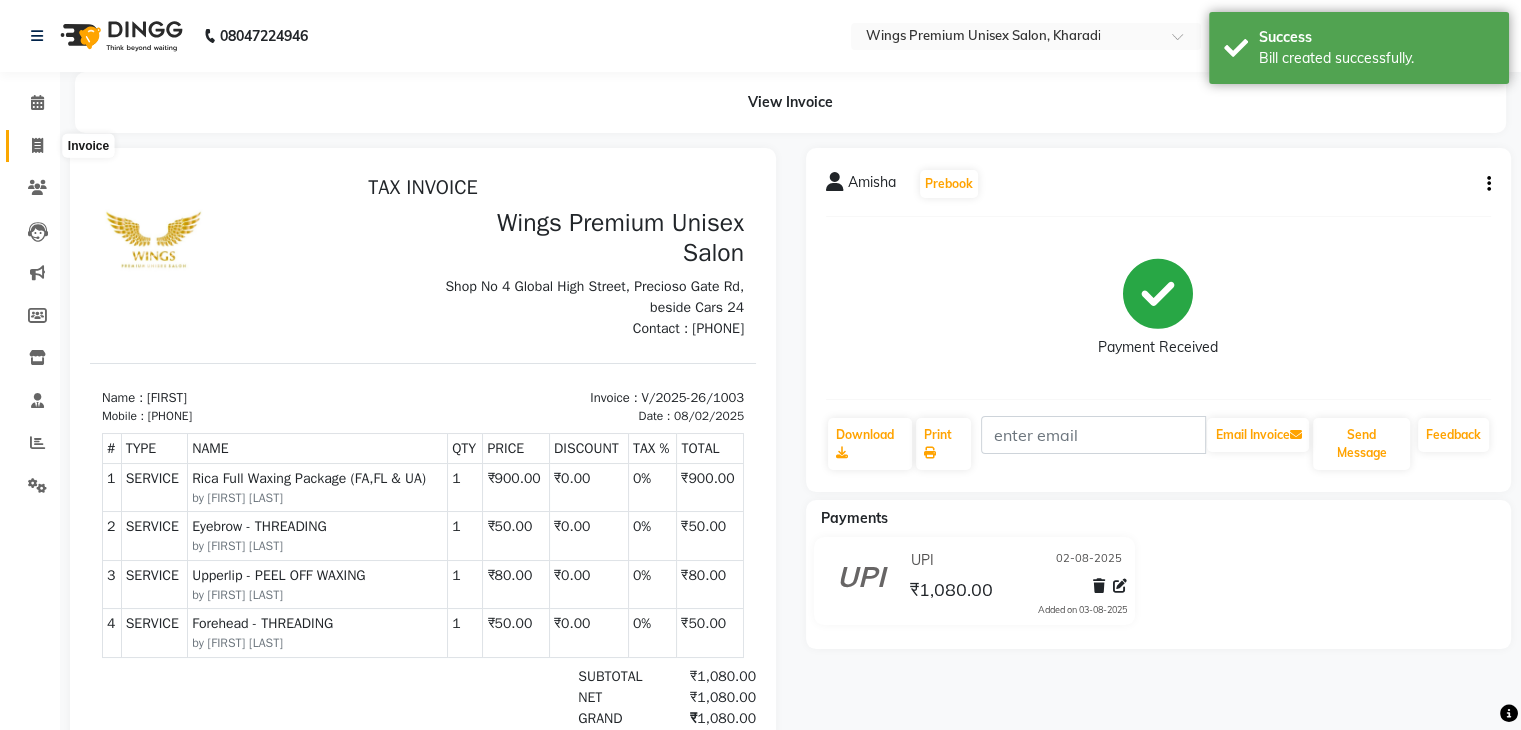 click 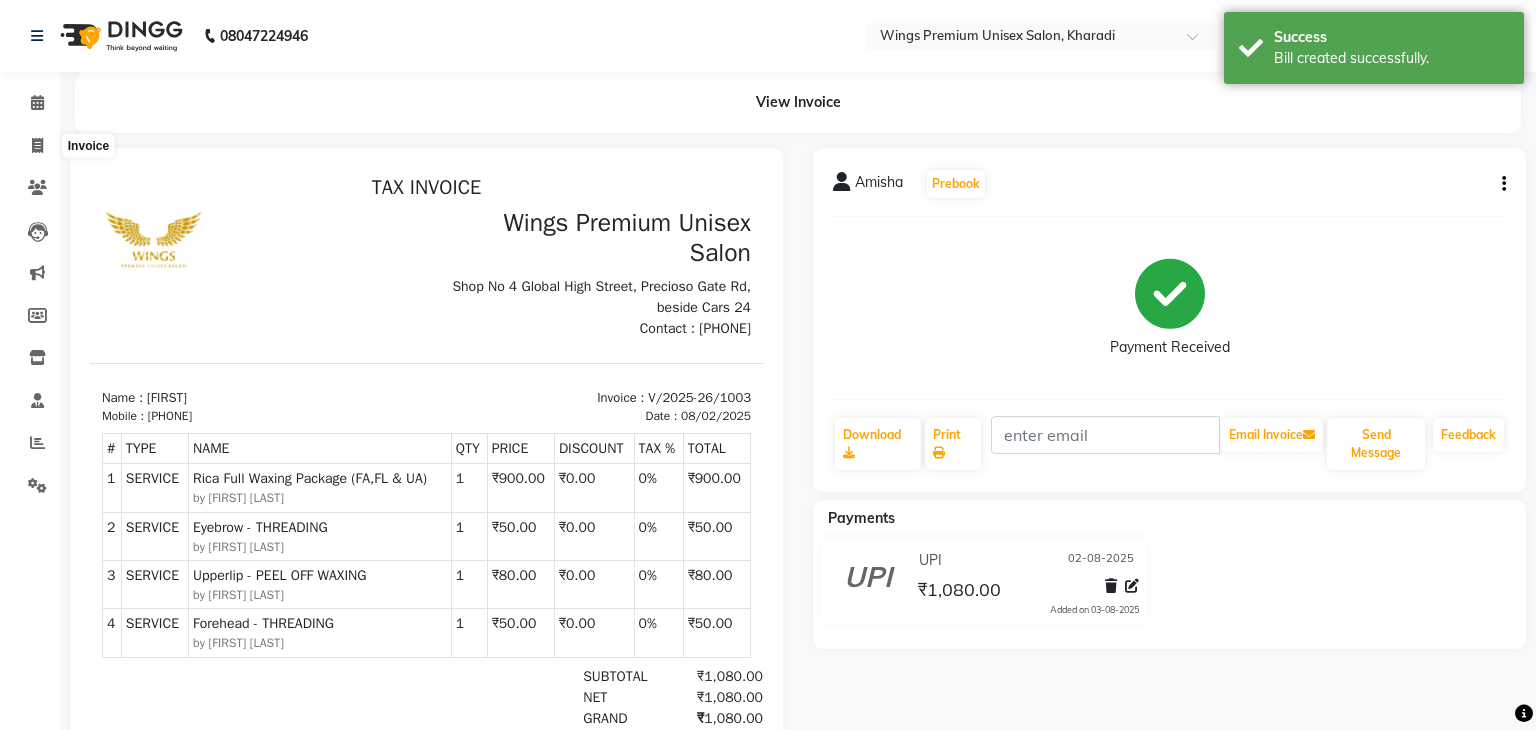 select on "674" 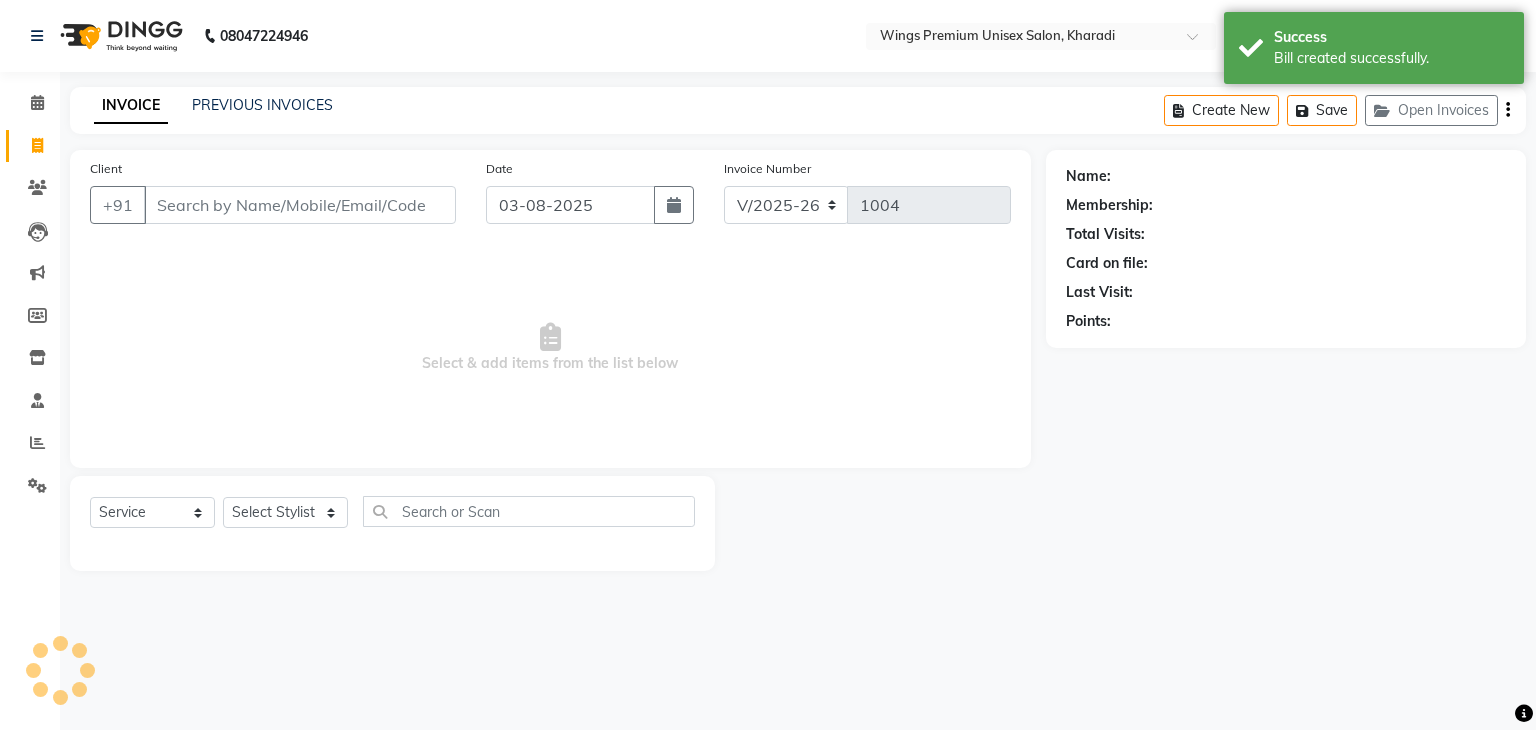 click on "Client" at bounding box center [300, 205] 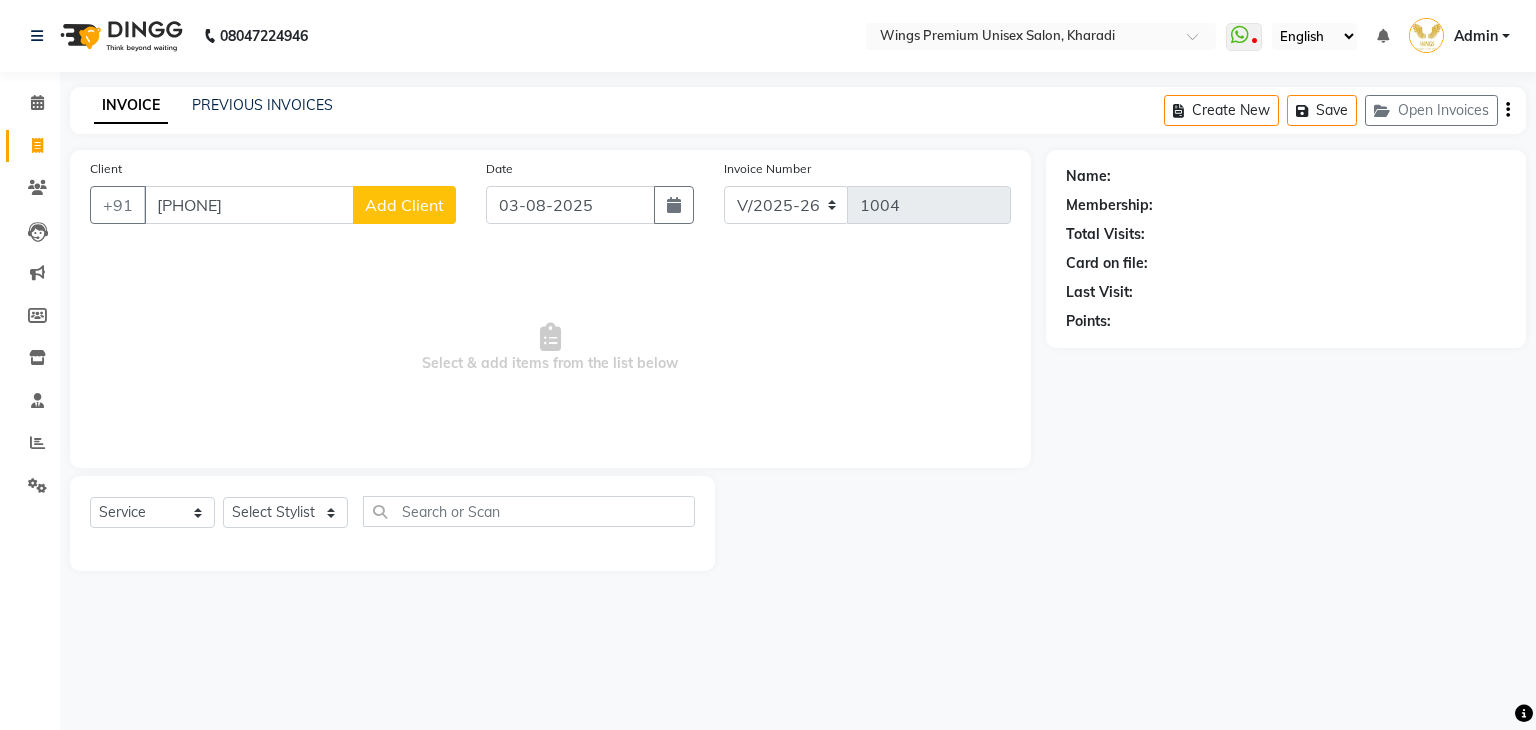 type on "[PHONE]" 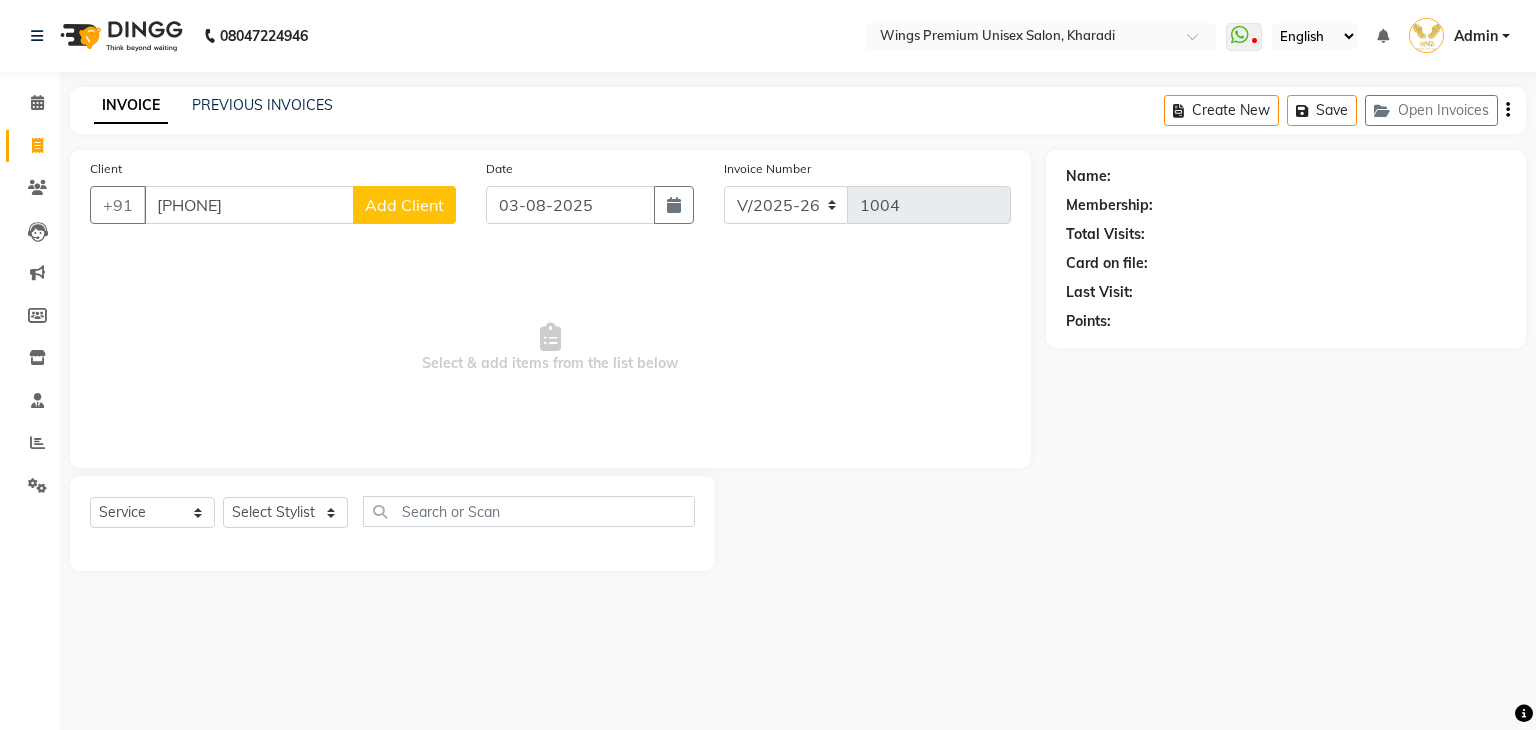 select on "22" 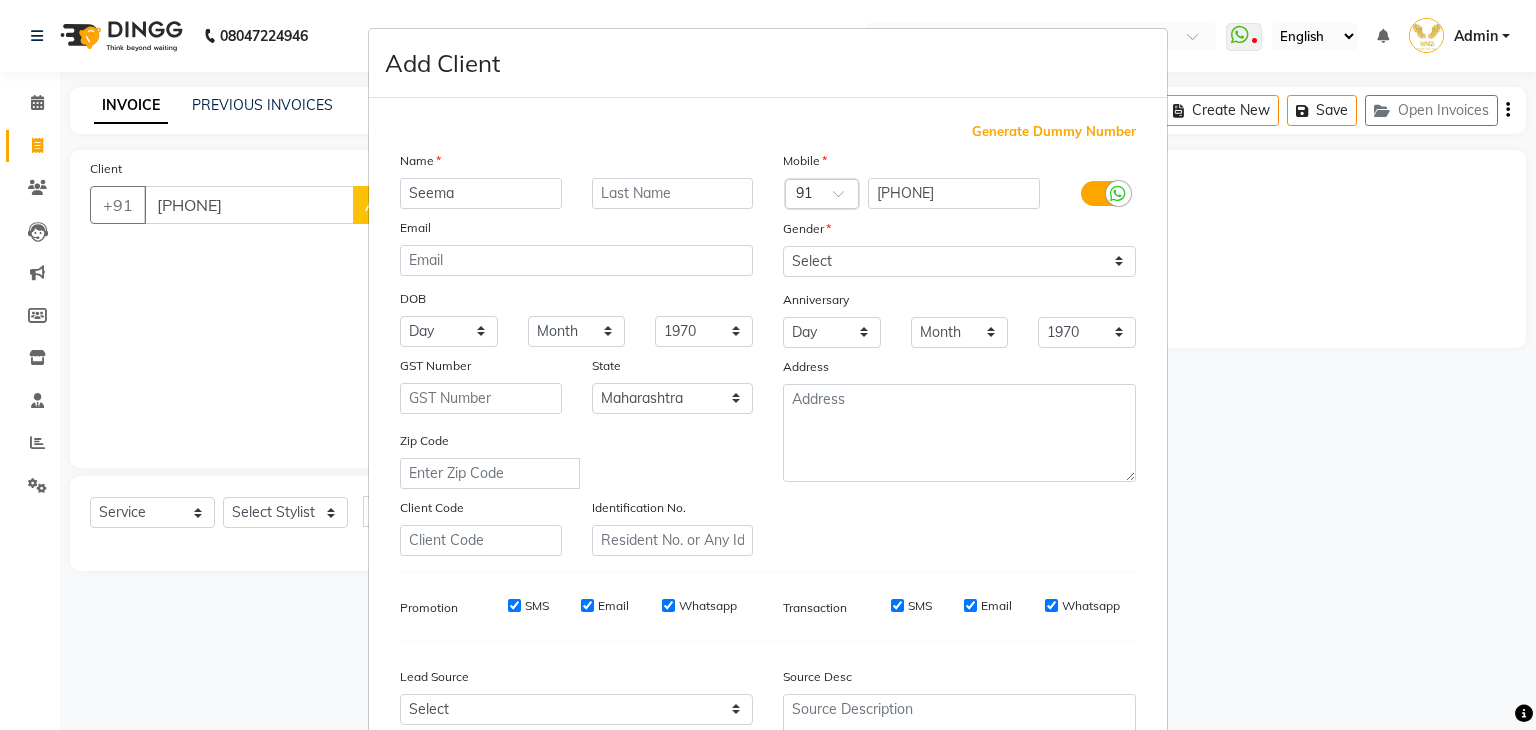 type on "Seema" 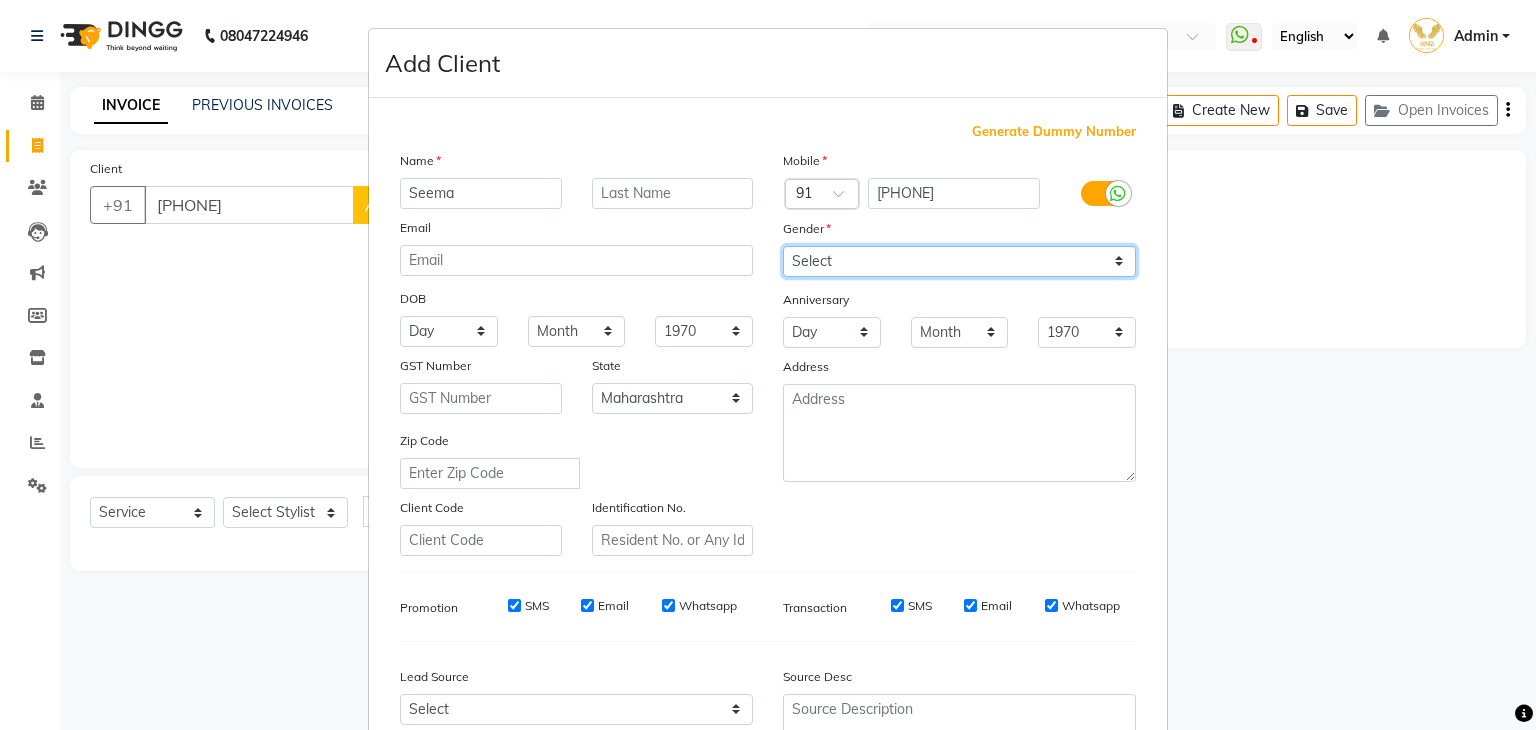 click on "Select Male Female Other Prefer Not To Say" at bounding box center [959, 261] 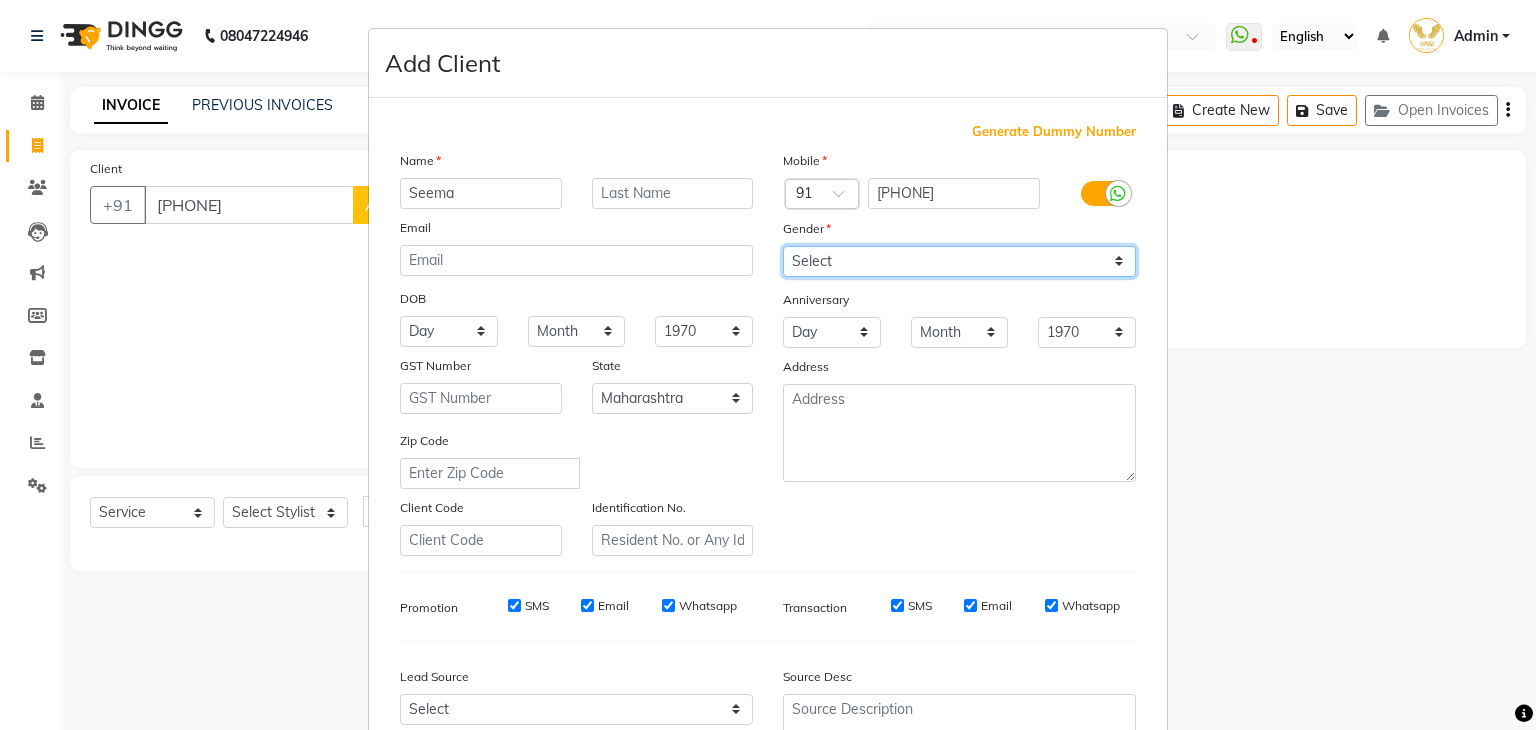select on "female" 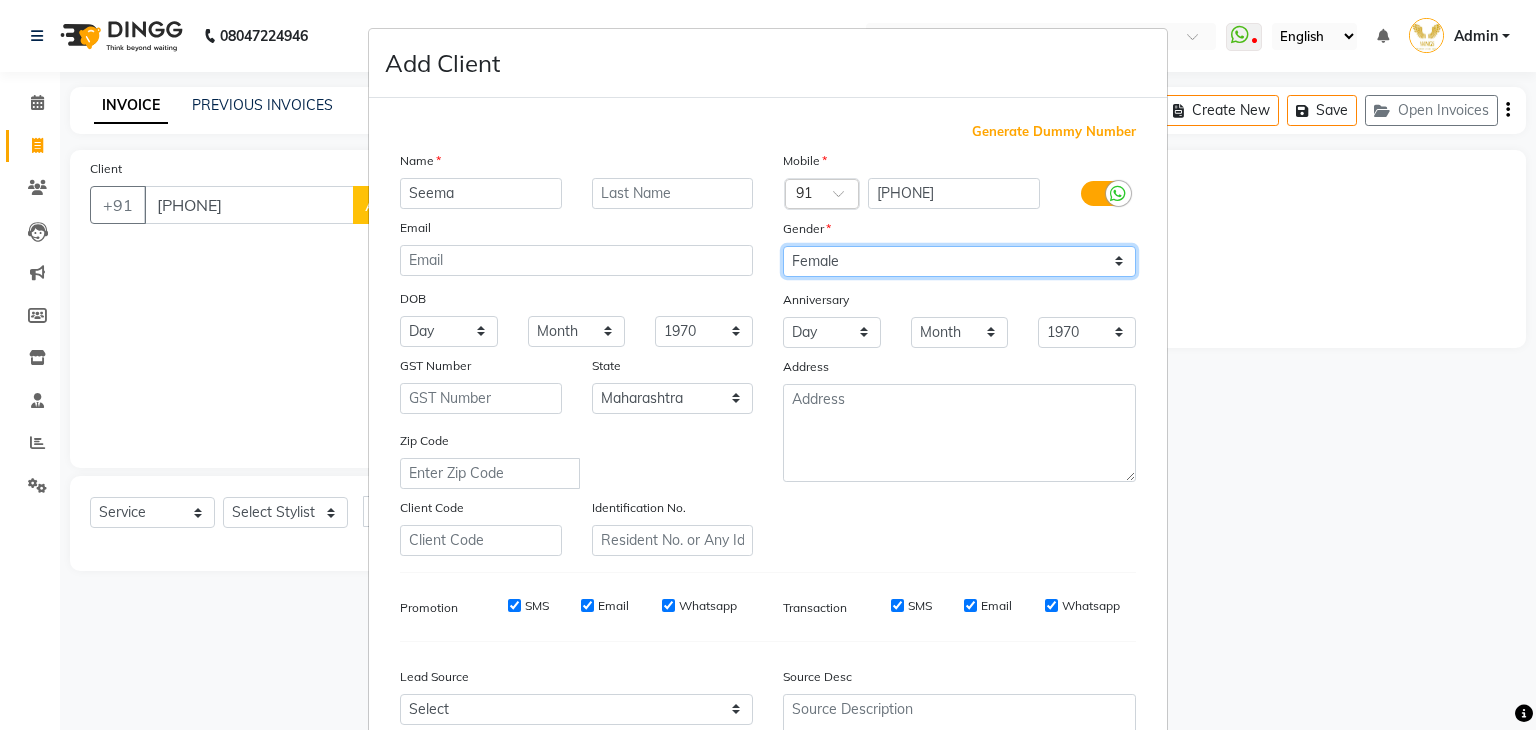 click on "Select Male Female Other Prefer Not To Say" at bounding box center [959, 261] 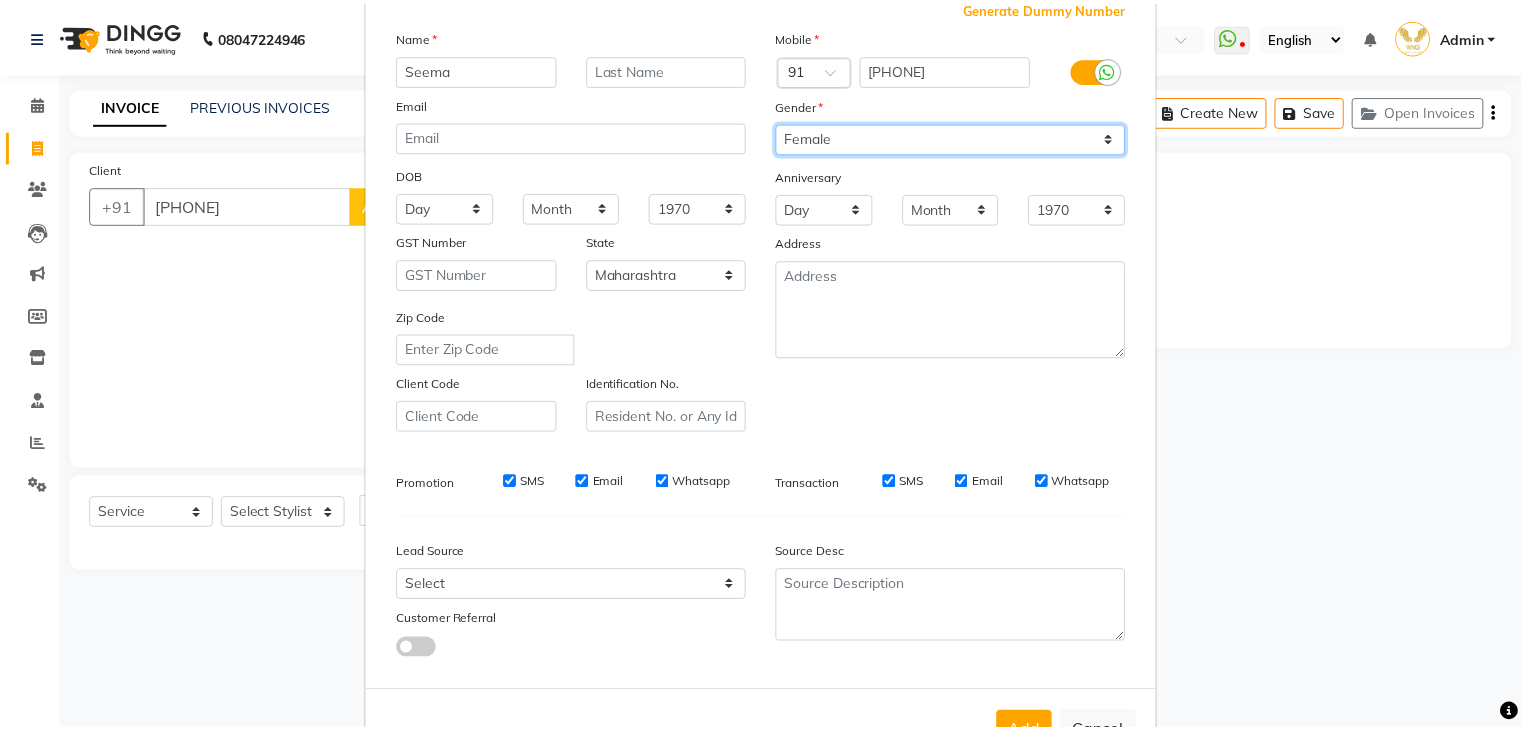 scroll, scrollTop: 203, scrollLeft: 0, axis: vertical 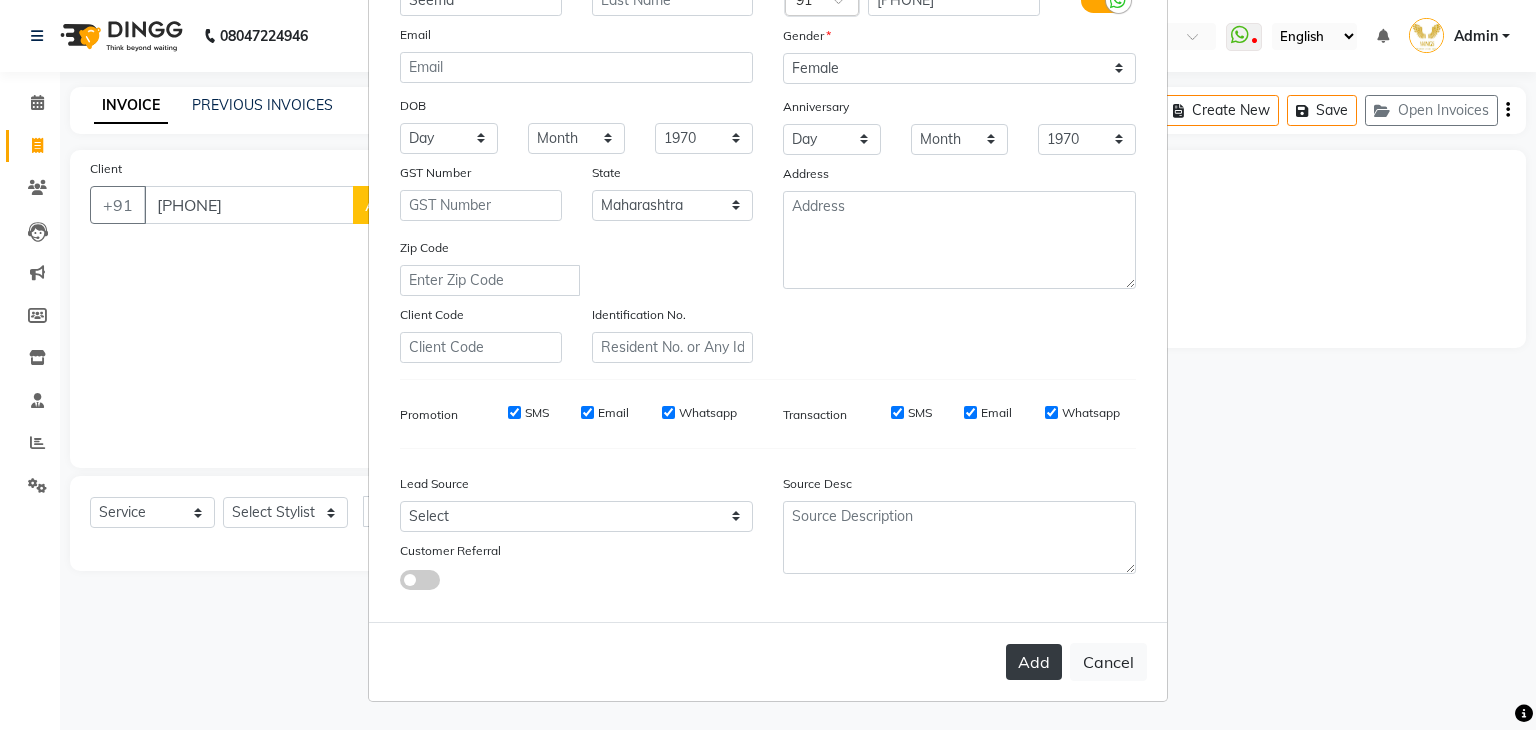 click on "Add" at bounding box center (1034, 662) 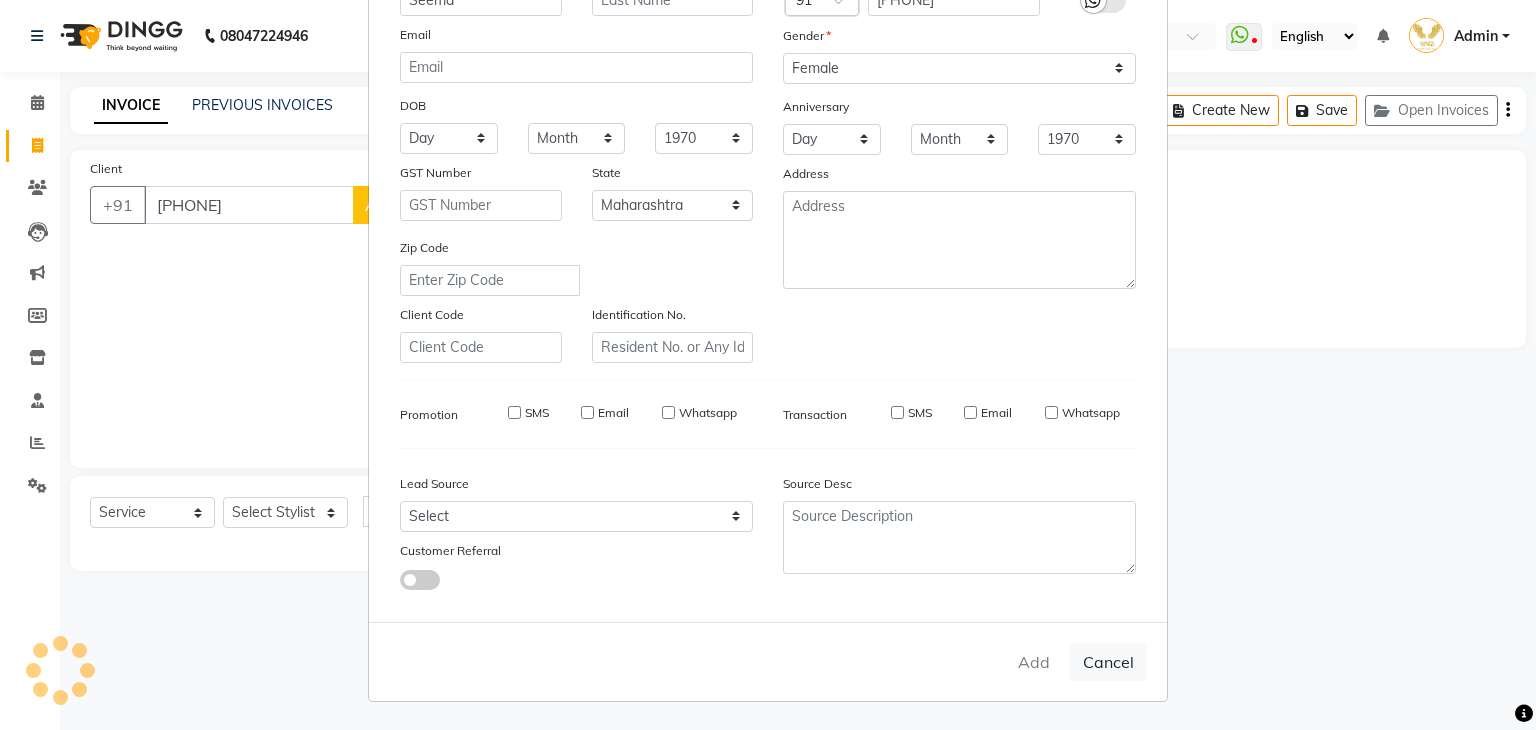 type 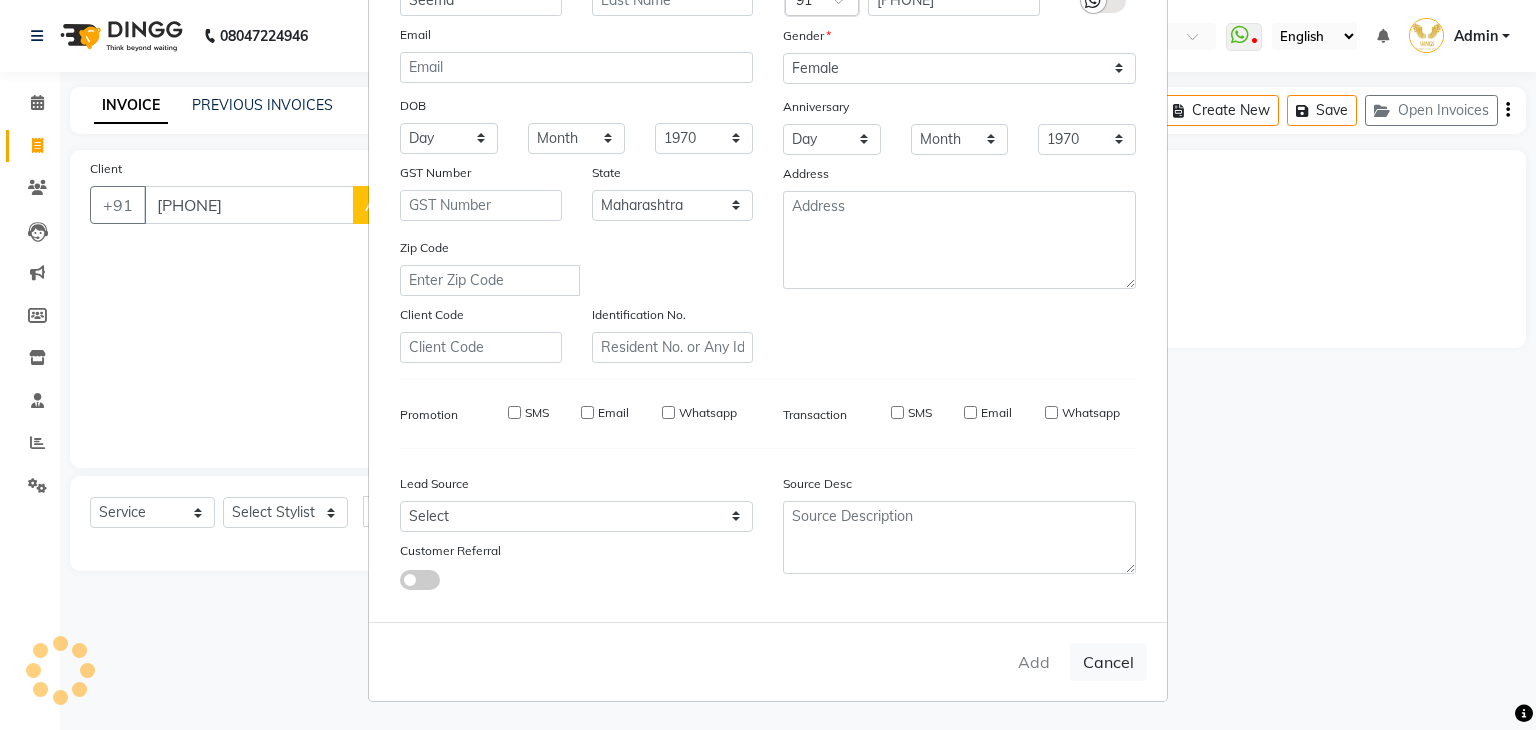select 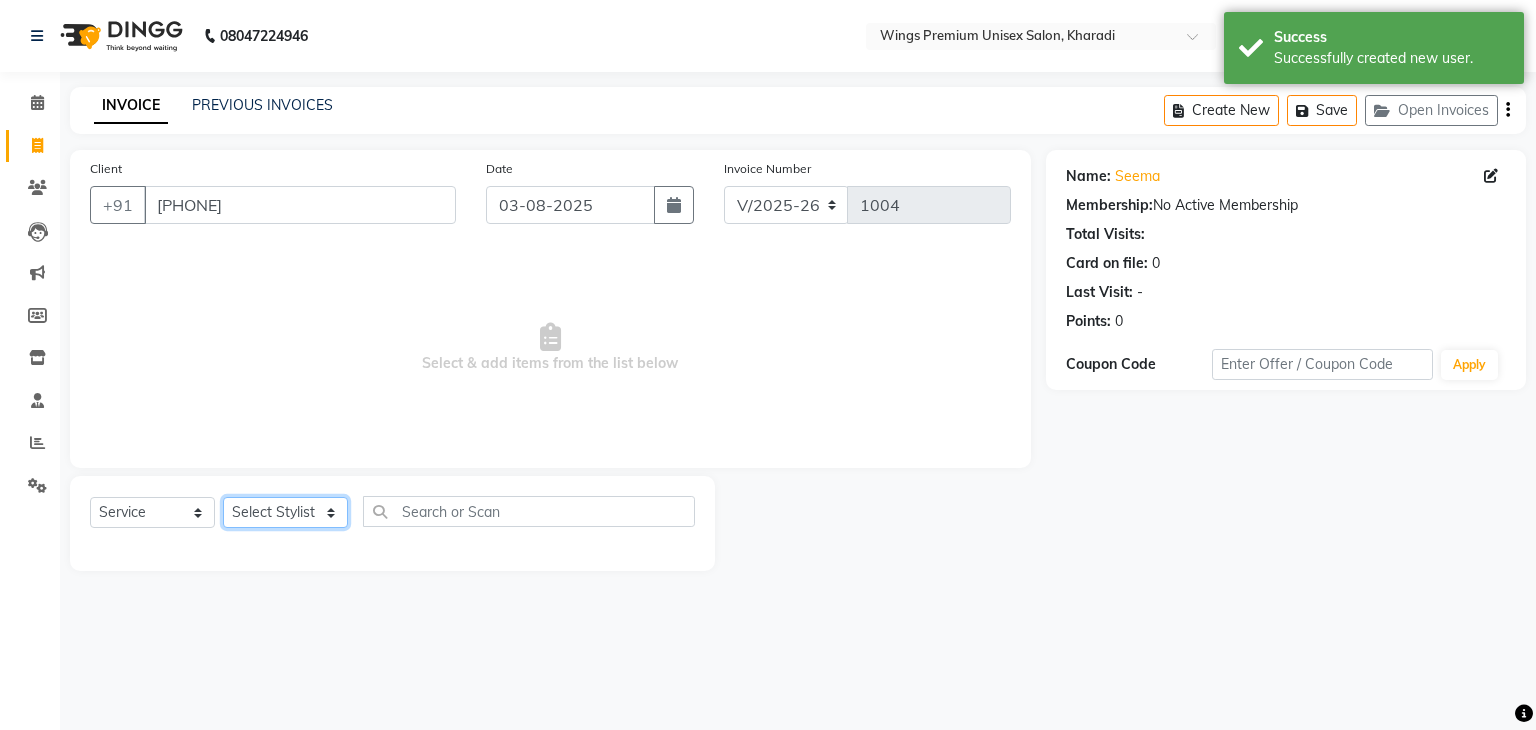 click on "Select Stylist [FIRST] [LAST] [FIRST] [LAST] [FIRST] [LAST] [FIRST] [LAST] [FIRST] [LAST] [FIRST] [LAST]" 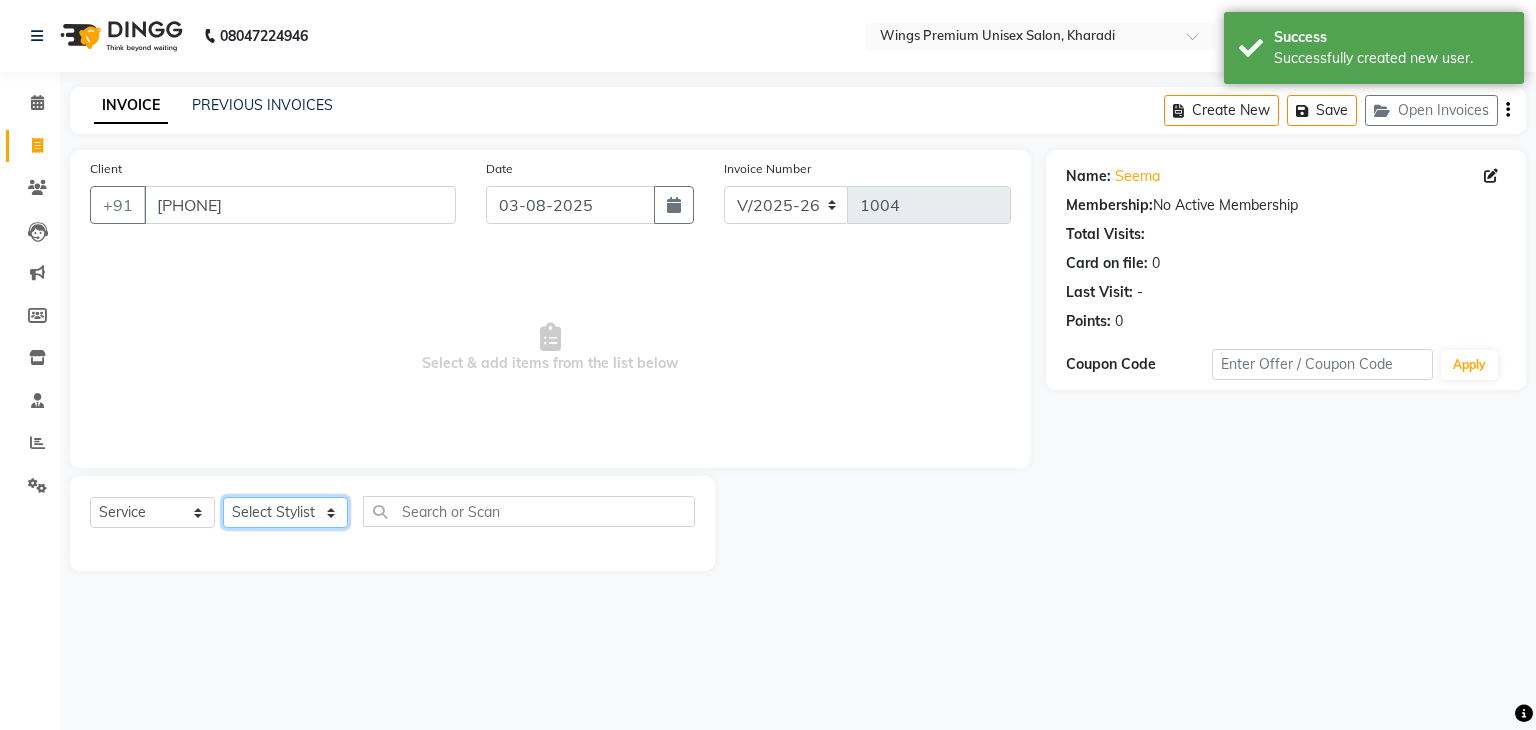 select on "72458" 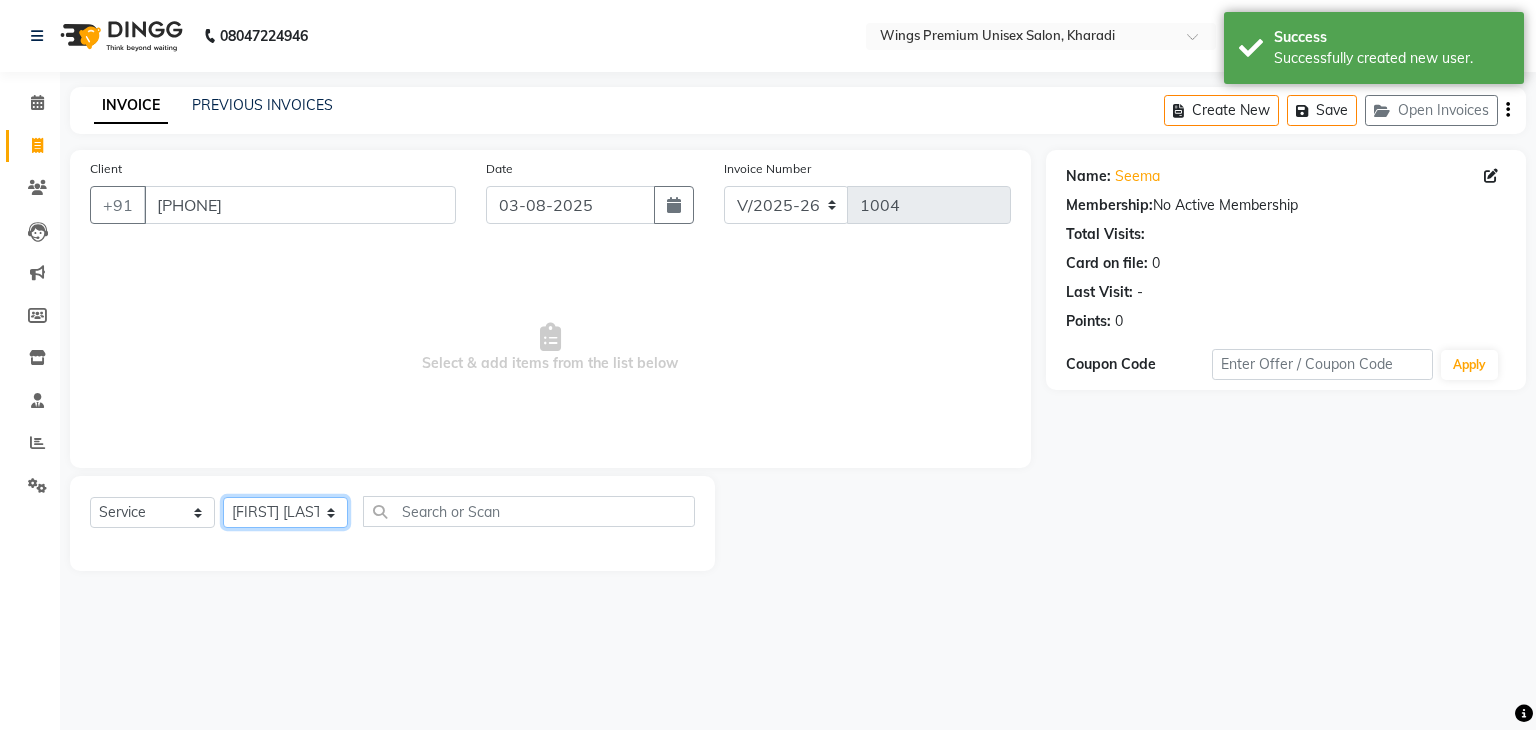 click on "Select Stylist [FIRST] [LAST] [FIRST] [LAST] [FIRST] [LAST] [FIRST] [LAST] [FIRST] [LAST] [FIRST] [LAST]" 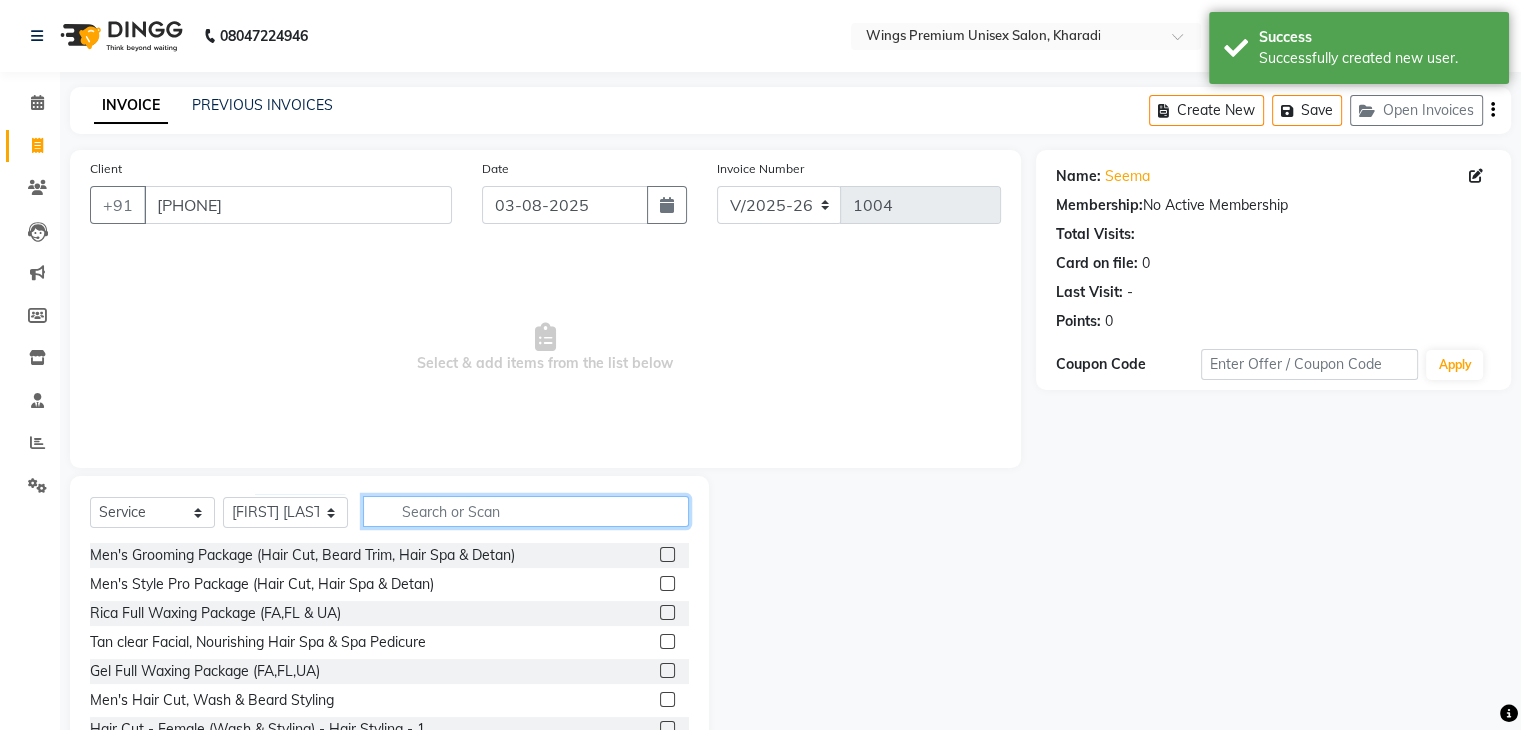 click 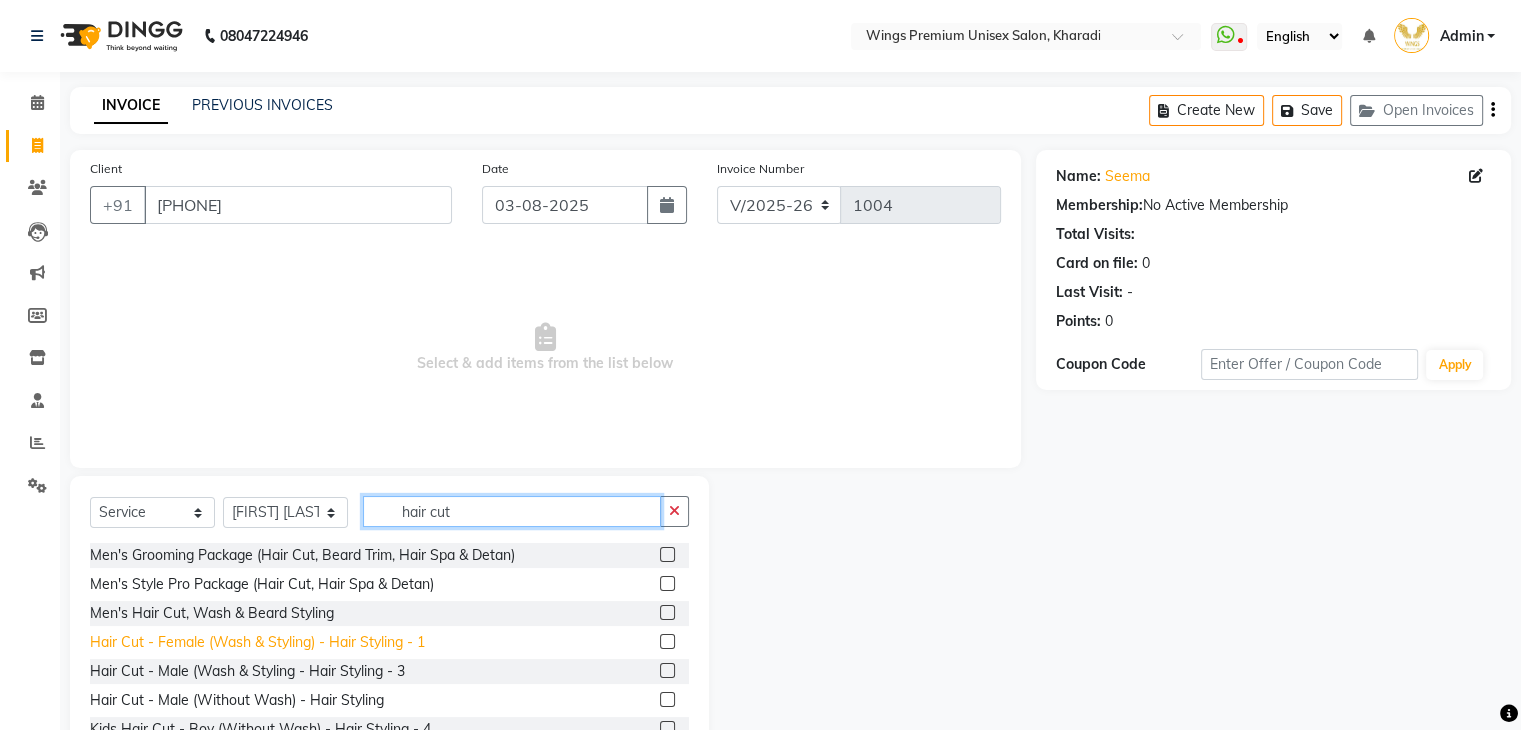 type on "hair cut" 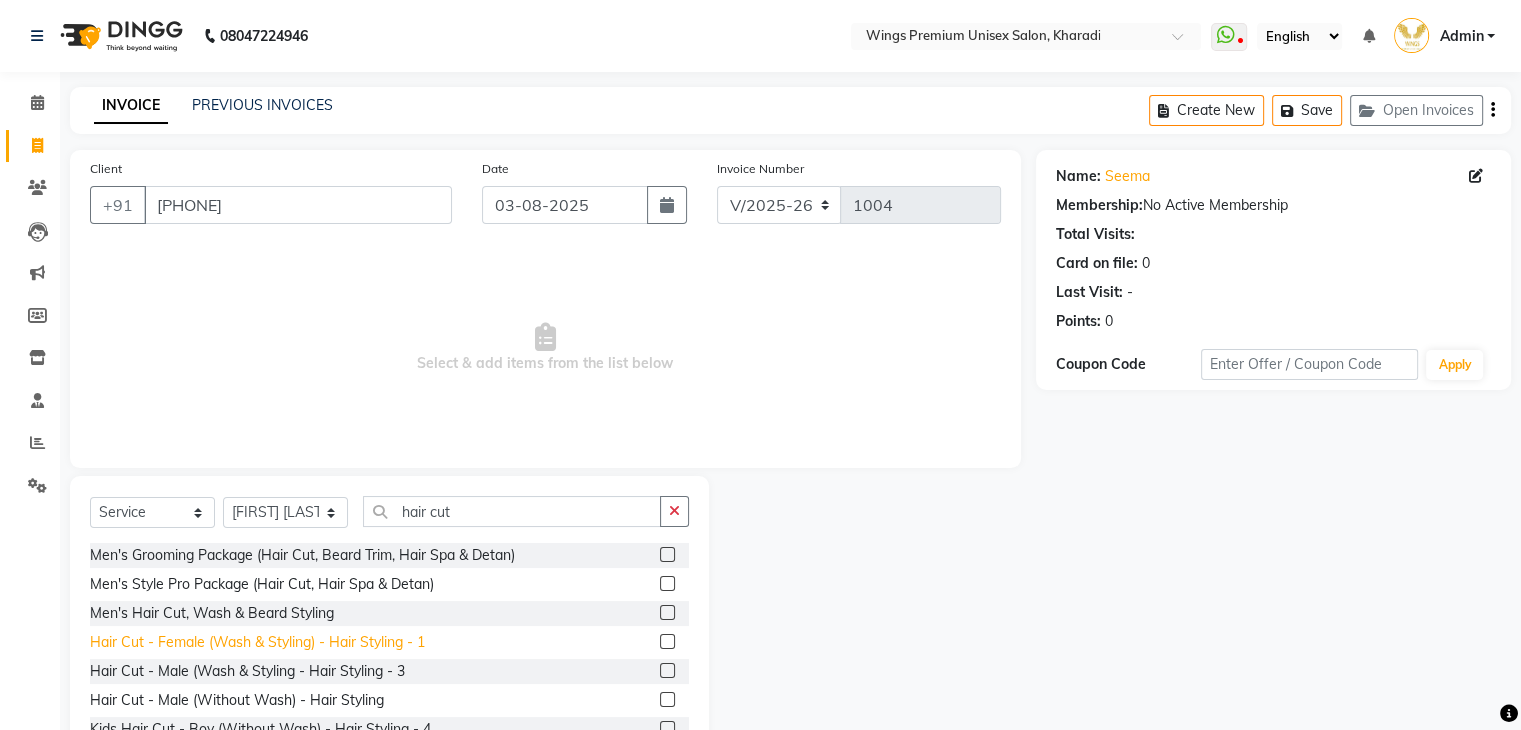click on "Hair Cut - Female (Wash & Styling) - Hair Styling  - 1" 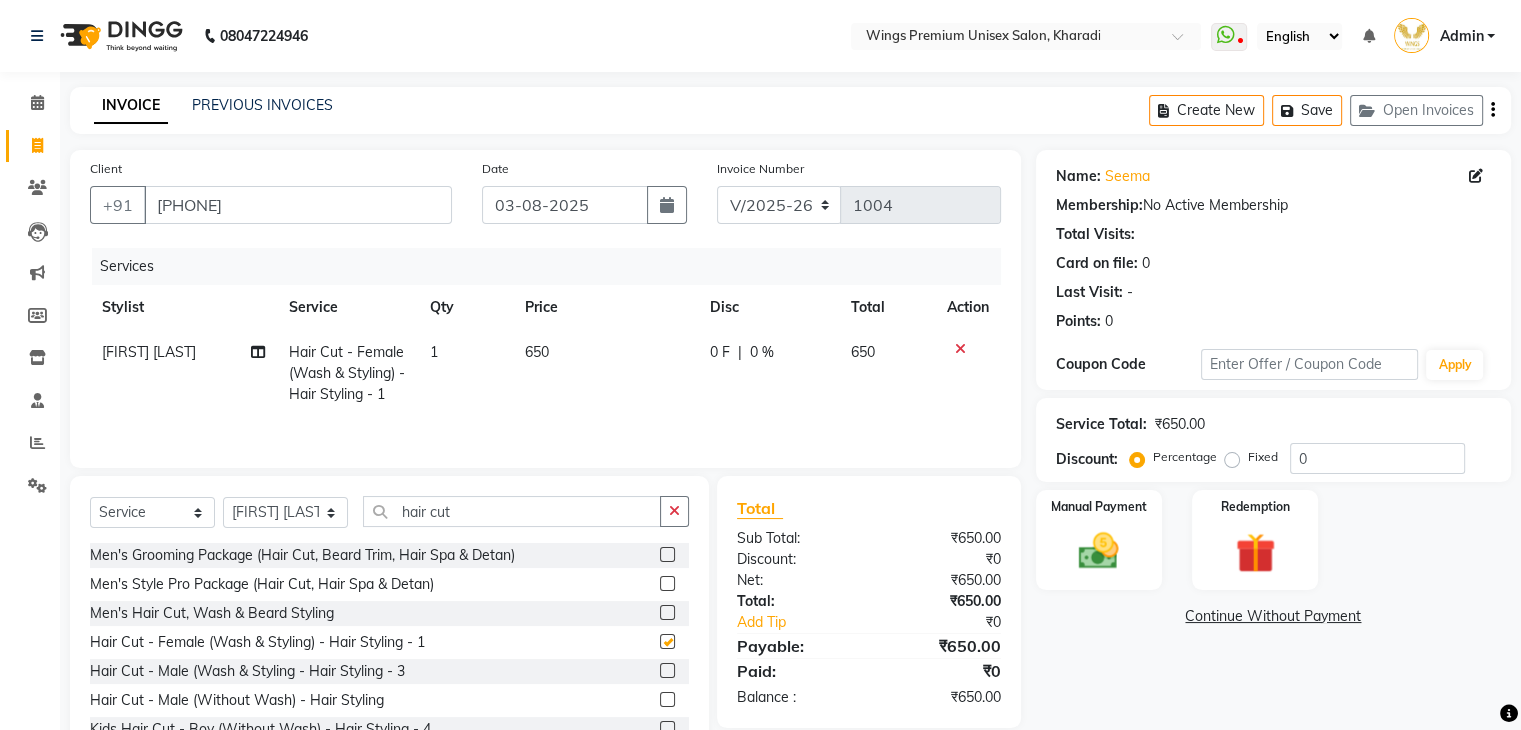 checkbox on "false" 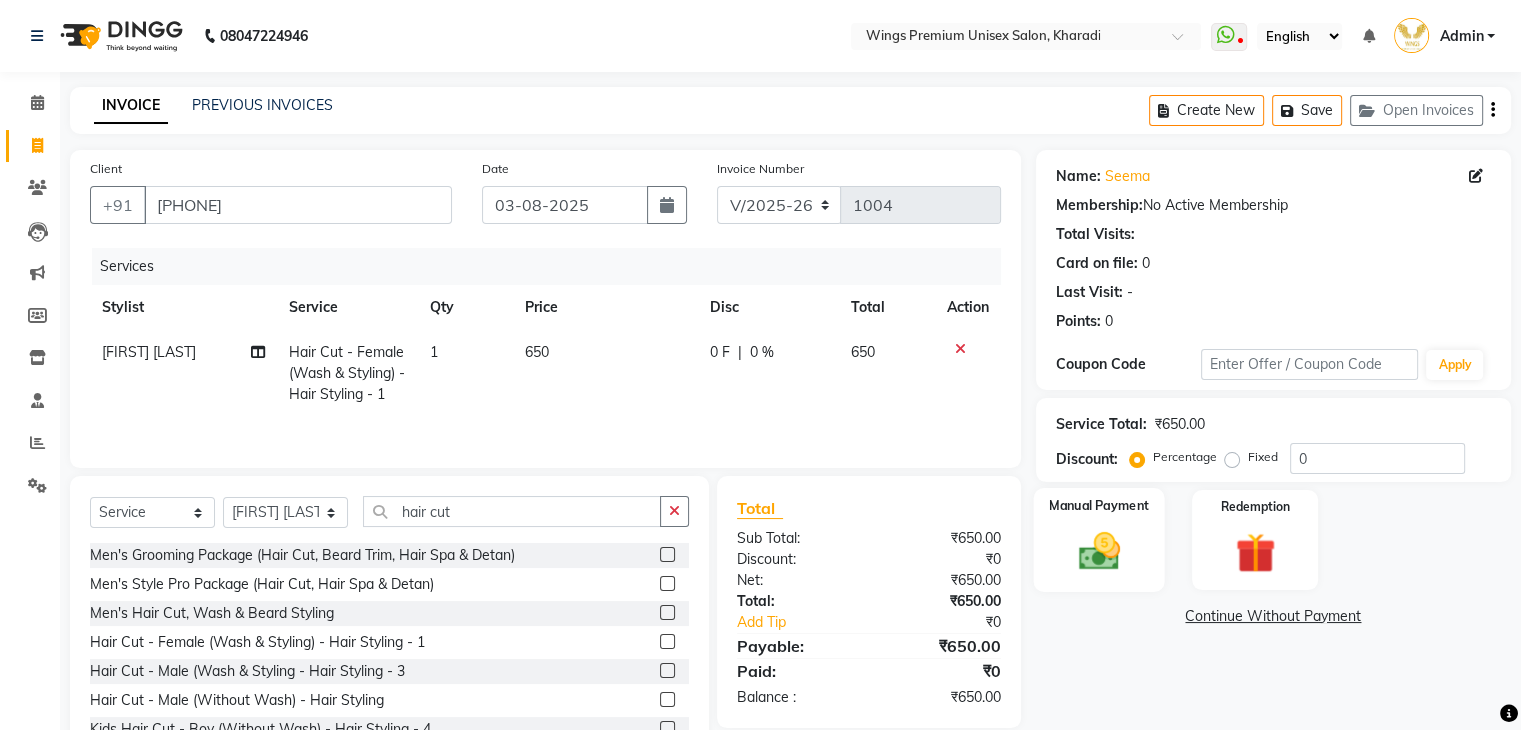 click 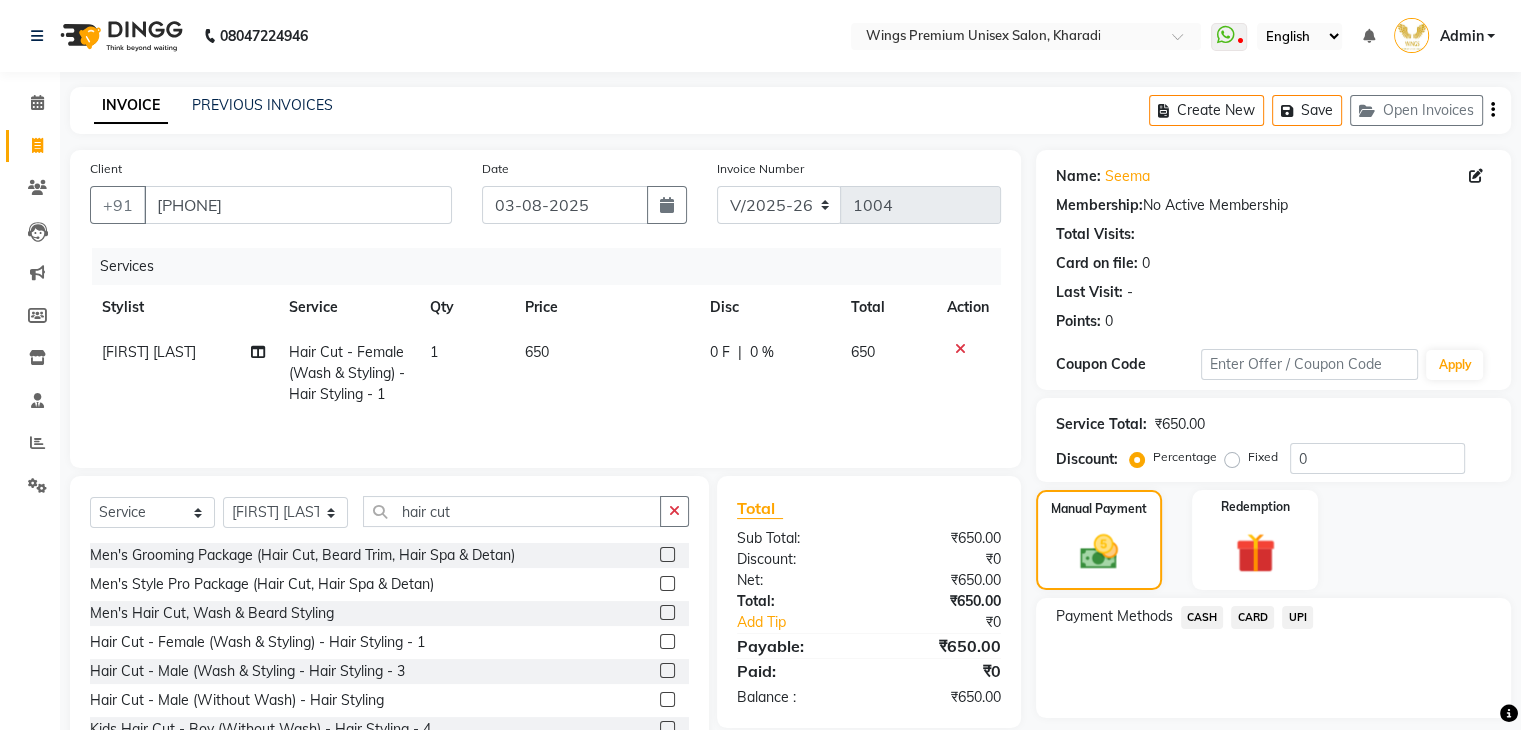 click on "UPI" 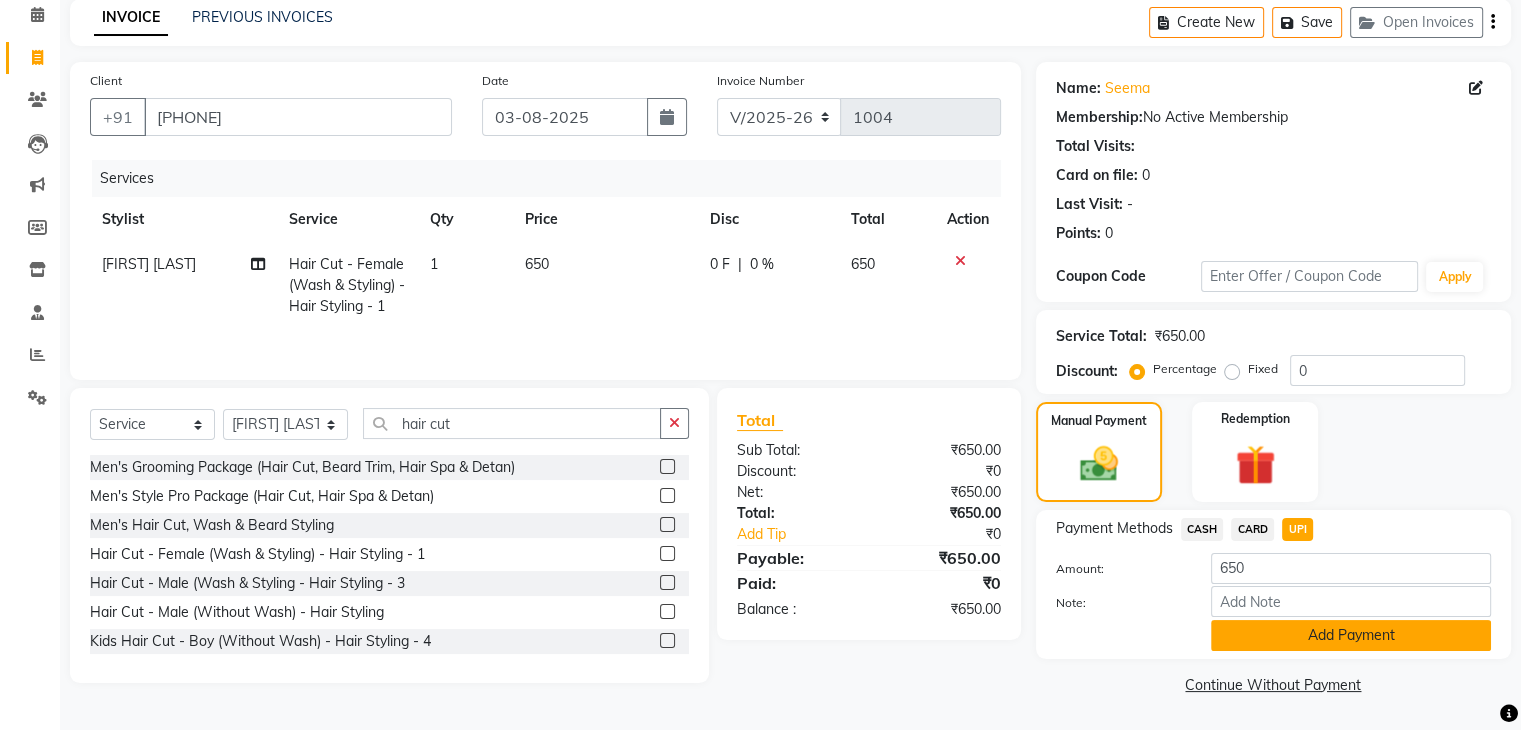 click on "Add Payment" 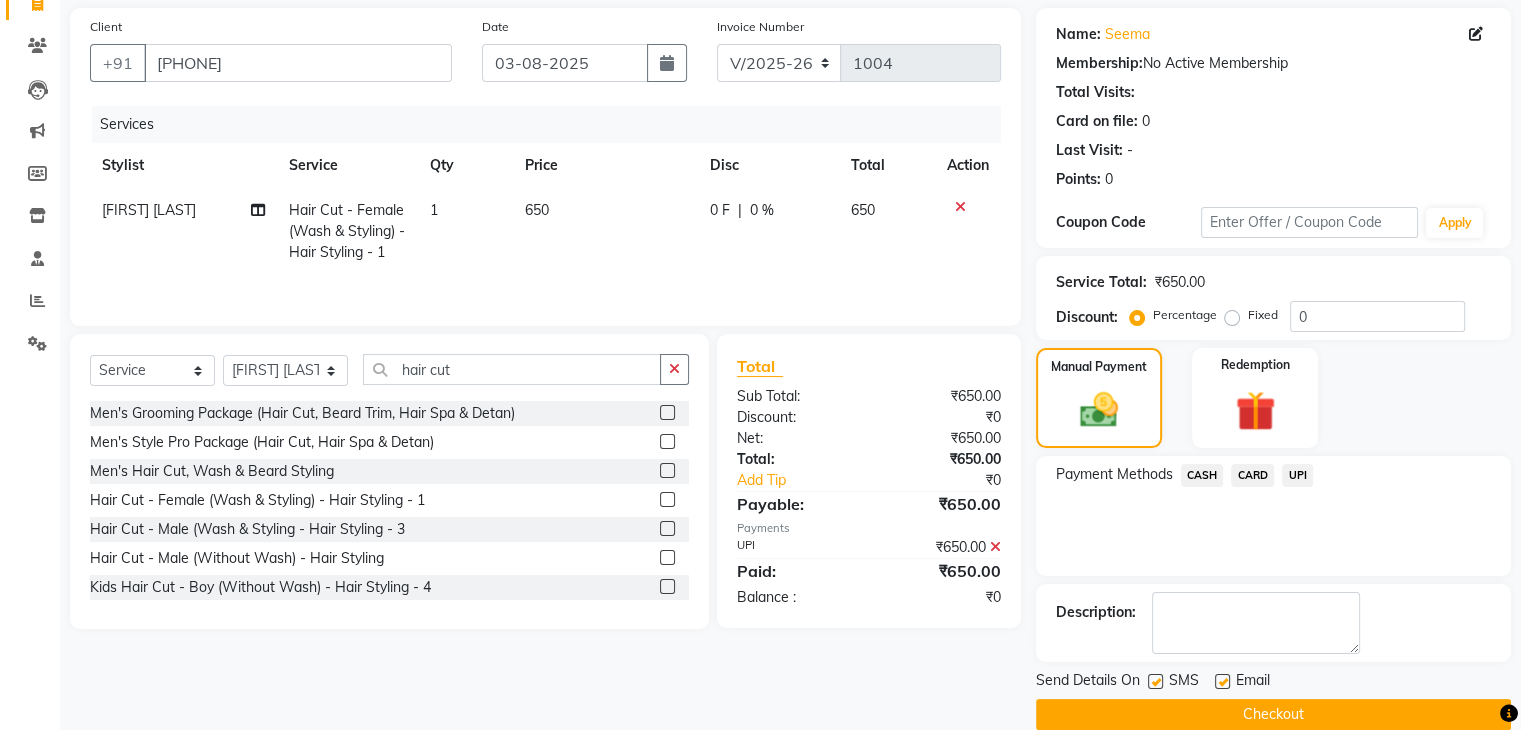 scroll, scrollTop: 171, scrollLeft: 0, axis: vertical 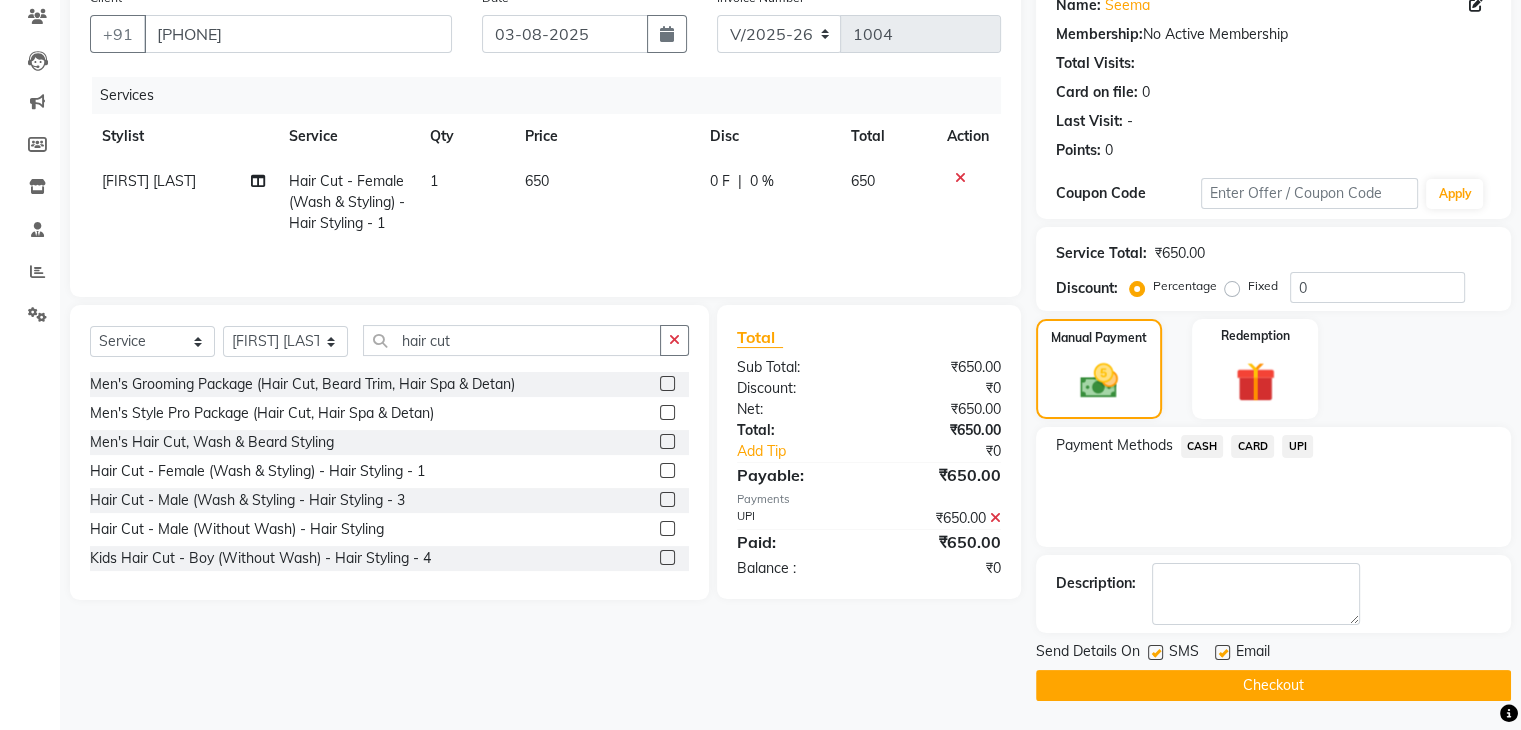 click on "Checkout" 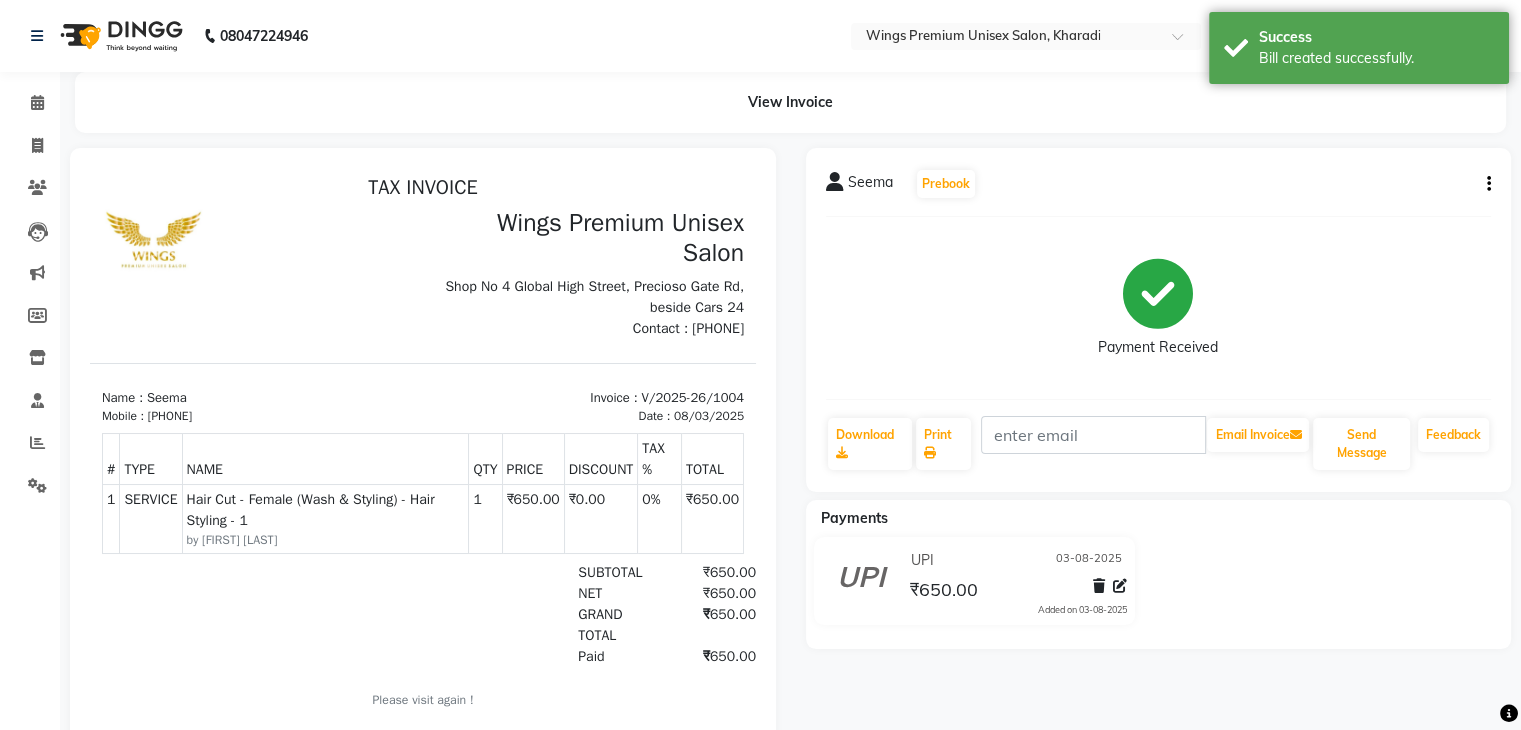 scroll, scrollTop: 0, scrollLeft: 0, axis: both 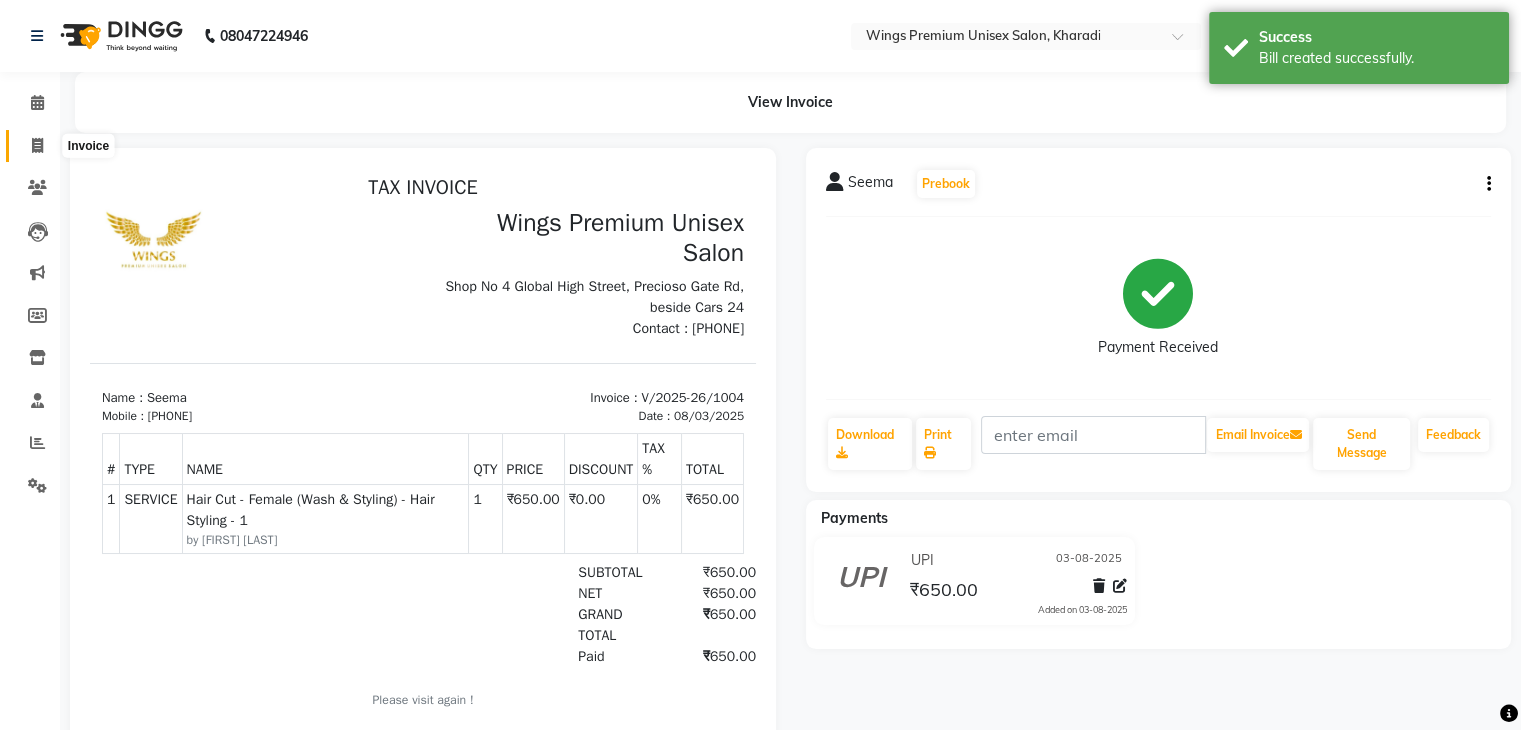 click 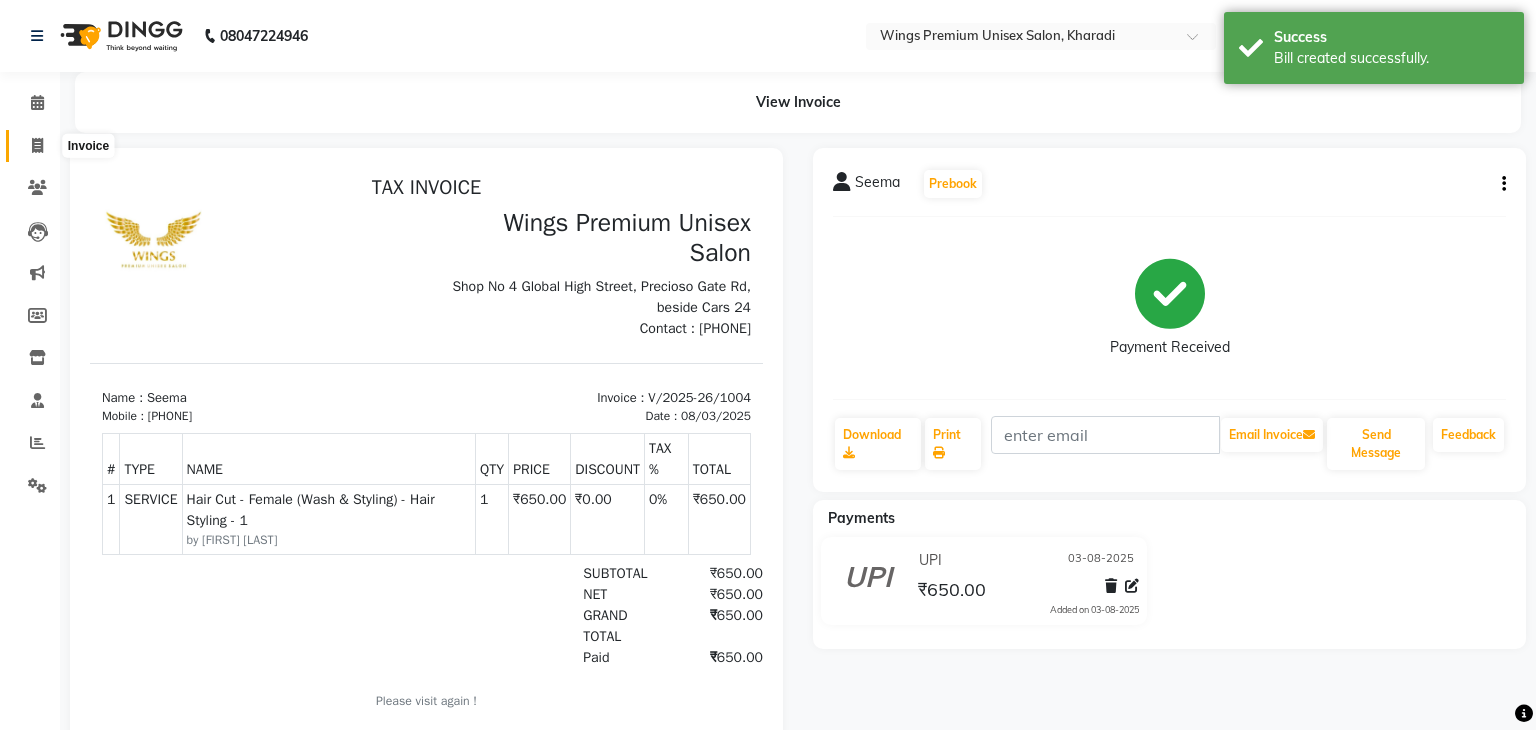 select on "service" 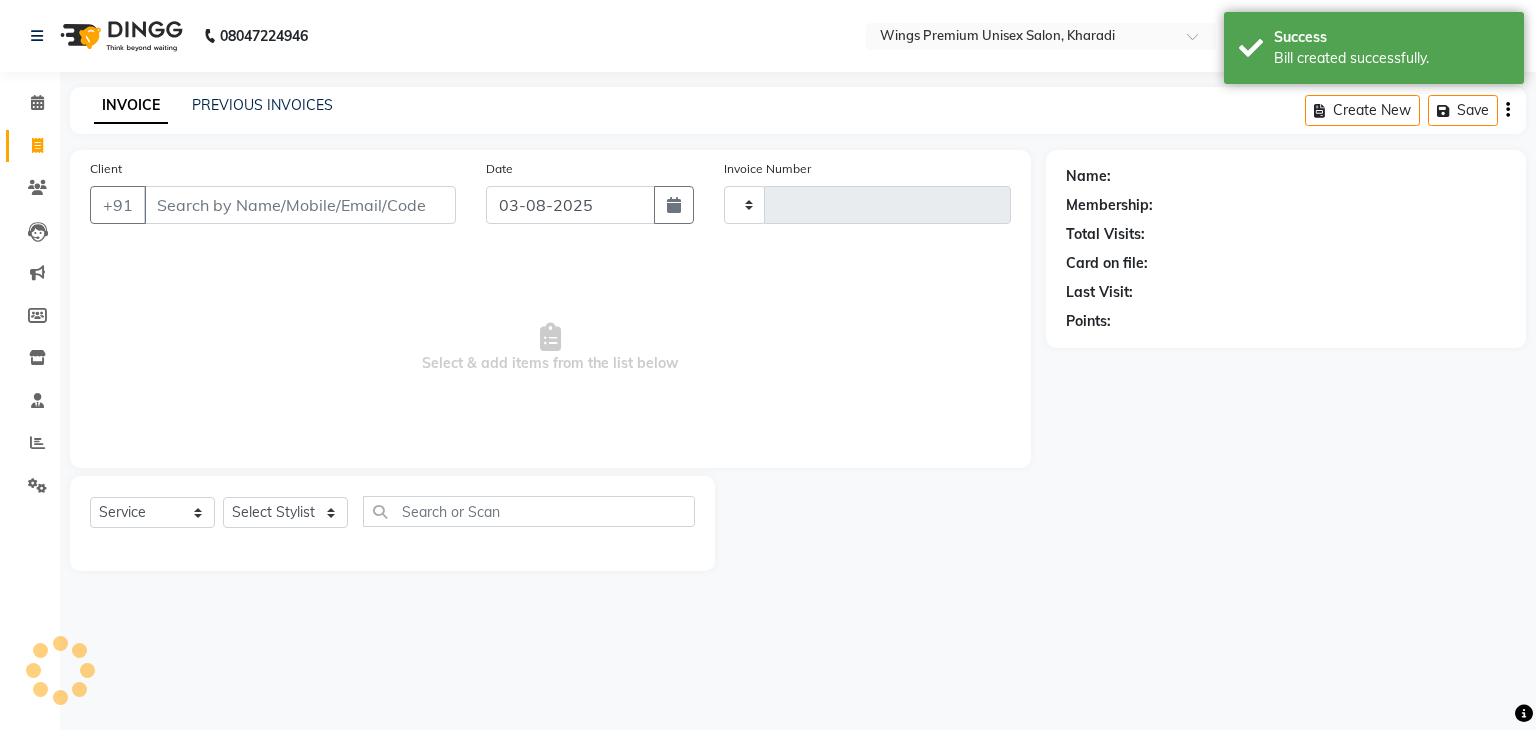 type on "1005" 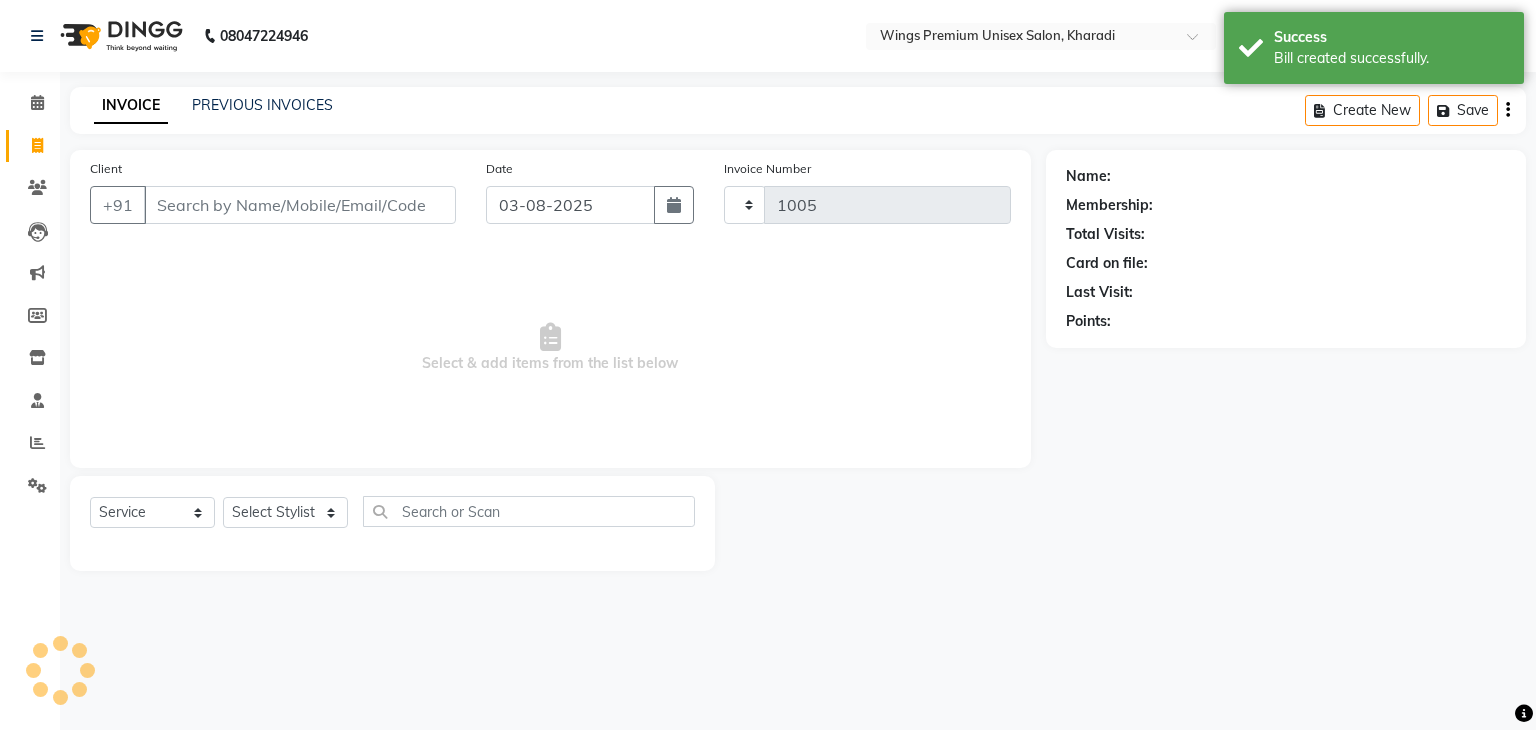 select on "674" 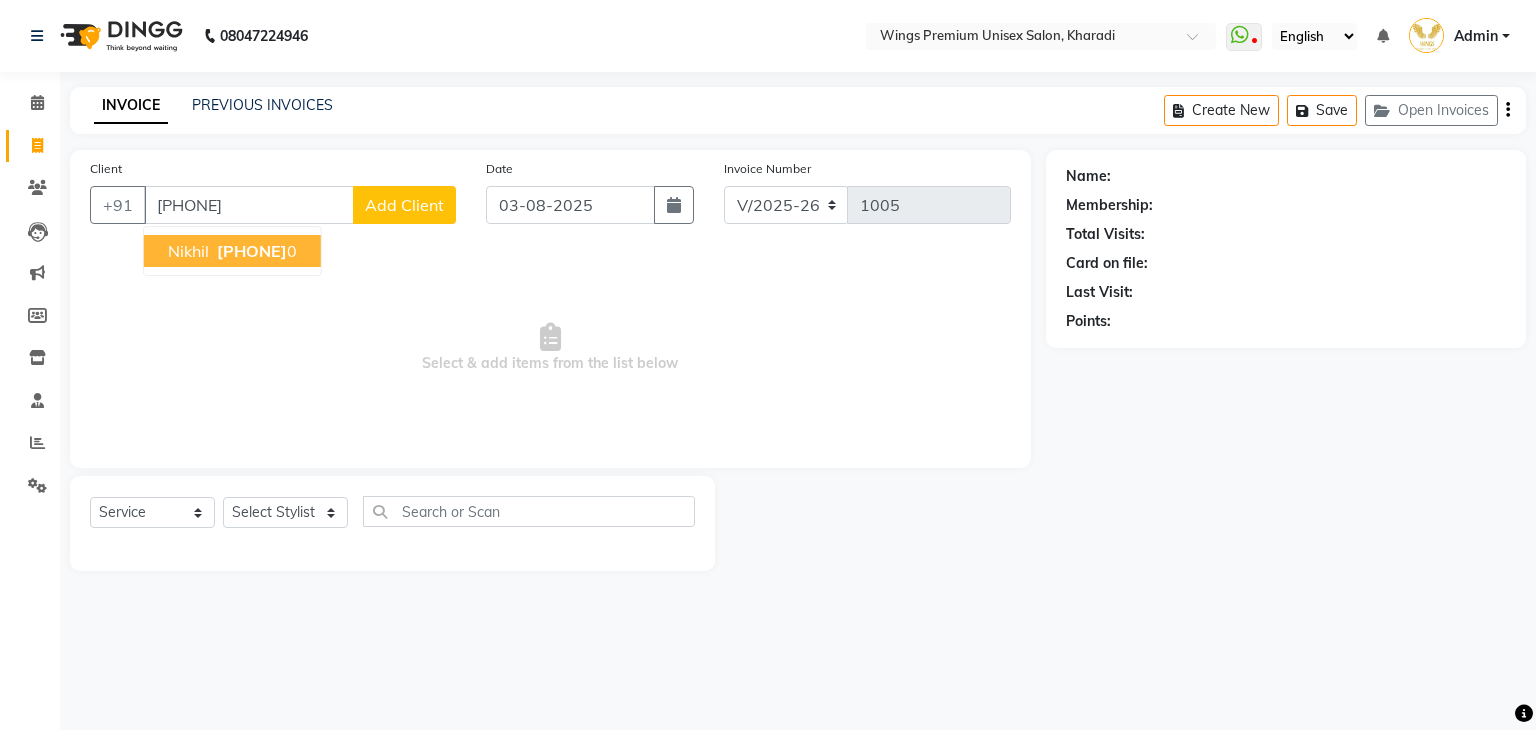 click on "Nikhil" at bounding box center (188, 251) 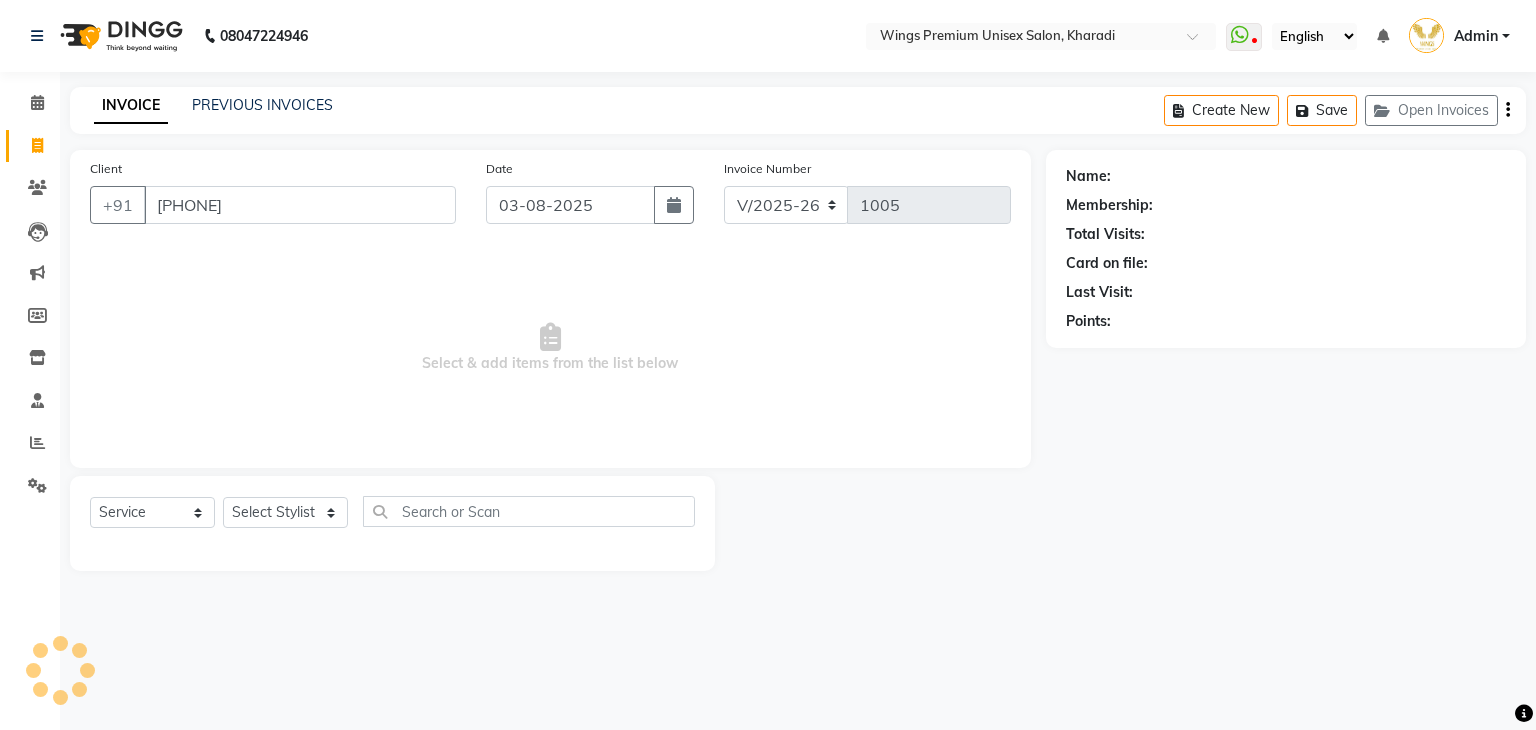 type on "[PHONE]" 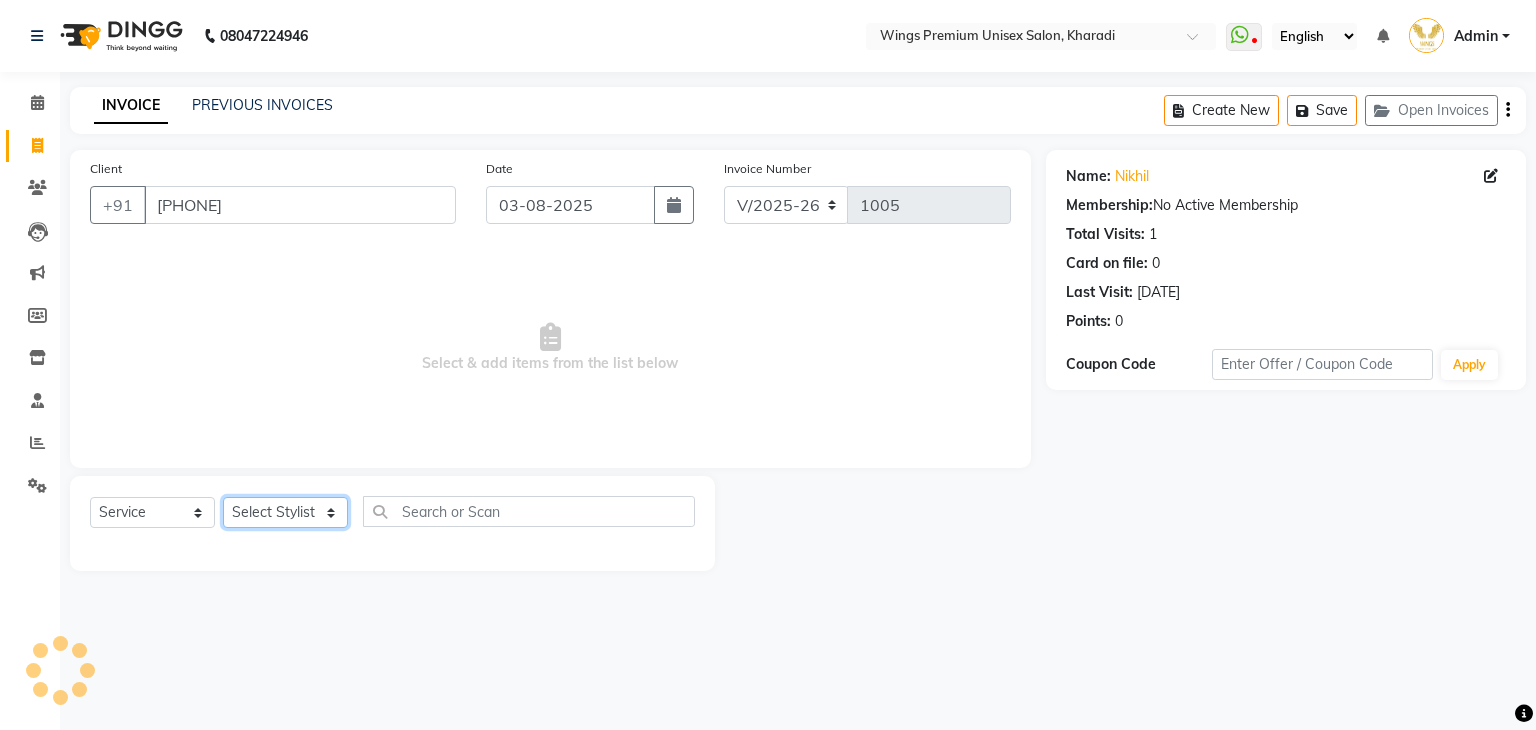 click on "Select Stylist [FIRST] [LAST] [FIRST] [LAST] [FIRST] [LAST] [FIRST] [LAST] [FIRST] [LAST] [FIRST] [LAST]" 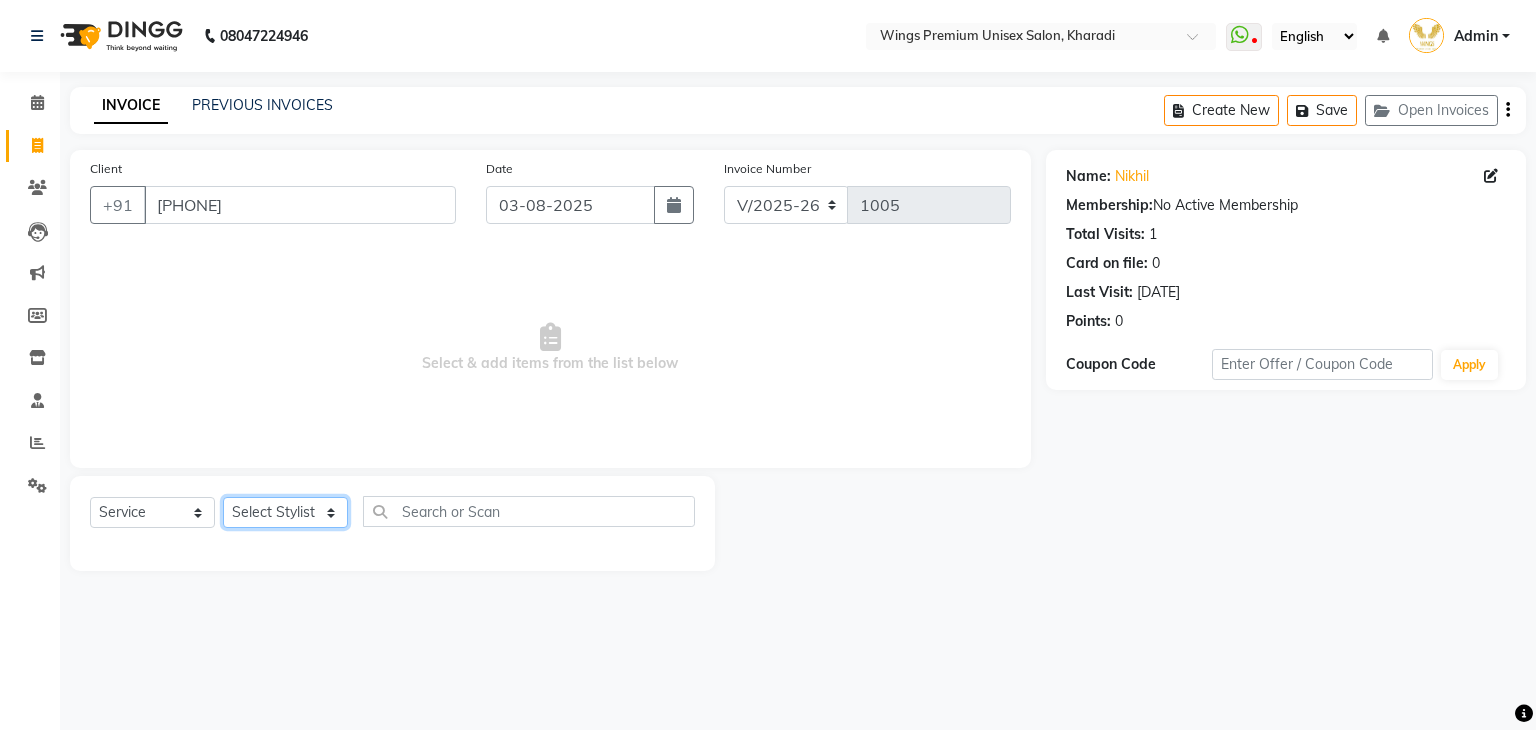 select on "43416" 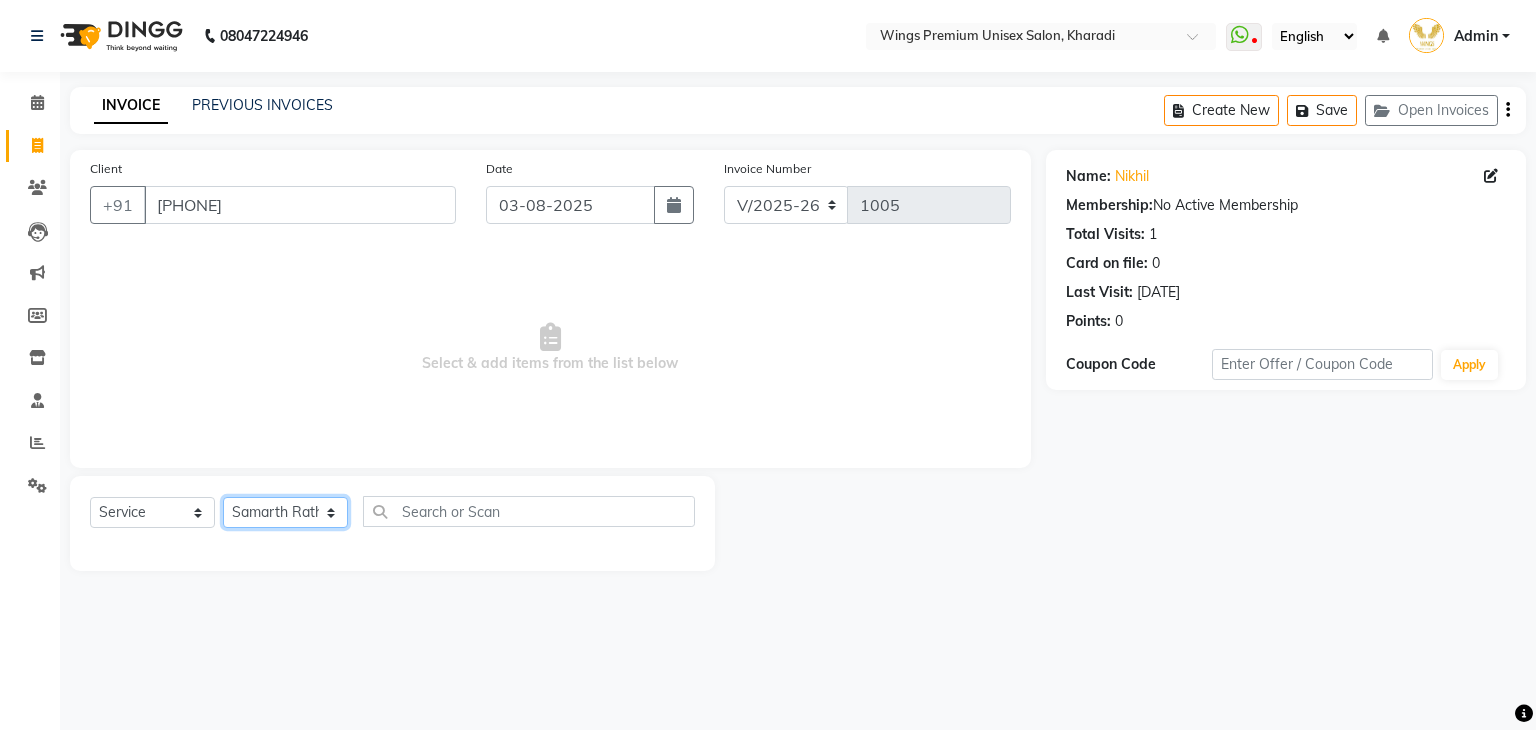 click on "Select Stylist [FIRST] [LAST] [FIRST] [LAST] [FIRST] [LAST] [FIRST] [LAST] [FIRST] [LAST] [FIRST] [LAST]" 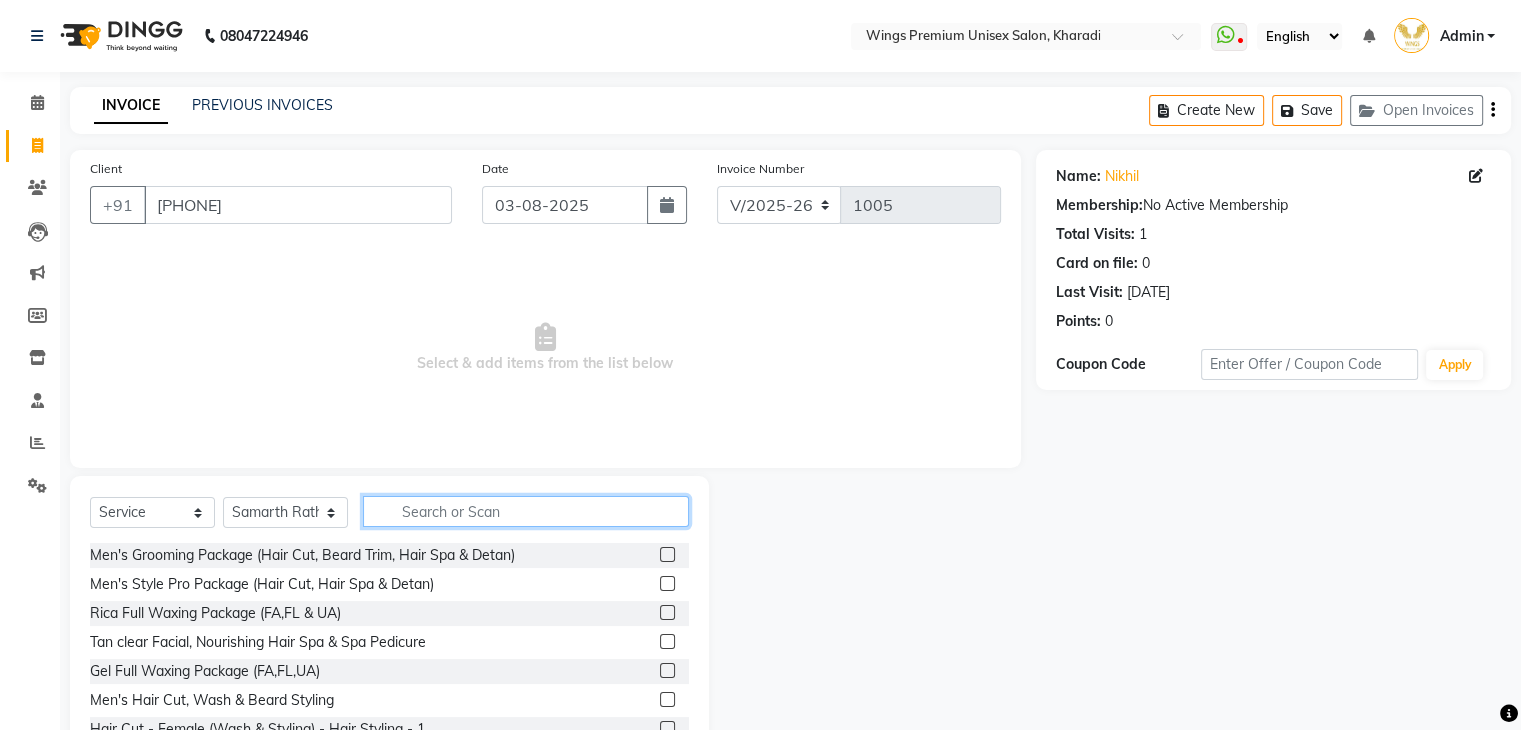 click 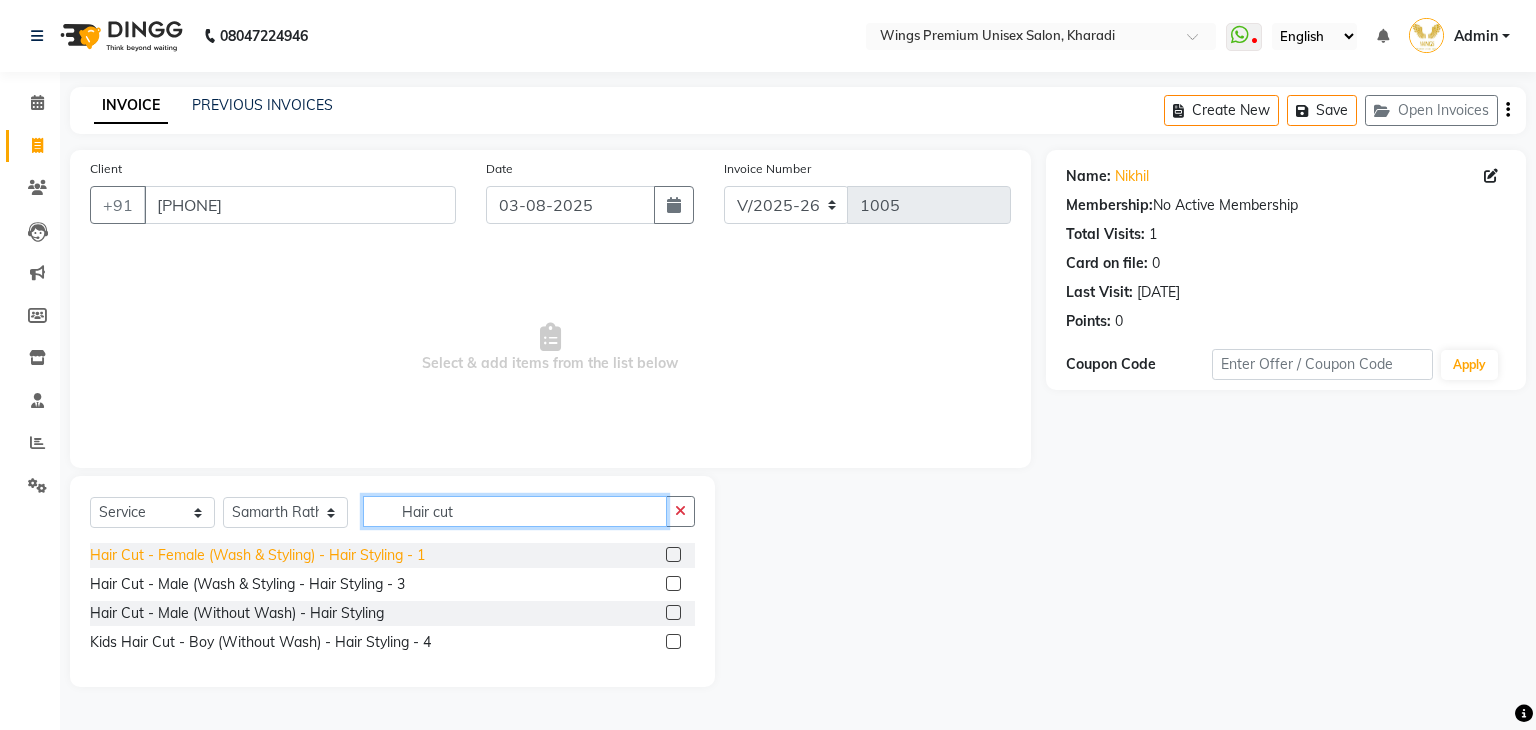 type on "Hair cut" 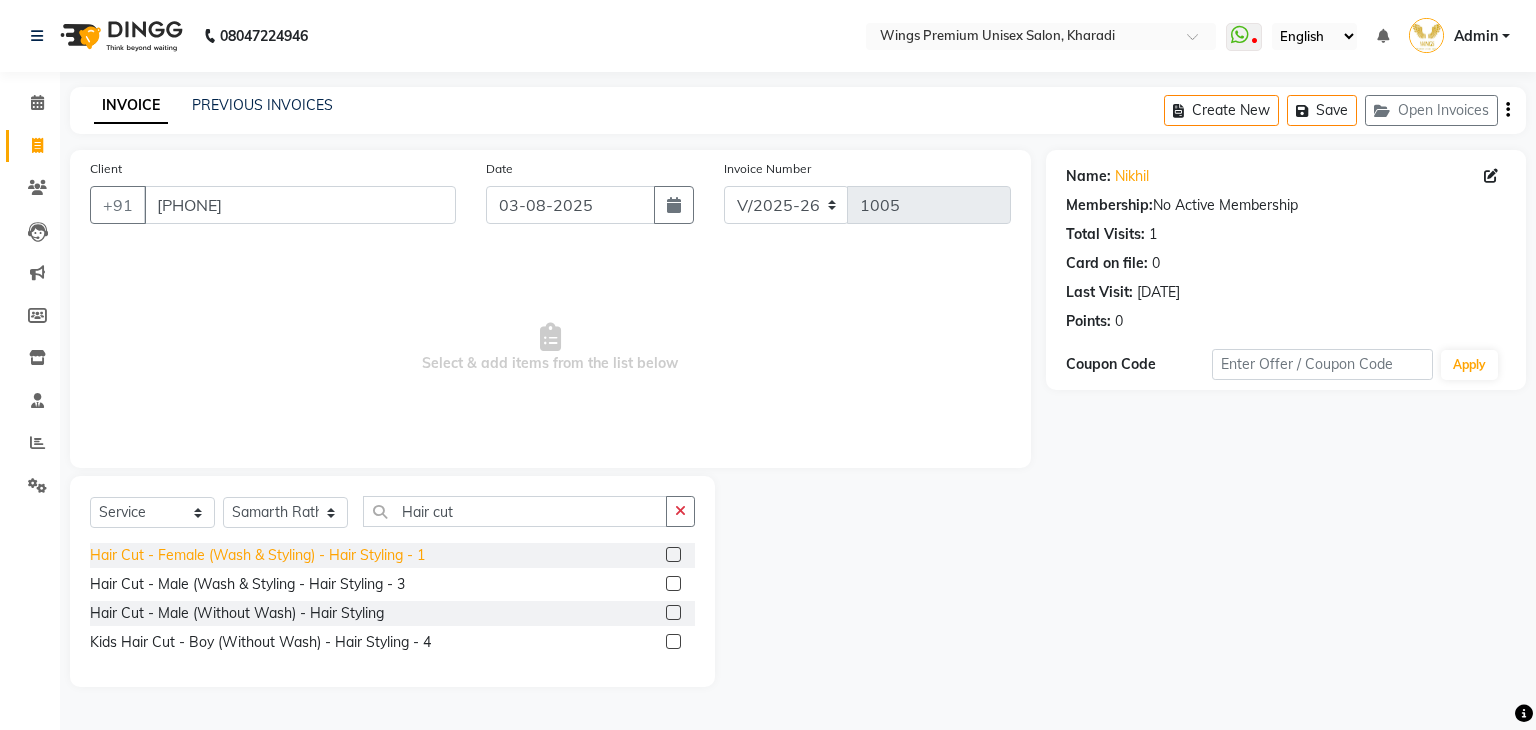 click on "Hair Cut - Female (Wash & Styling) - Hair Styling  - 1" 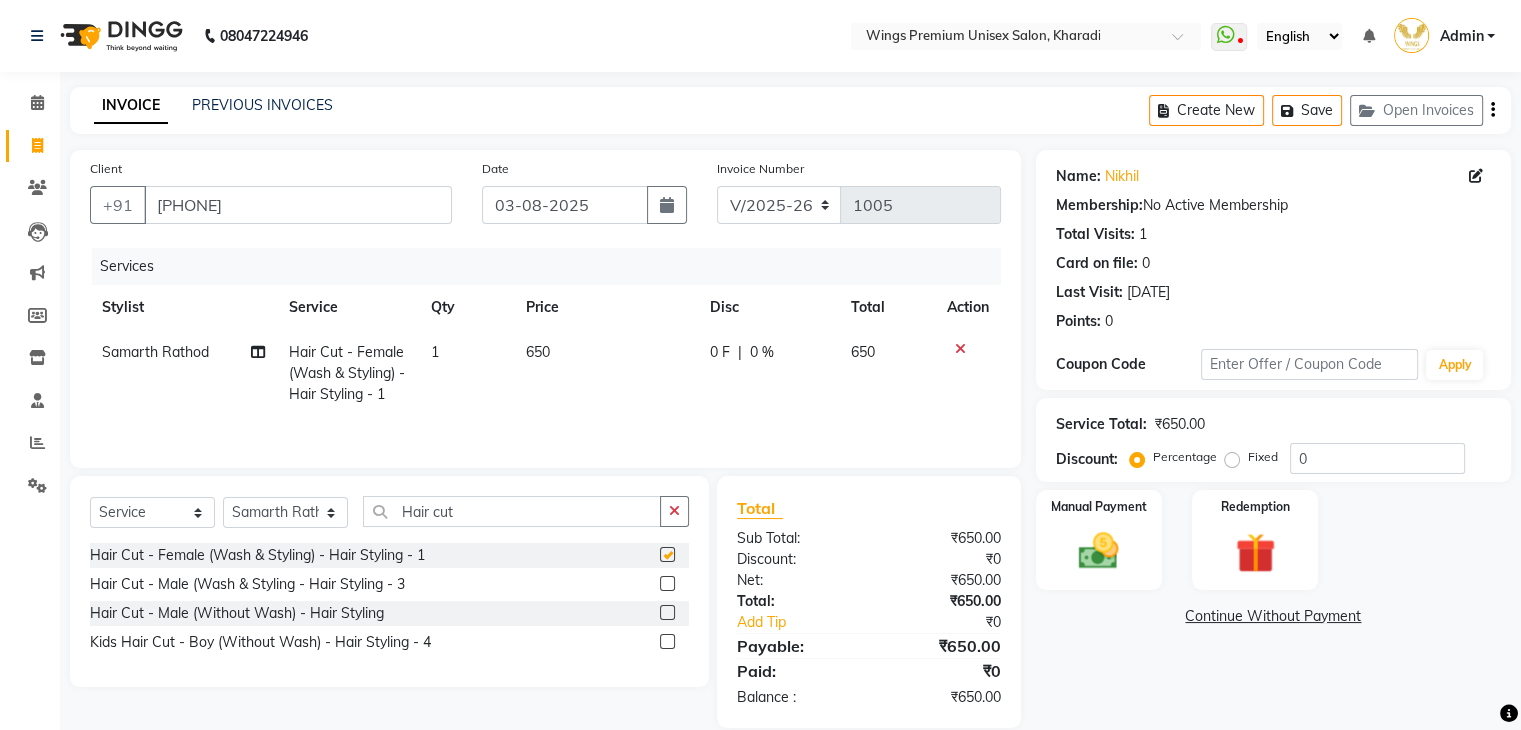 checkbox on "false" 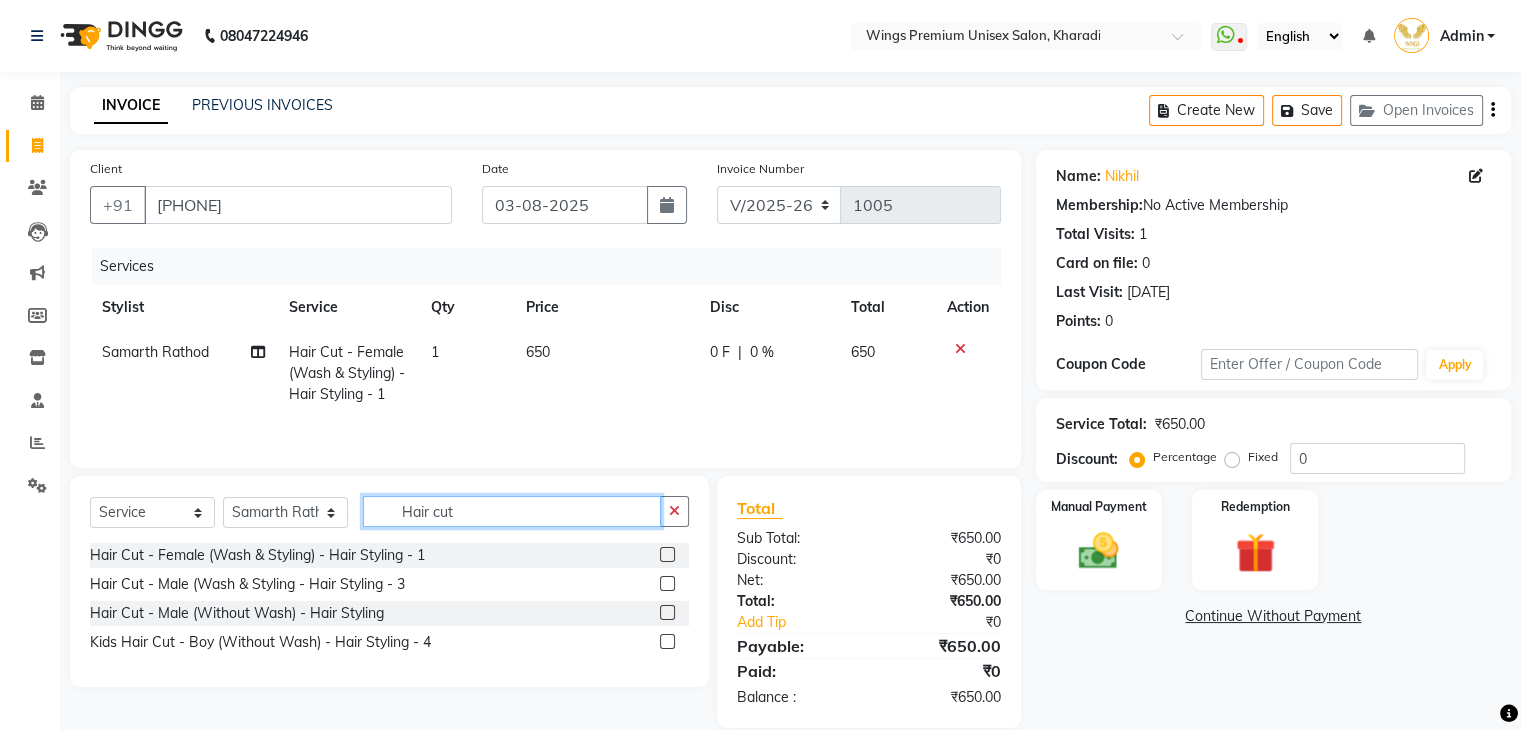 click on "Hair cut" 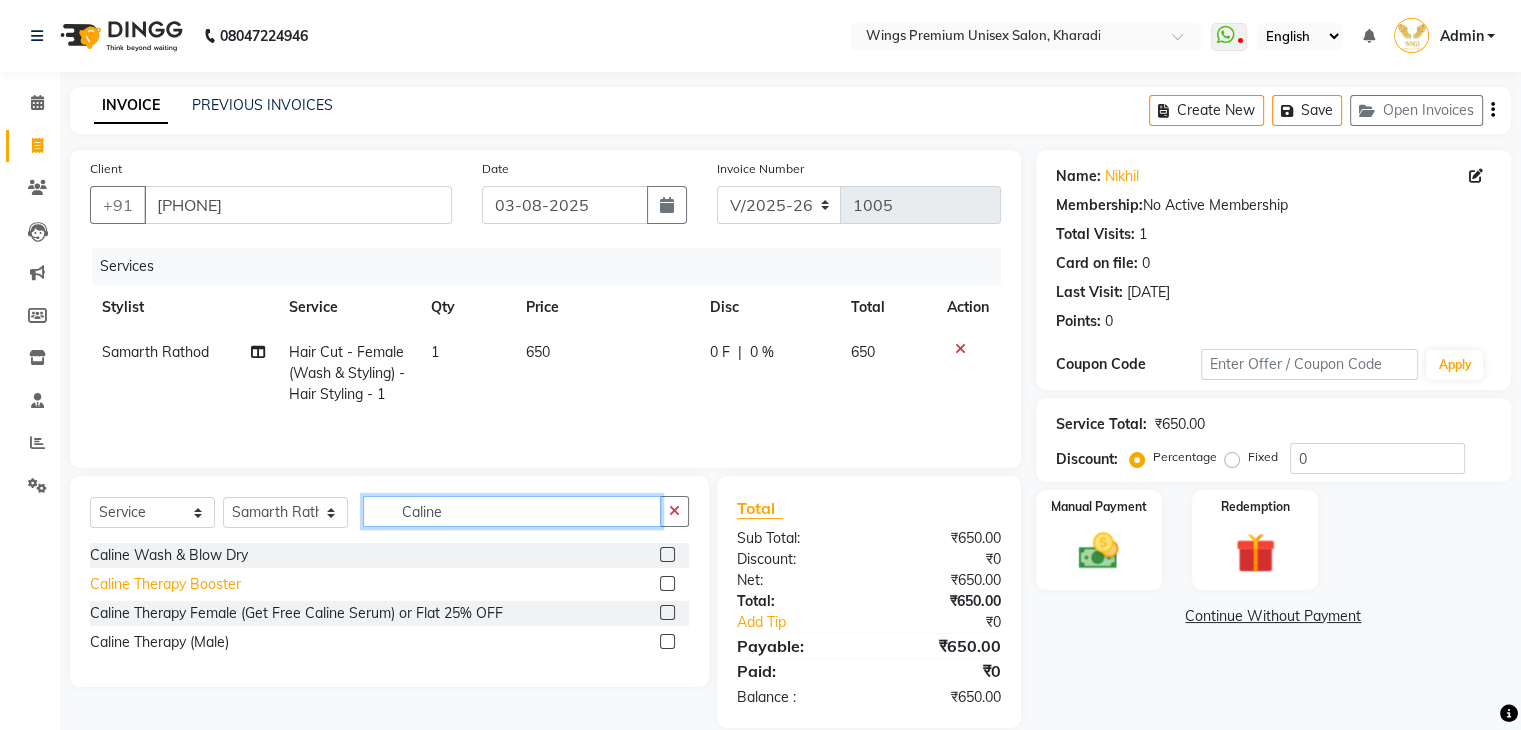 type on "Caline" 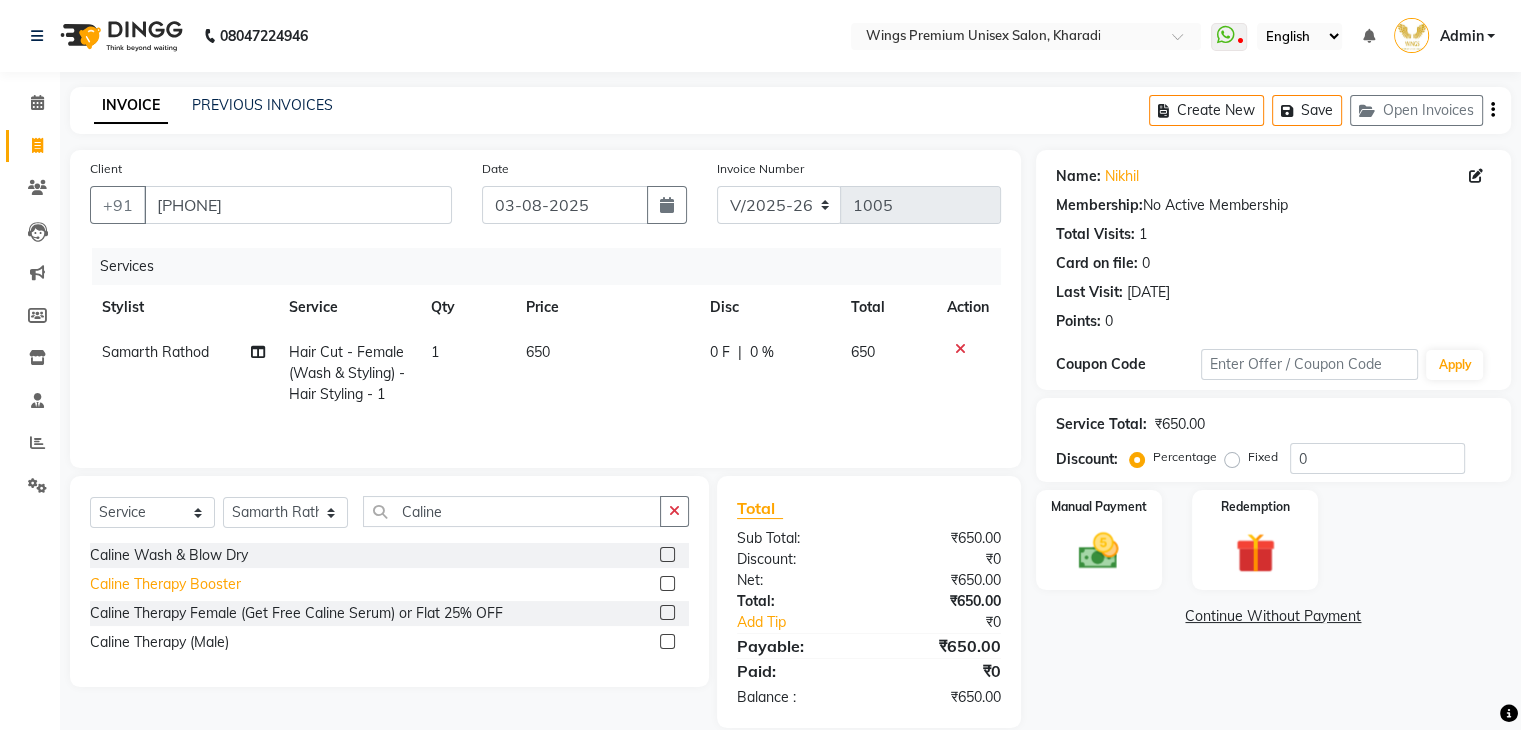 click on "Caline Therapy Booster" 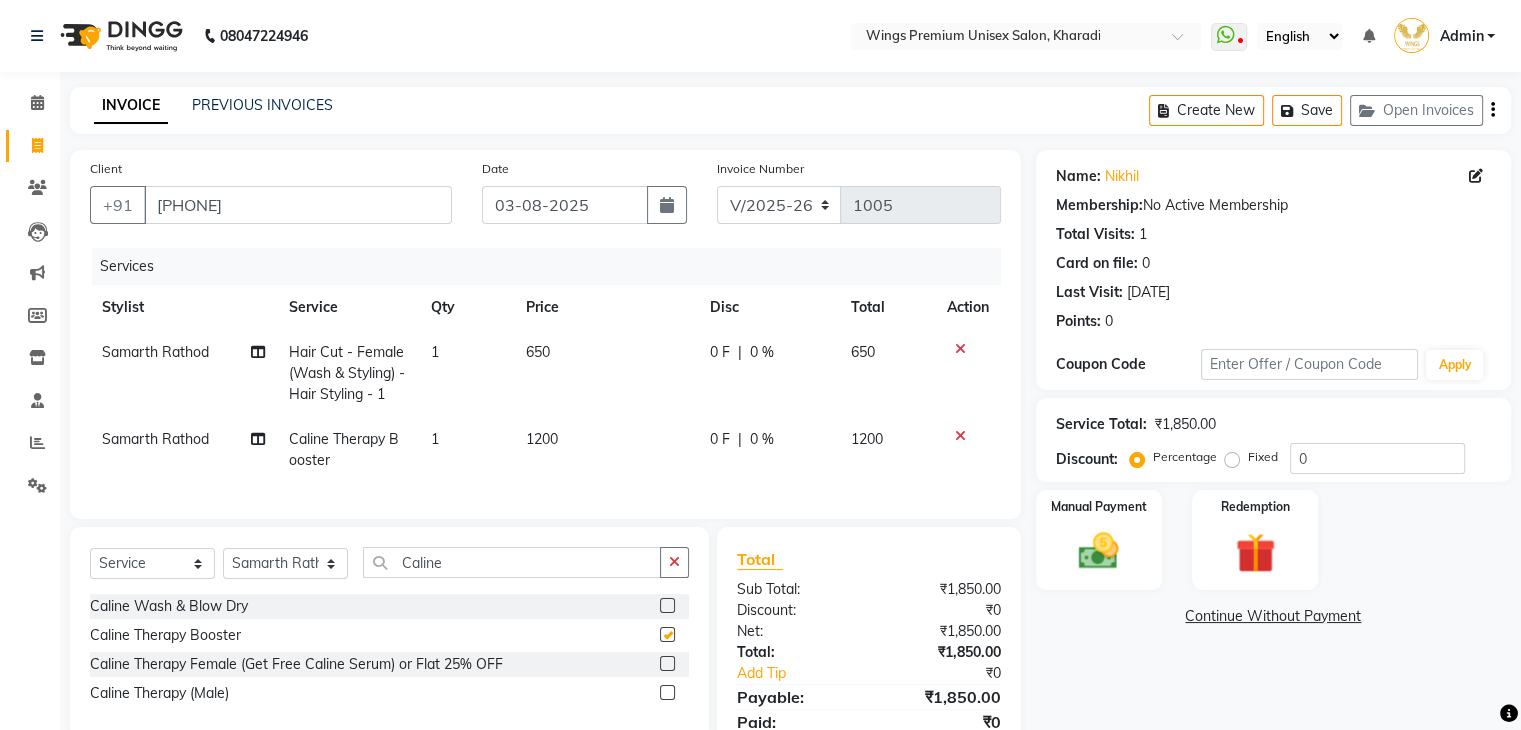checkbox on "false" 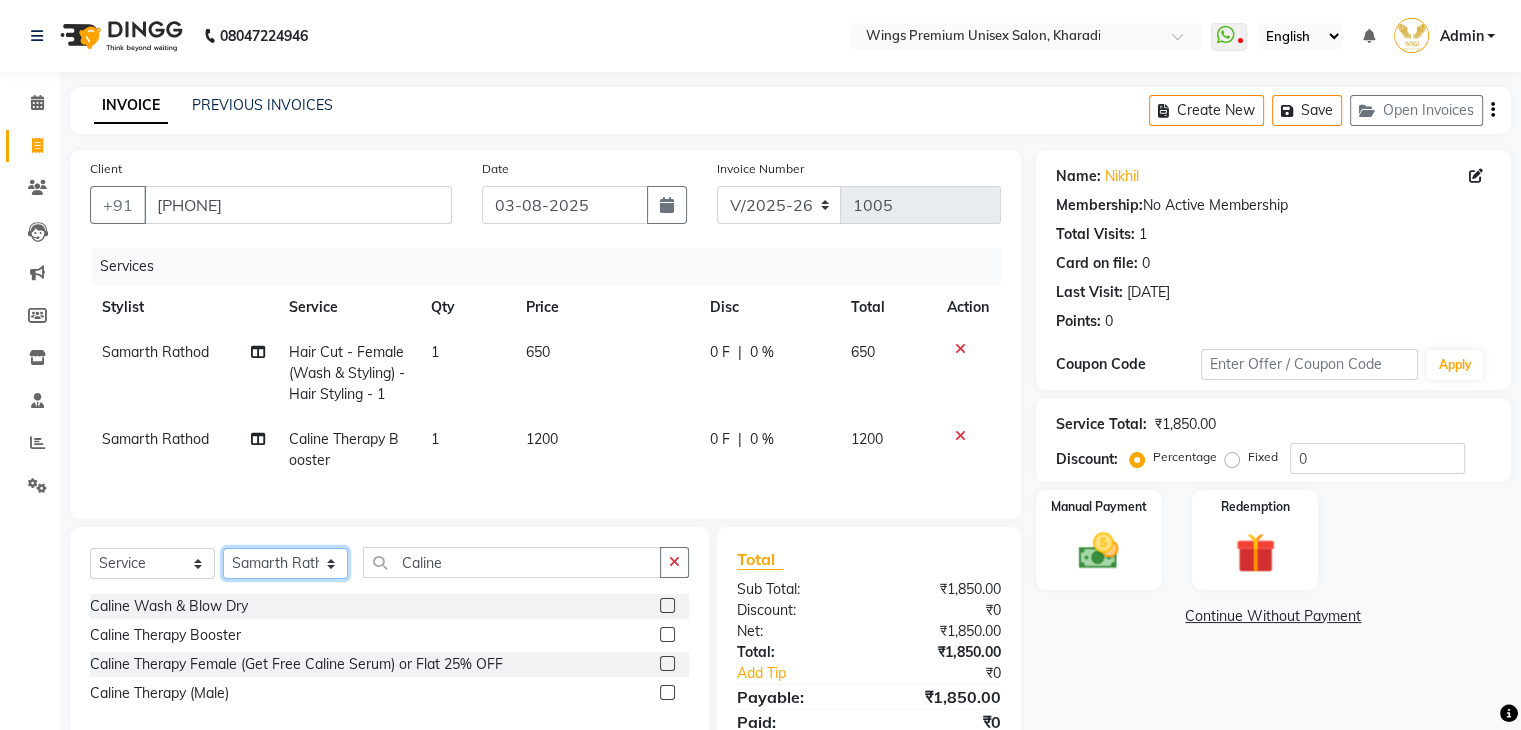 click on "Select Stylist [FIRST] [LAST] [FIRST] [LAST] [FIRST] [LAST] [FIRST] [LAST] [FIRST] [LAST] [FIRST] [LAST]" 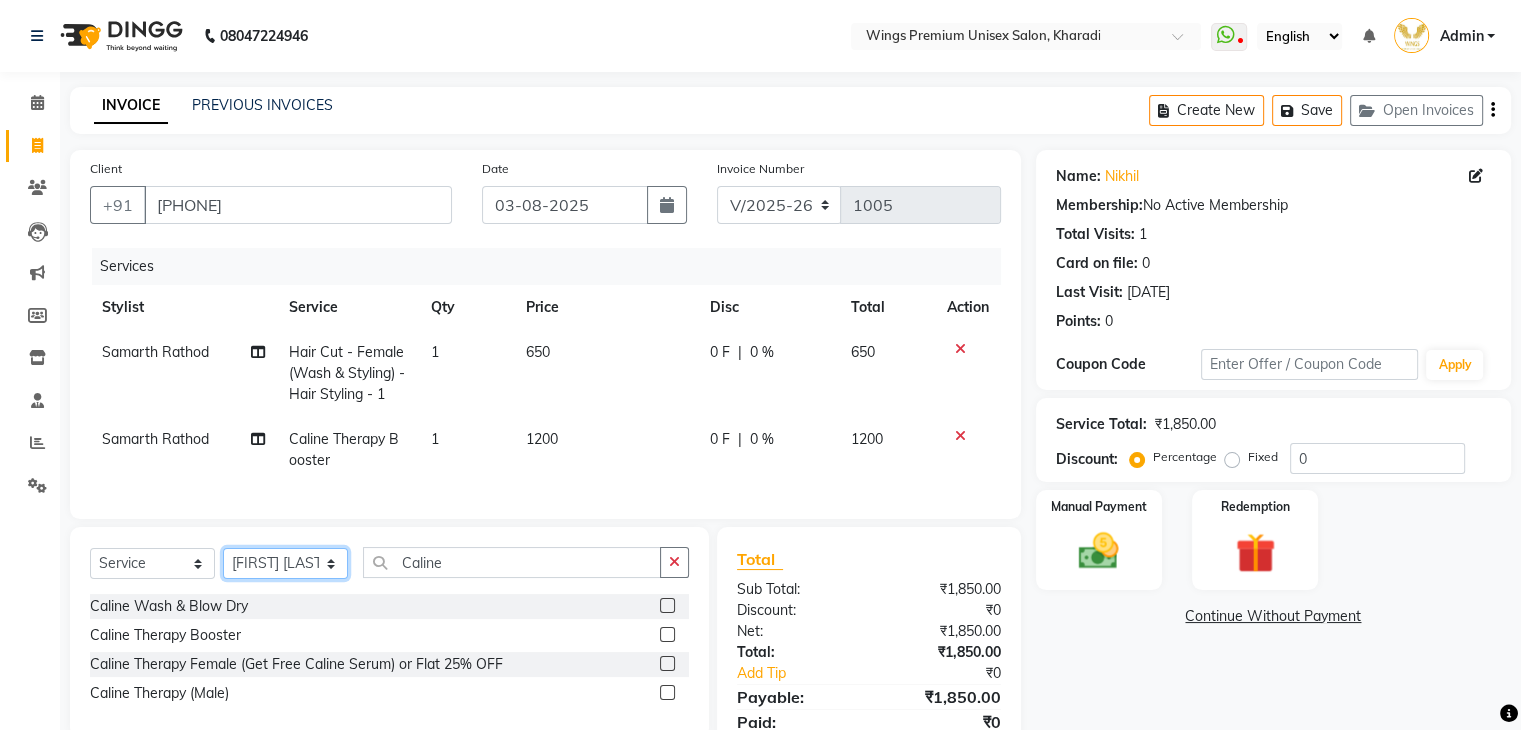 click on "Select Stylist [FIRST] [LAST] [FIRST] [LAST] [FIRST] [LAST] [FIRST] [LAST] [FIRST] [LAST] [FIRST] [LAST]" 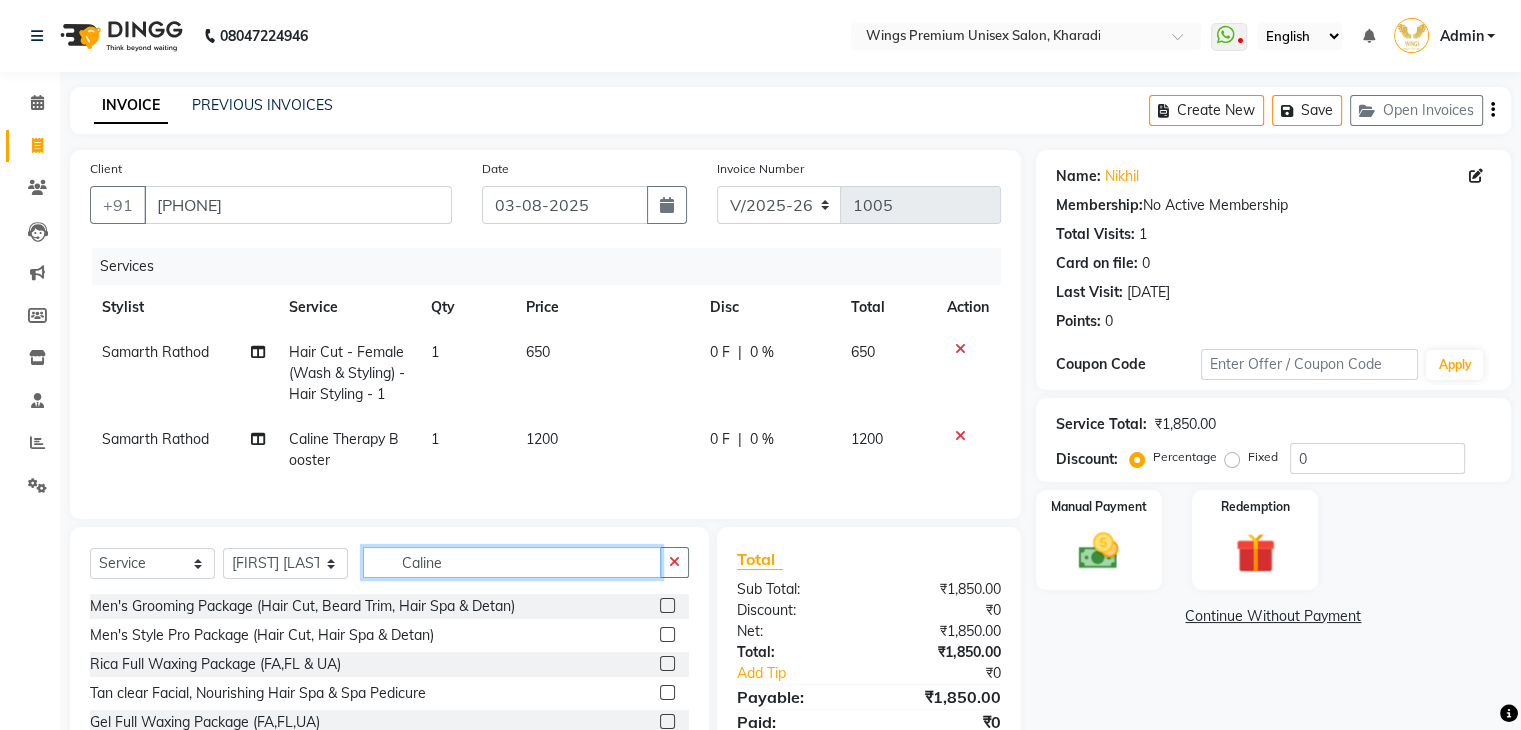 click on "Caline" 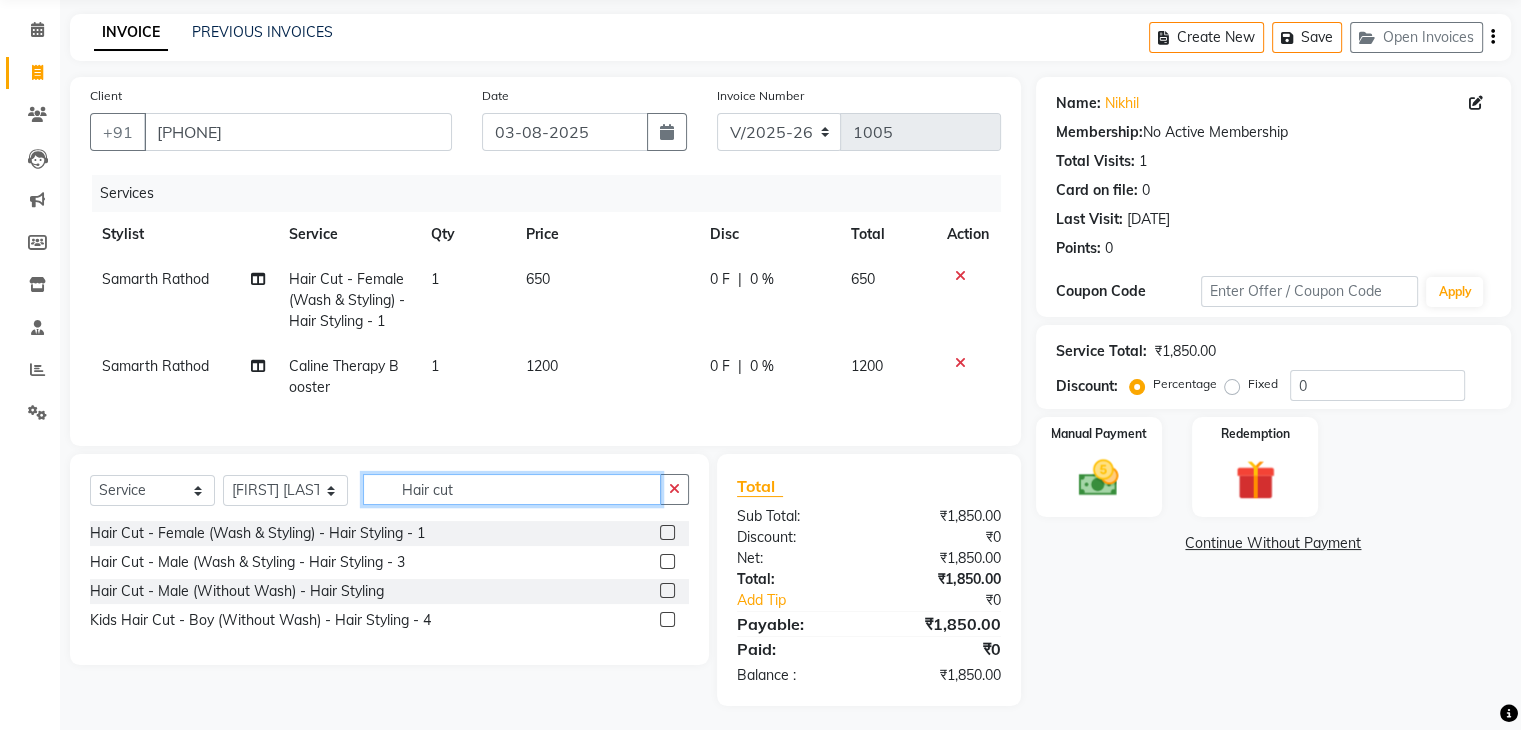 scroll, scrollTop: 95, scrollLeft: 0, axis: vertical 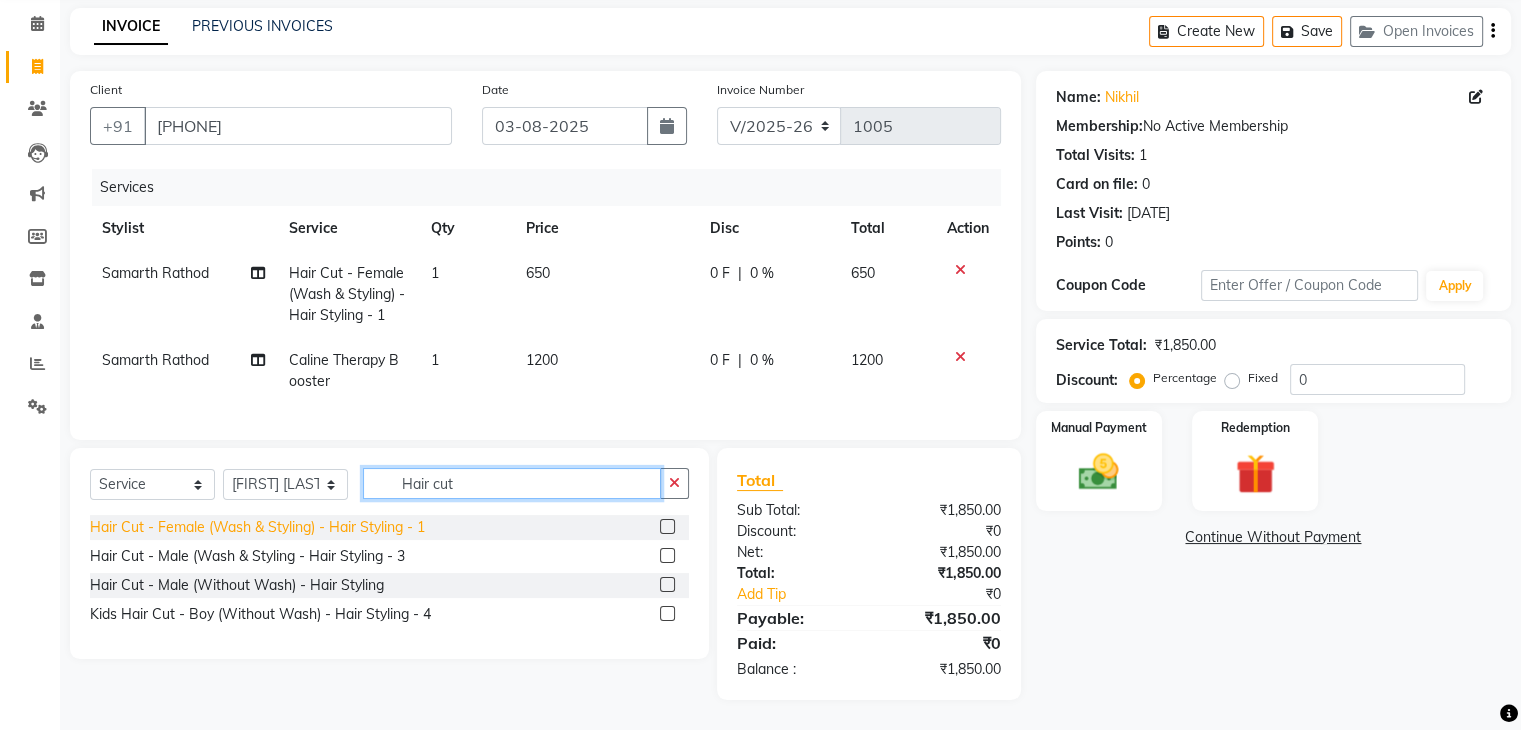 type on "Hair cut" 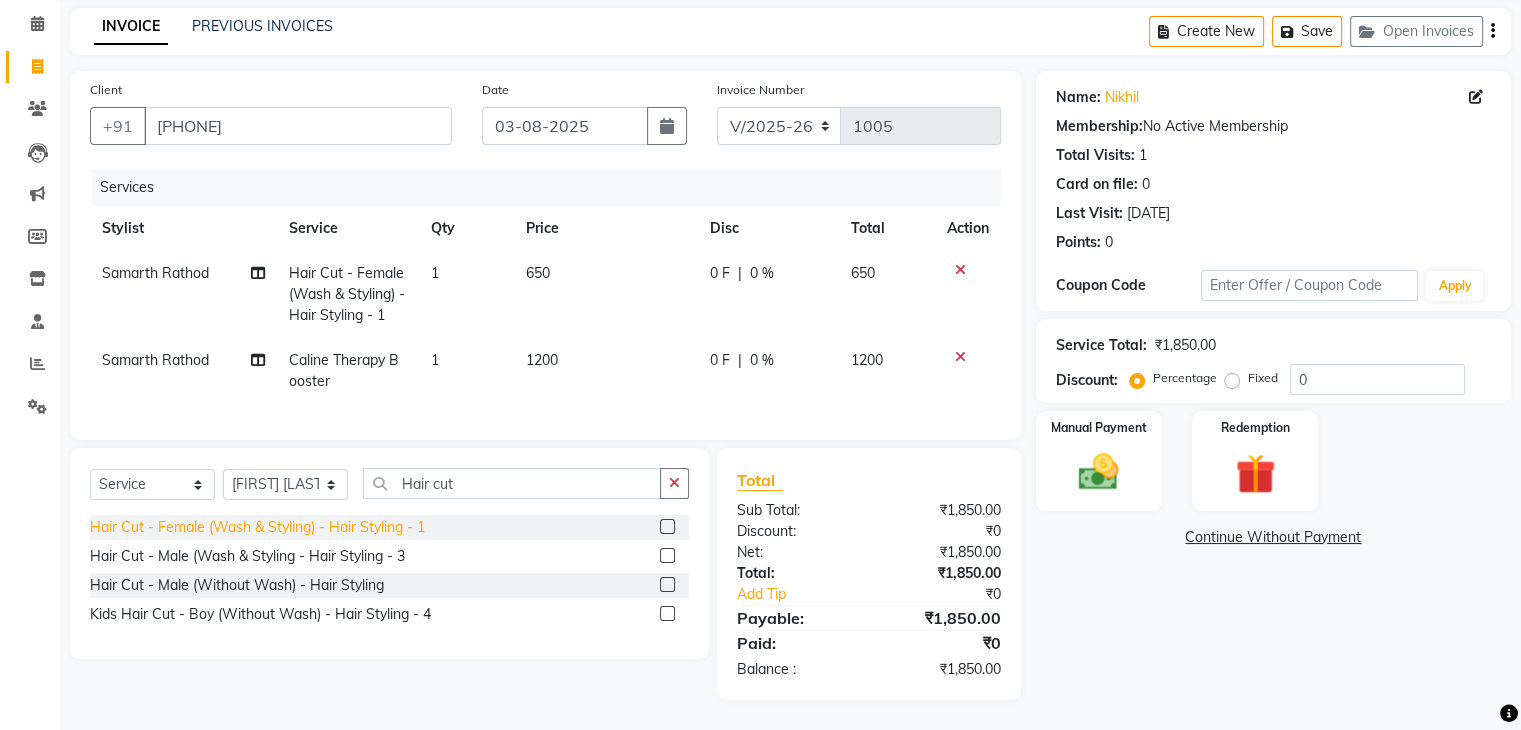 click on "Hair Cut - Female (Wash & Styling) - Hair Styling  - 1" 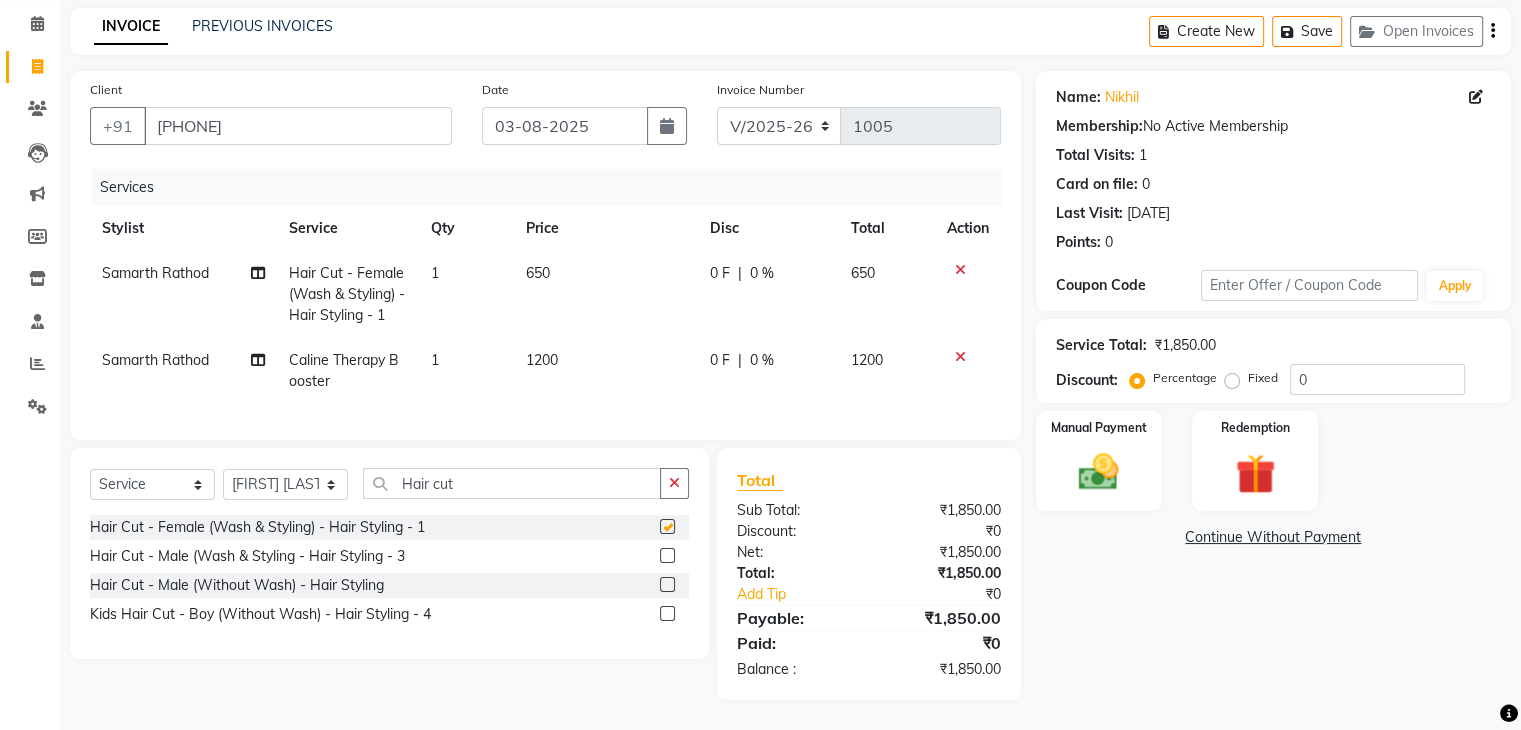 checkbox on "false" 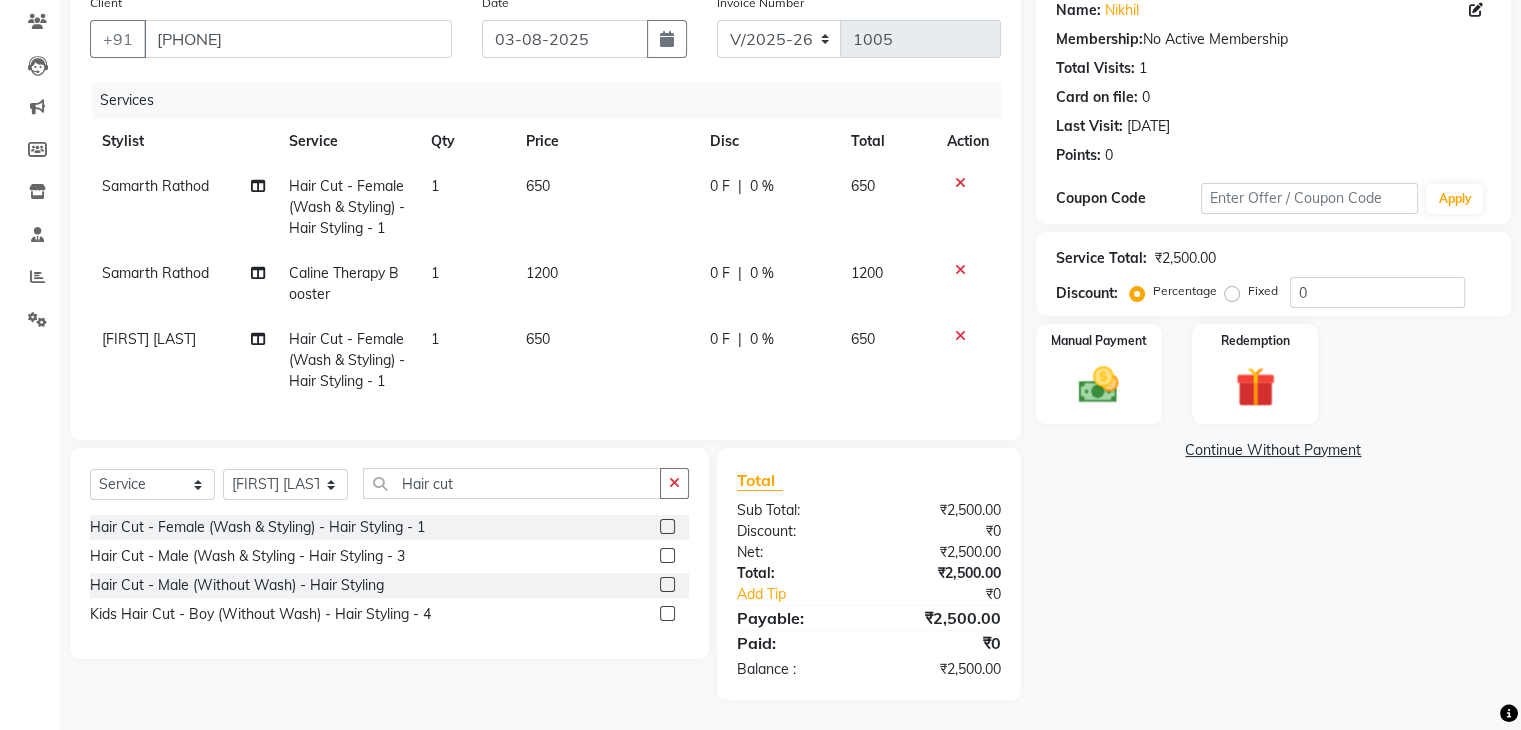 scroll, scrollTop: 182, scrollLeft: 0, axis: vertical 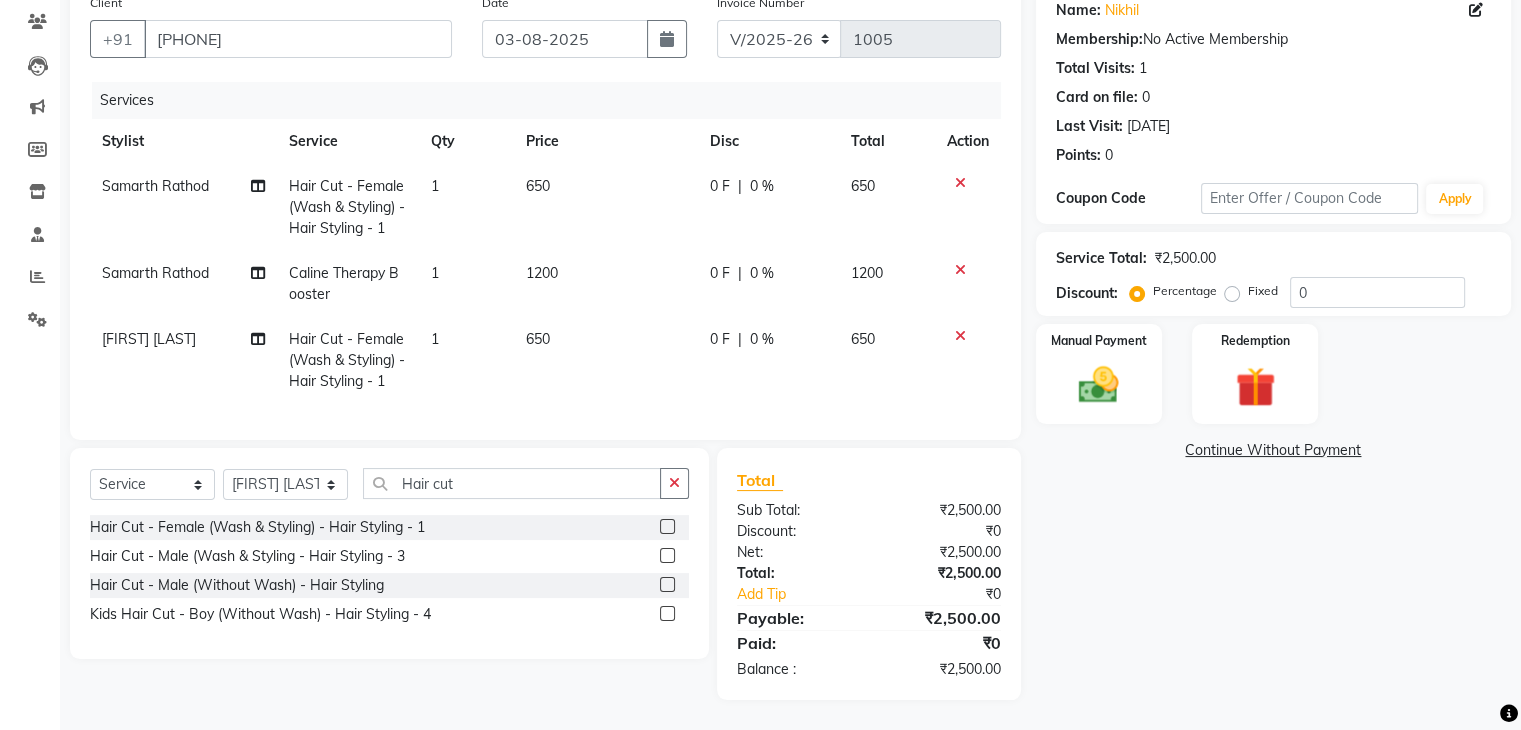 click on "0 F" 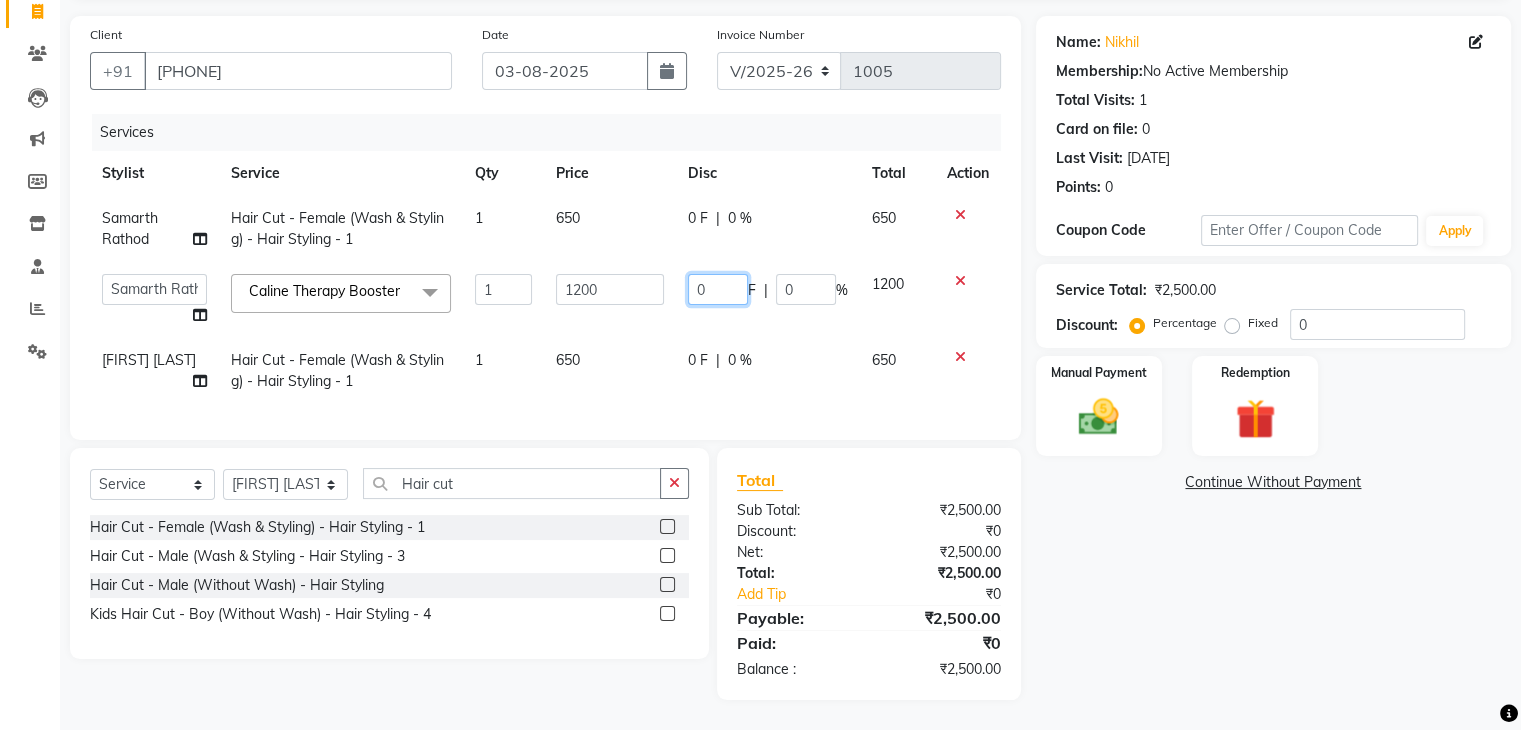 click on "0" 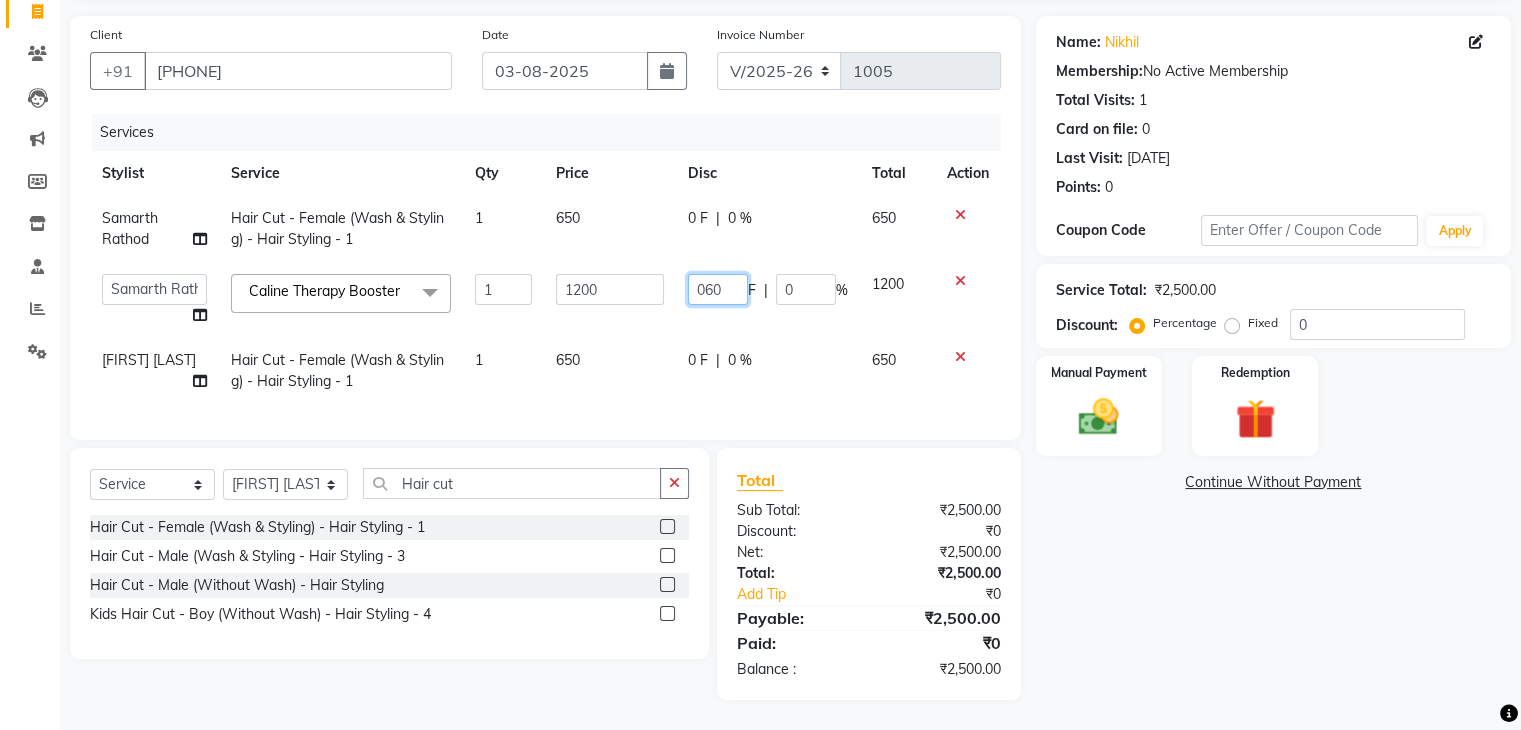 type on "0600" 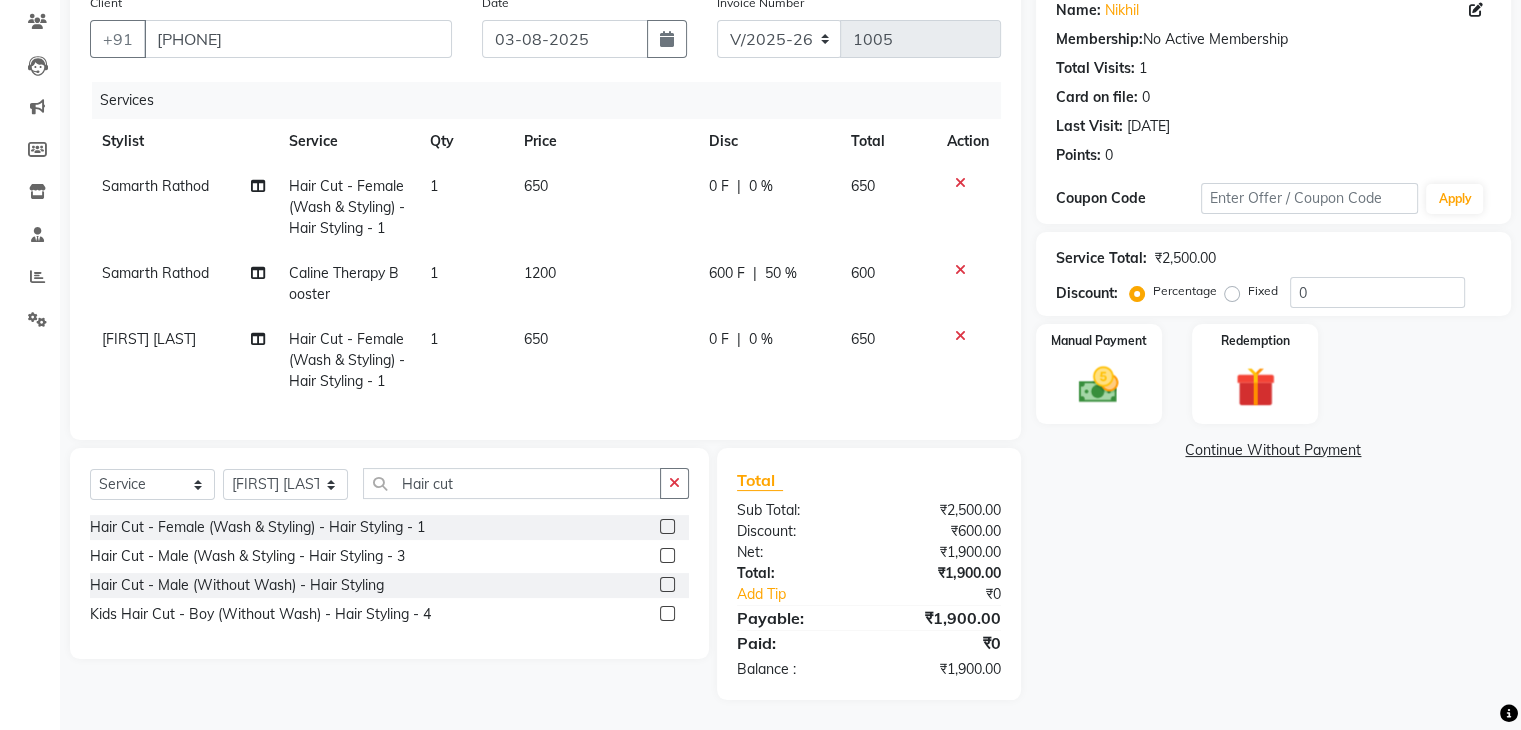 click on "600 F | 50 %" 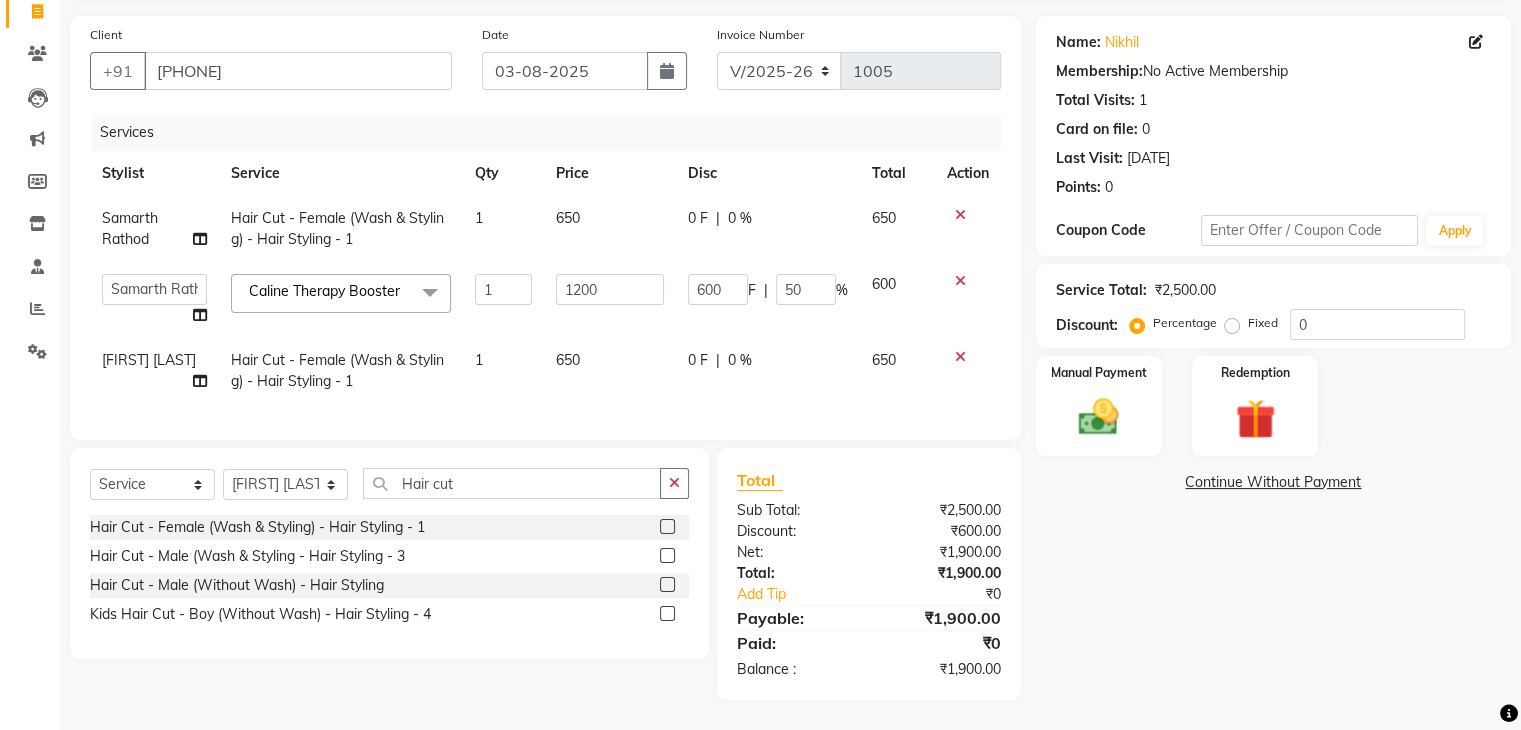 click on "0 F" 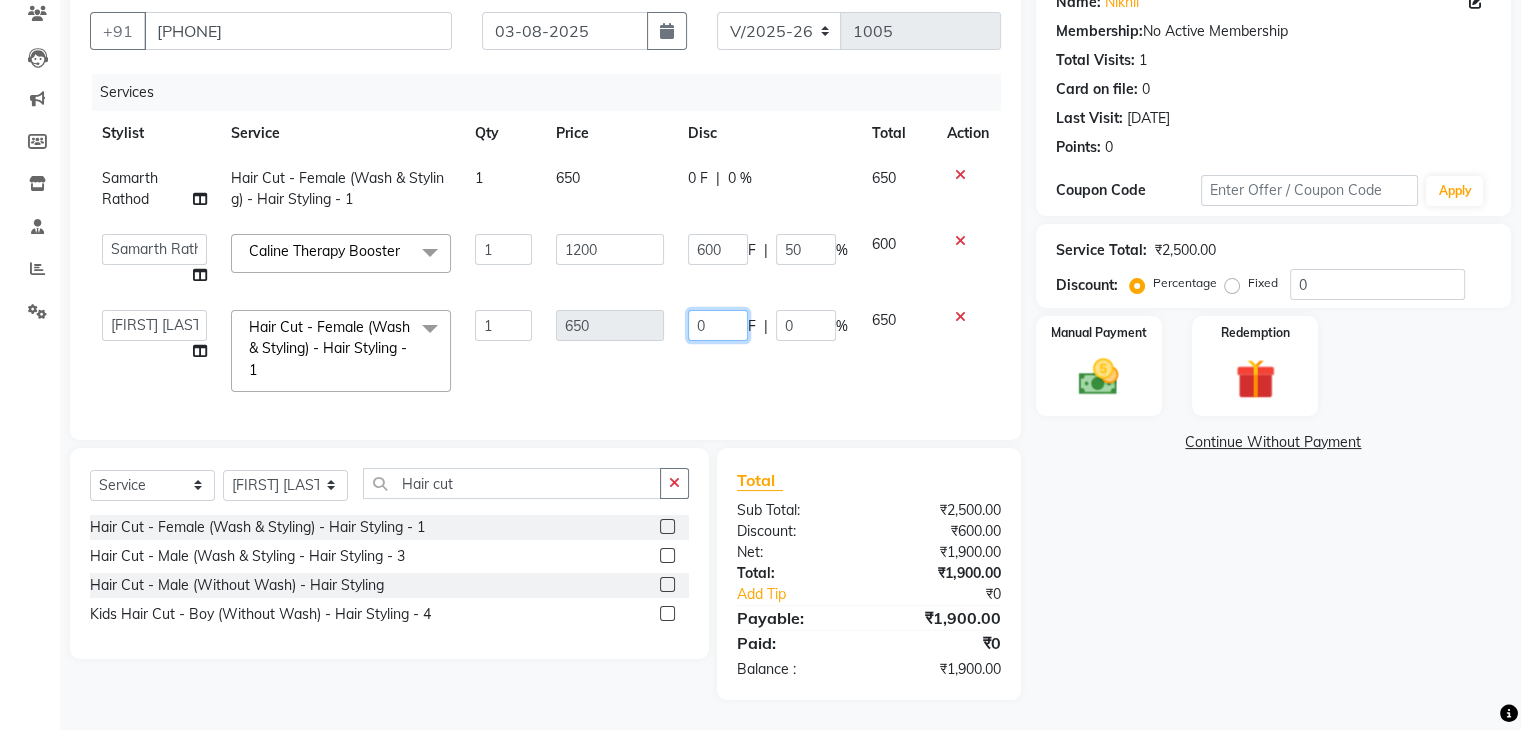 click on "0" 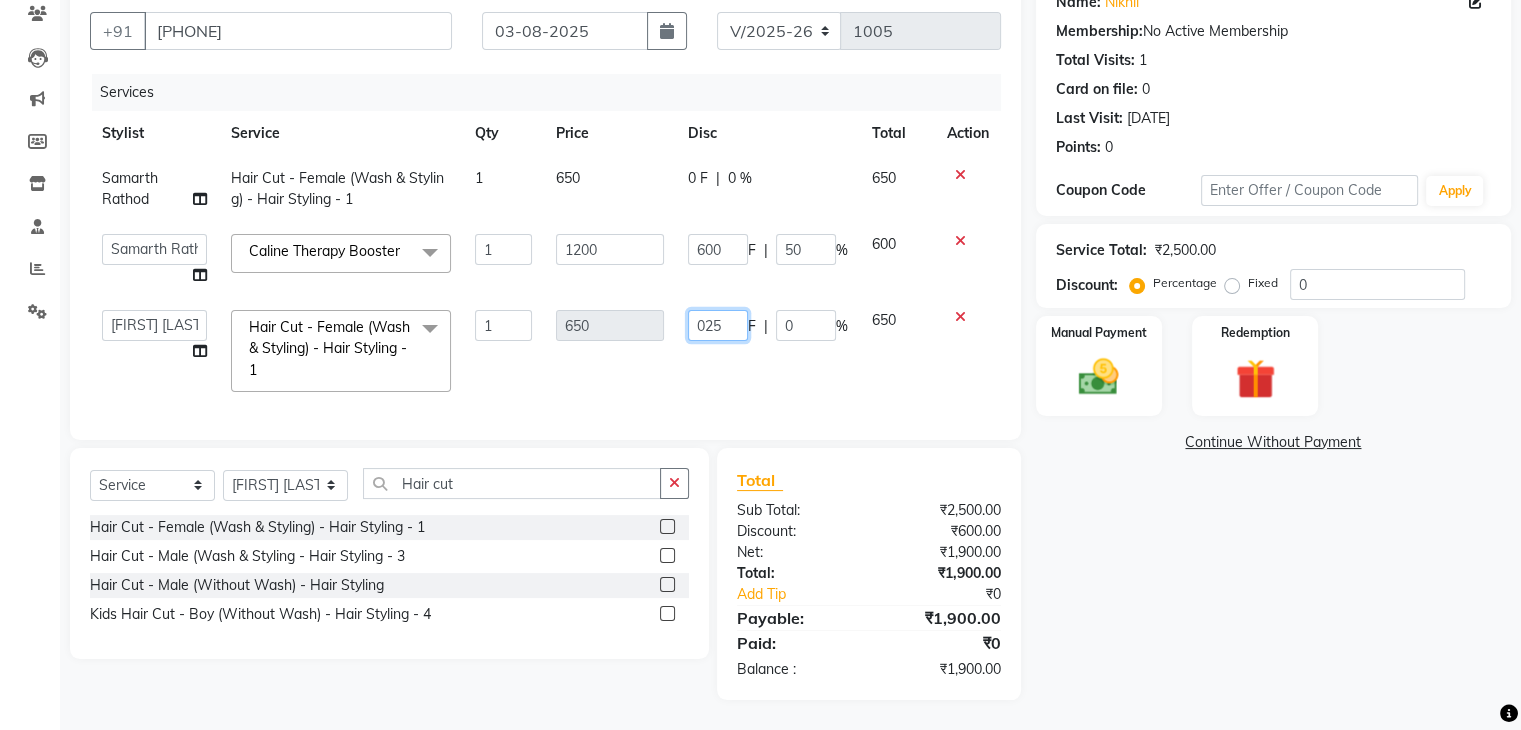 type on "0250" 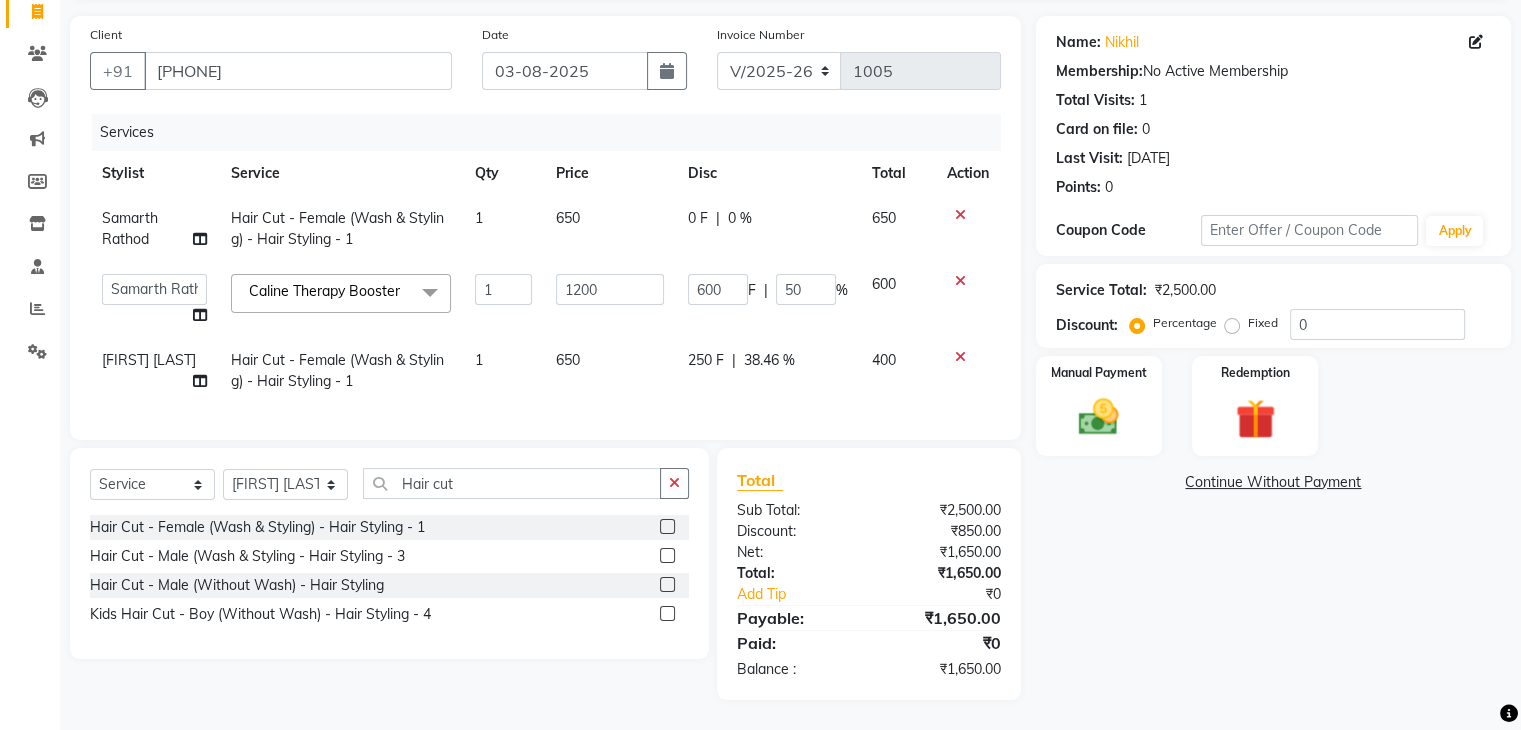 click on "250 F | 38.46 %" 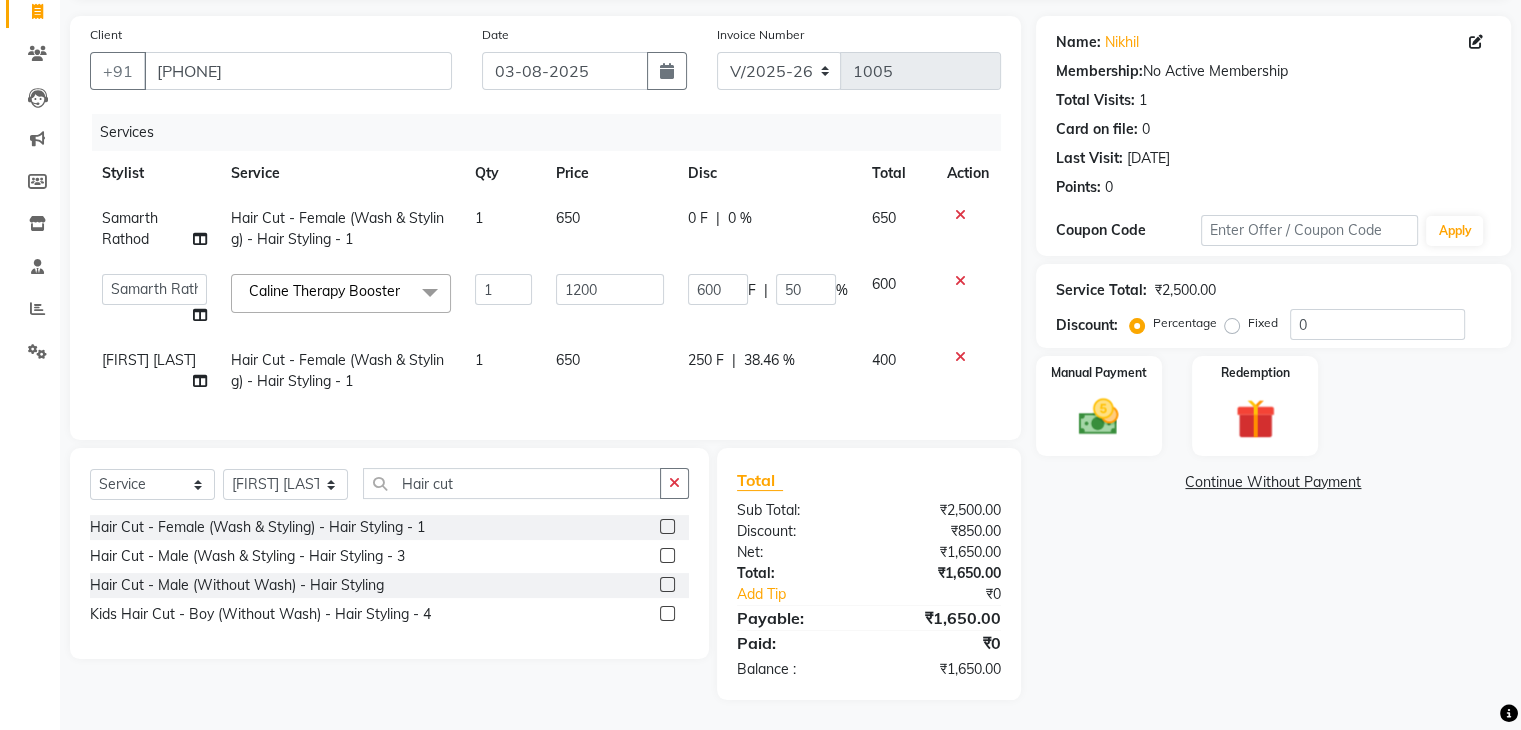 select on "72458" 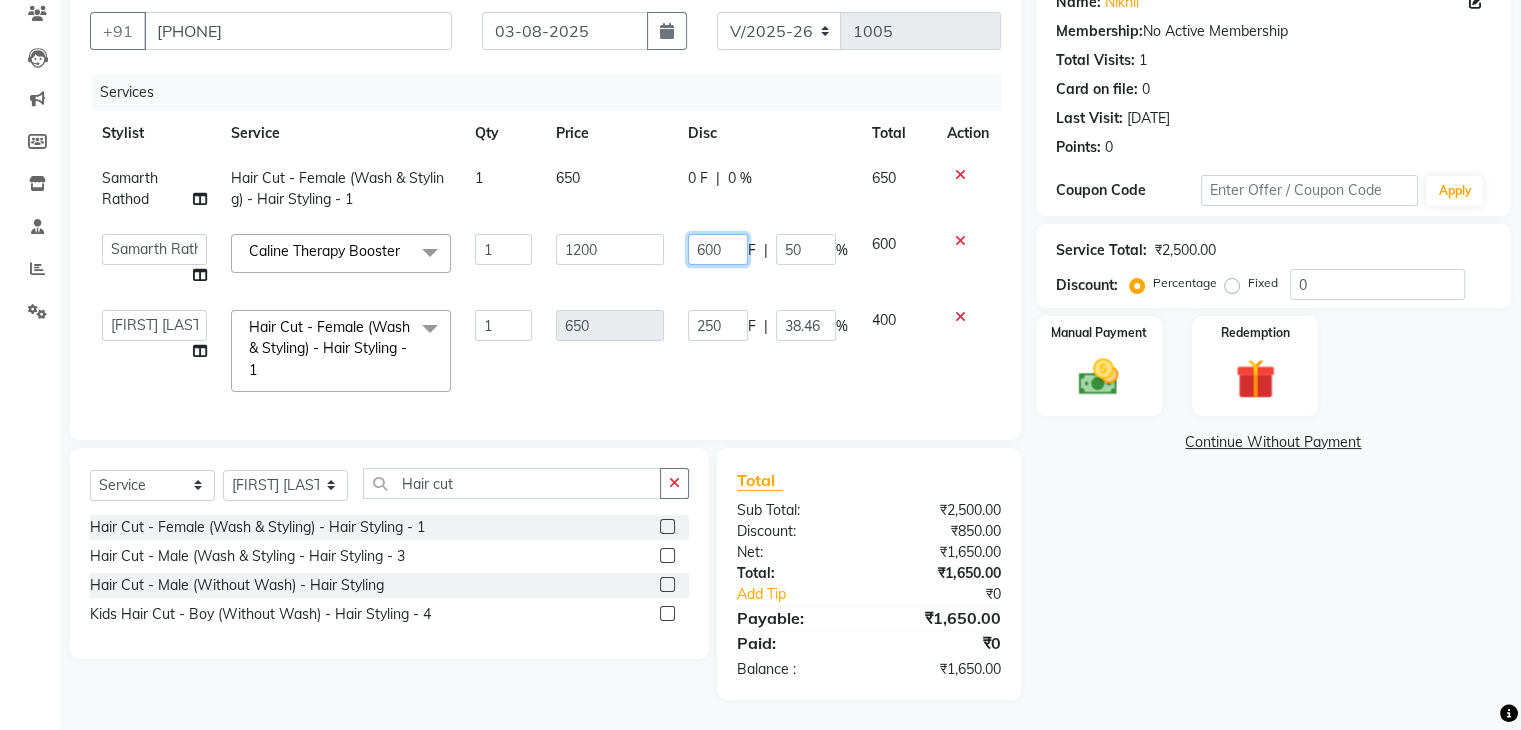 click on "600" 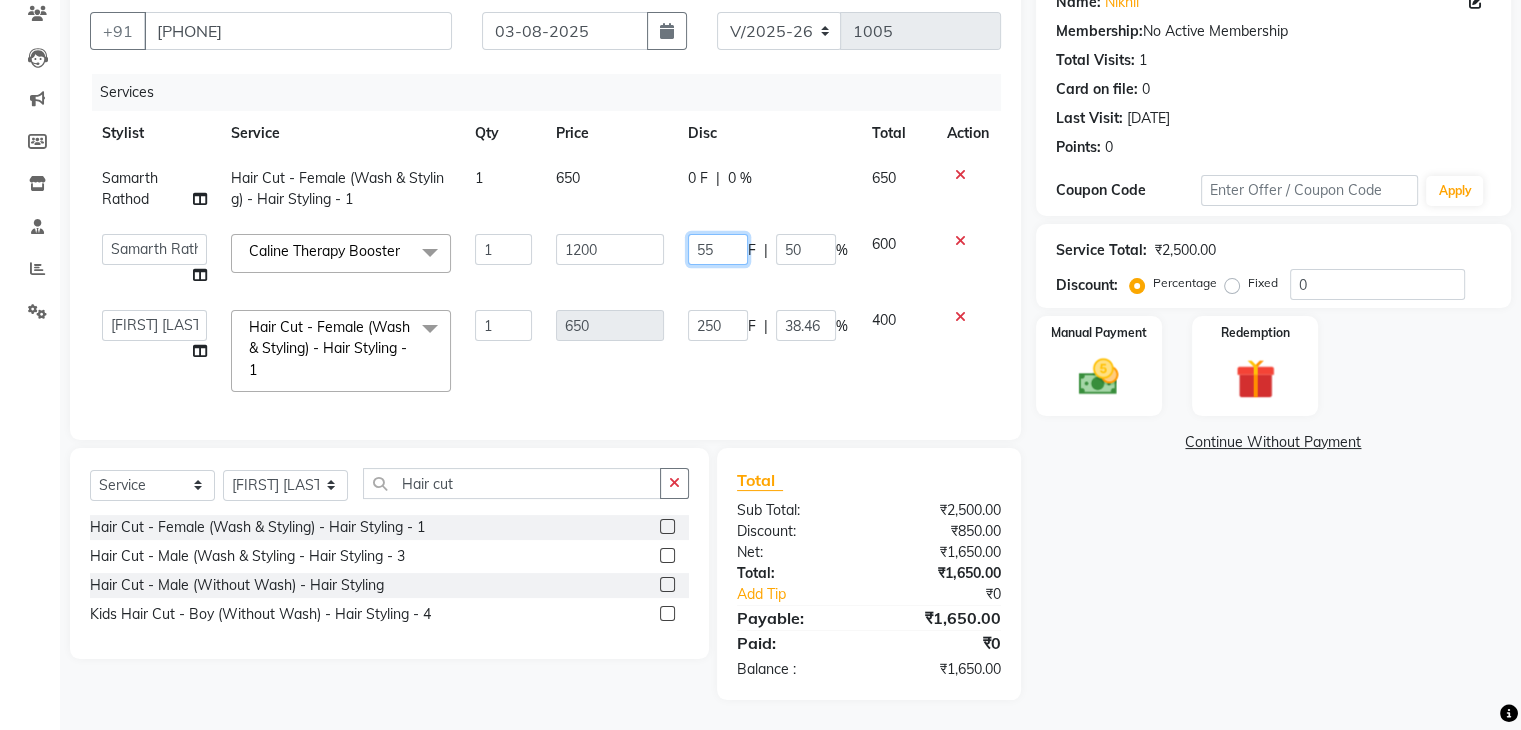 type on "550" 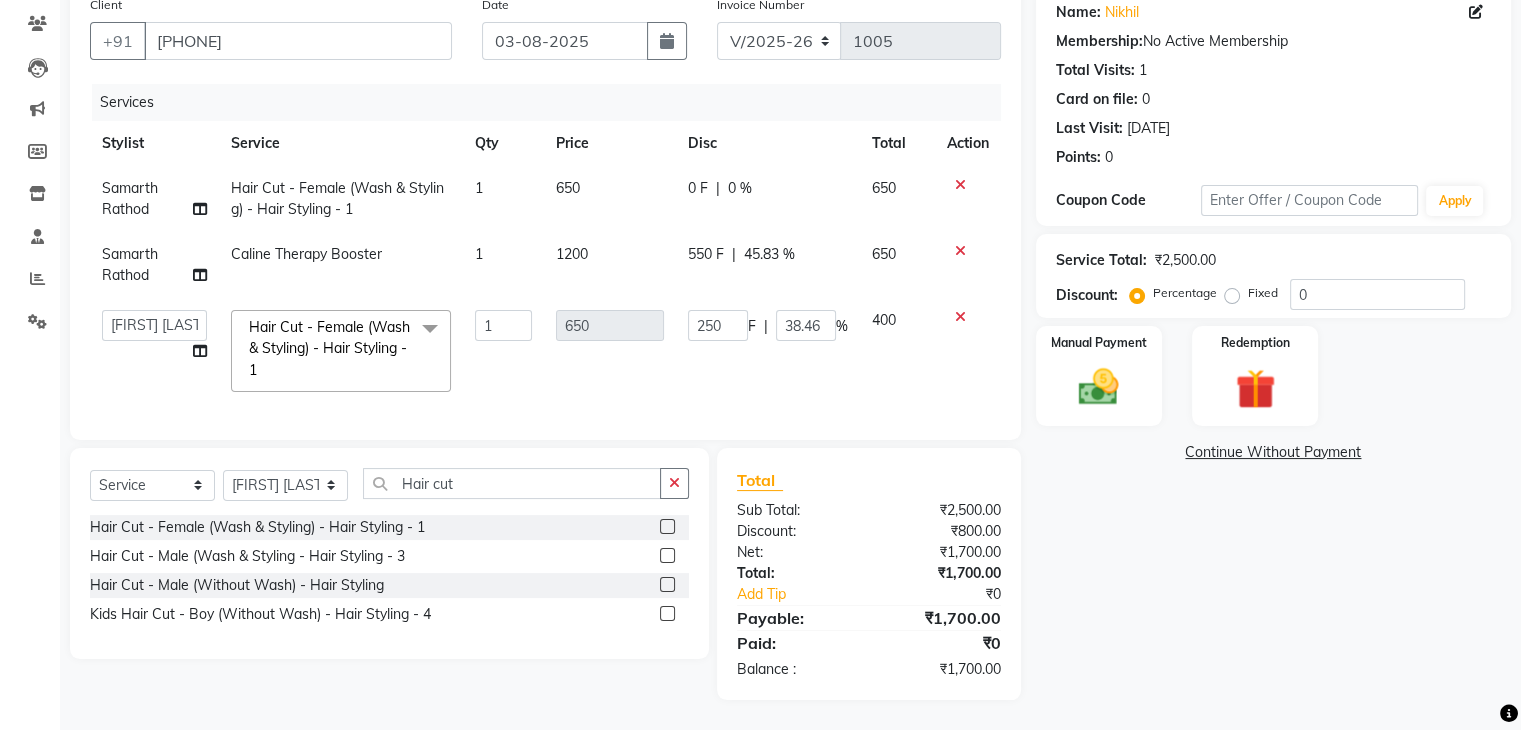click on "[FIRST] [LAST] Hair Cut - Female (Wash & Styling) - Hair Styling - 1 1 650 0 F | 0 % 650 [FIRST] [LAST] Caline Therapy Booster 1 1200 550 F | 45.83 % 650  [FIRST] [LAST]   [FIRST] [LAST]   [FIRST] [LAST]   [FIRST] [LAST]    [FIRST] [LAST]   Hair Cut - Female (Wash & Styling) - Hair Styling  - 1  x Men's Grooming Package (Hair Cut, Beard Trim, Hair Spa & Detan) Men's Style Pro Package (Hair Cut, Hair Spa & Detan) Rica Full Waxing Package (FA,FL & UA) Tan clear Facial, Nourishing Hair Spa & Spa Pedicure  Gel Full Waxing Package (FA,FL,UA) Men's Hair Cut, Wash & Beard Styling   Hair Cut - Female (Wash & Styling) - Hair Styling  - 1  Hair Cut - Male (Wash & Styling  - Hair Styling  - 3  Hair Cut - Male (Without Wash) - Hair Styling   Kids Hair Cut - Boy (Without Wash) - Hair Styling  - 4  Beard Trim / Styling - Hair Styling   Clean Shave  Fringe Hair Cut  Wash & Plain Dry - Upto Neck - Hair Styling  - 5  Wash & Plain Dry - Upto Shoulder - Hair Styling  - 6  Wash & Plain Dry - Upto Mid Back - Hair Styling  - 7  Wash & Plain Dry - Upto Waist  - Hair Styling  - 8  Wash & Blow Dry - Upto Neck - Hair Styling  - 9" 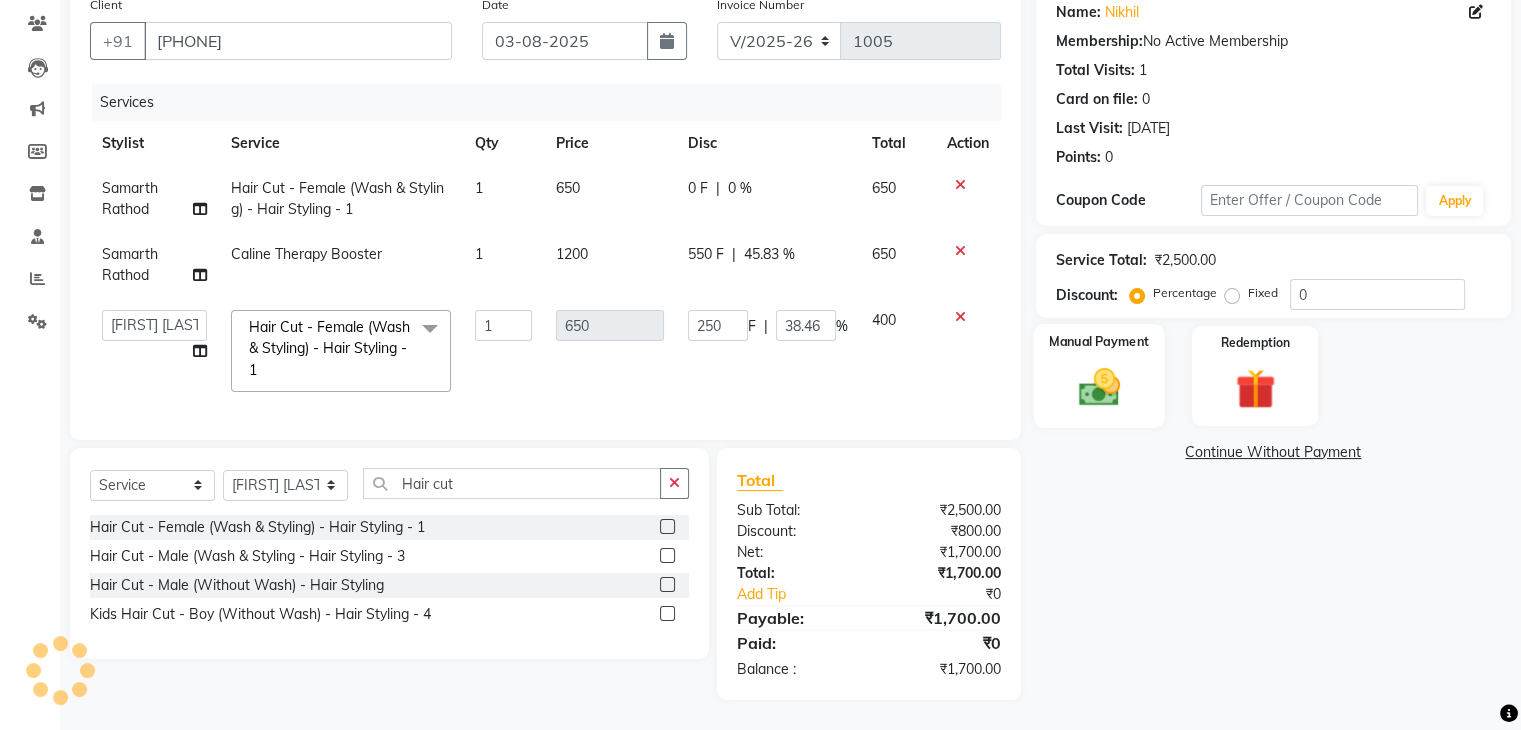 click 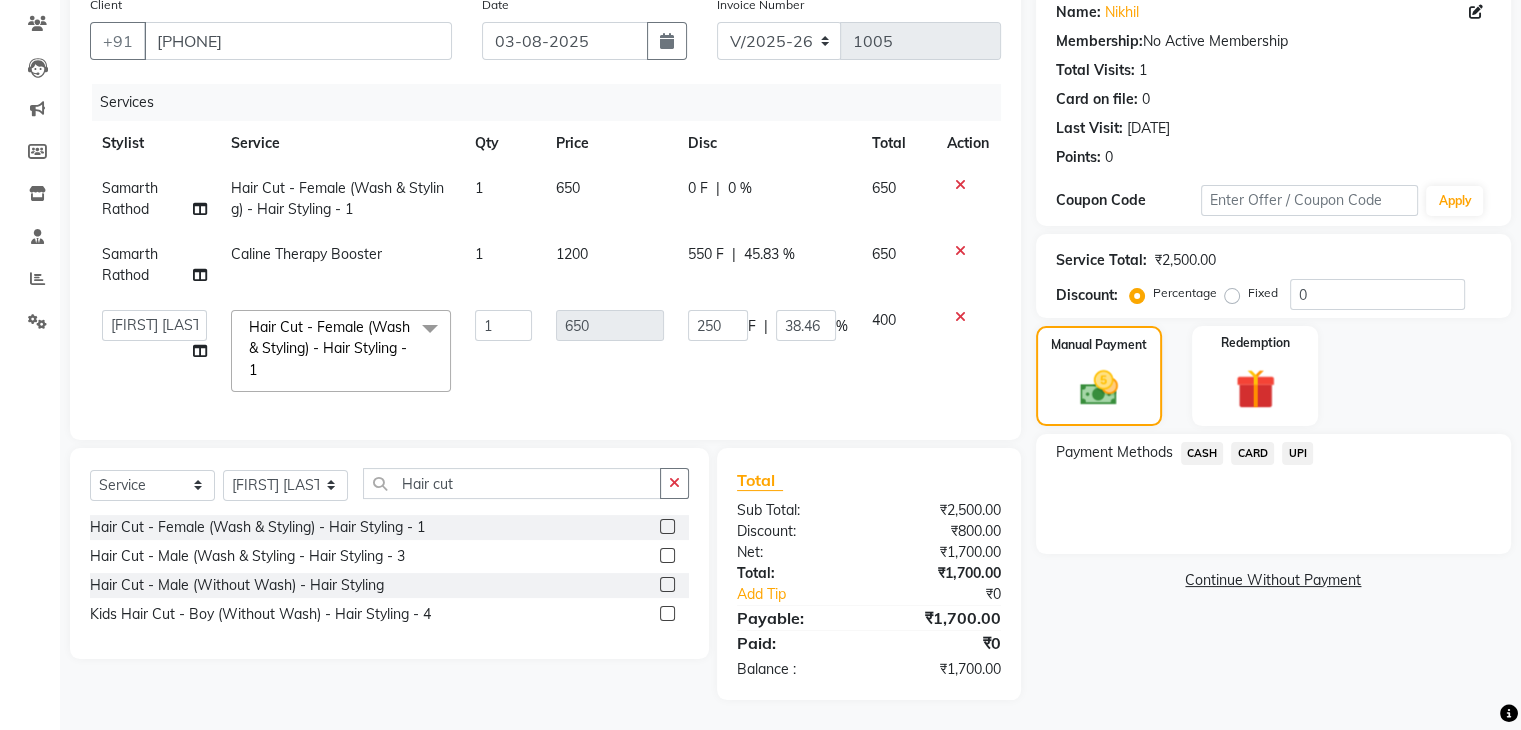 click on "UPI" 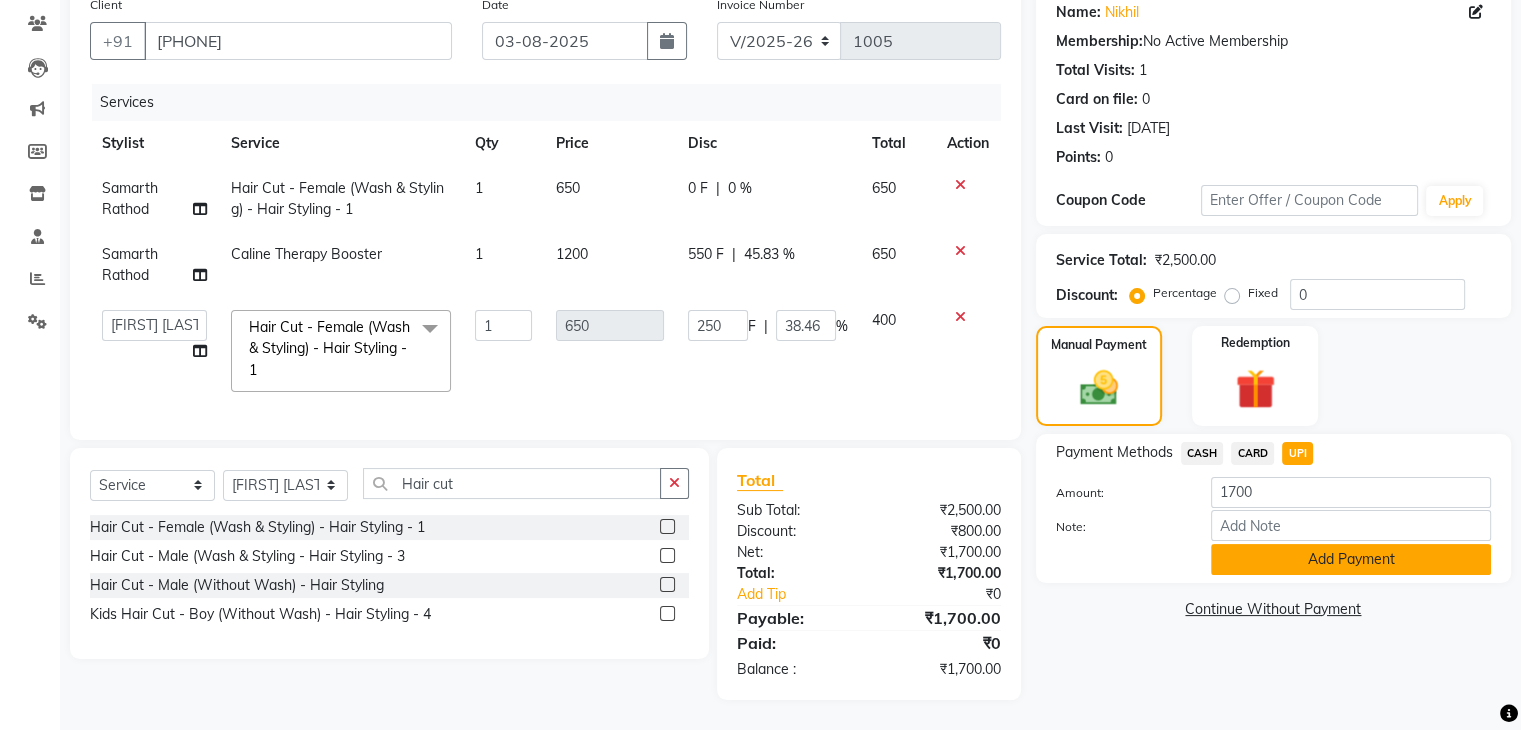 click on "Add Payment" 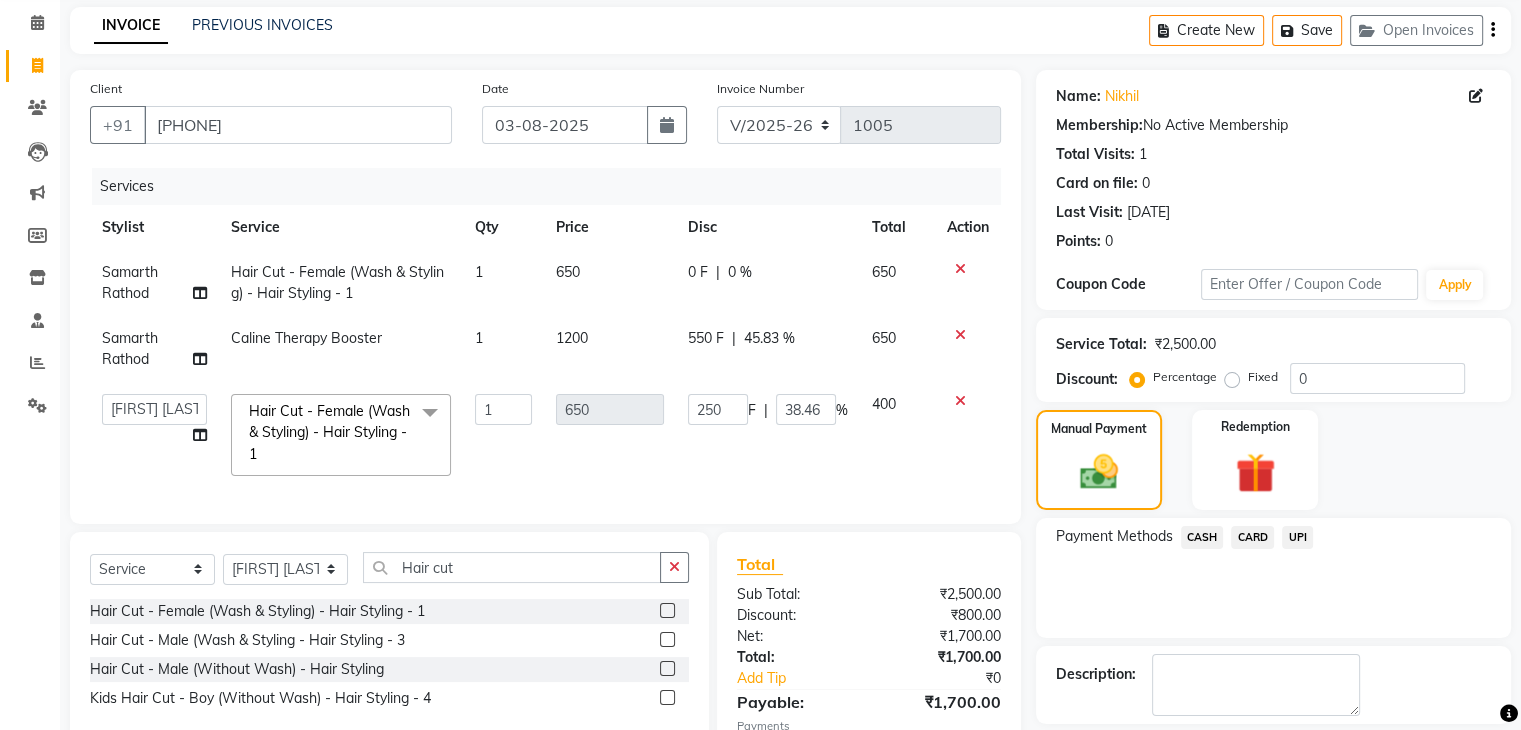 scroll, scrollTop: 0, scrollLeft: 0, axis: both 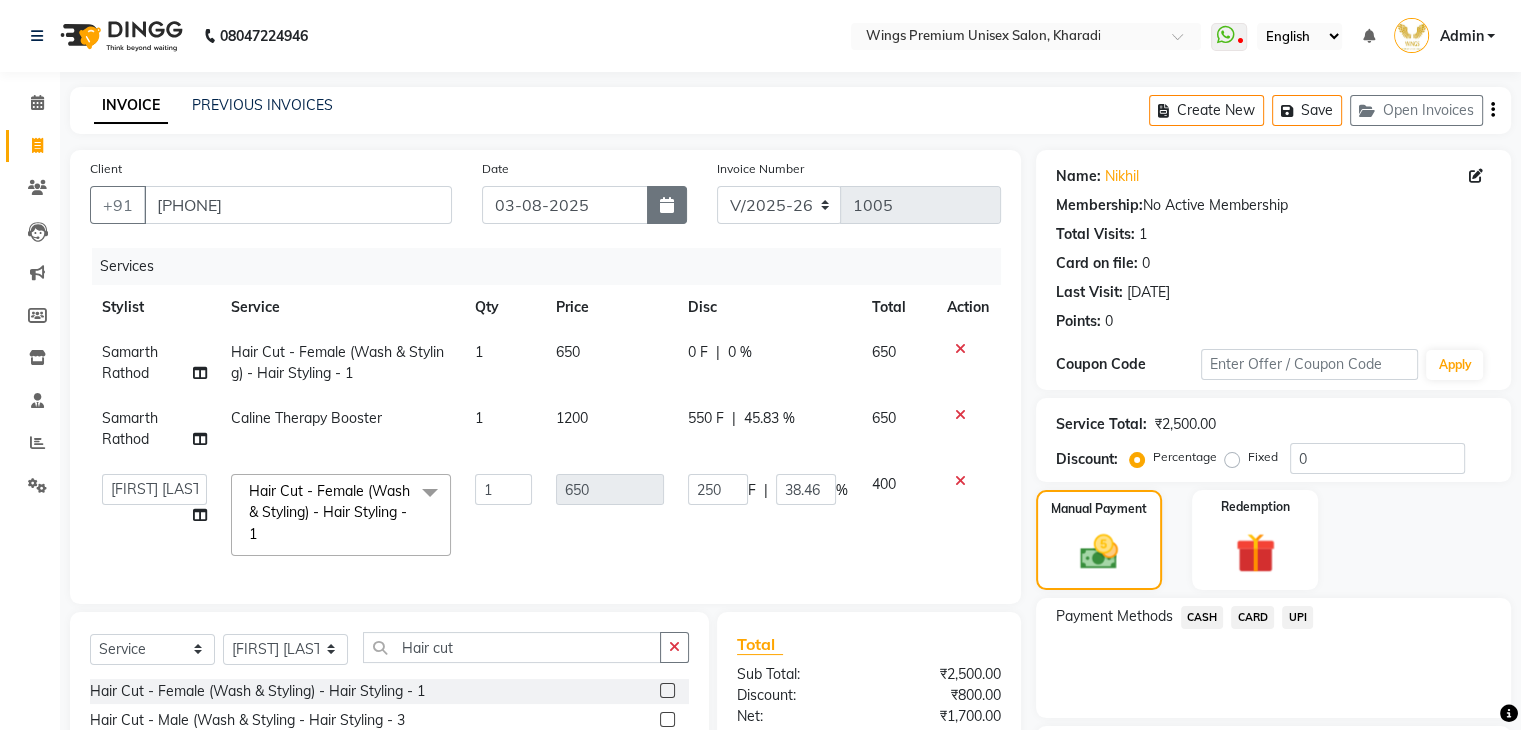 click 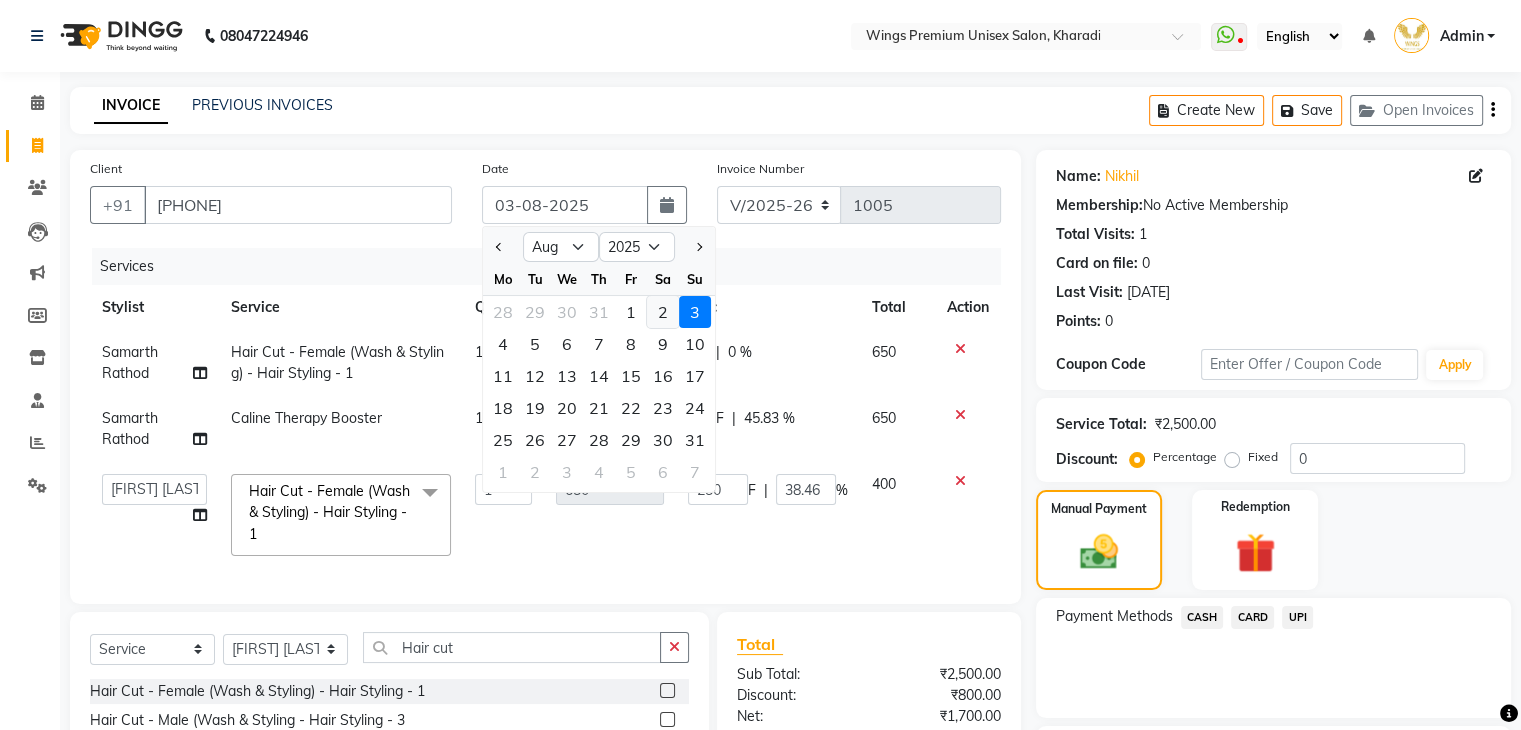 click on "2" 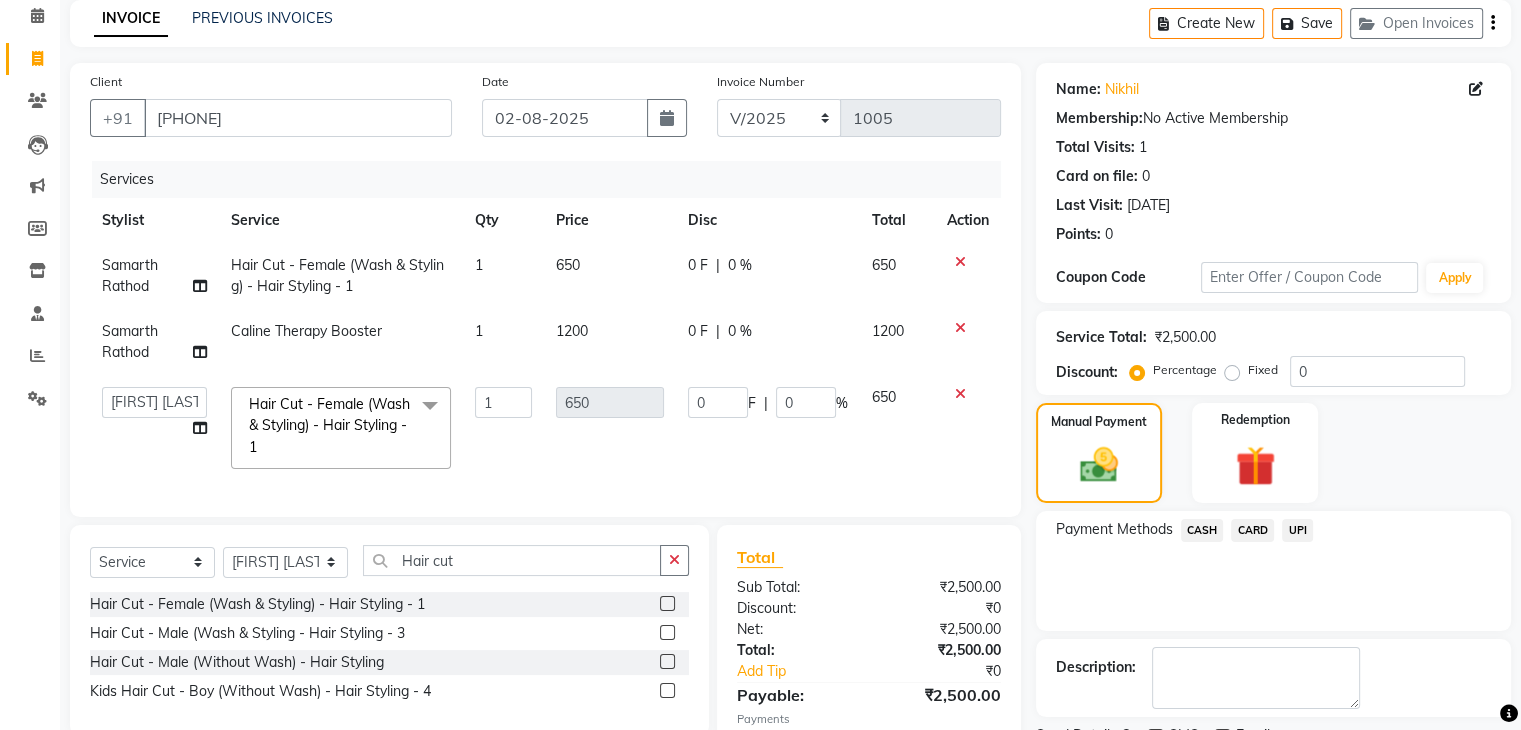 scroll, scrollTop: 221, scrollLeft: 0, axis: vertical 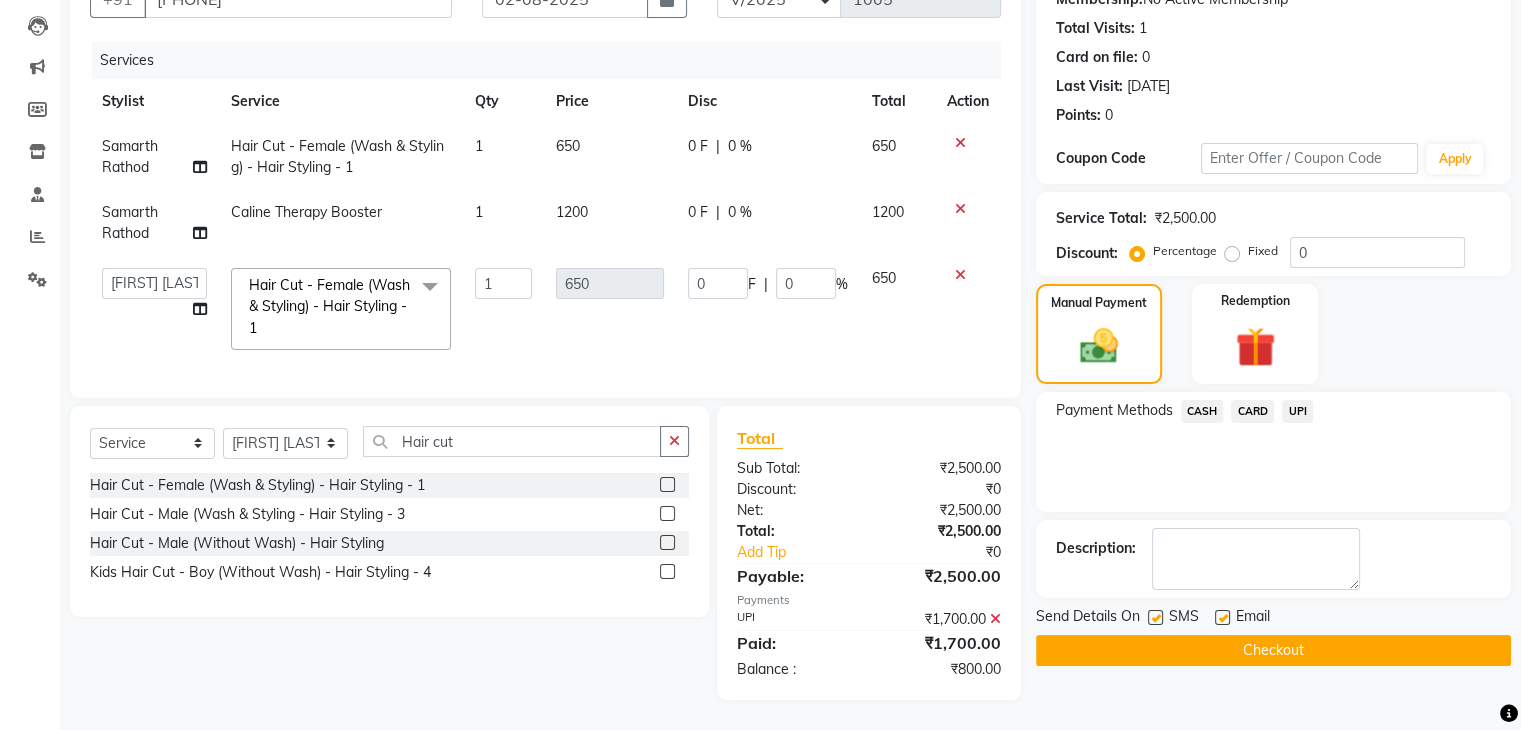 click on "Checkout" 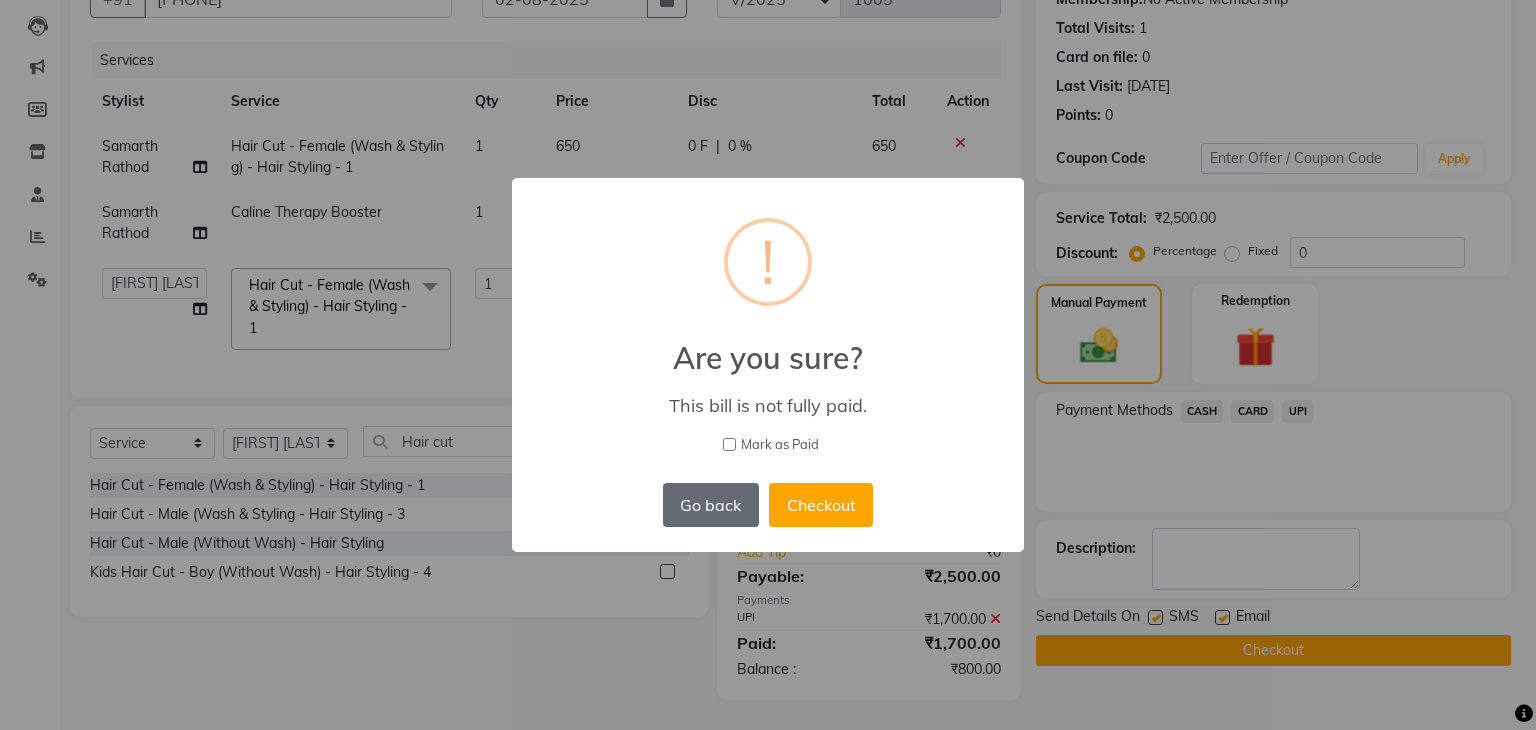 click on "Go back" at bounding box center (711, 505) 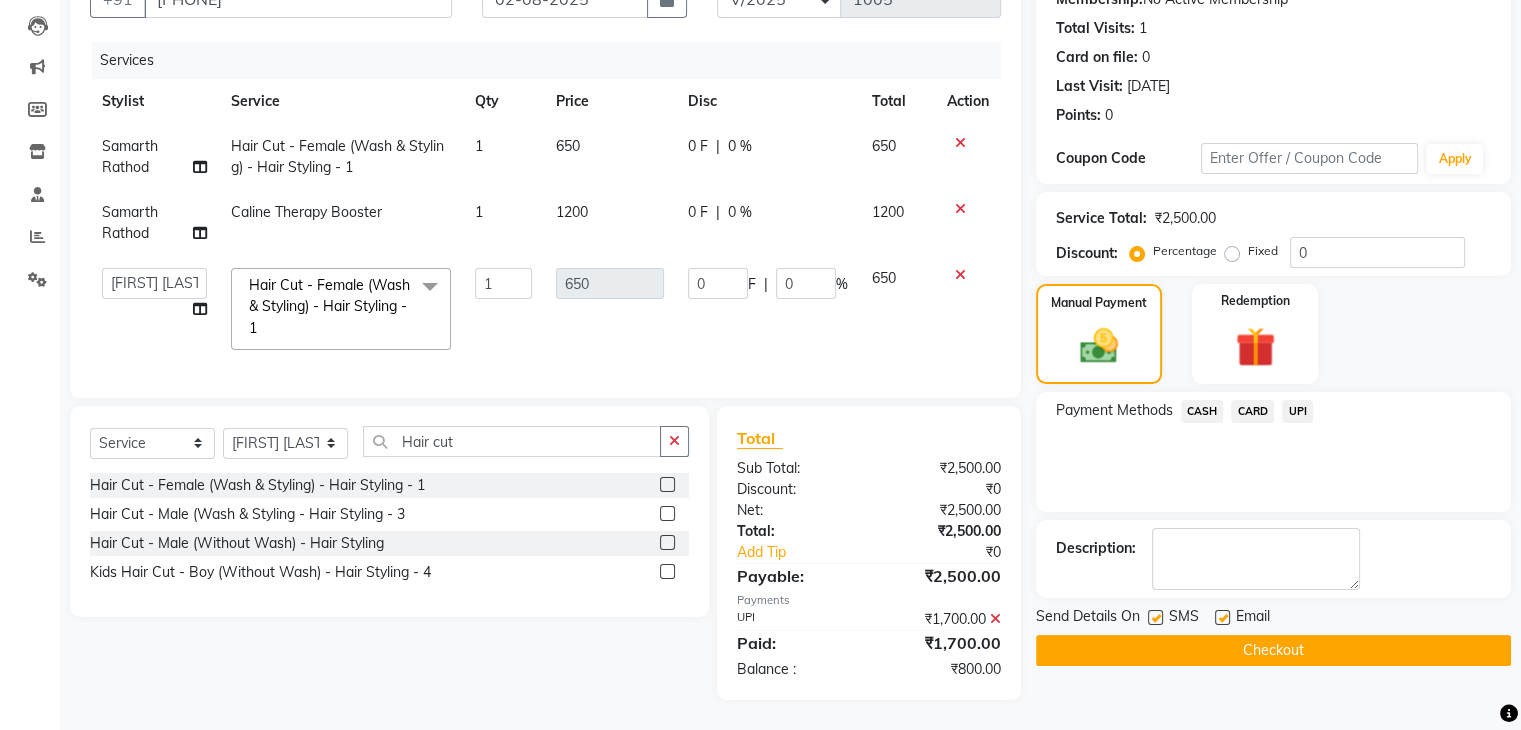 click 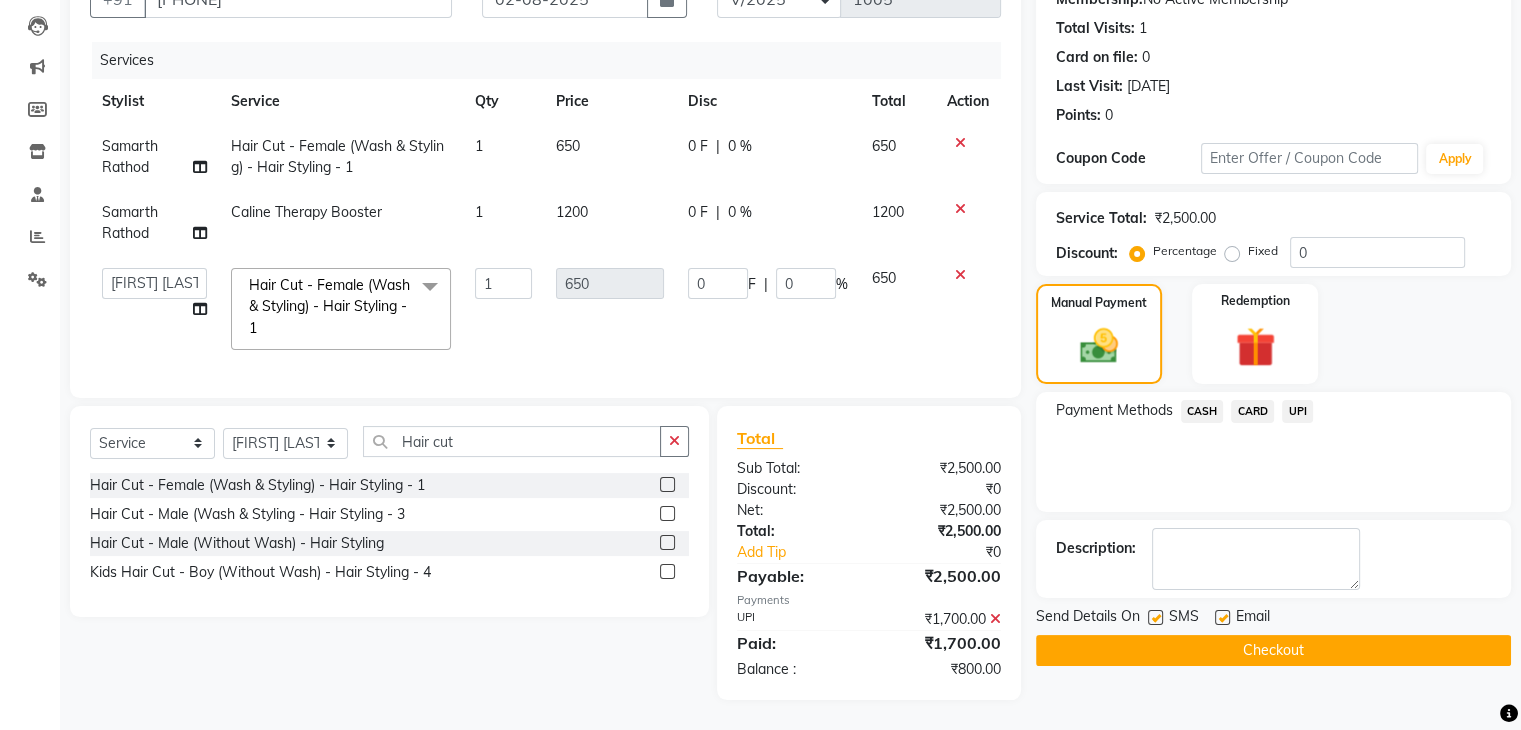 scroll, scrollTop: 180, scrollLeft: 0, axis: vertical 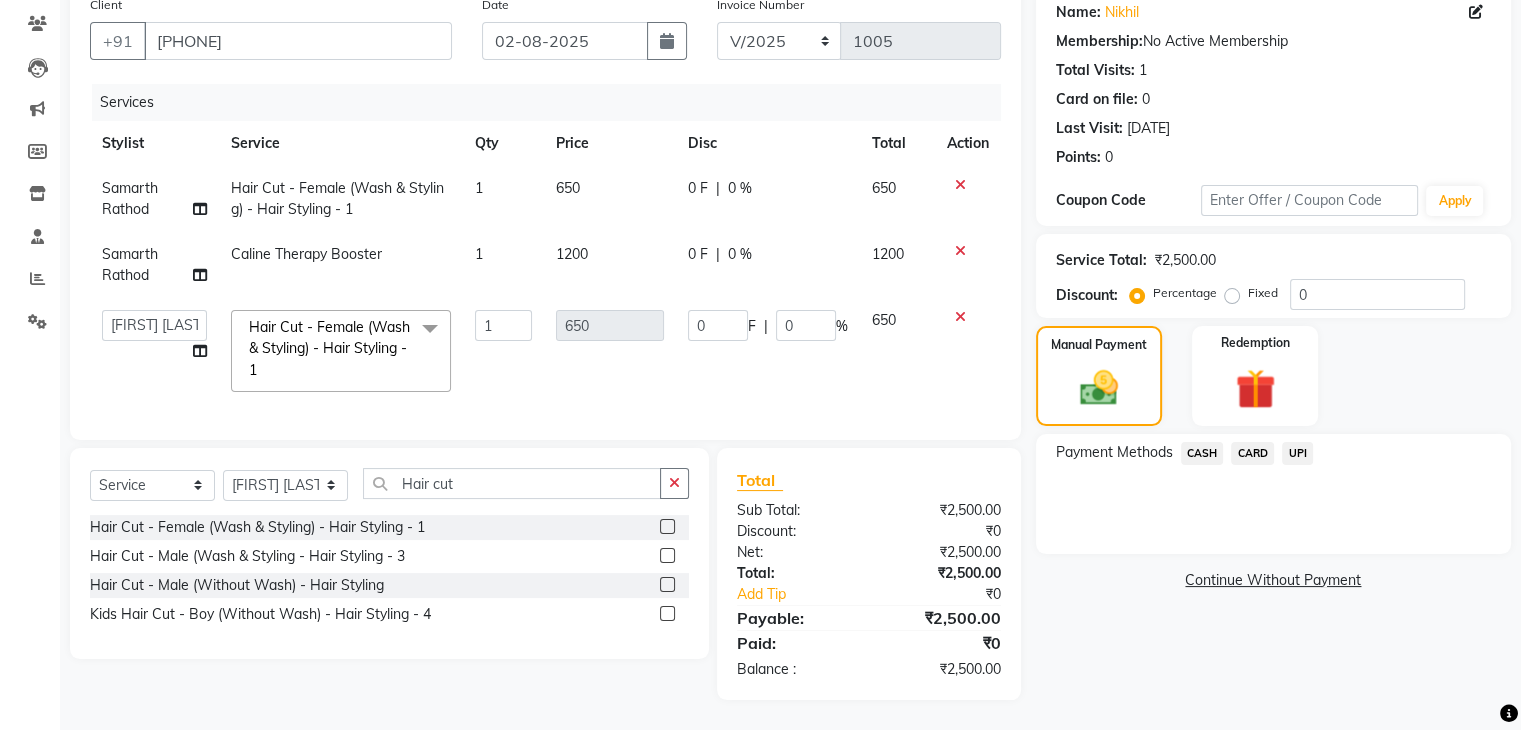 click on "|" 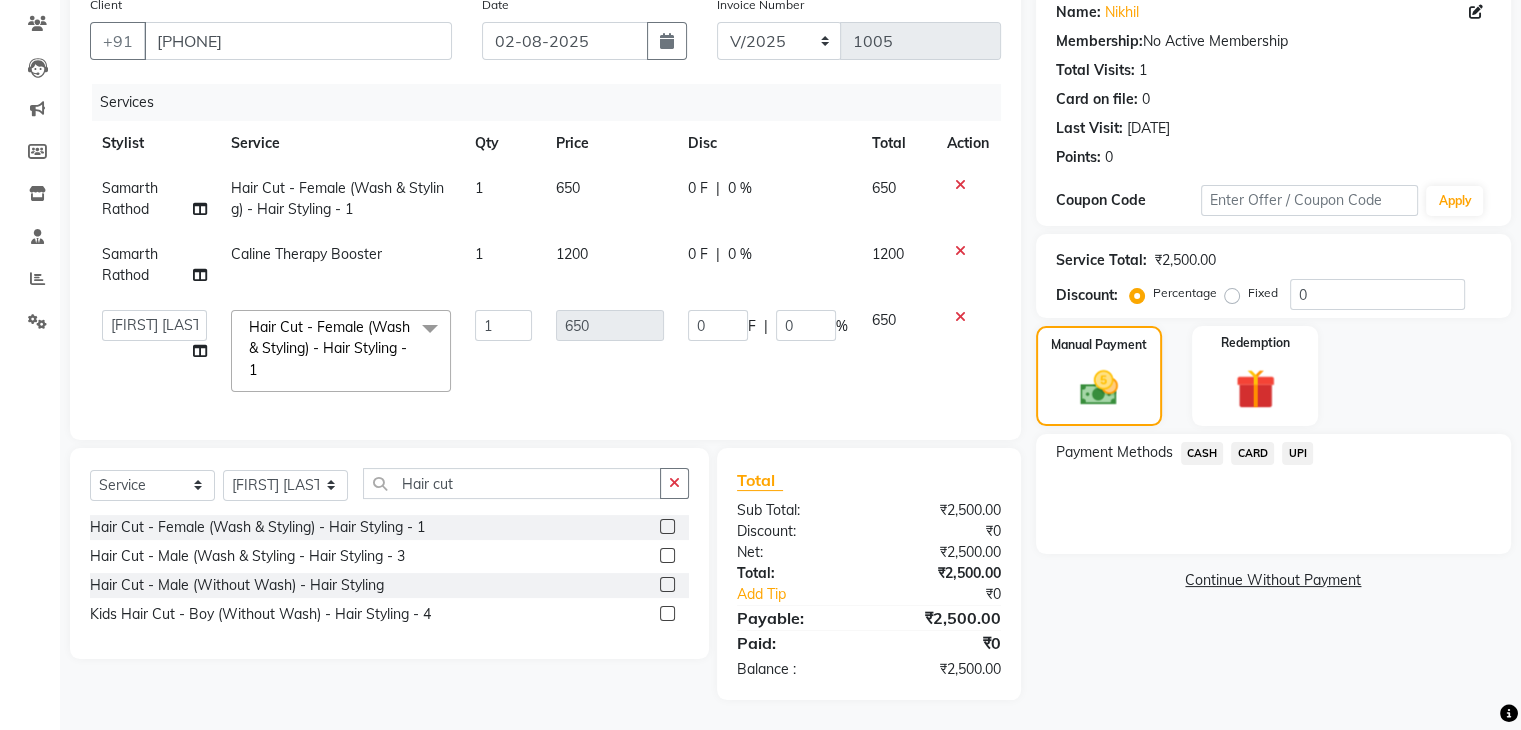 select on "43416" 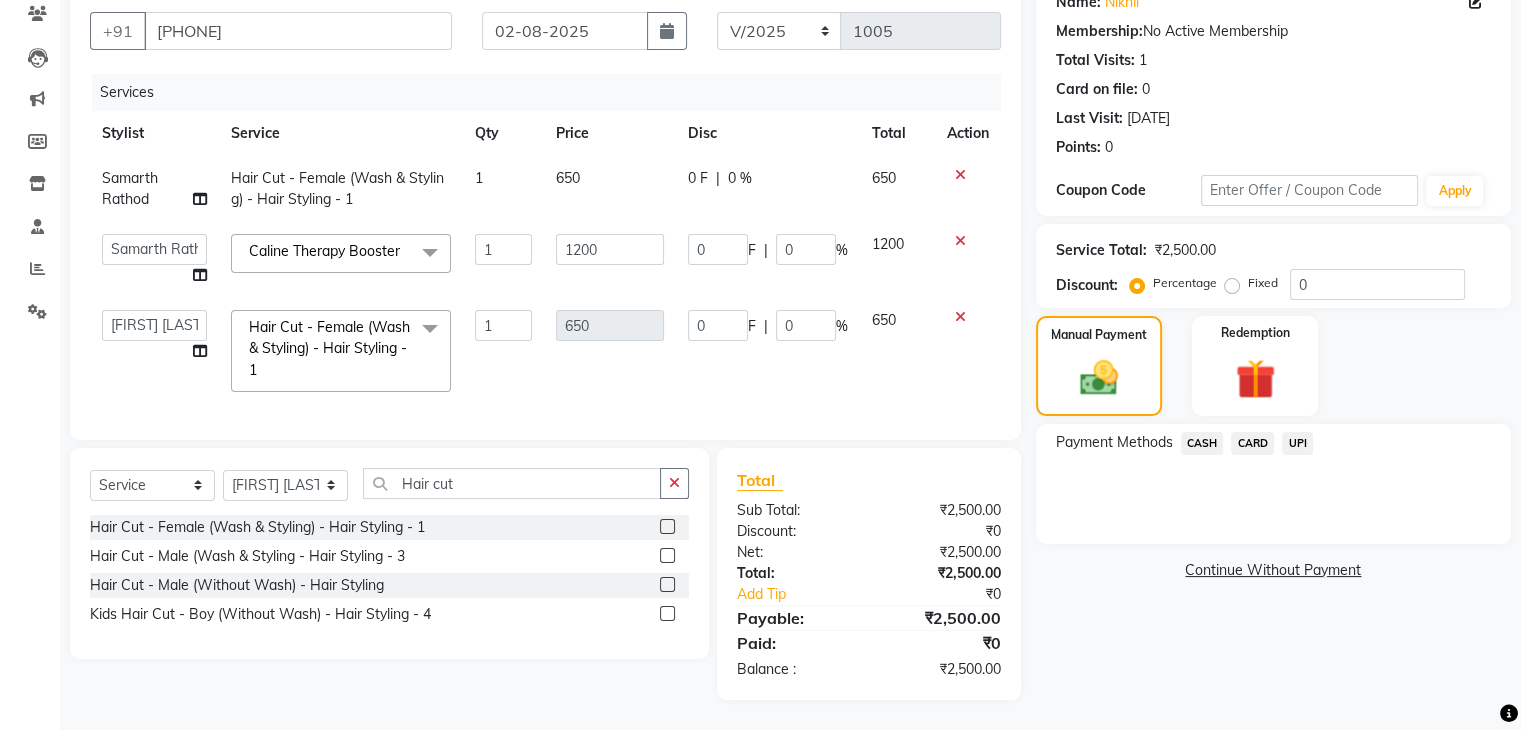 scroll, scrollTop: 198, scrollLeft: 0, axis: vertical 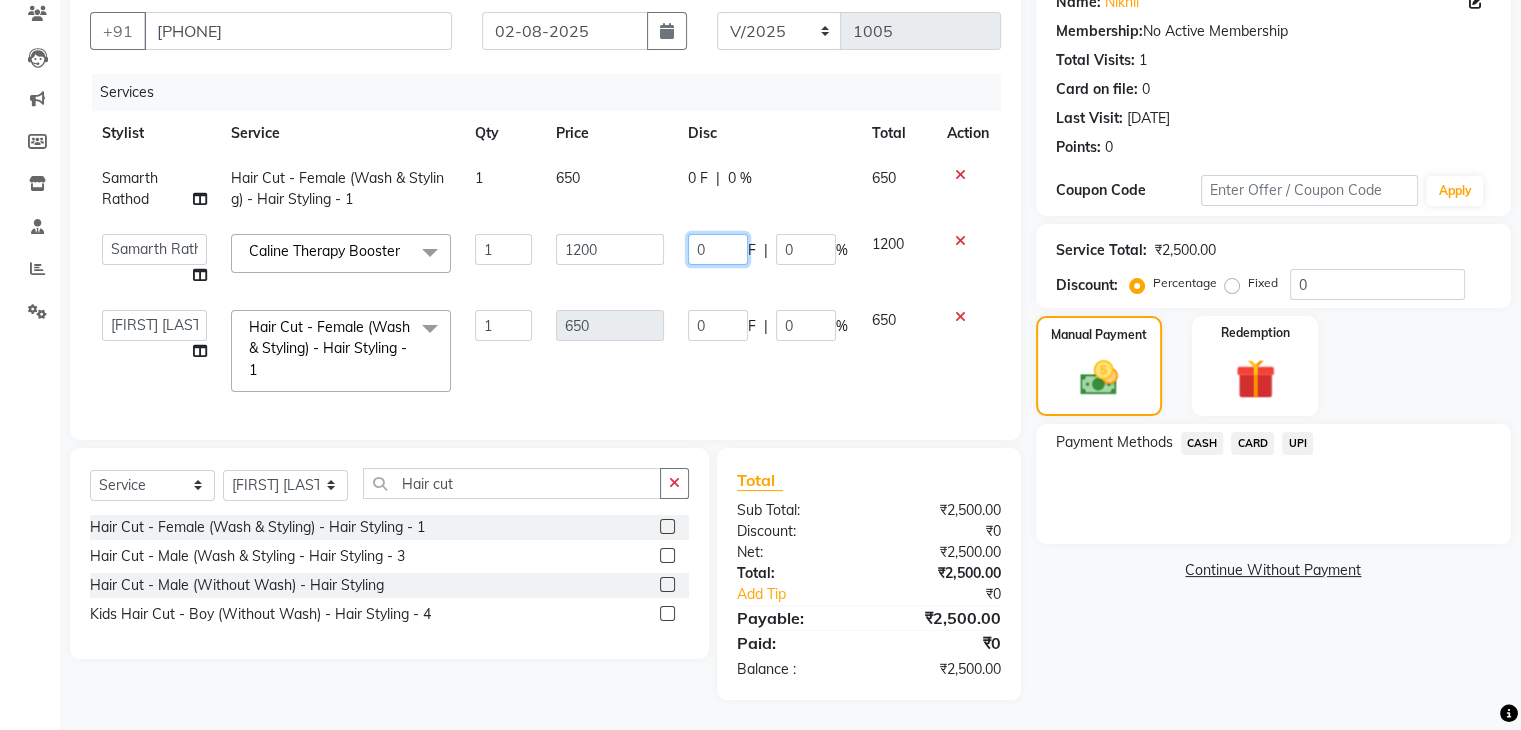click on "0" 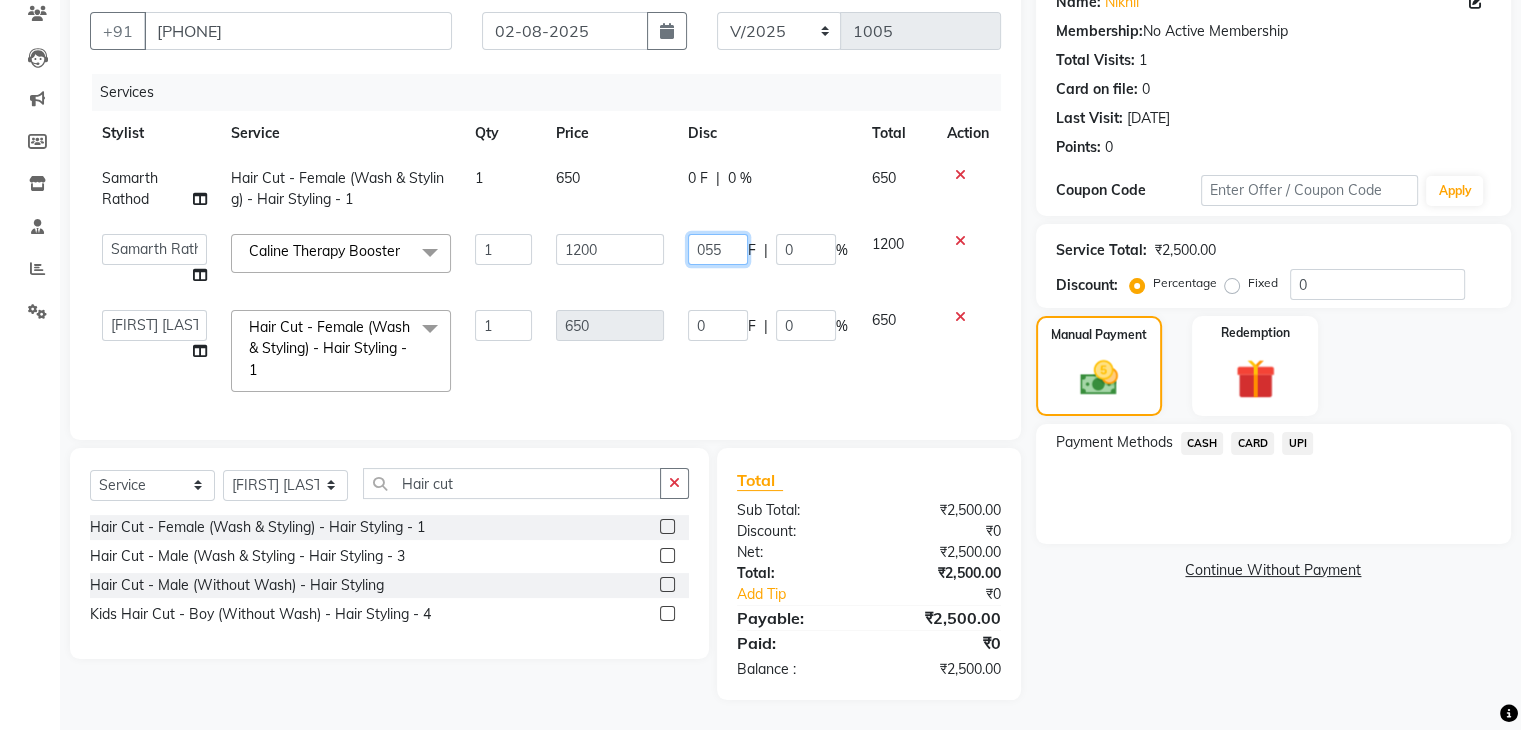 type on "0550" 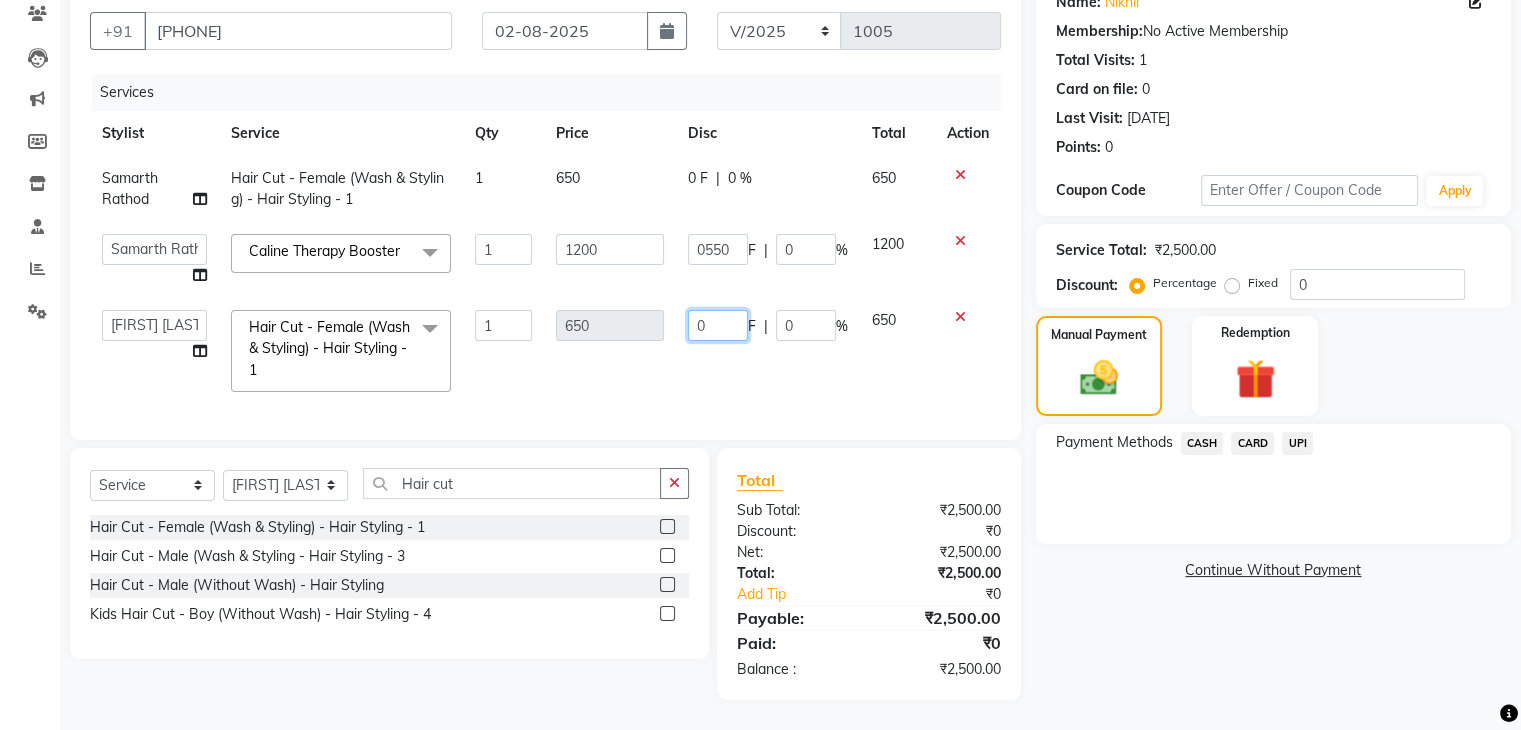 click on "0" 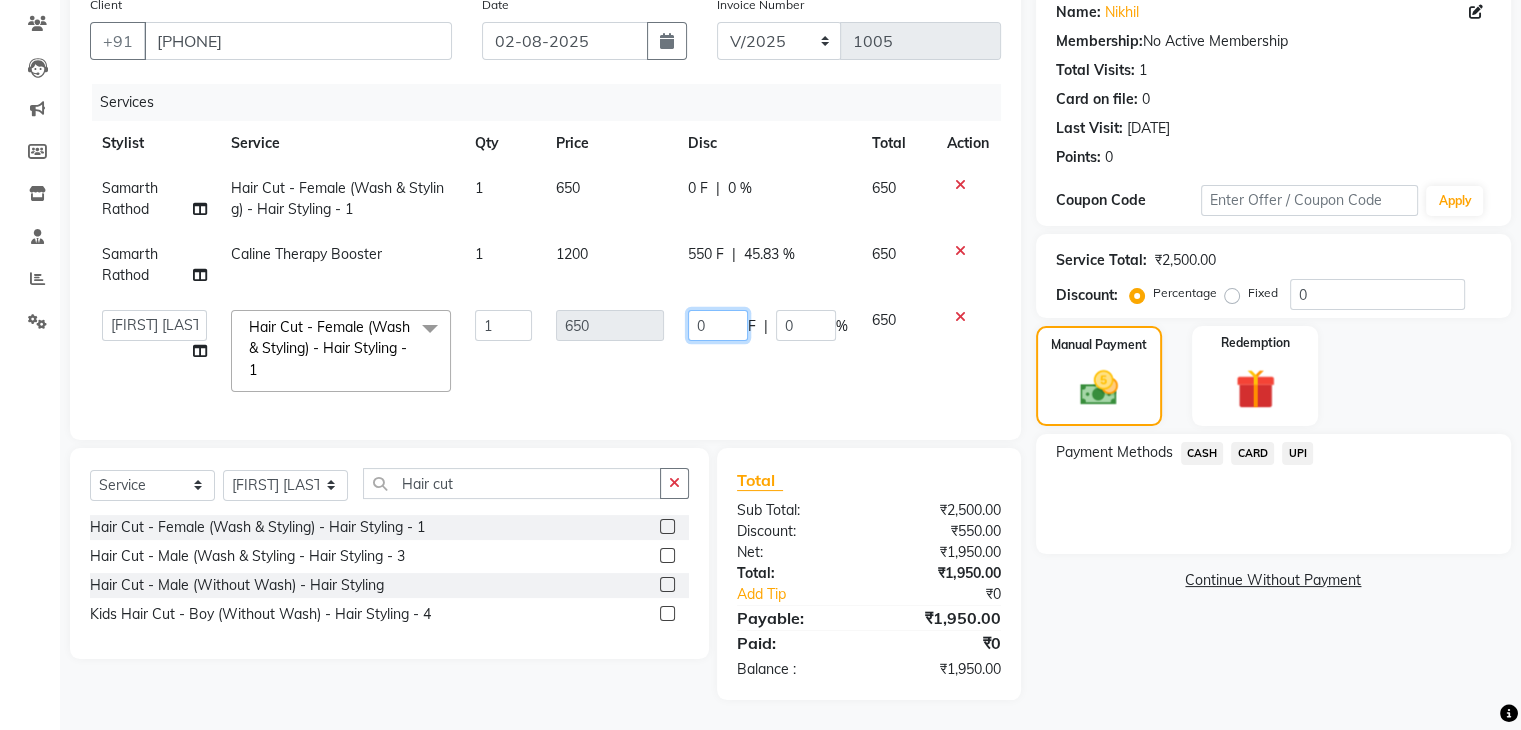 scroll, scrollTop: 180, scrollLeft: 0, axis: vertical 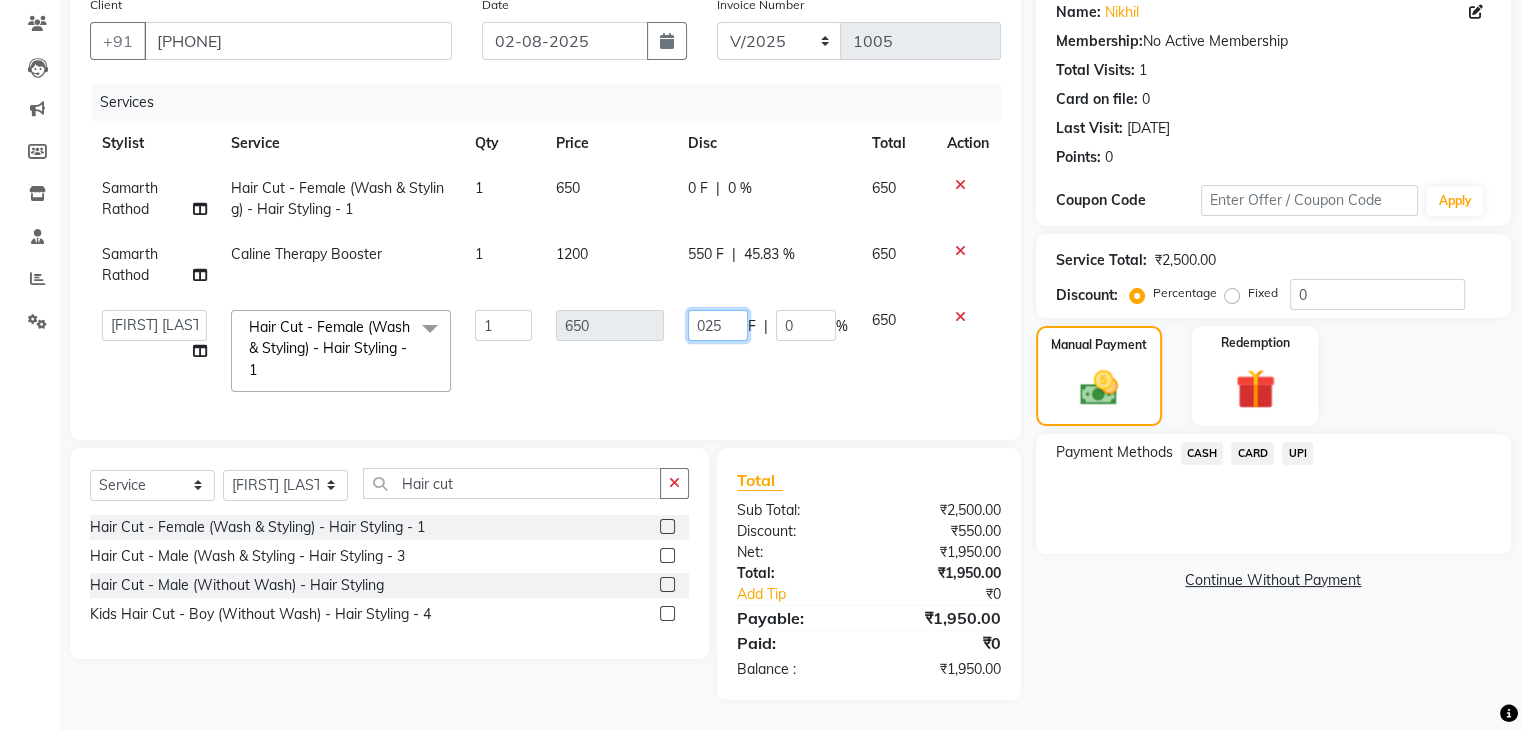type on "0250" 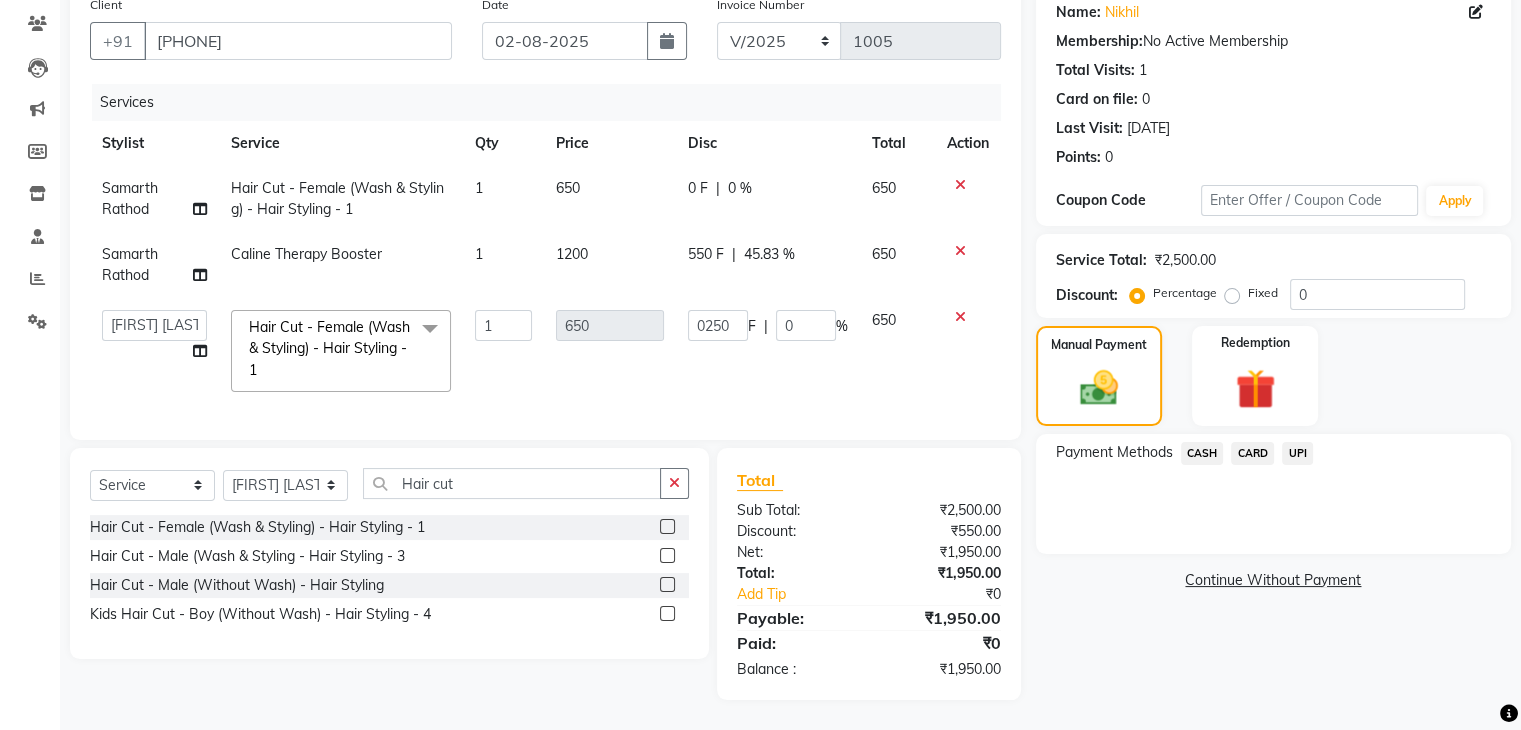 click on "0250 F | 0 %" 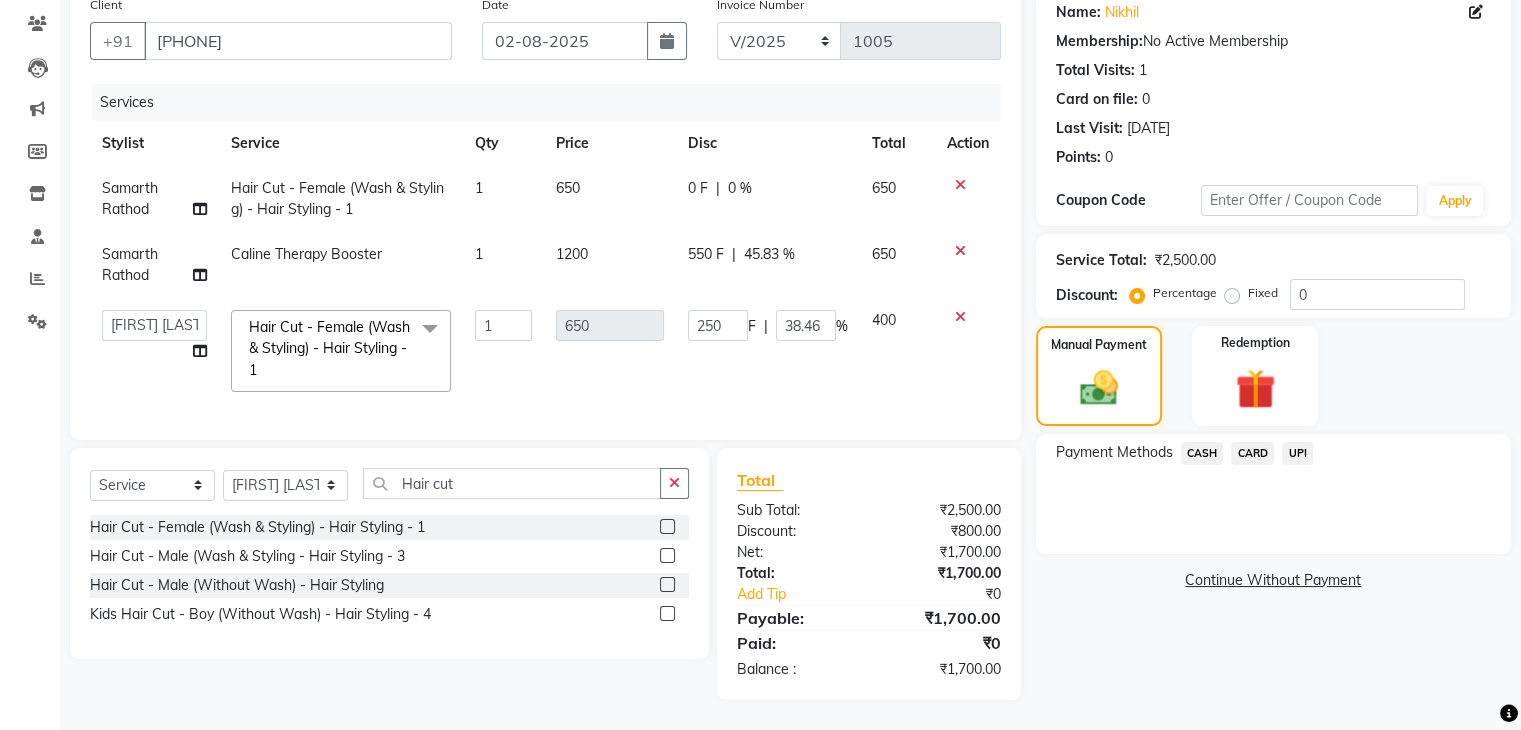 click on "UPI" 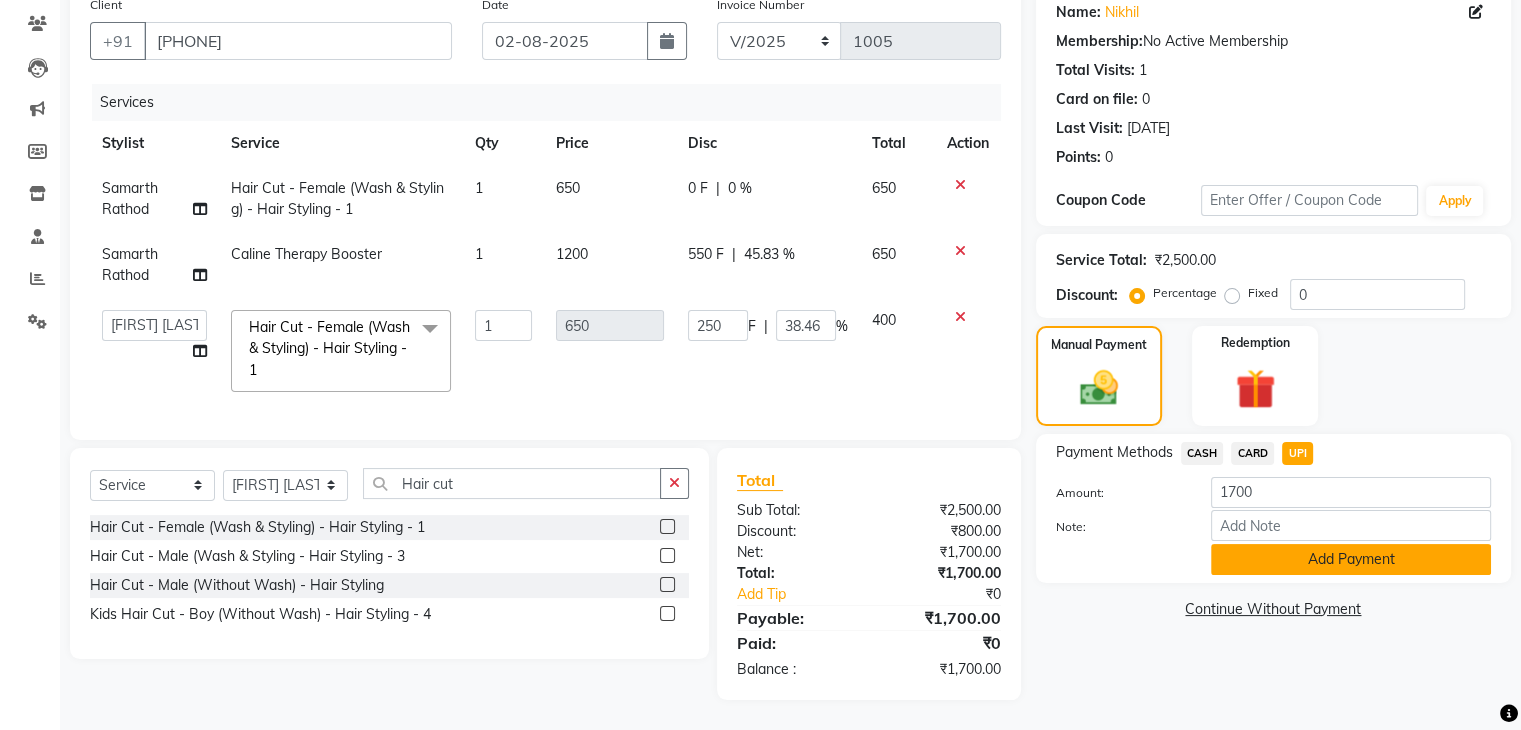 click on "Add Payment" 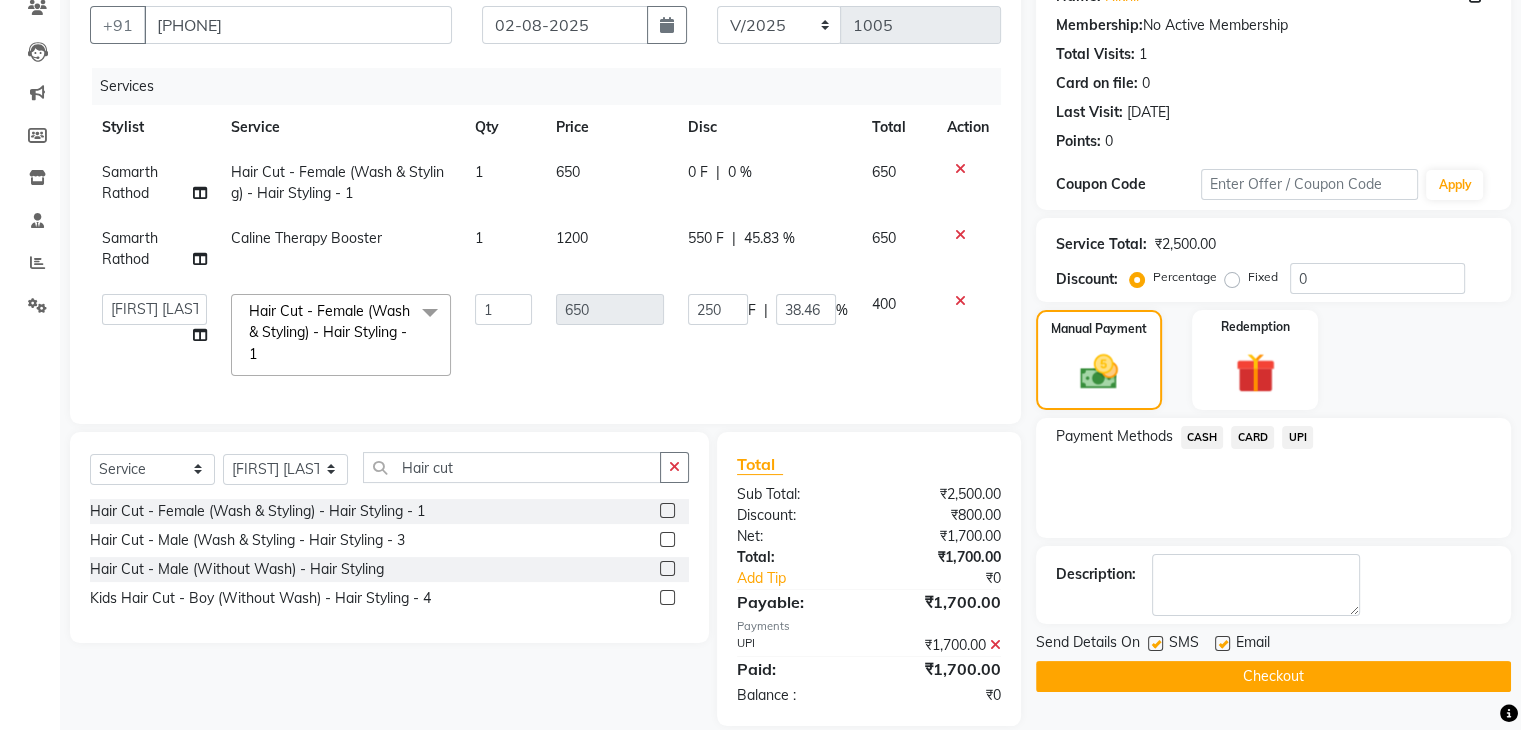 click on "Checkout" 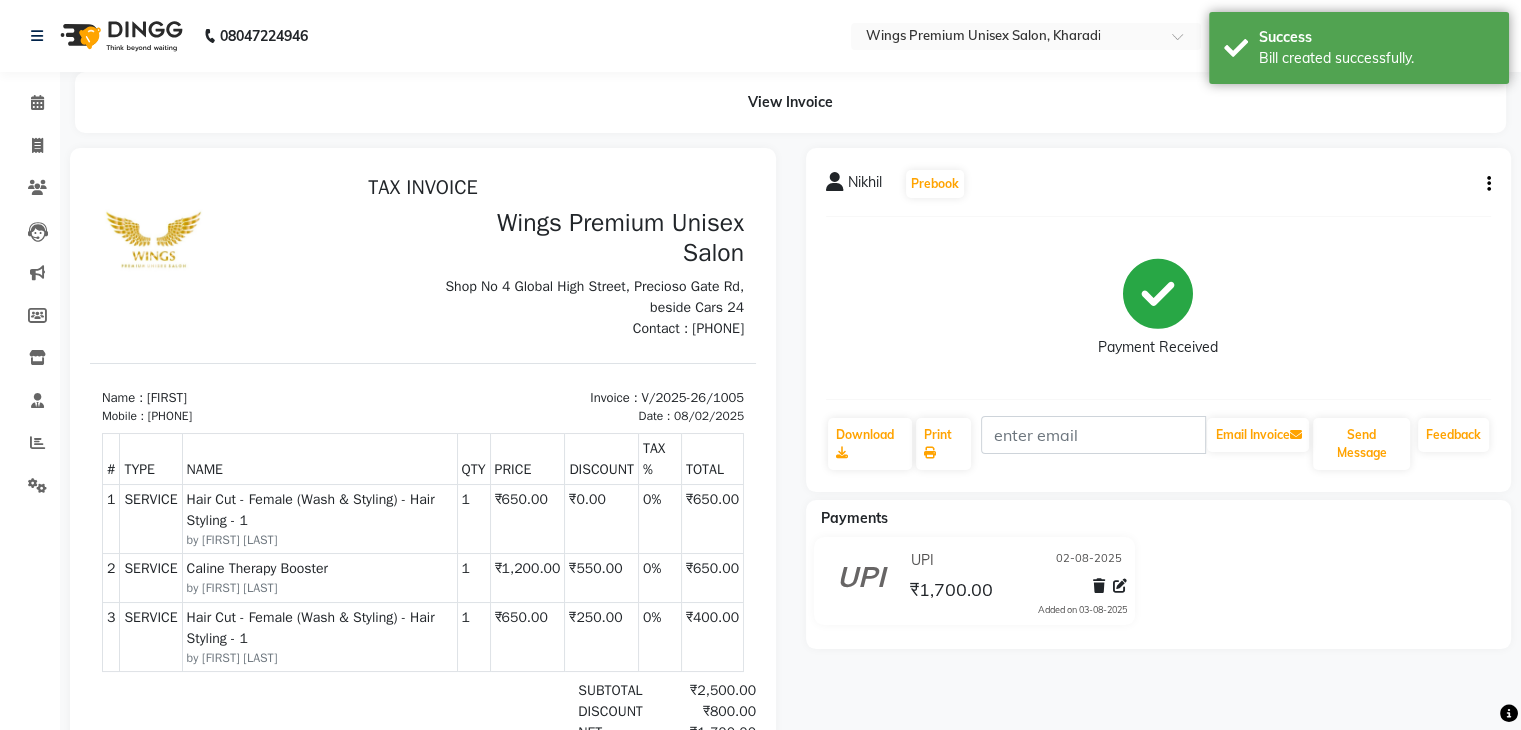 scroll, scrollTop: 0, scrollLeft: 0, axis: both 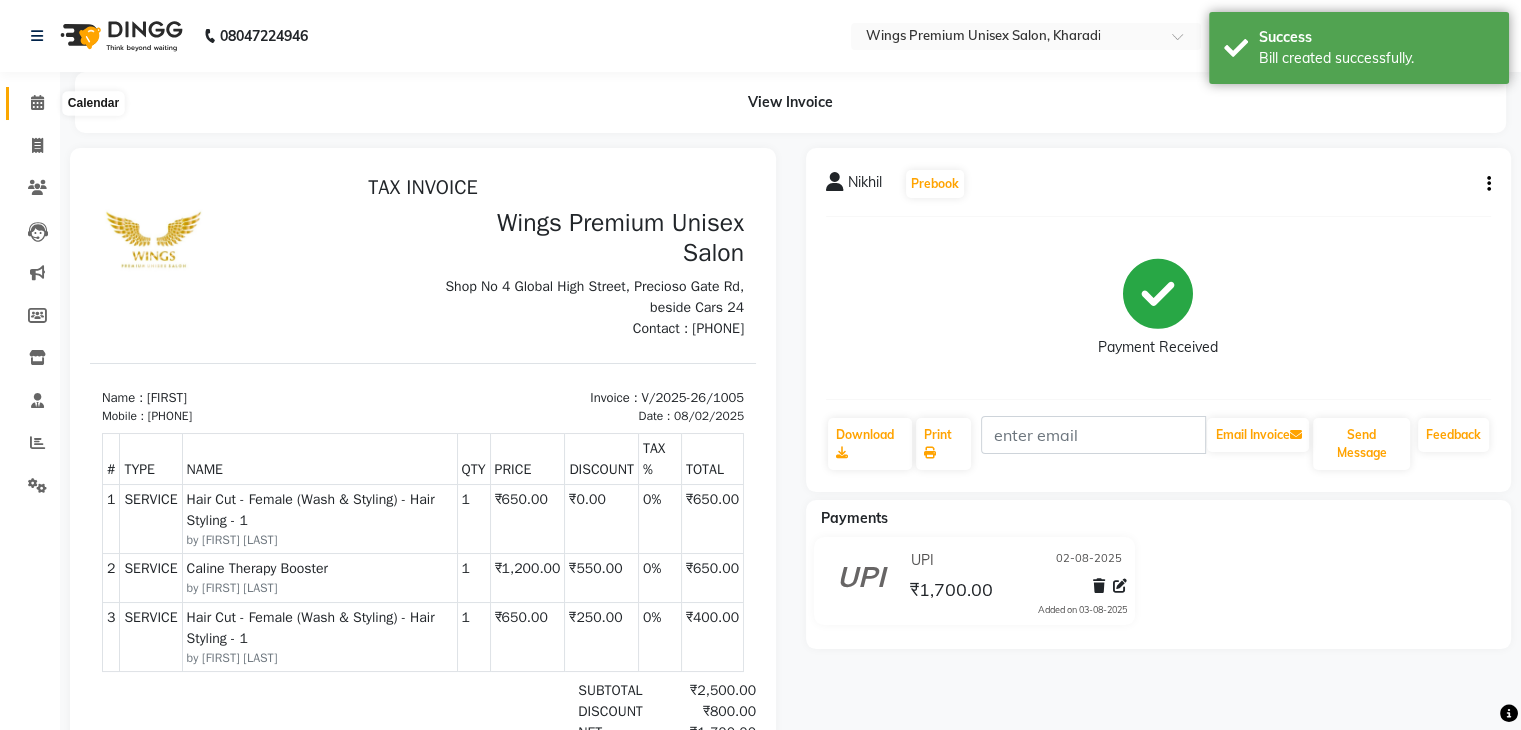 click 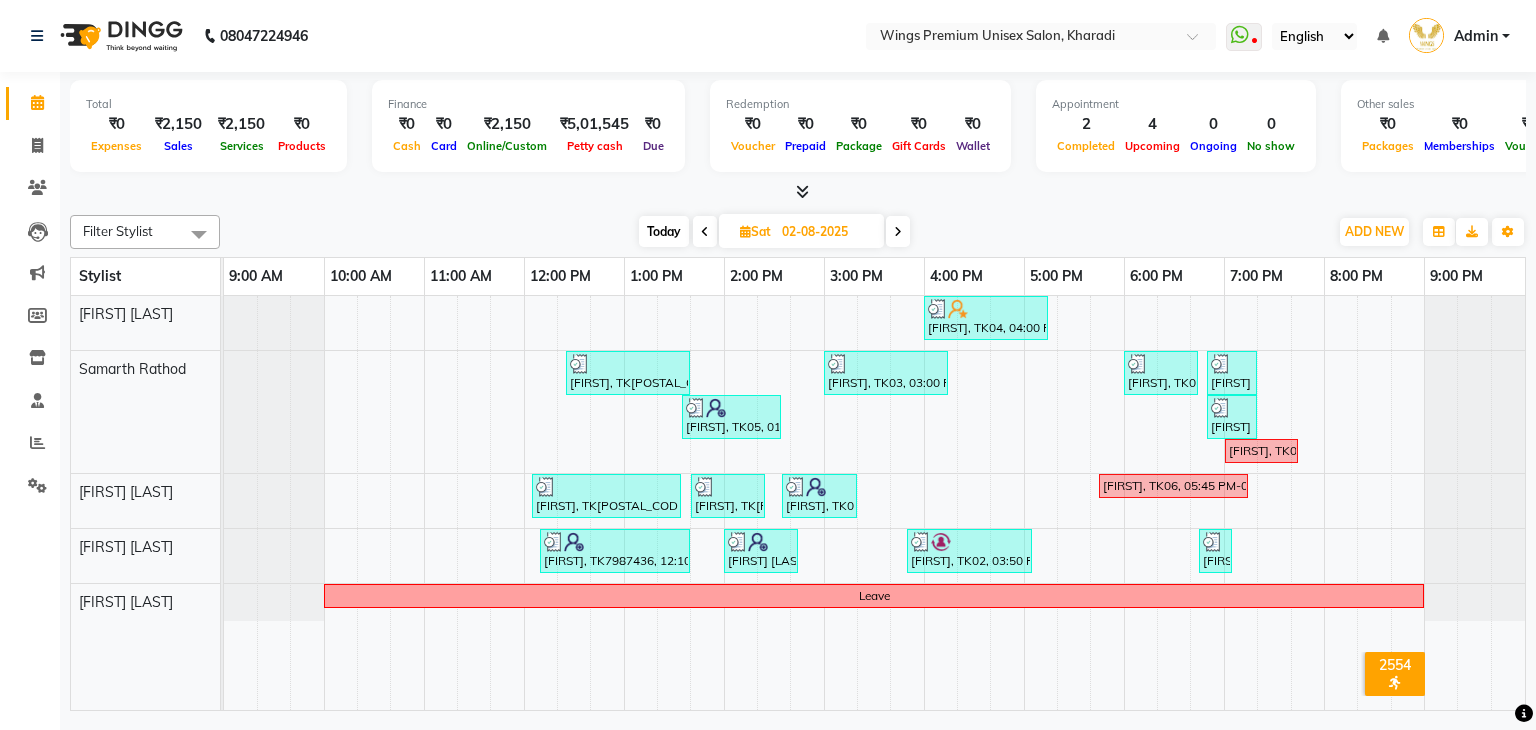 click at bounding box center [898, 231] 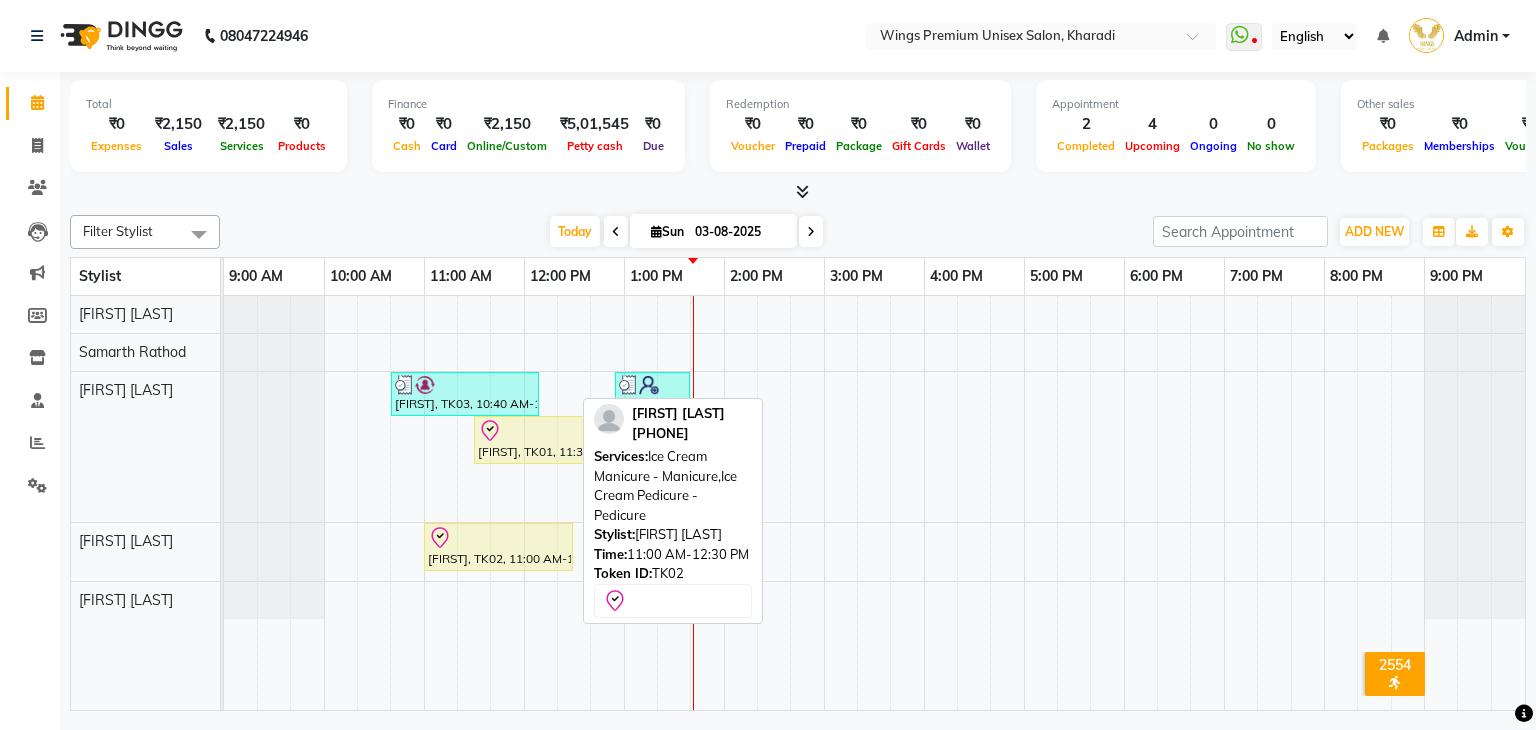 click at bounding box center (498, 538) 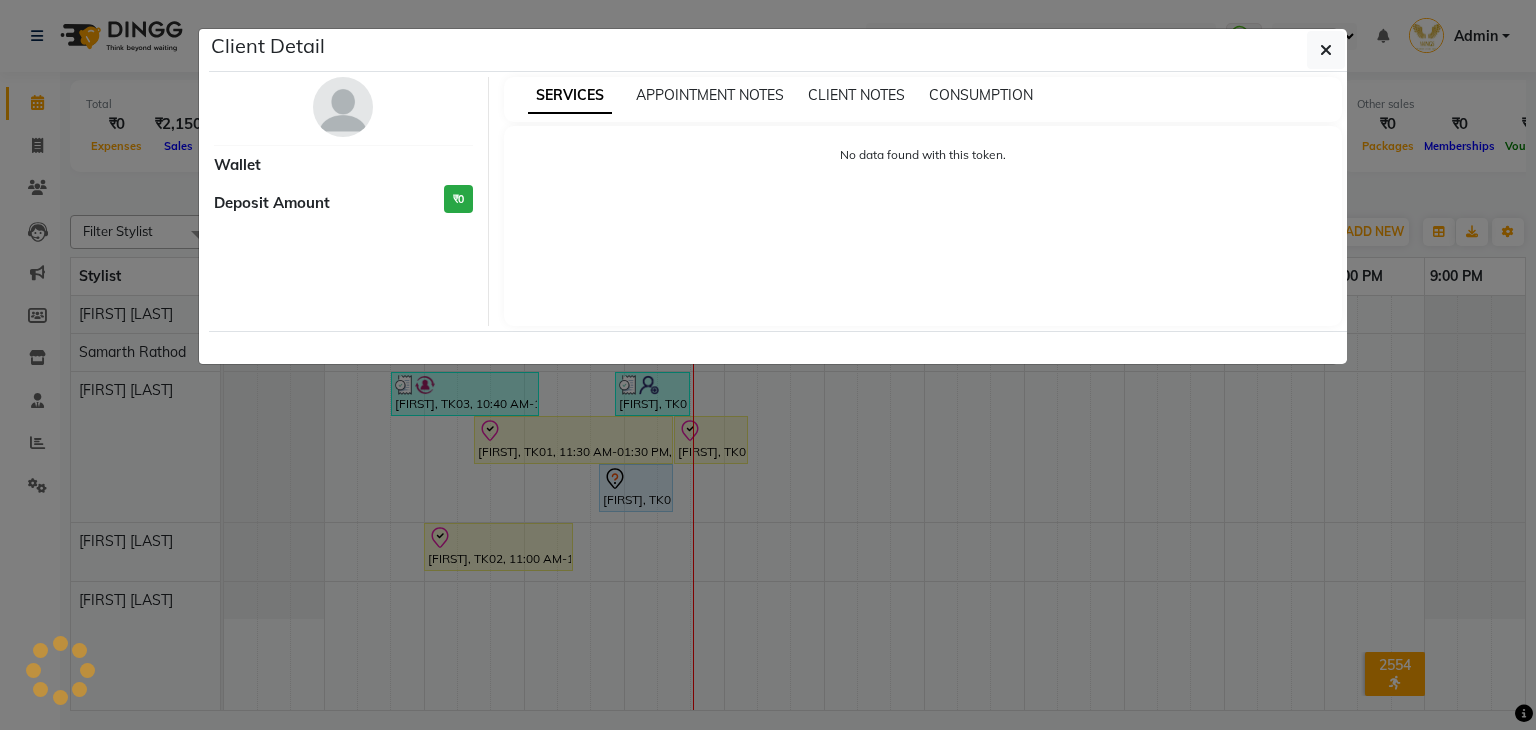 select on "8" 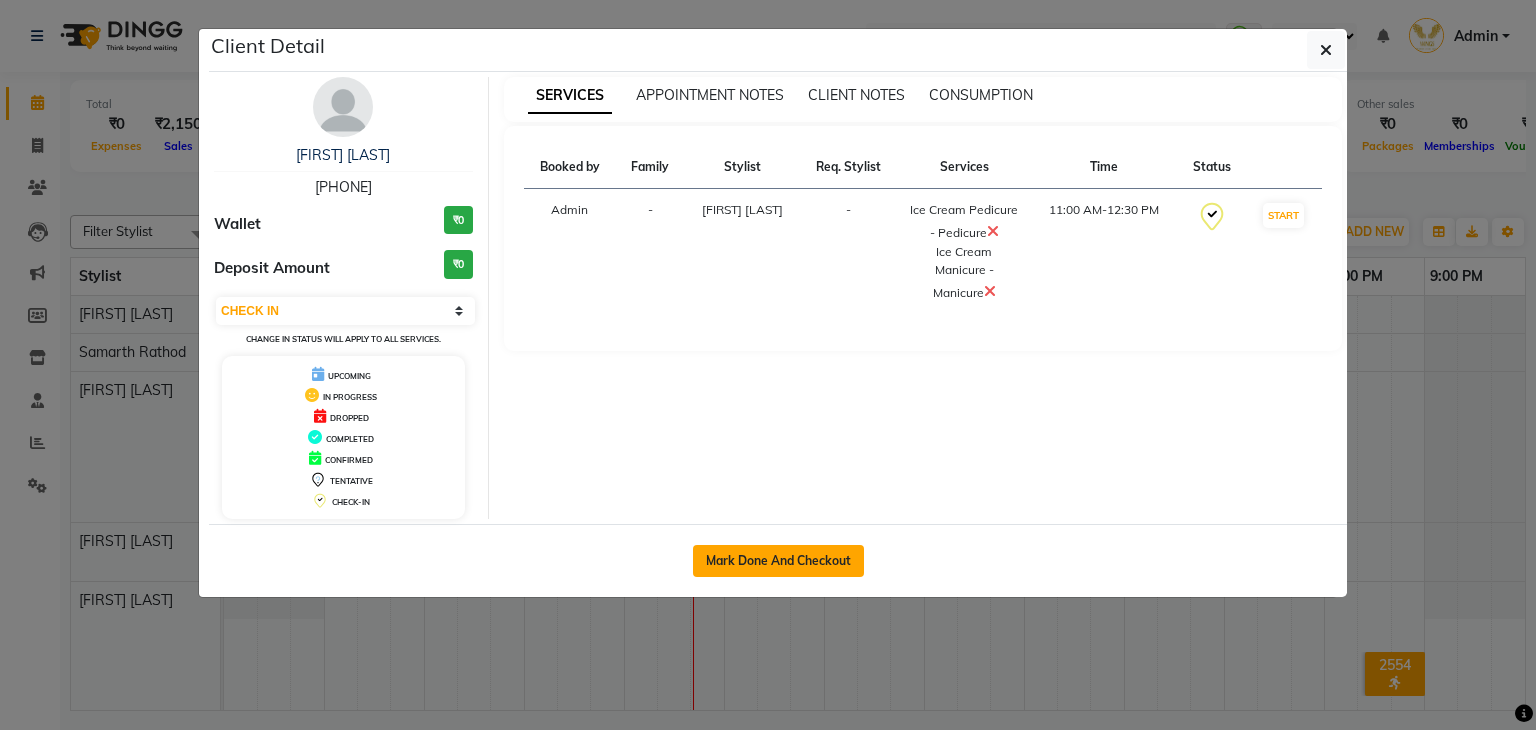 click on "Mark Done And Checkout" 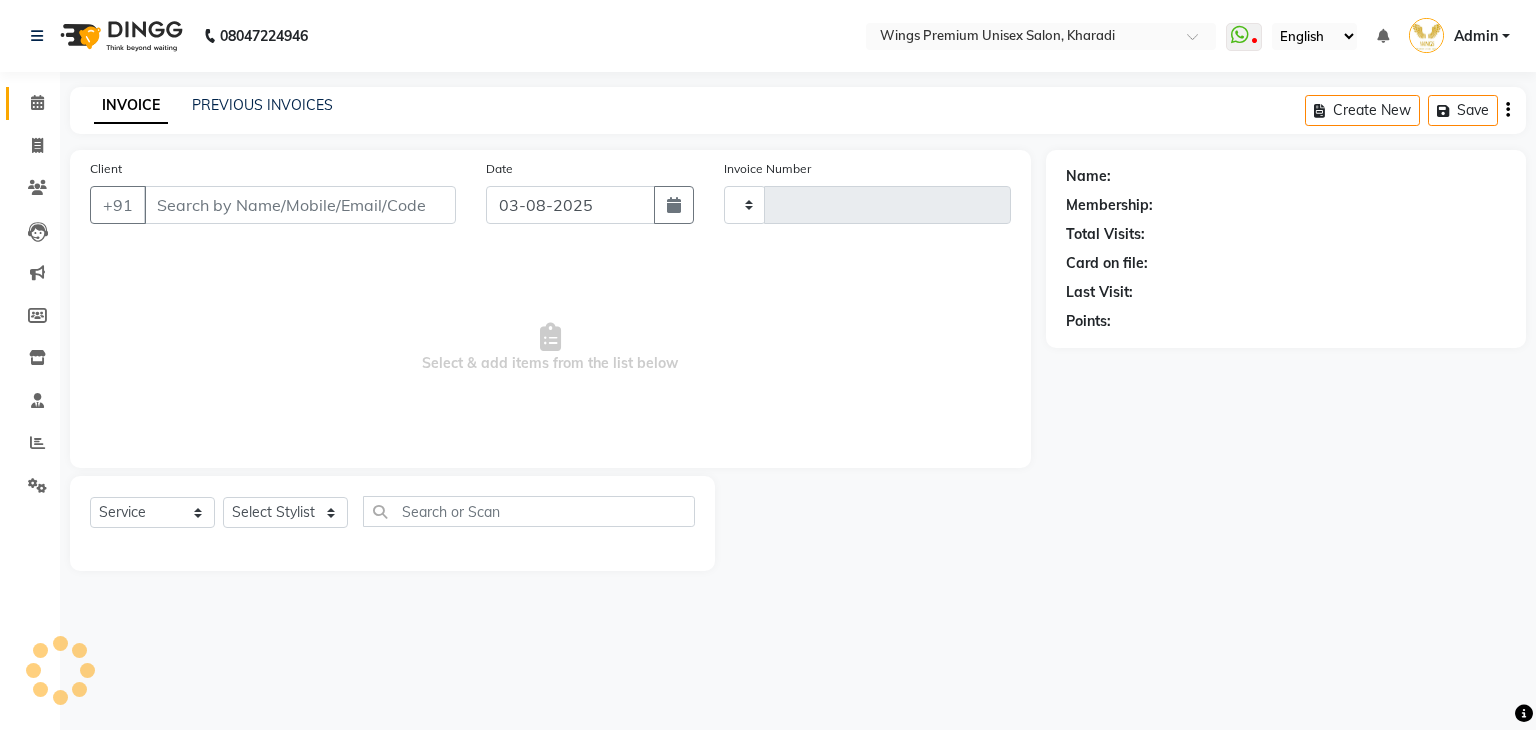 type on "1006" 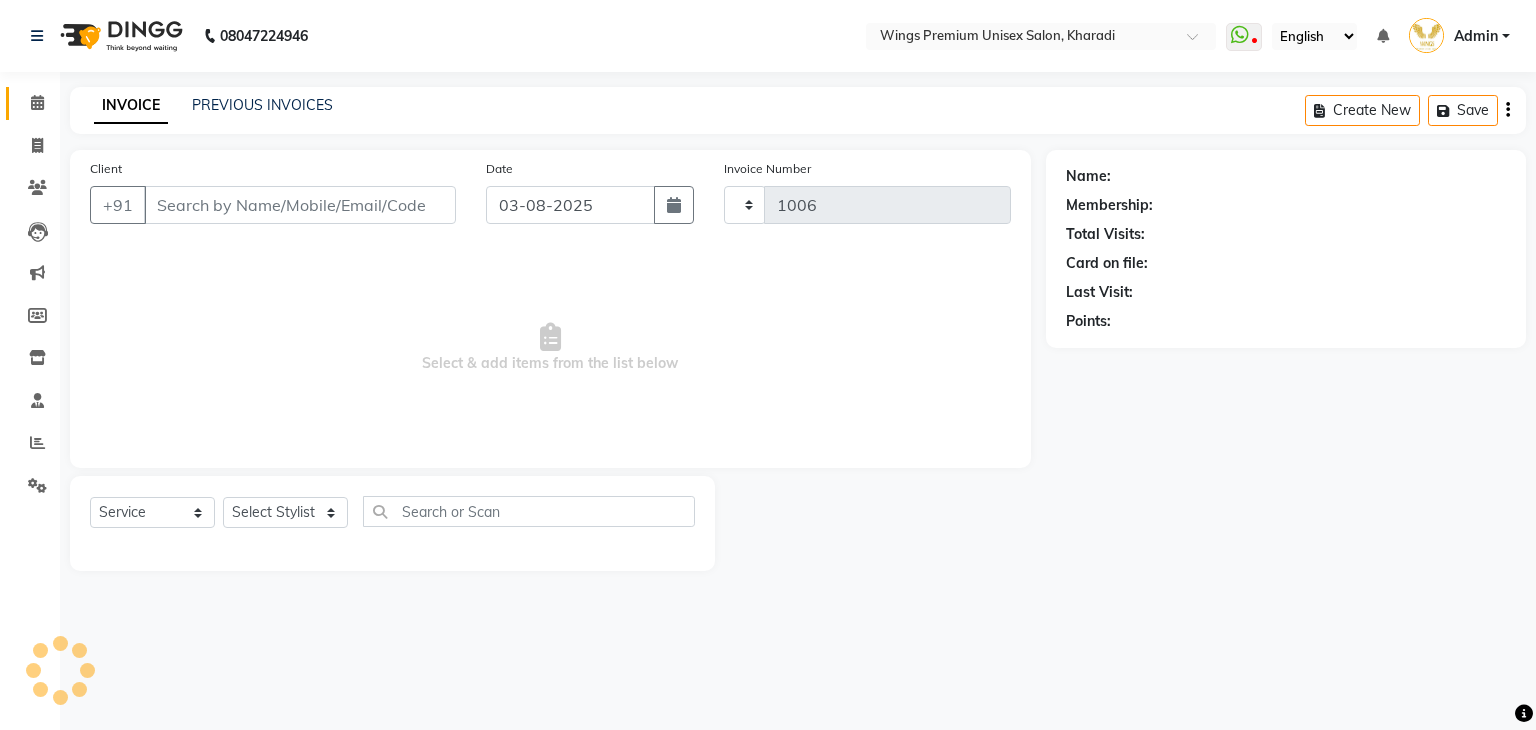 select on "674" 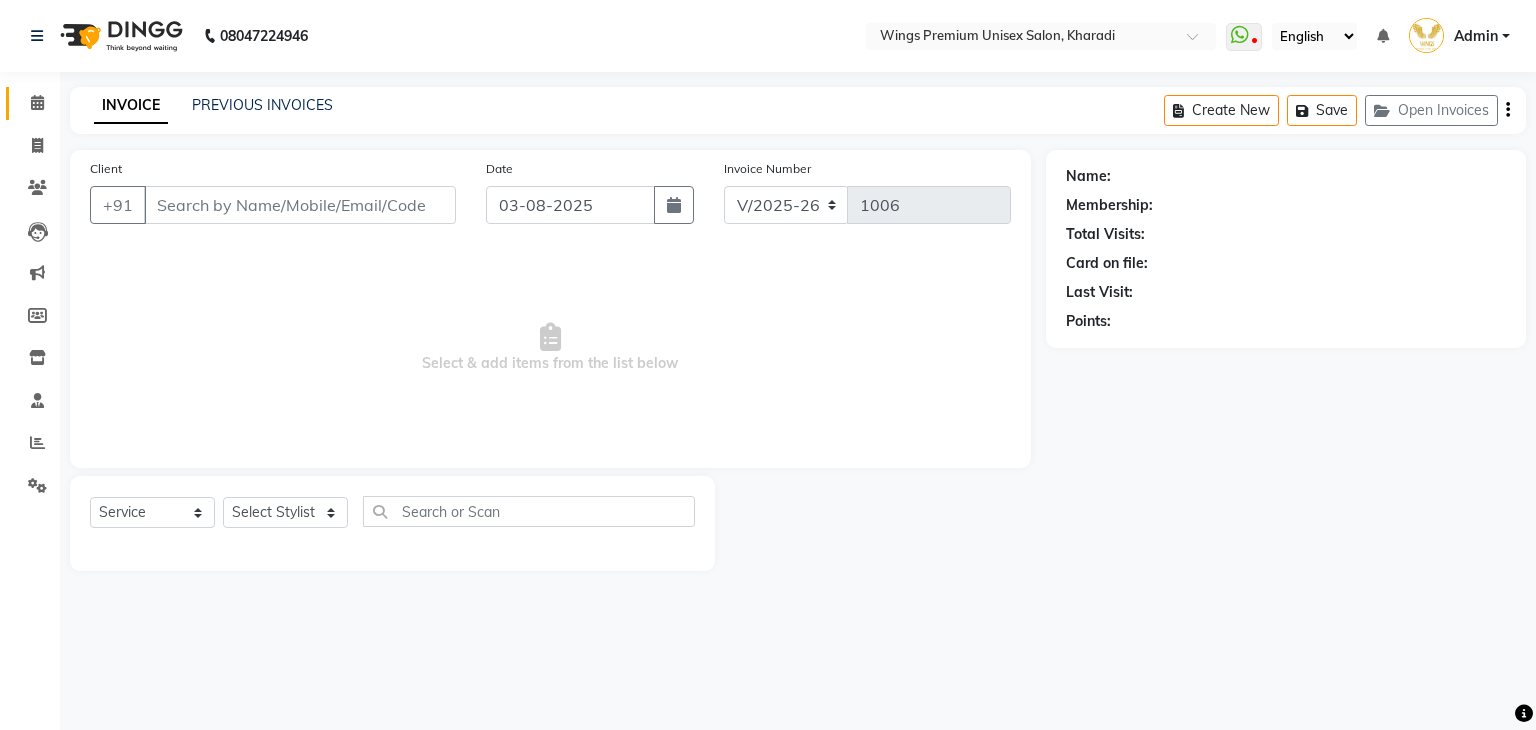 type on "[PHONE]" 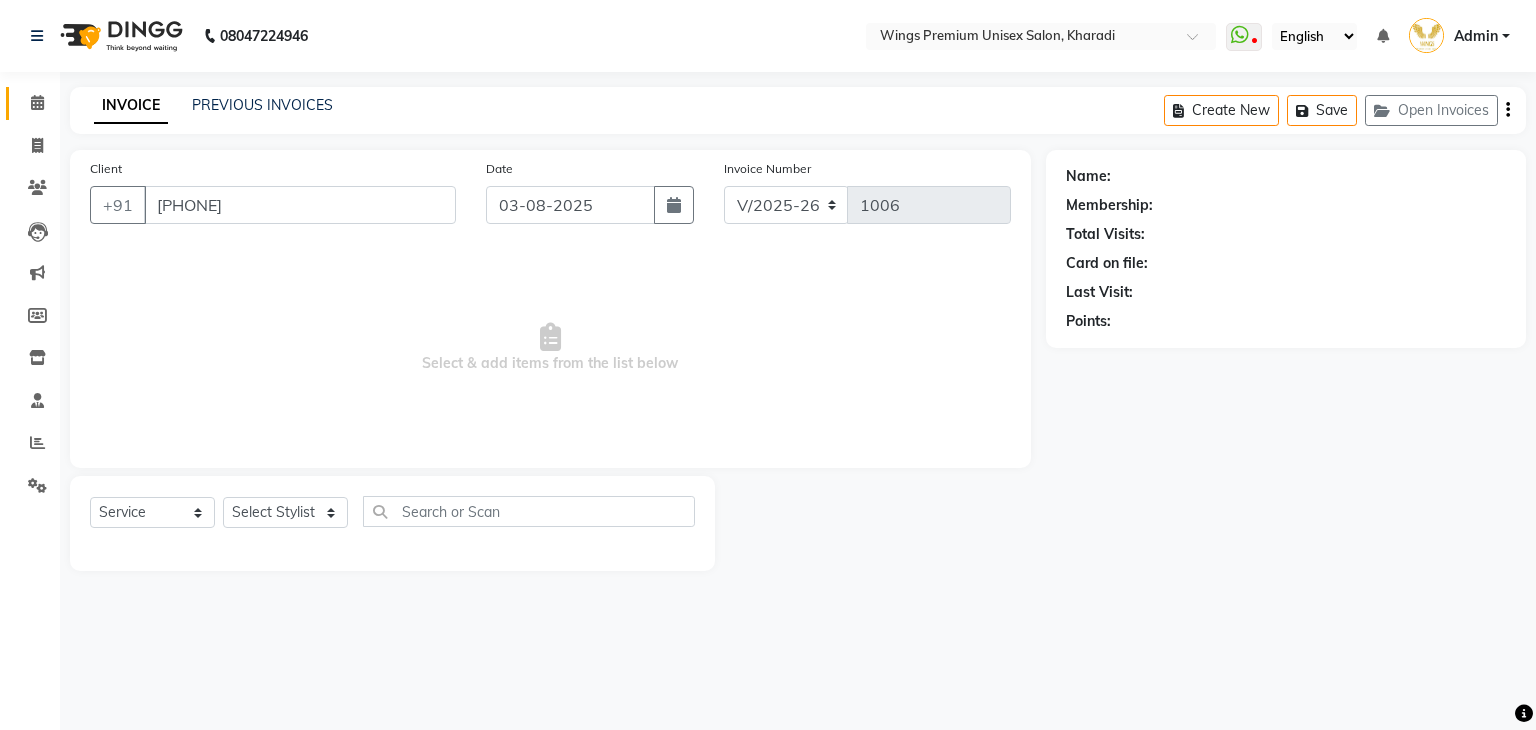 select on "82124" 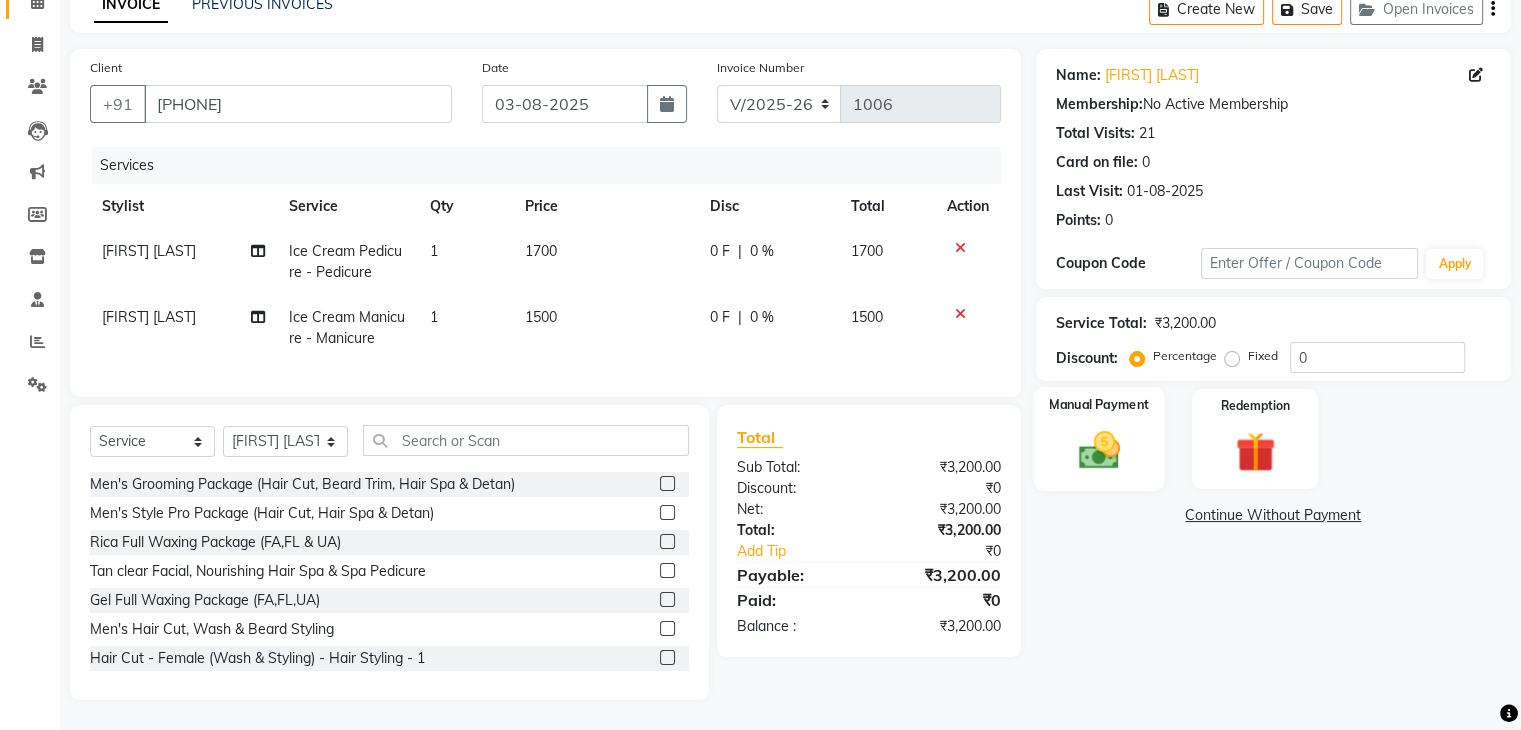 scroll, scrollTop: 117, scrollLeft: 0, axis: vertical 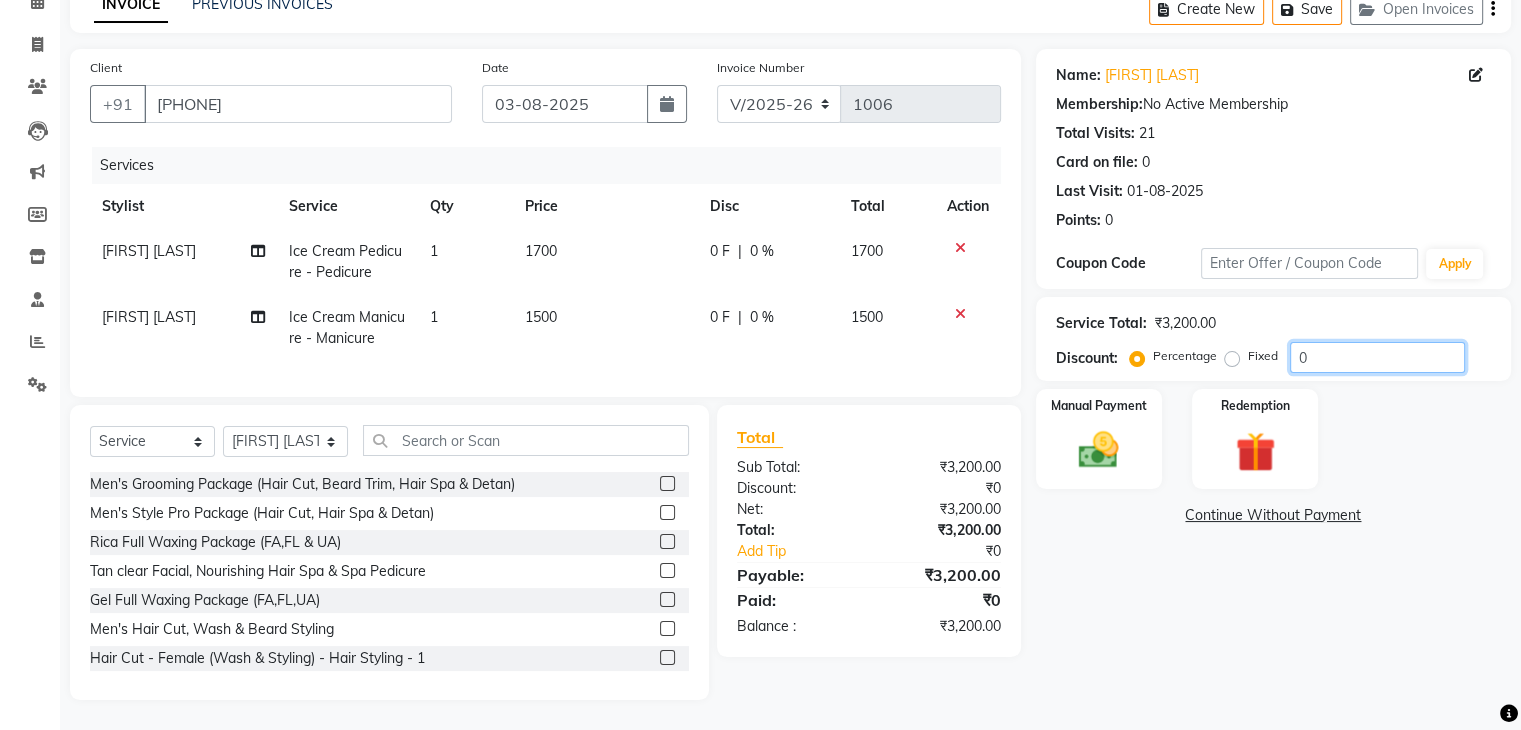 click on "0" 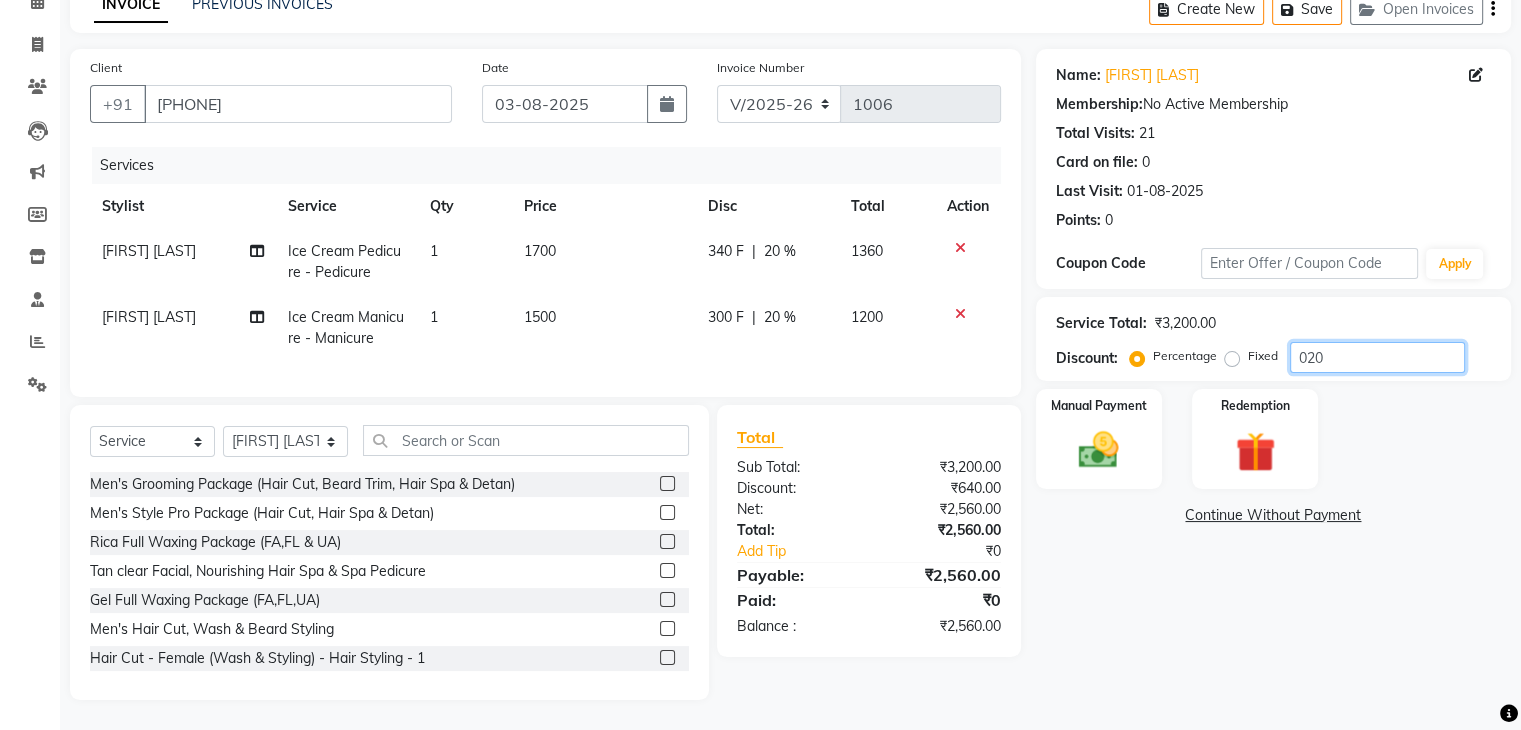 type on "020" 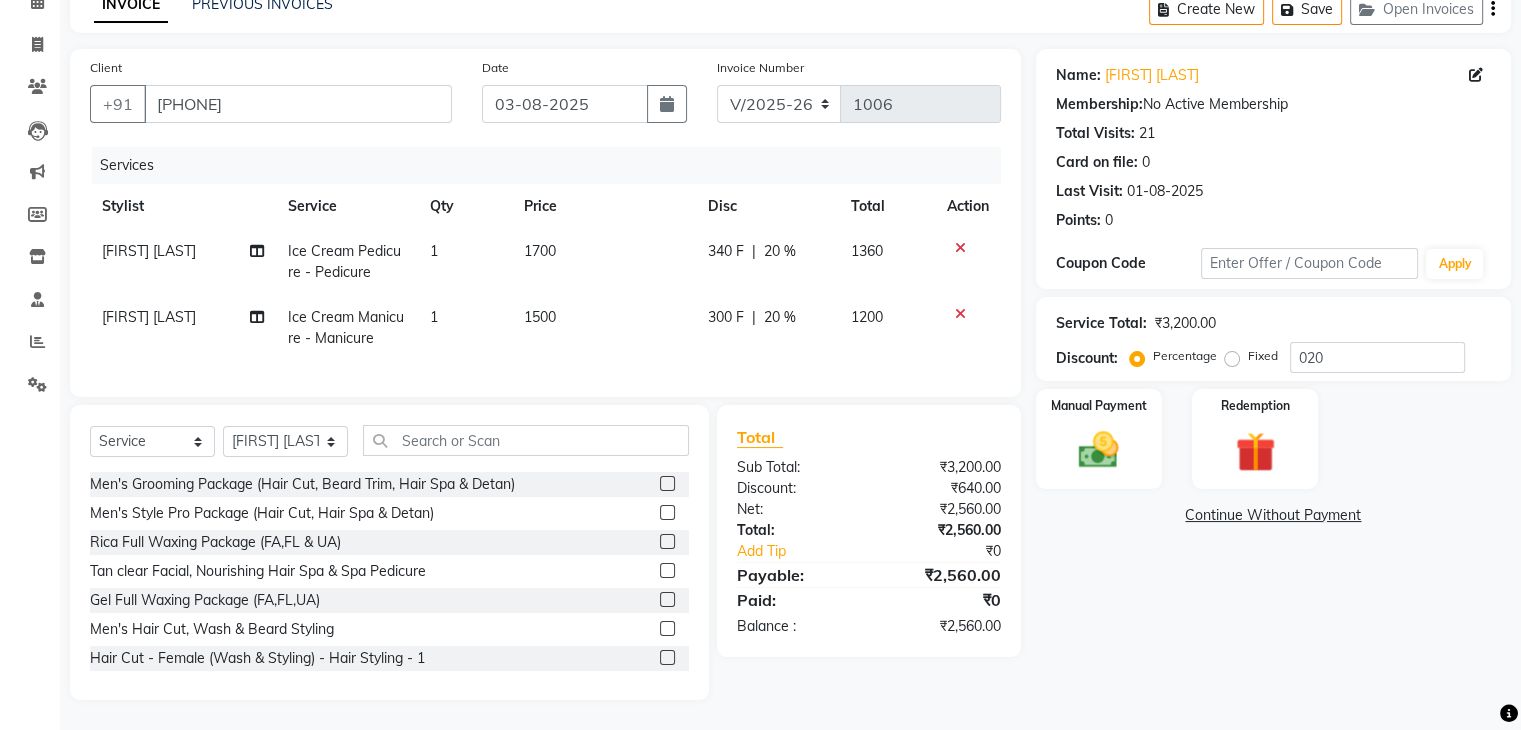 click on "Ice Cream Pedicure - Pedicure" 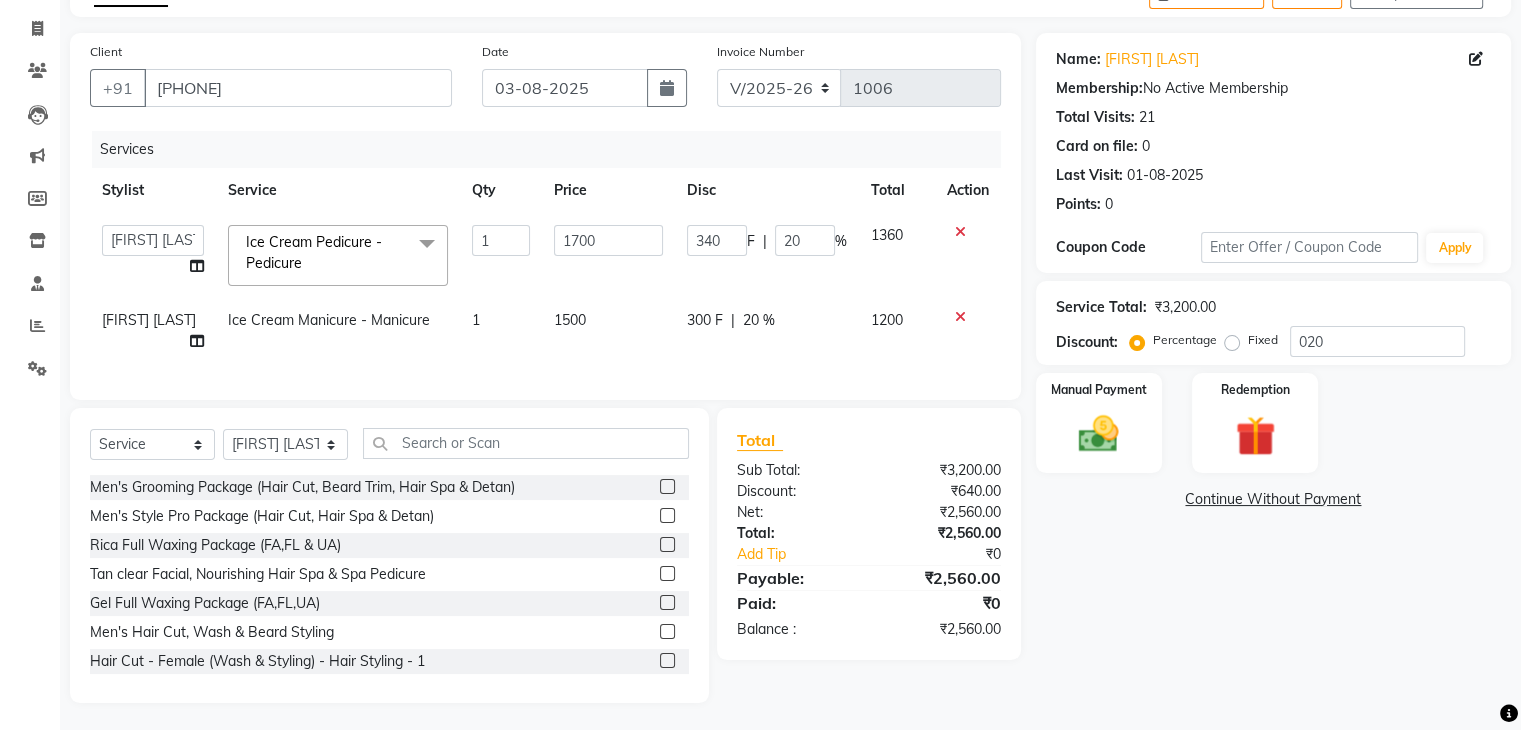 scroll, scrollTop: 115, scrollLeft: 0, axis: vertical 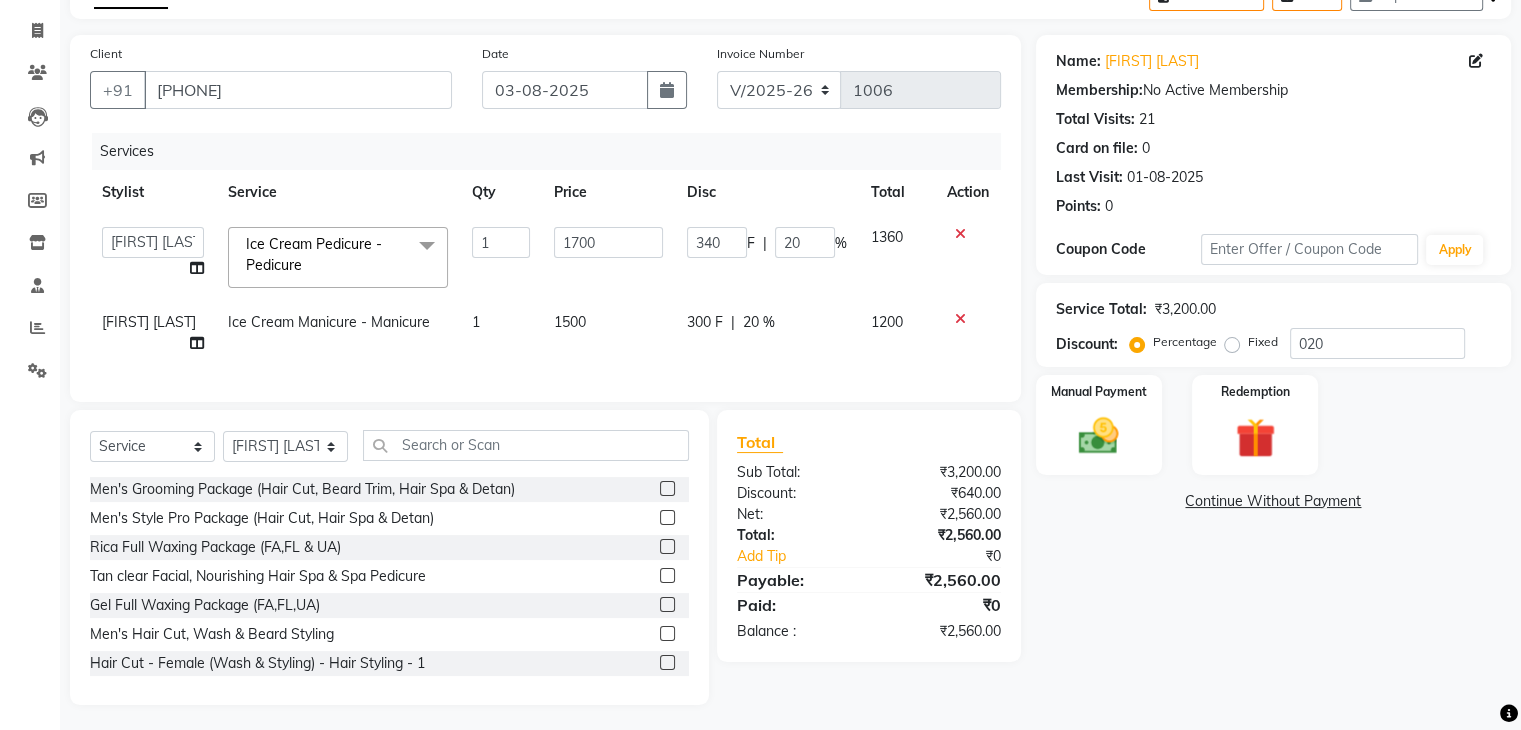 click on "Ice Cream Pedicure - Pedicure" 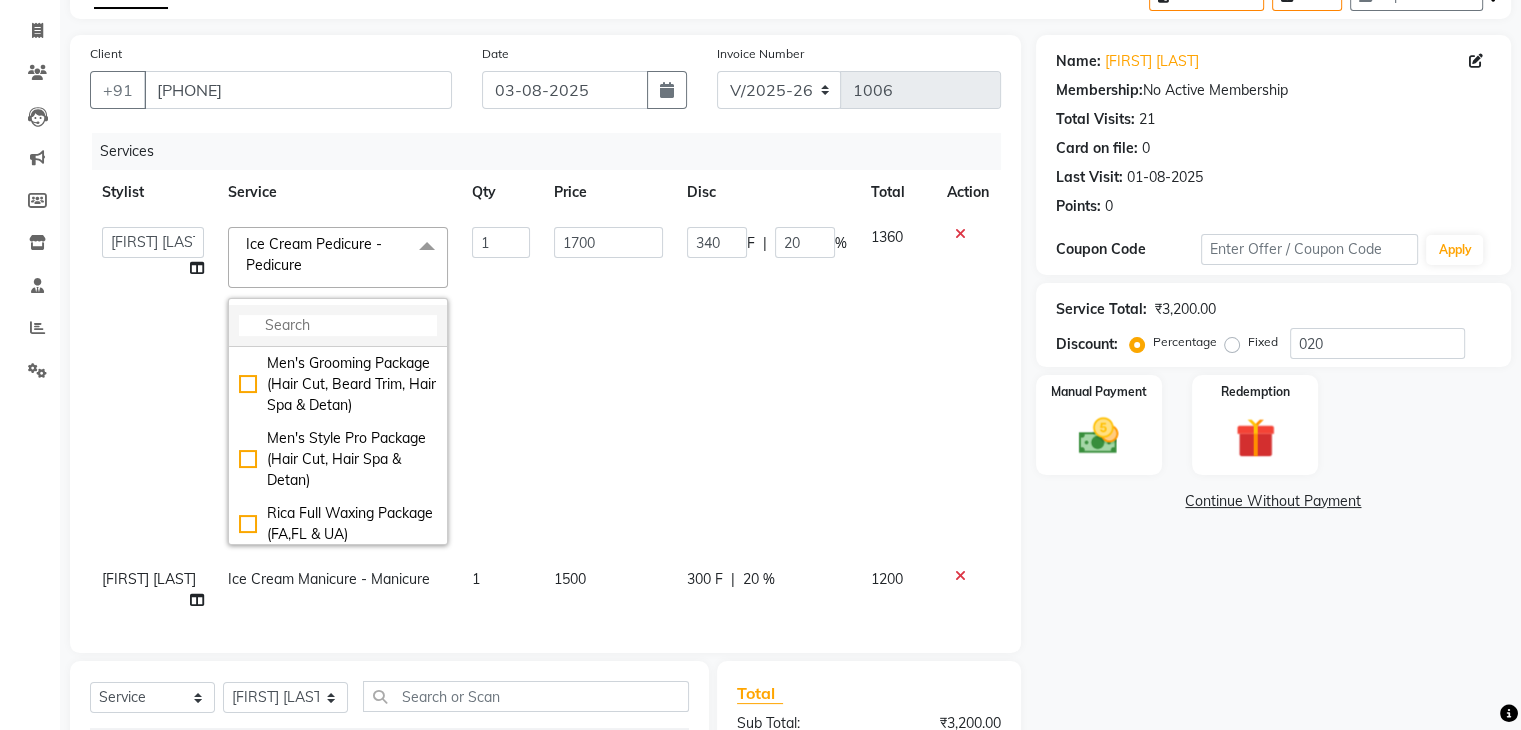 drag, startPoint x: 305, startPoint y: 324, endPoint x: 296, endPoint y: 317, distance: 11.401754 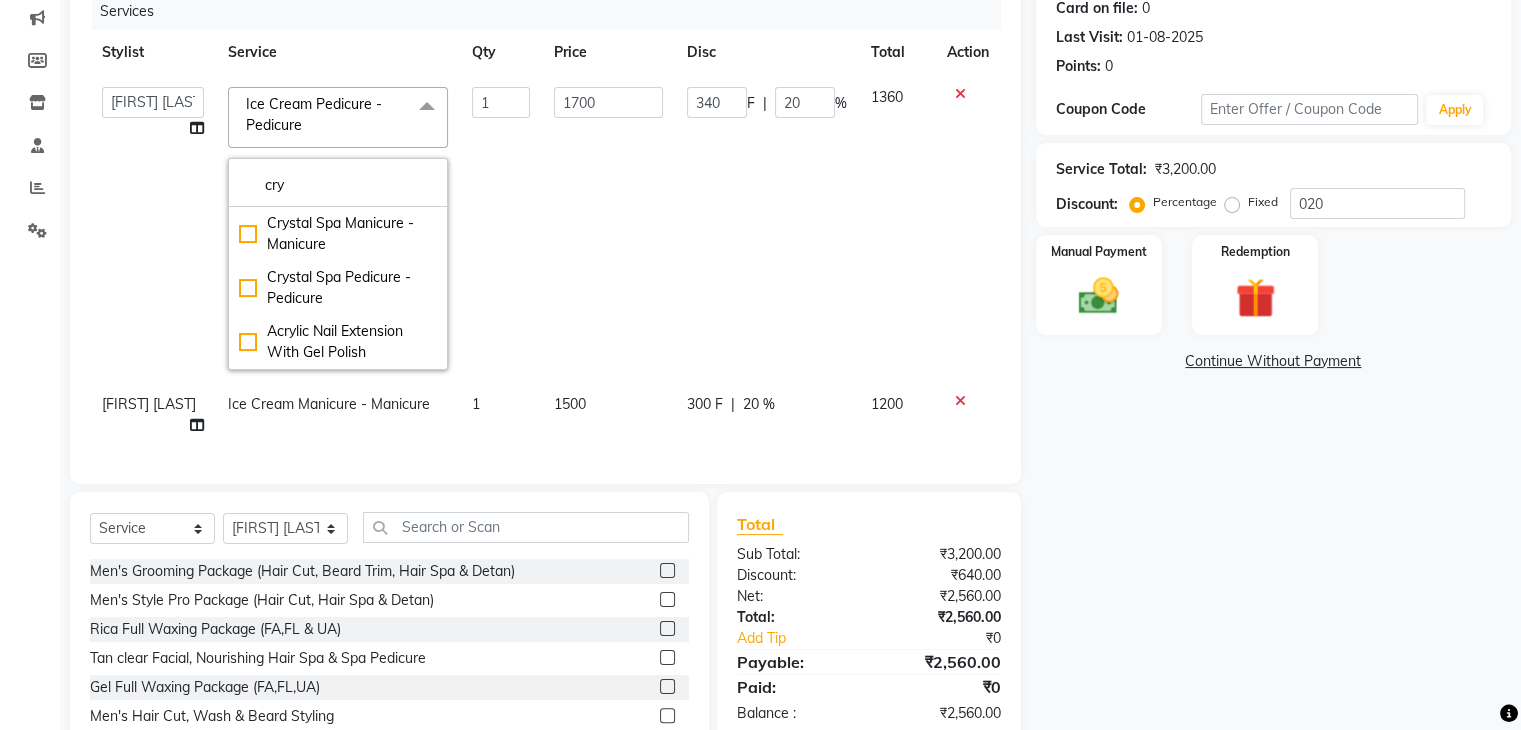 scroll, scrollTop: 220, scrollLeft: 0, axis: vertical 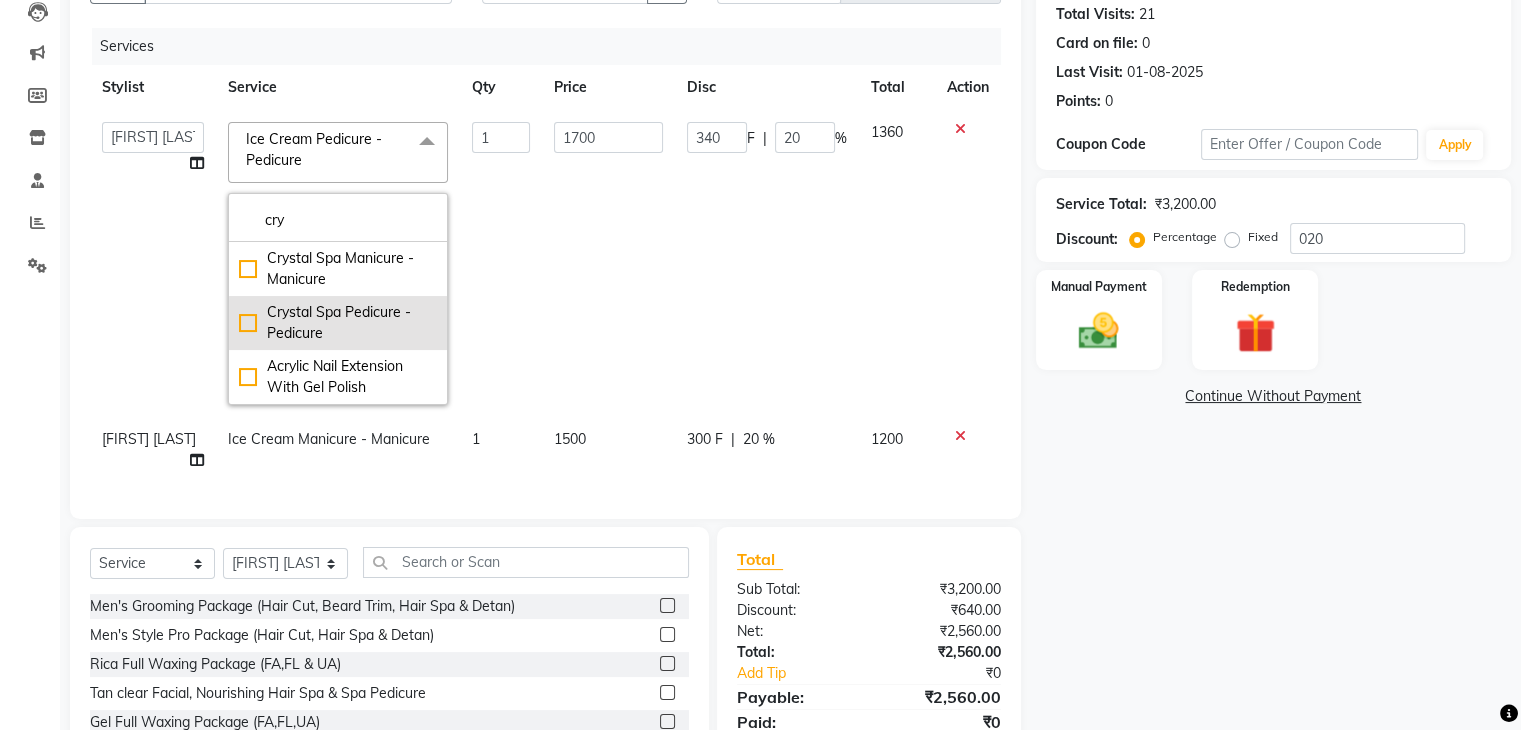 type on "cry" 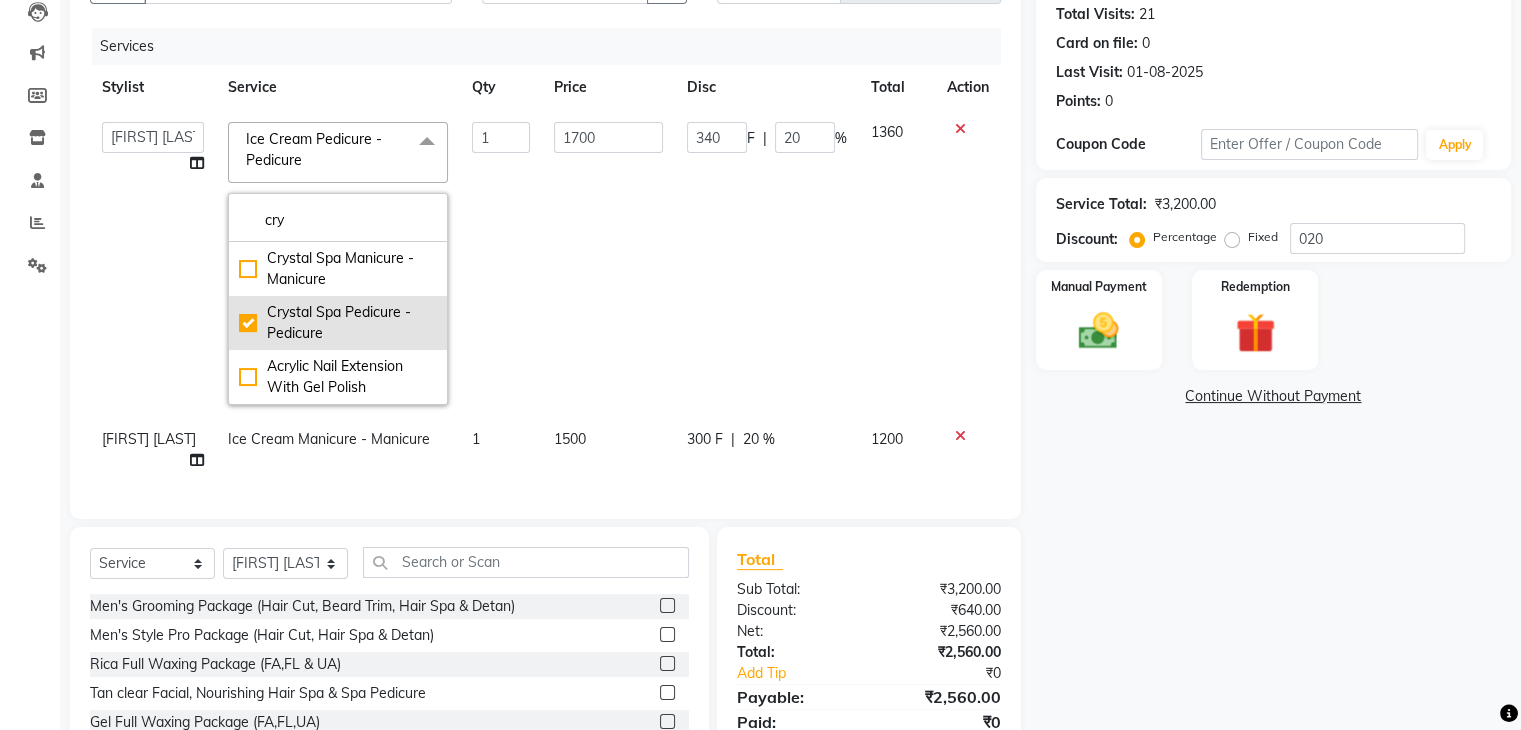 checkbox on "true" 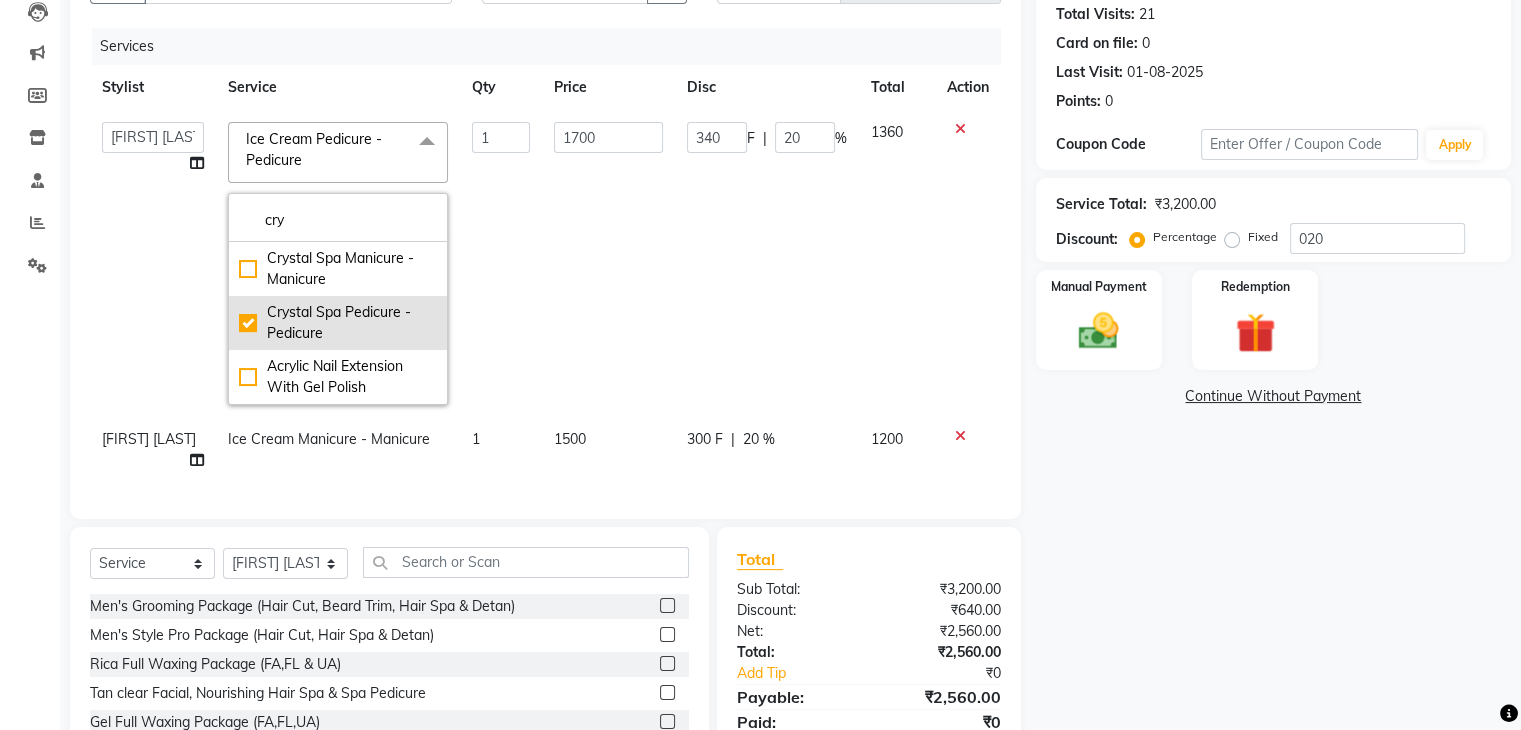 type on "1200" 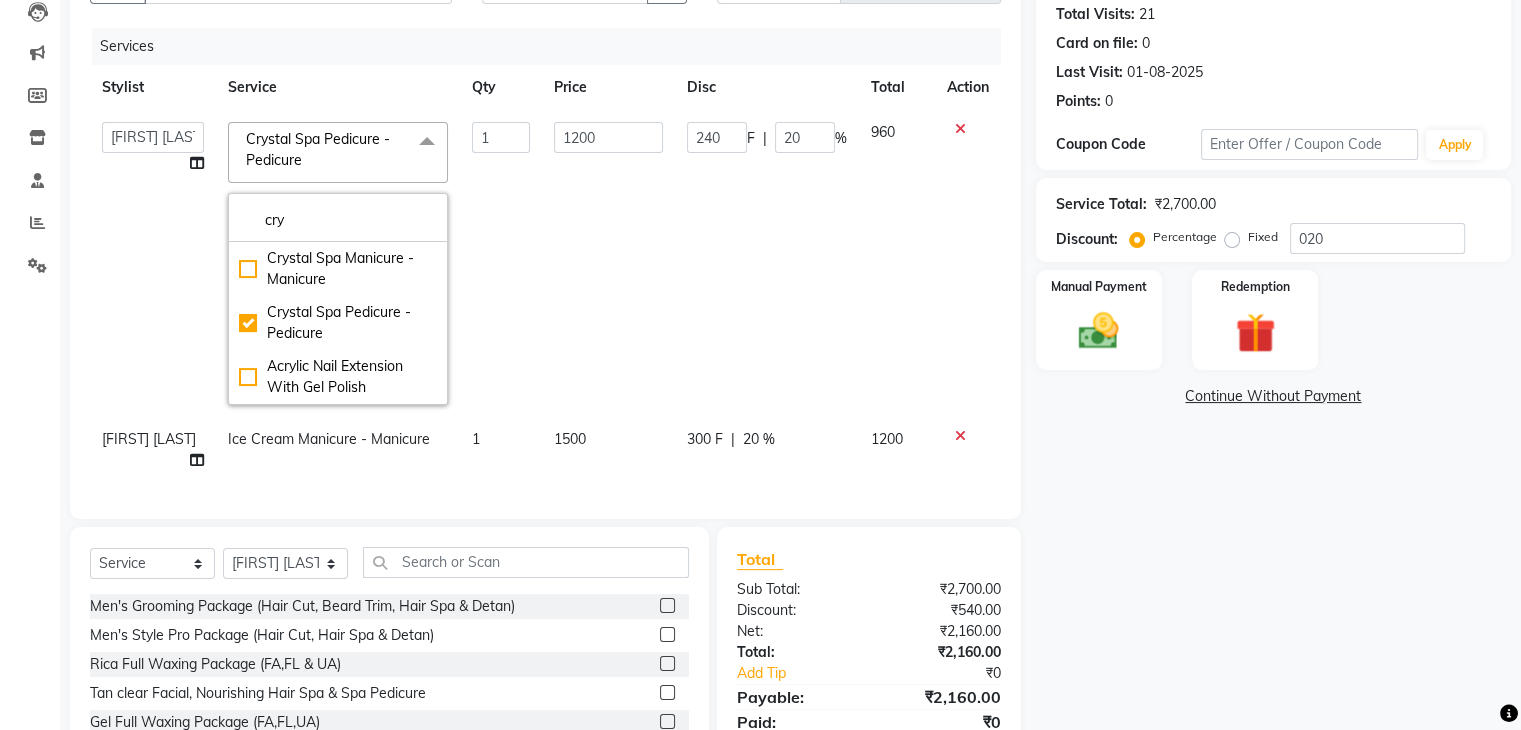 click on "Ice Cream Manicure - Manicure" 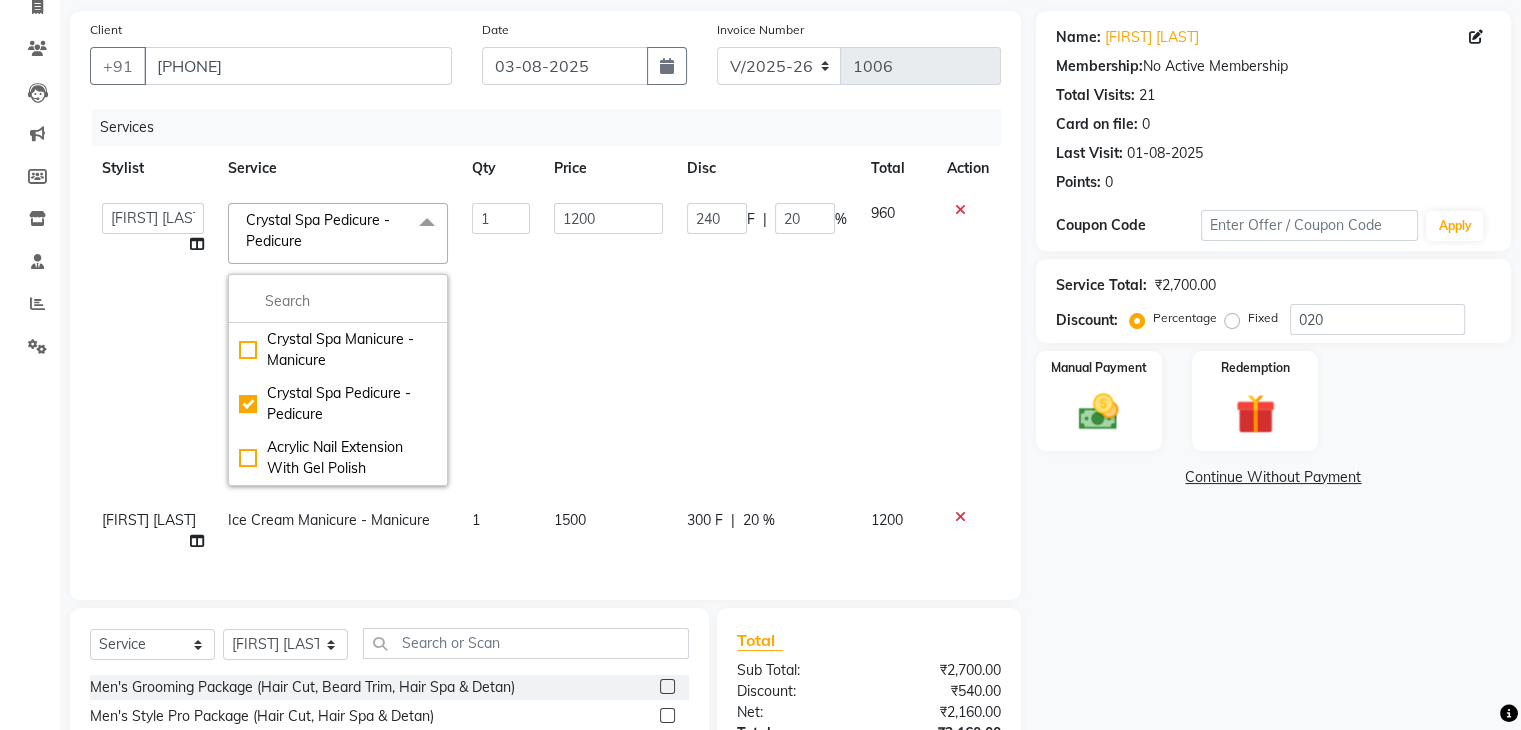 select on "82124" 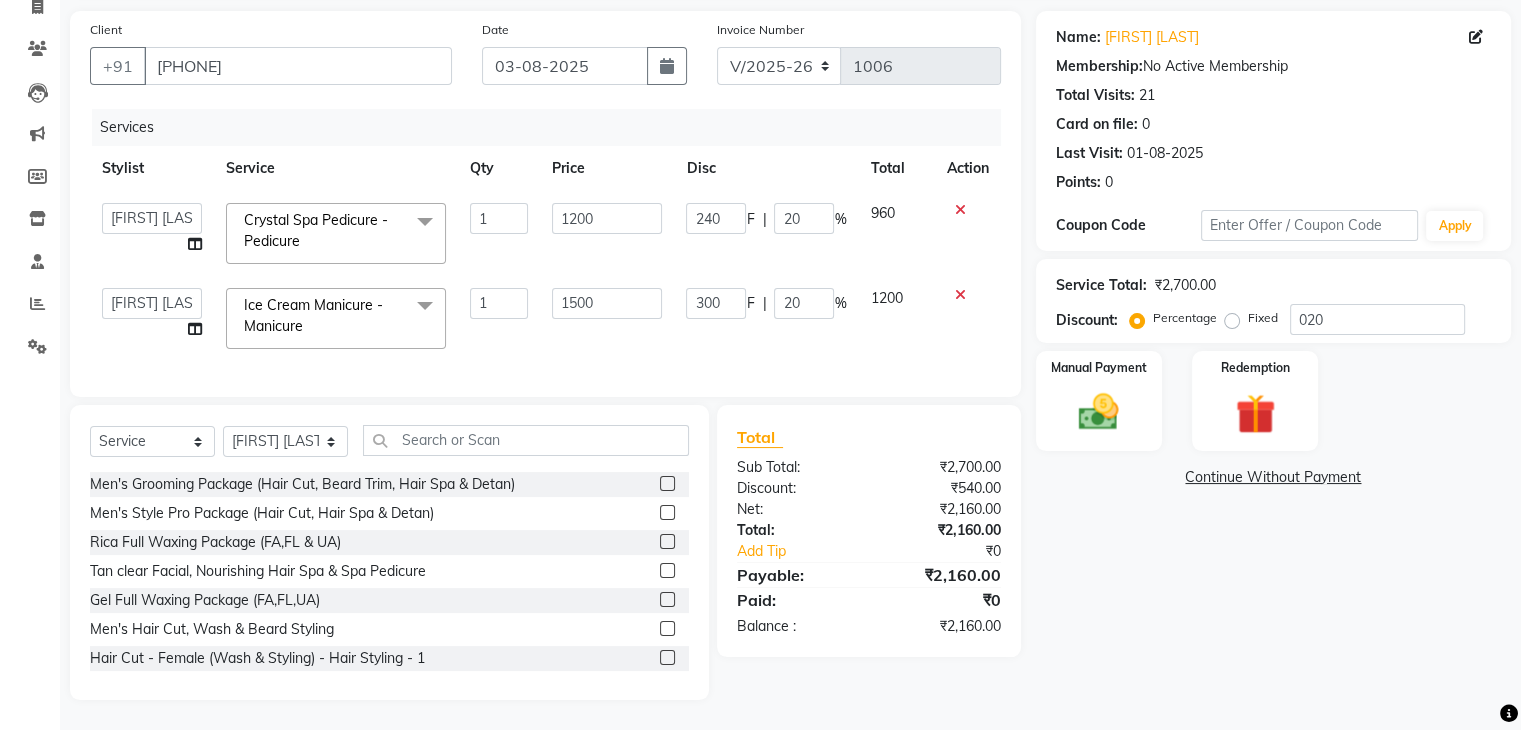 scroll, scrollTop: 154, scrollLeft: 0, axis: vertical 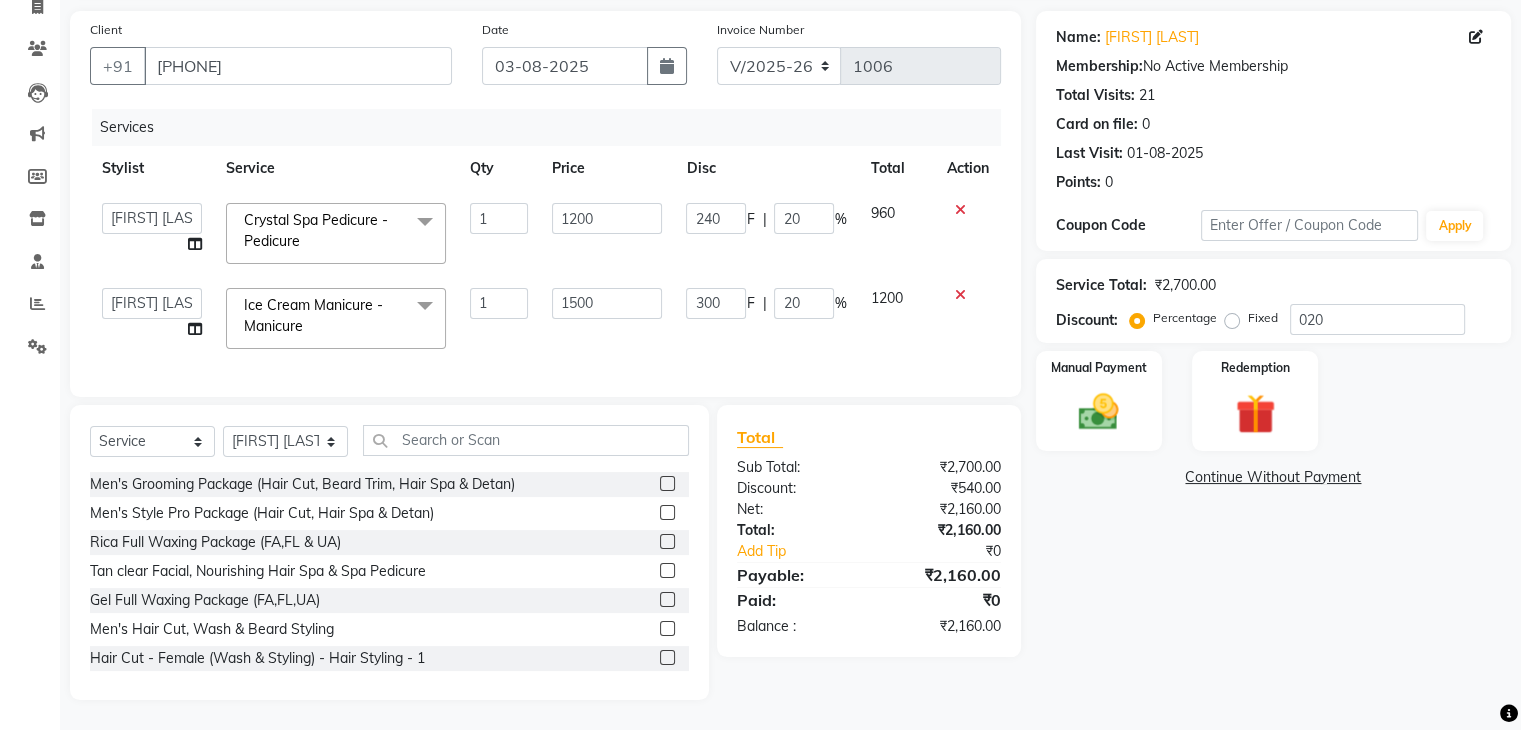 click on "Ice Cream Manicure - Manicure  x" 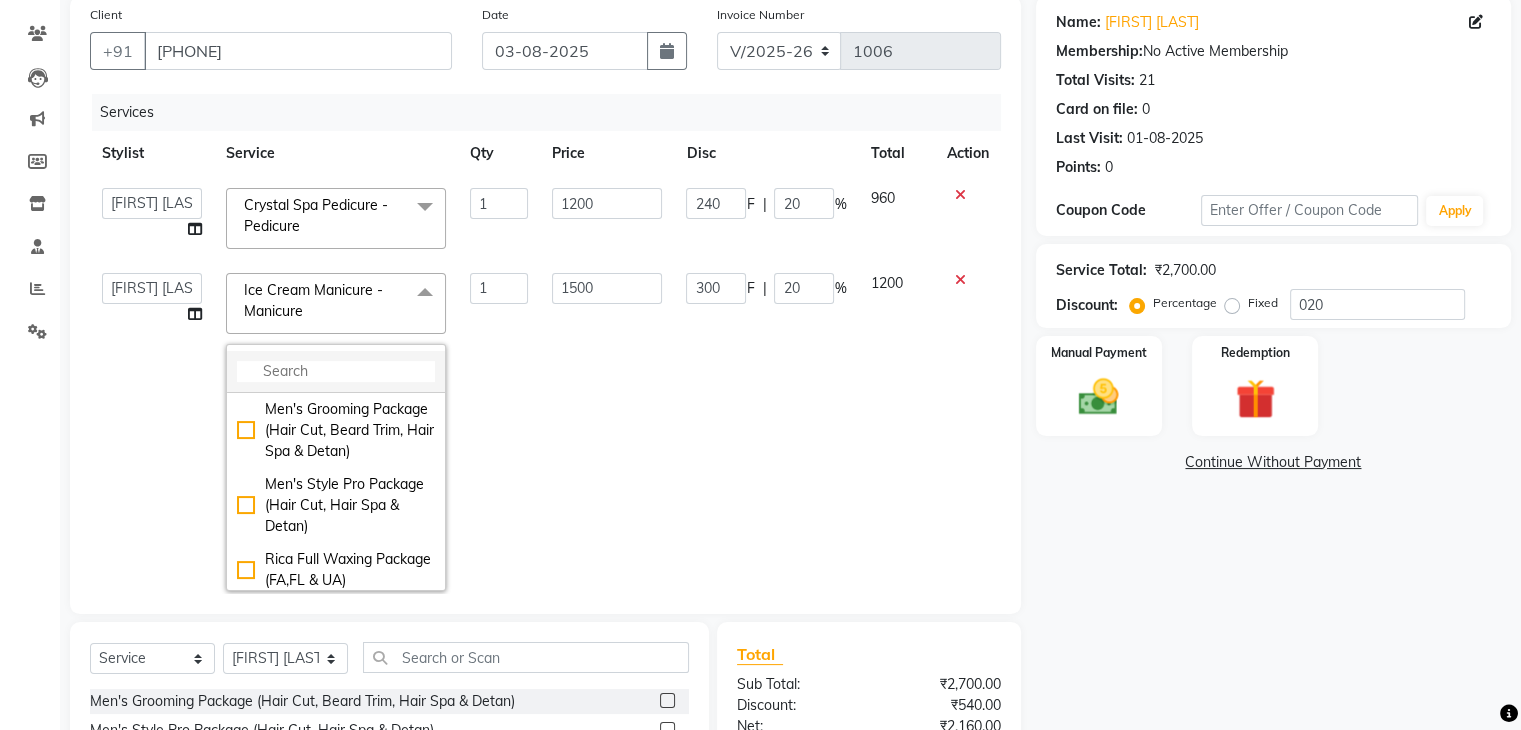 click 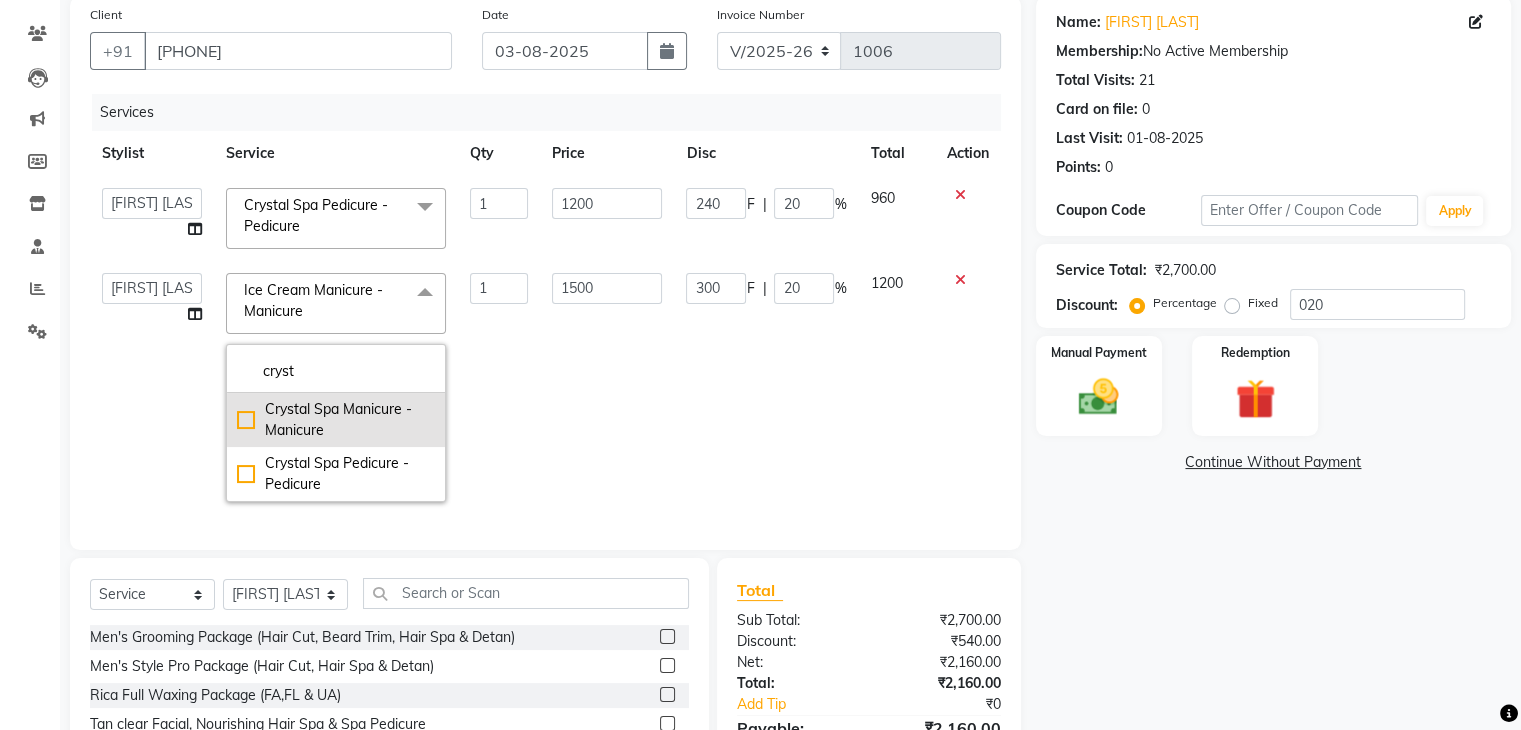 type on "cryst" 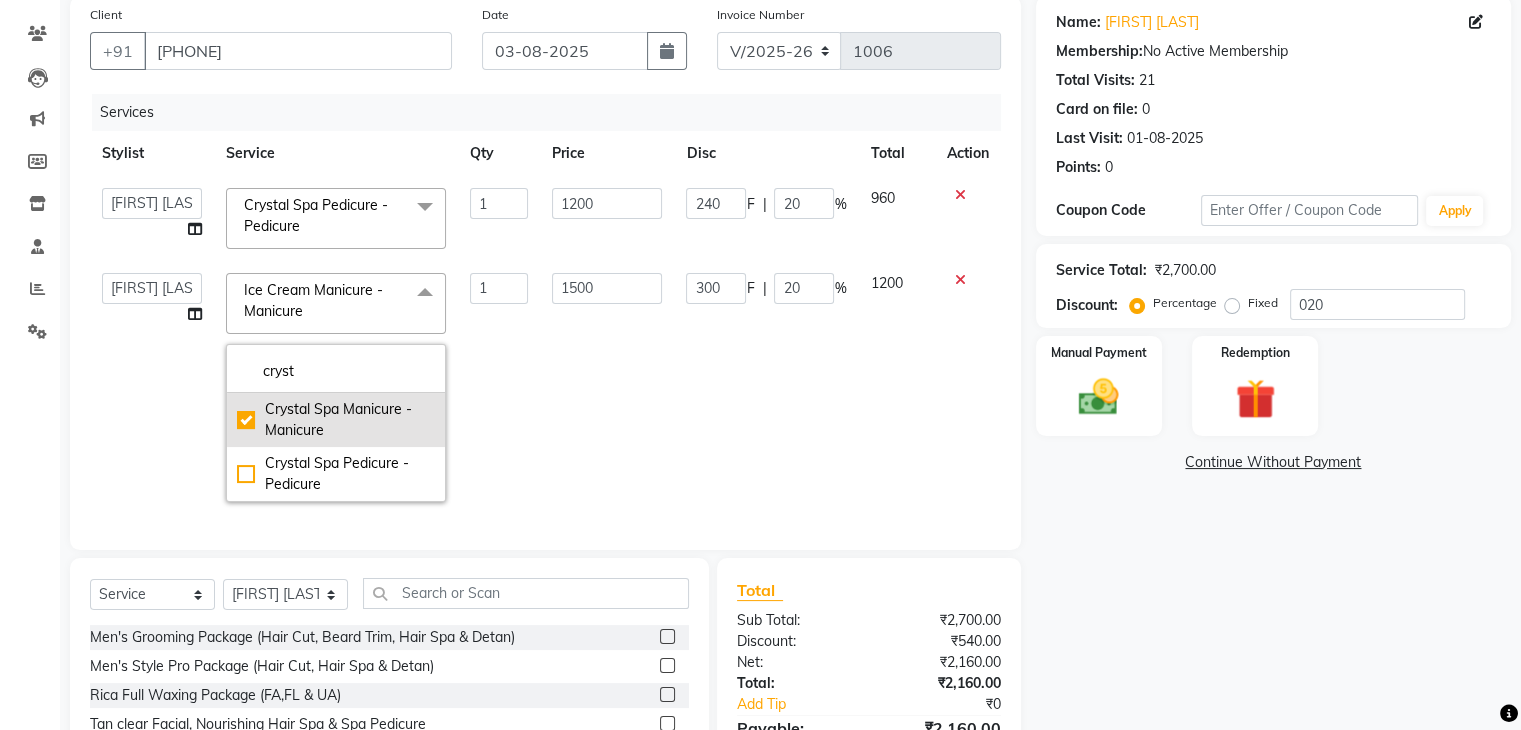 checkbox on "true" 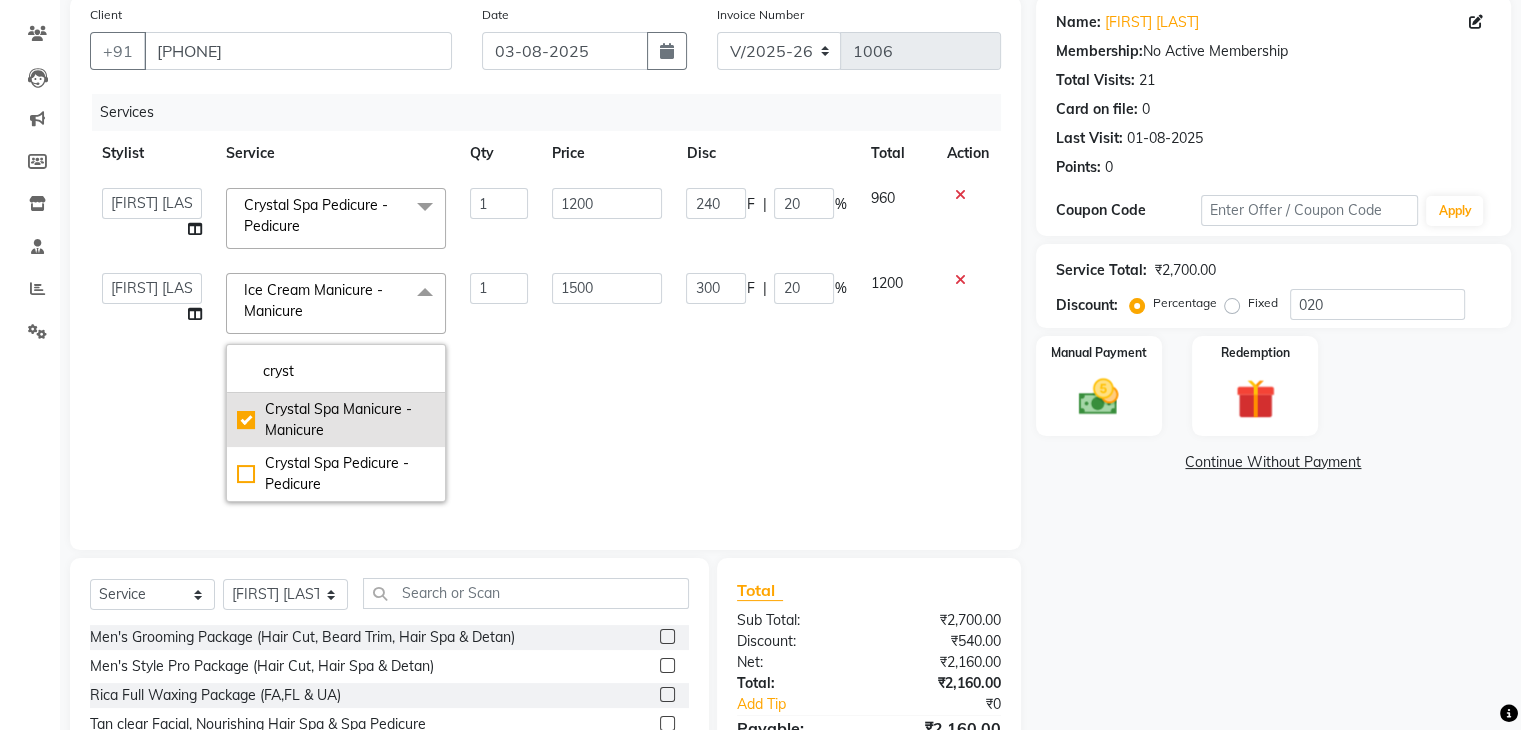 type on "1000" 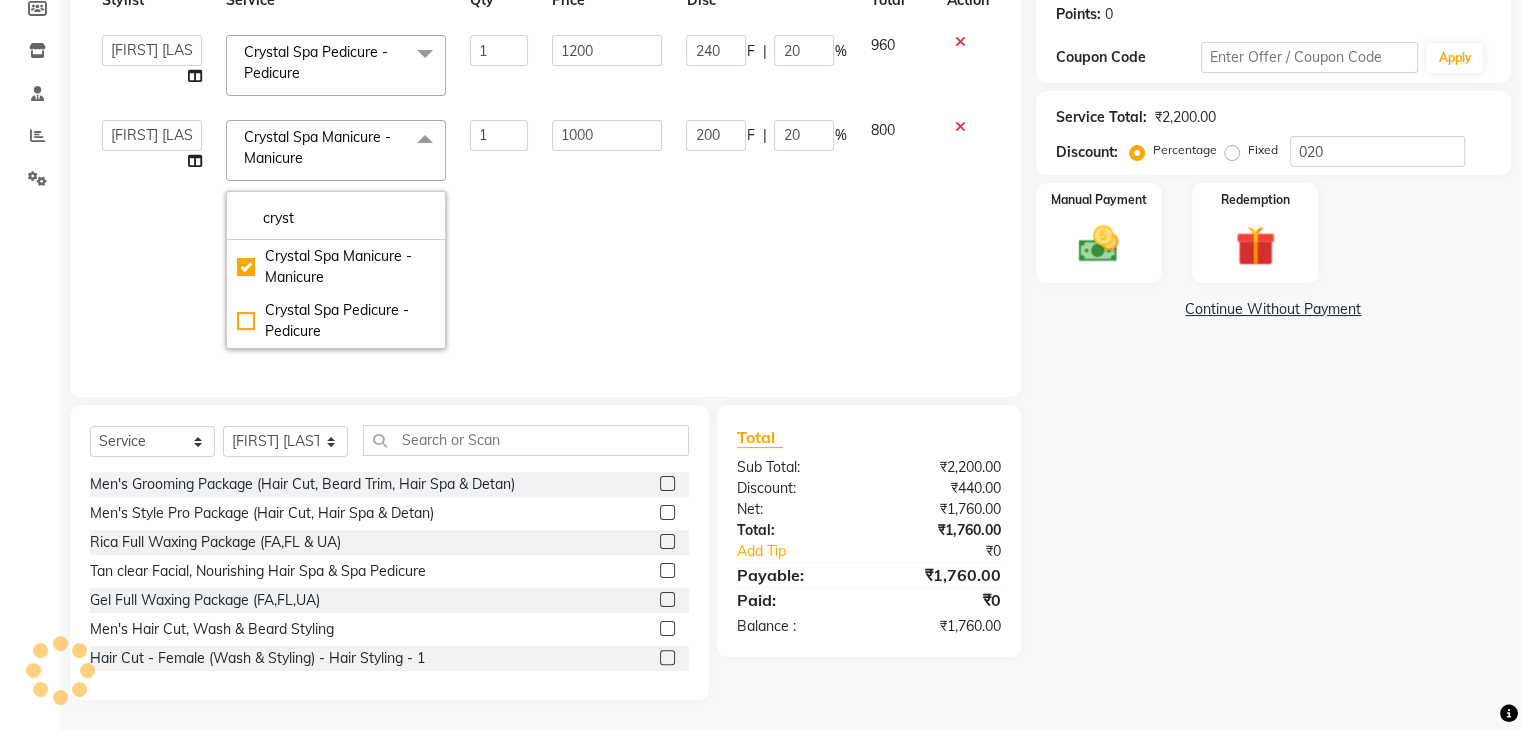 click on "200 F | 20 %" 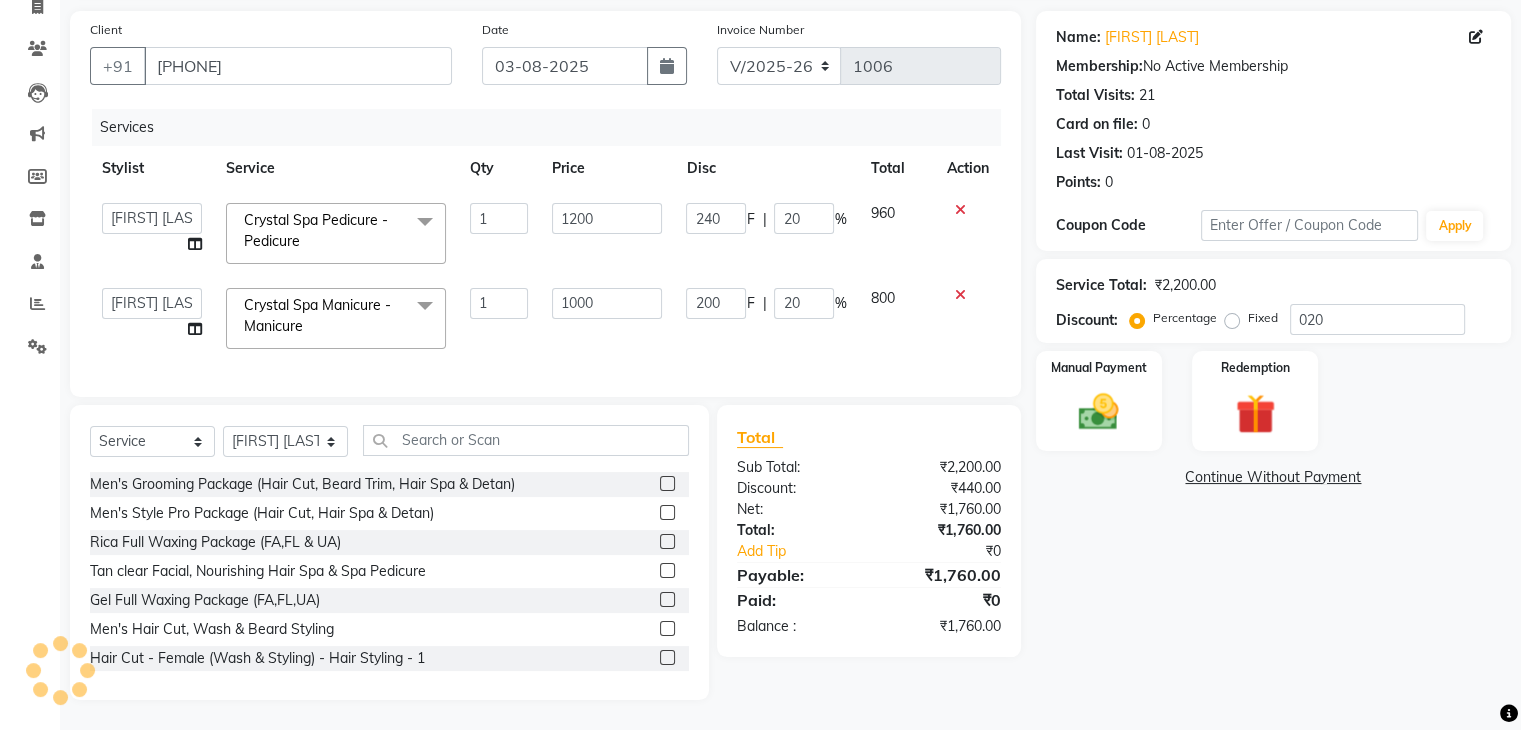 scroll, scrollTop: 154, scrollLeft: 0, axis: vertical 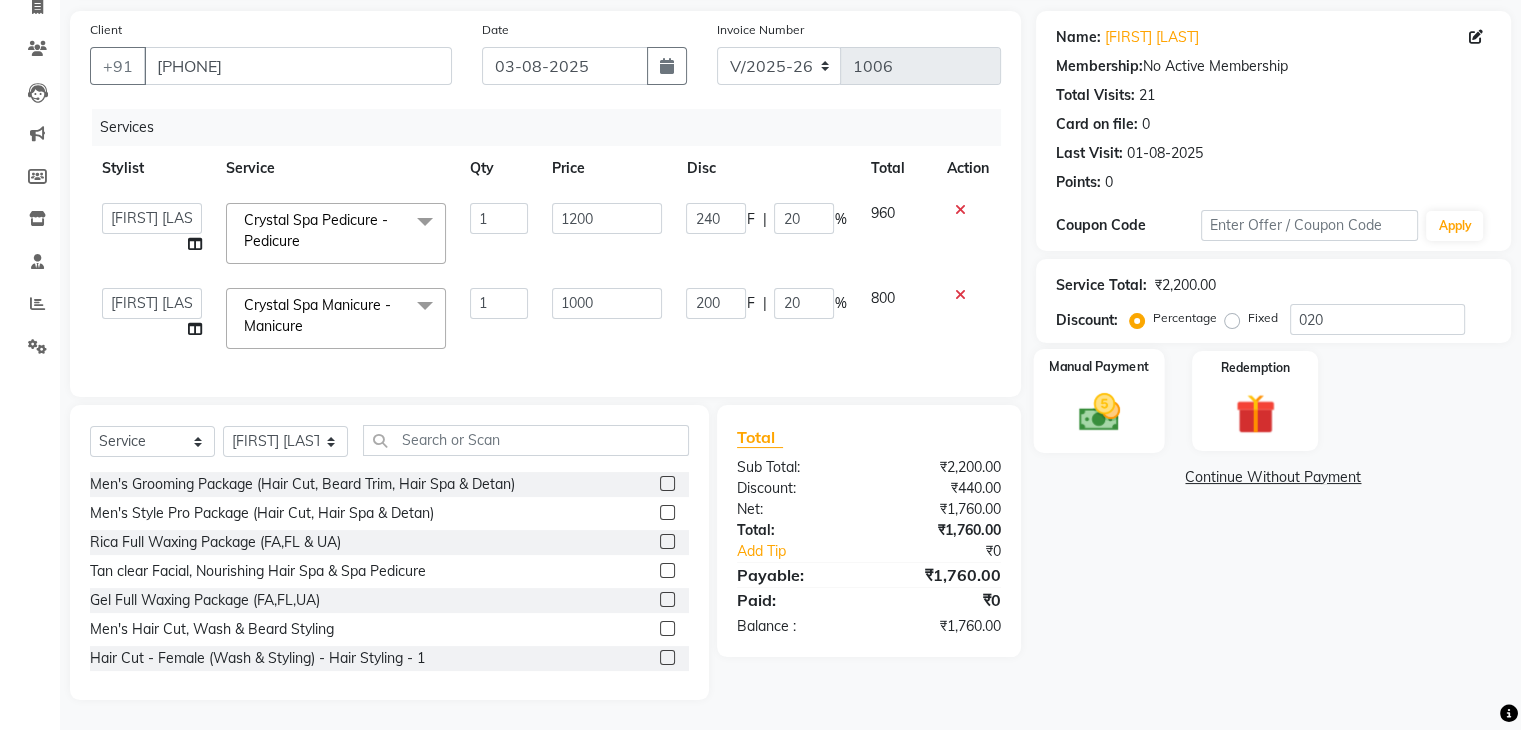 click 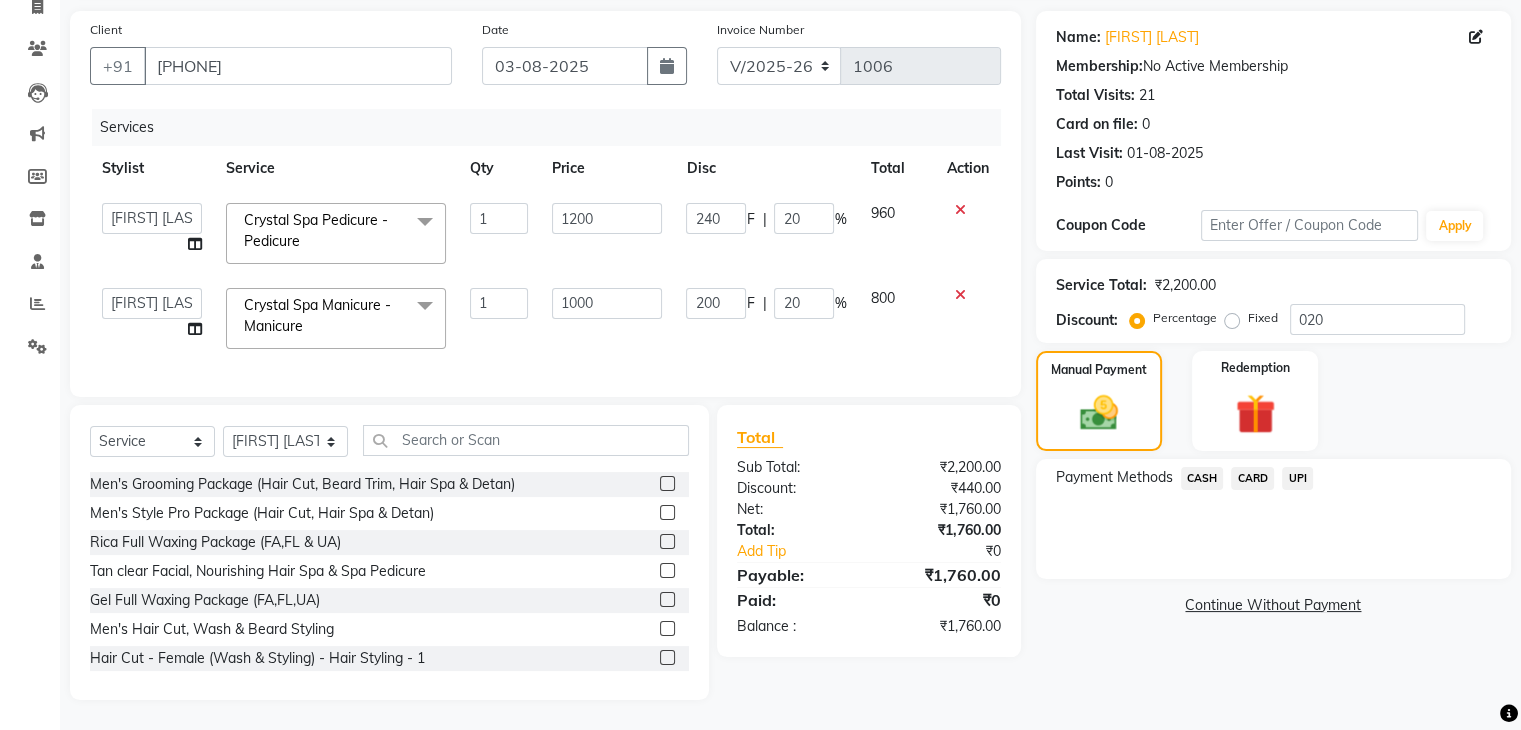 click on "UPI" 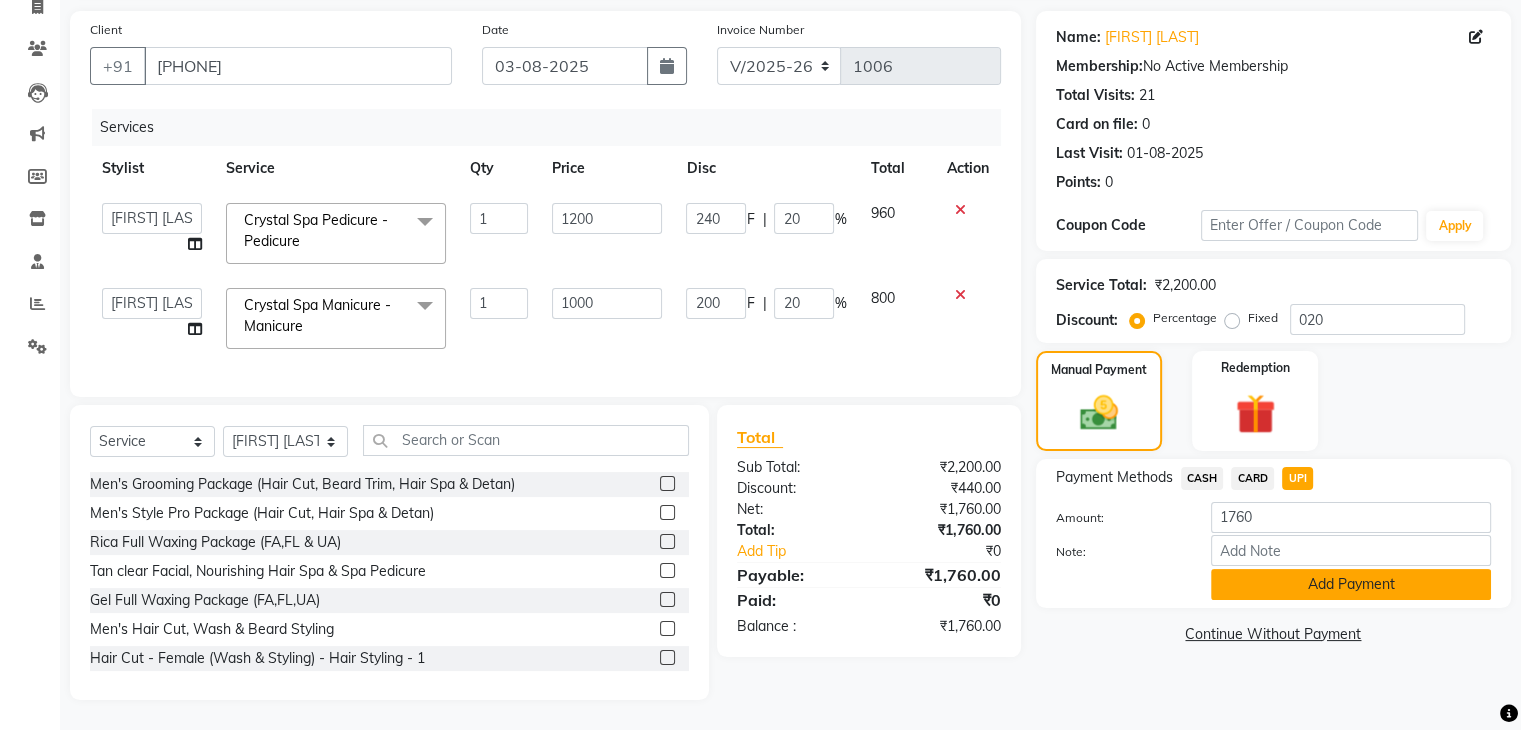 click on "Add Payment" 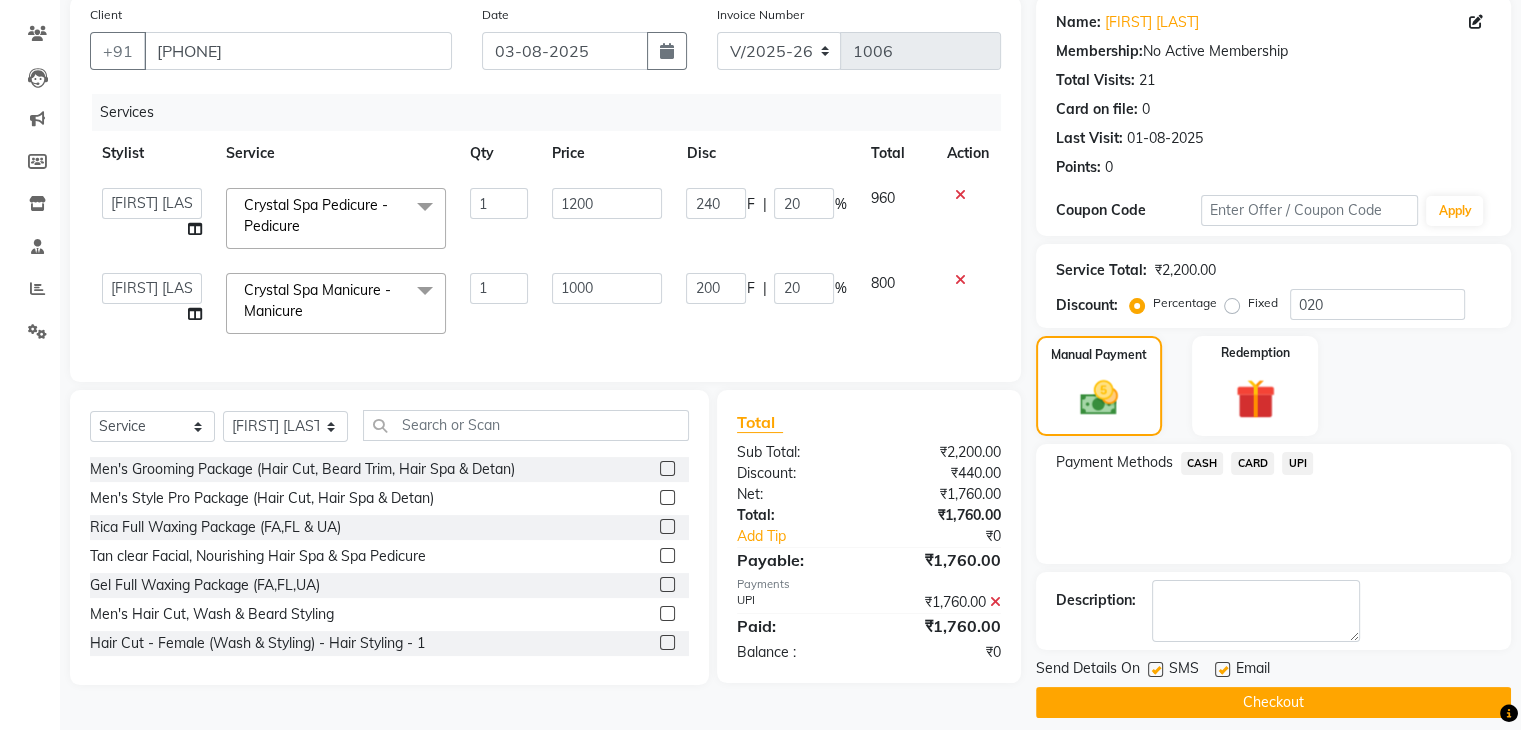 scroll, scrollTop: 171, scrollLeft: 0, axis: vertical 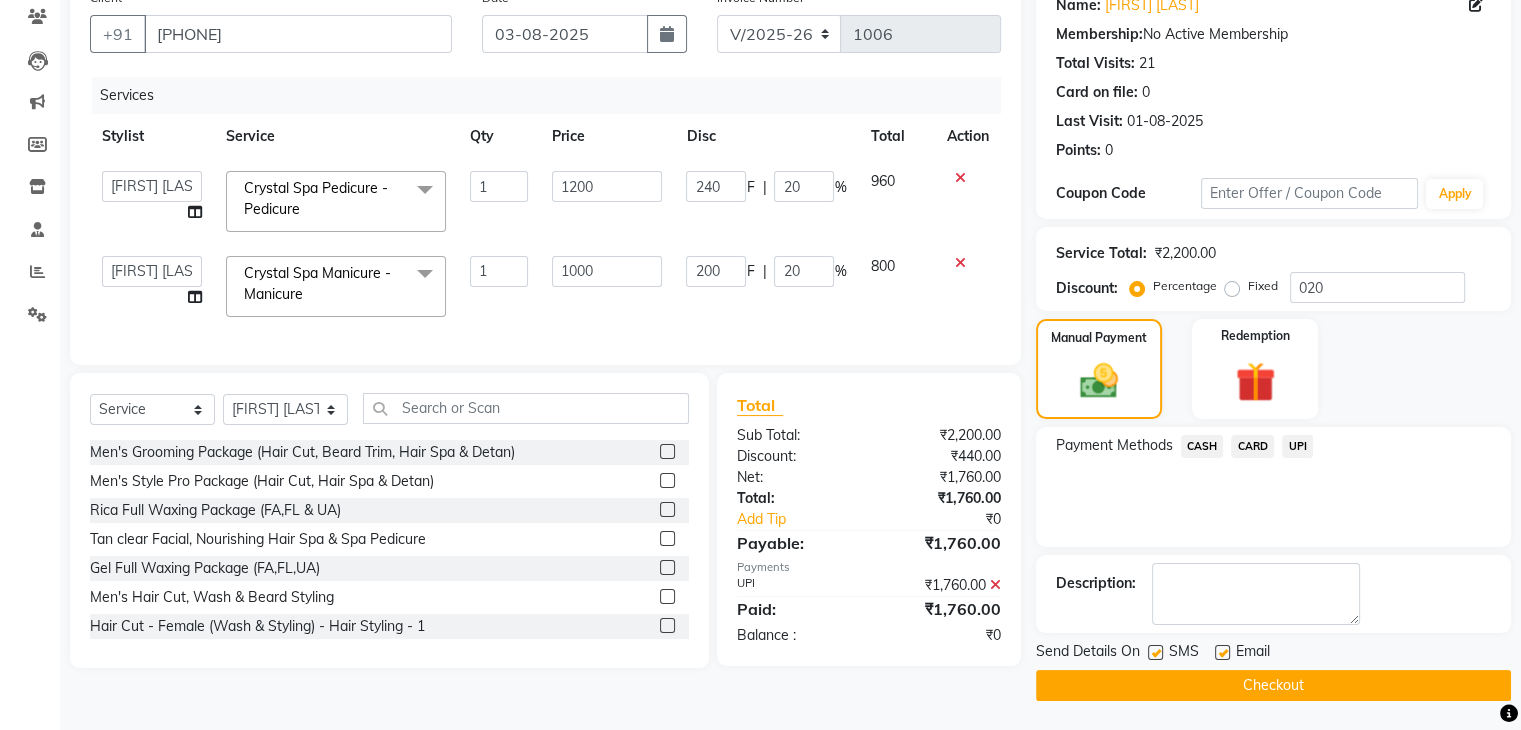 click on "Checkout" 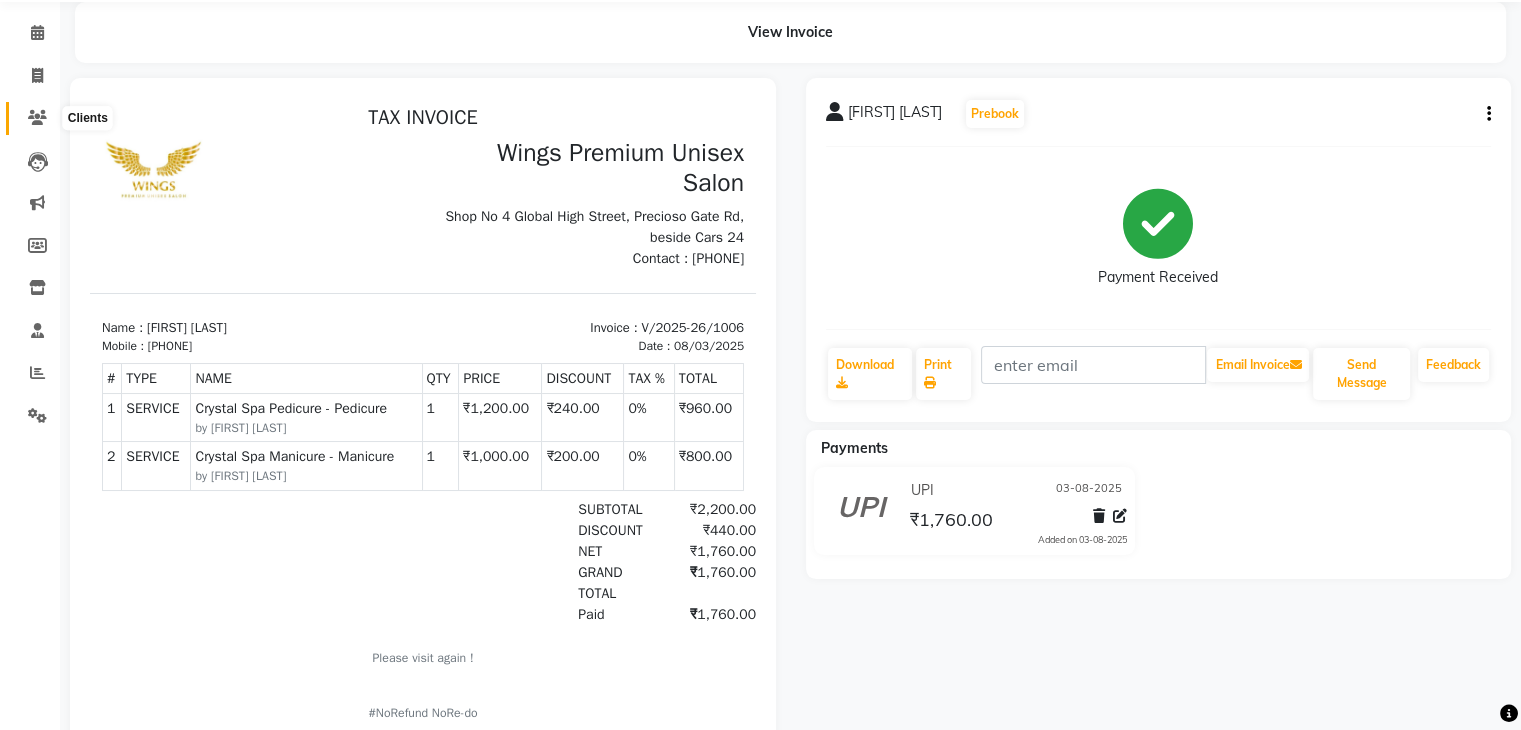 scroll, scrollTop: 0, scrollLeft: 0, axis: both 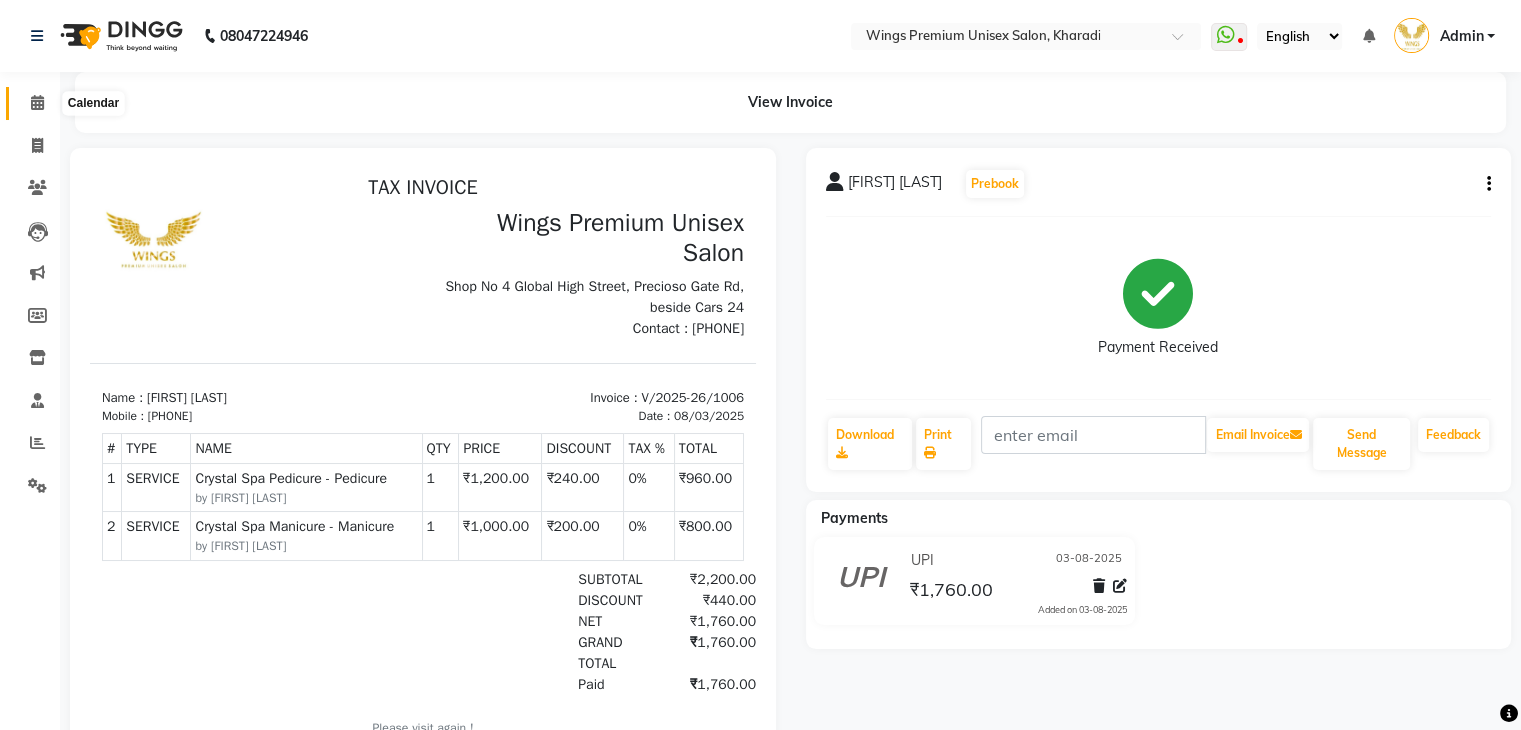 click 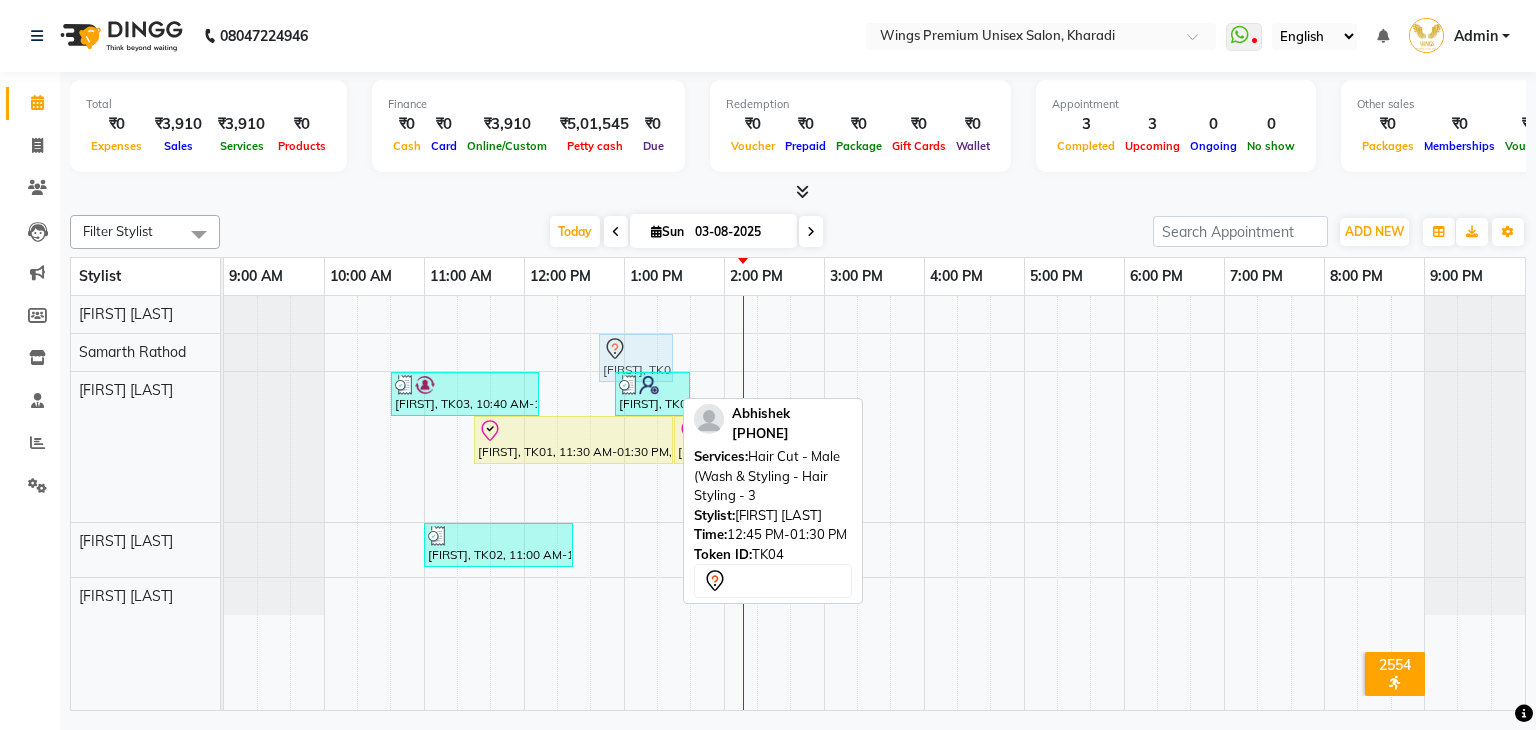 drag, startPoint x: 641, startPoint y: 488, endPoint x: 636, endPoint y: 350, distance: 138.09055 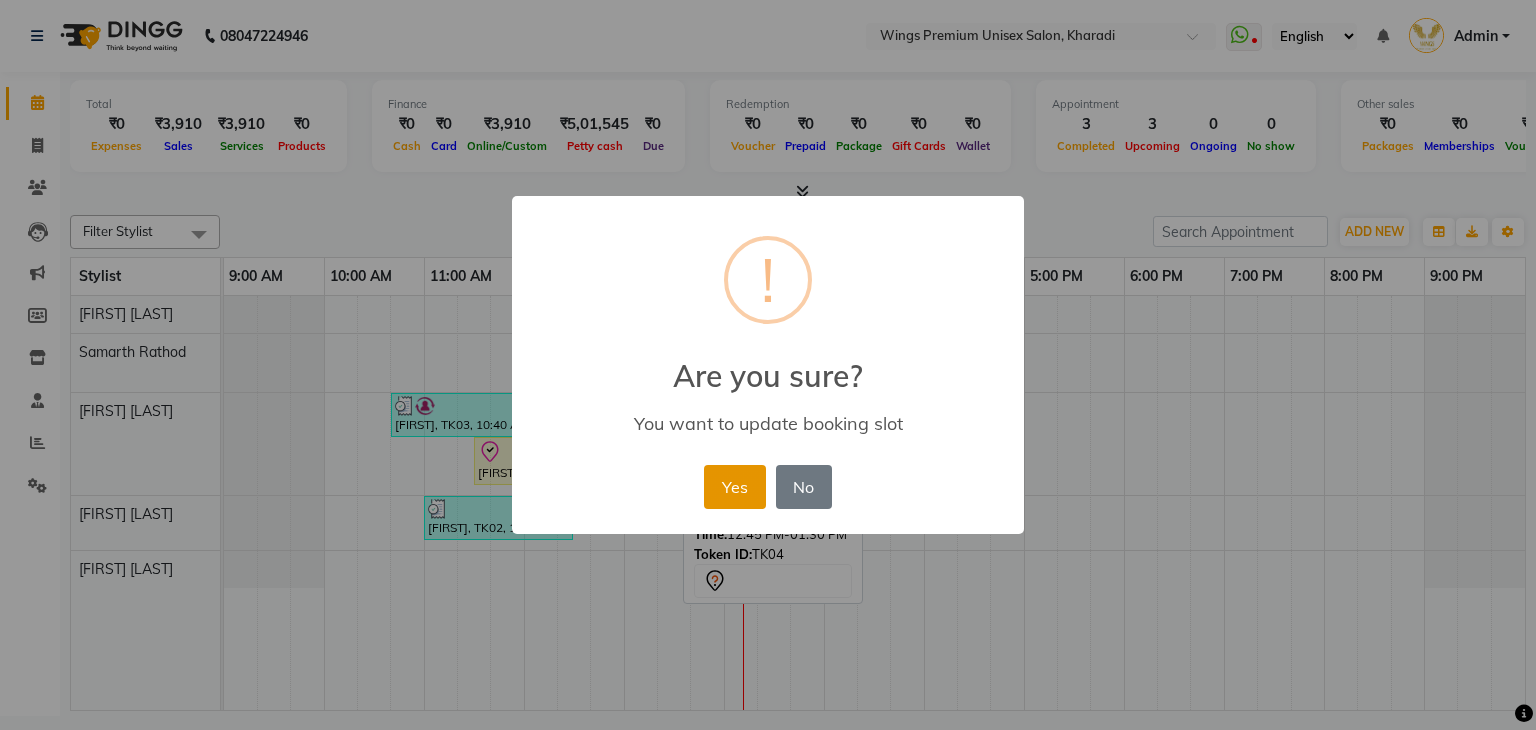 click on "Yes" at bounding box center (734, 487) 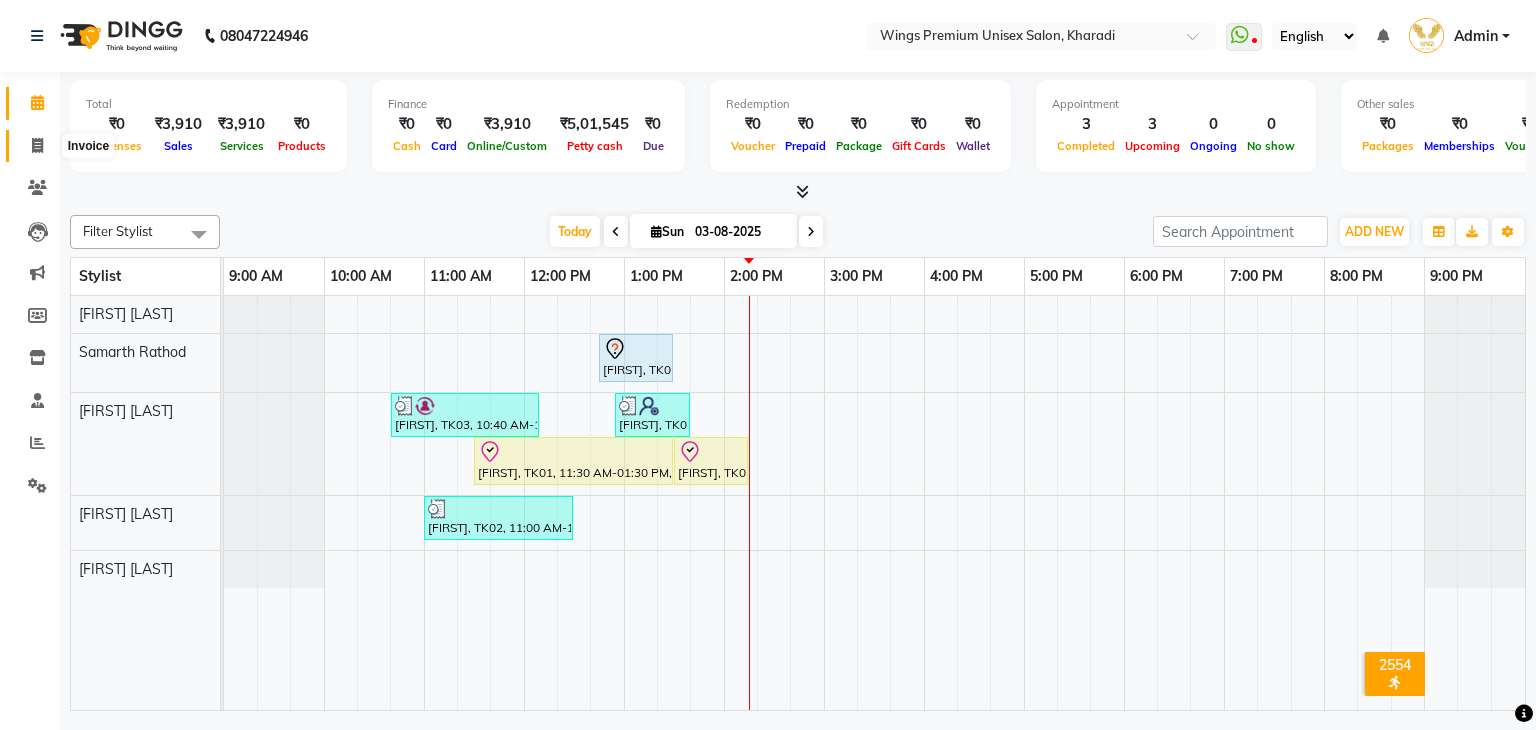 click 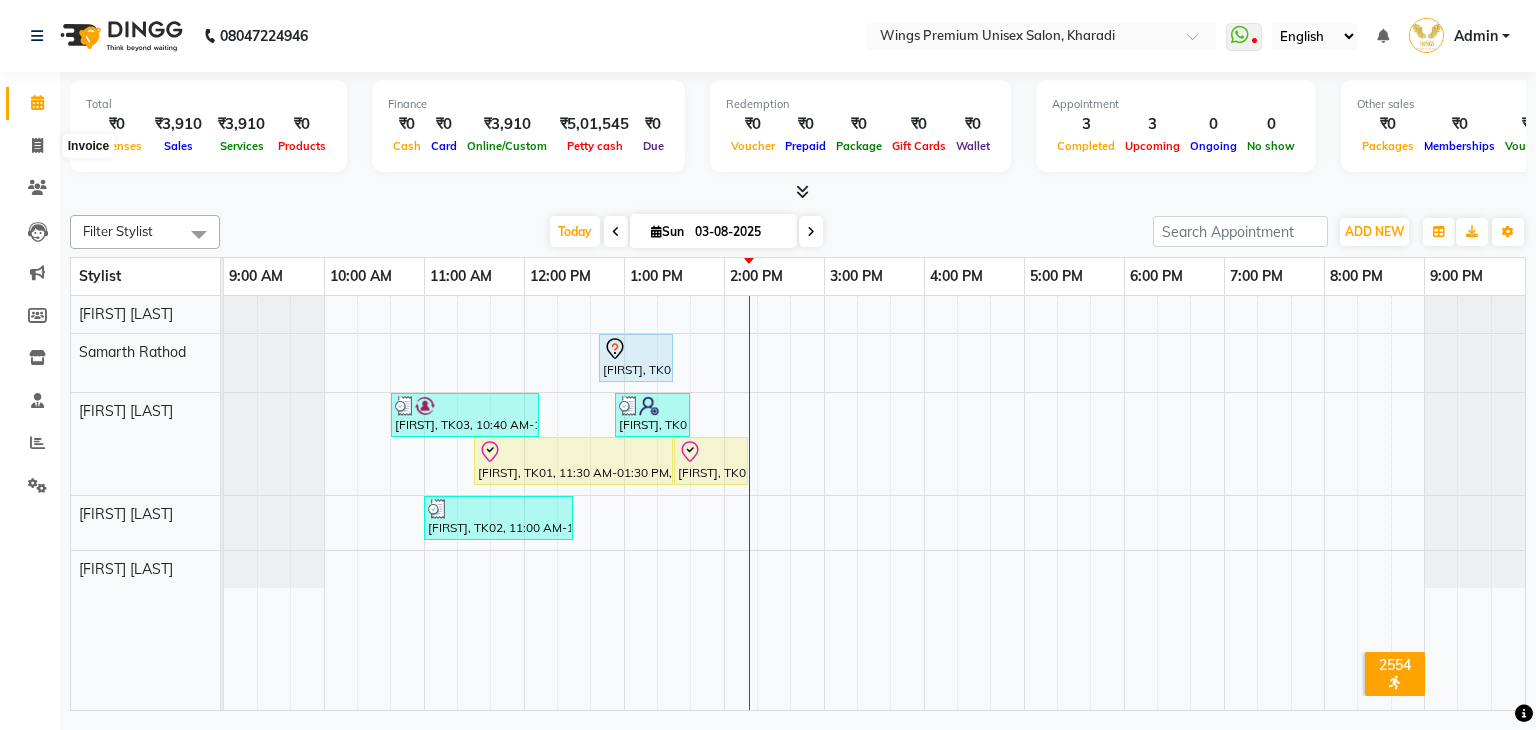select on "674" 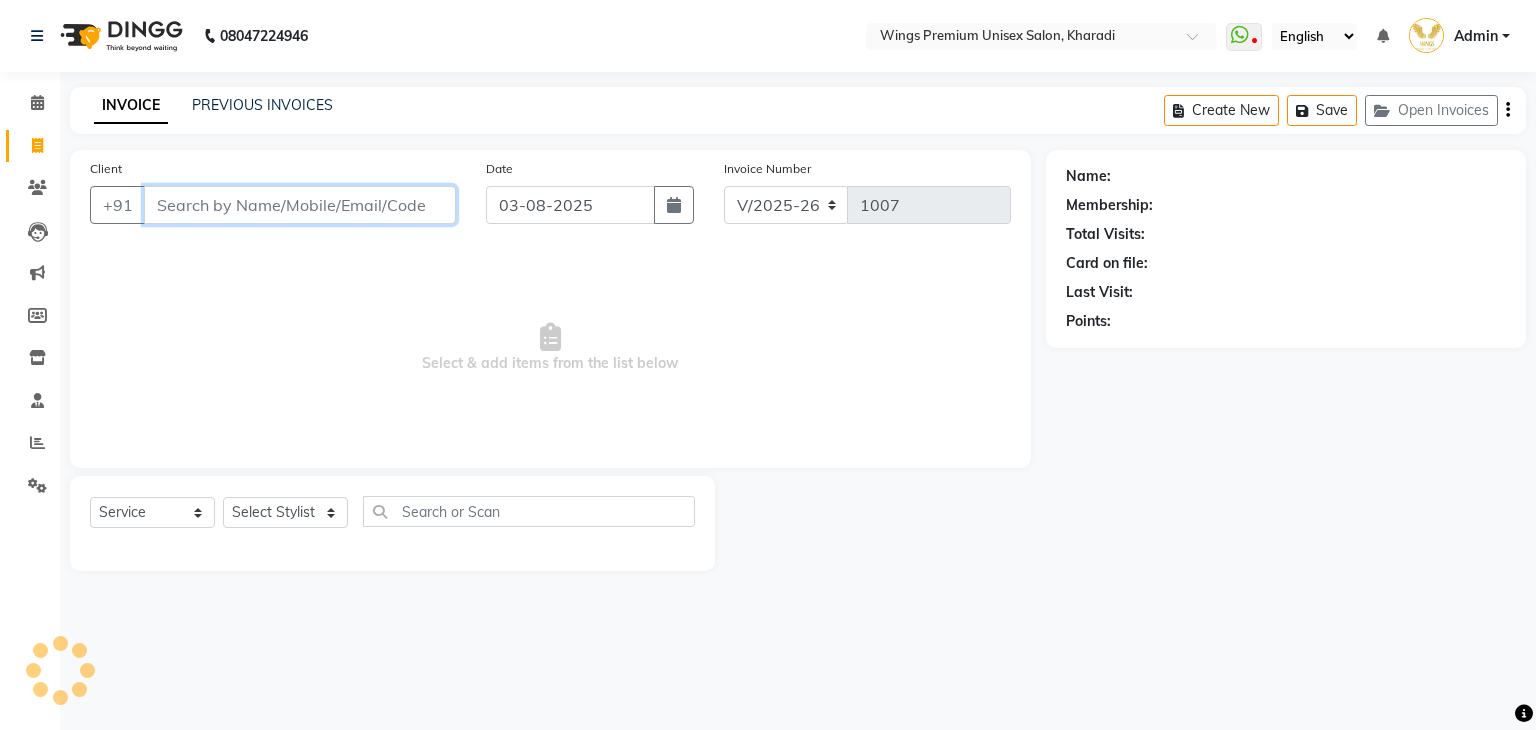 click on "Client" at bounding box center (300, 205) 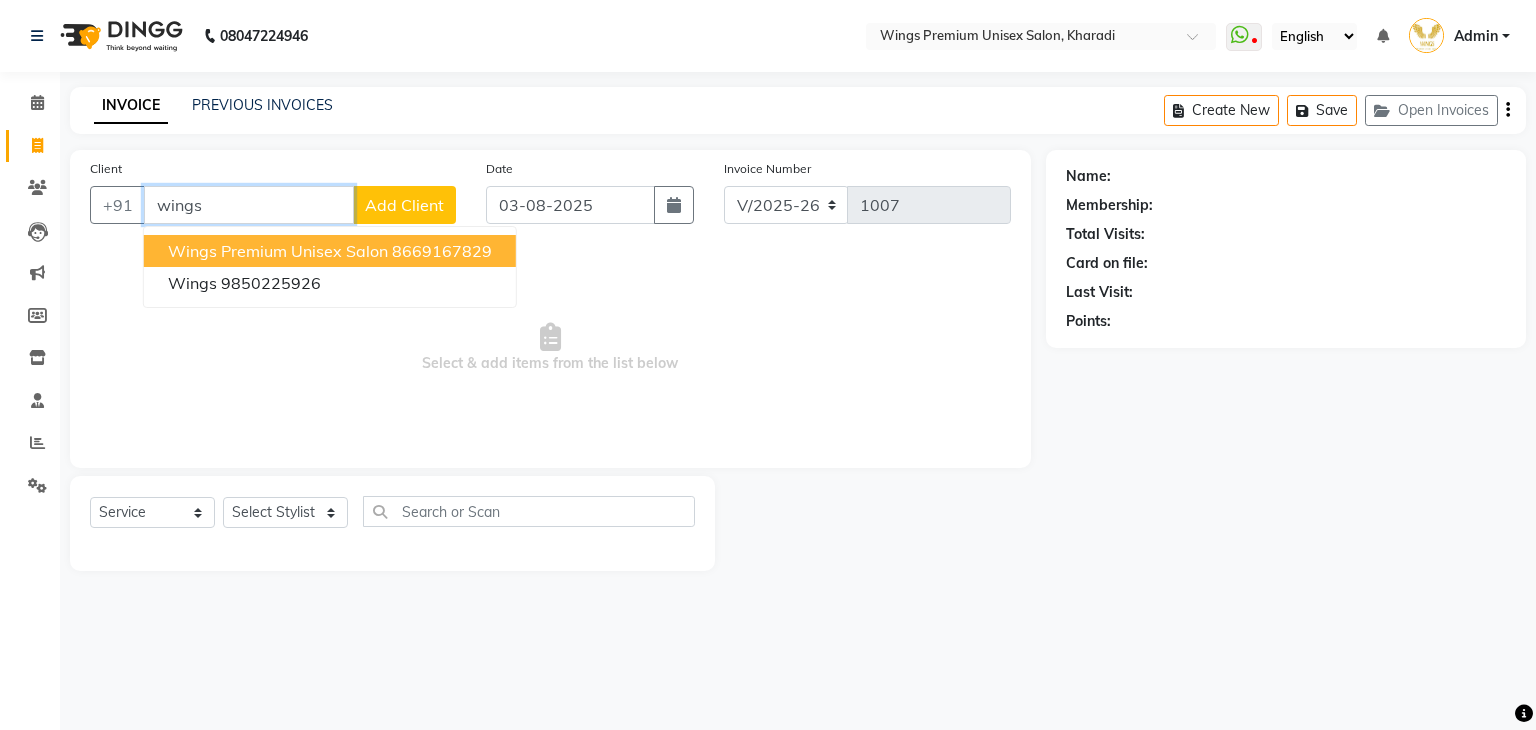 click on "Wings Premium  Unisex Salon" at bounding box center [278, 251] 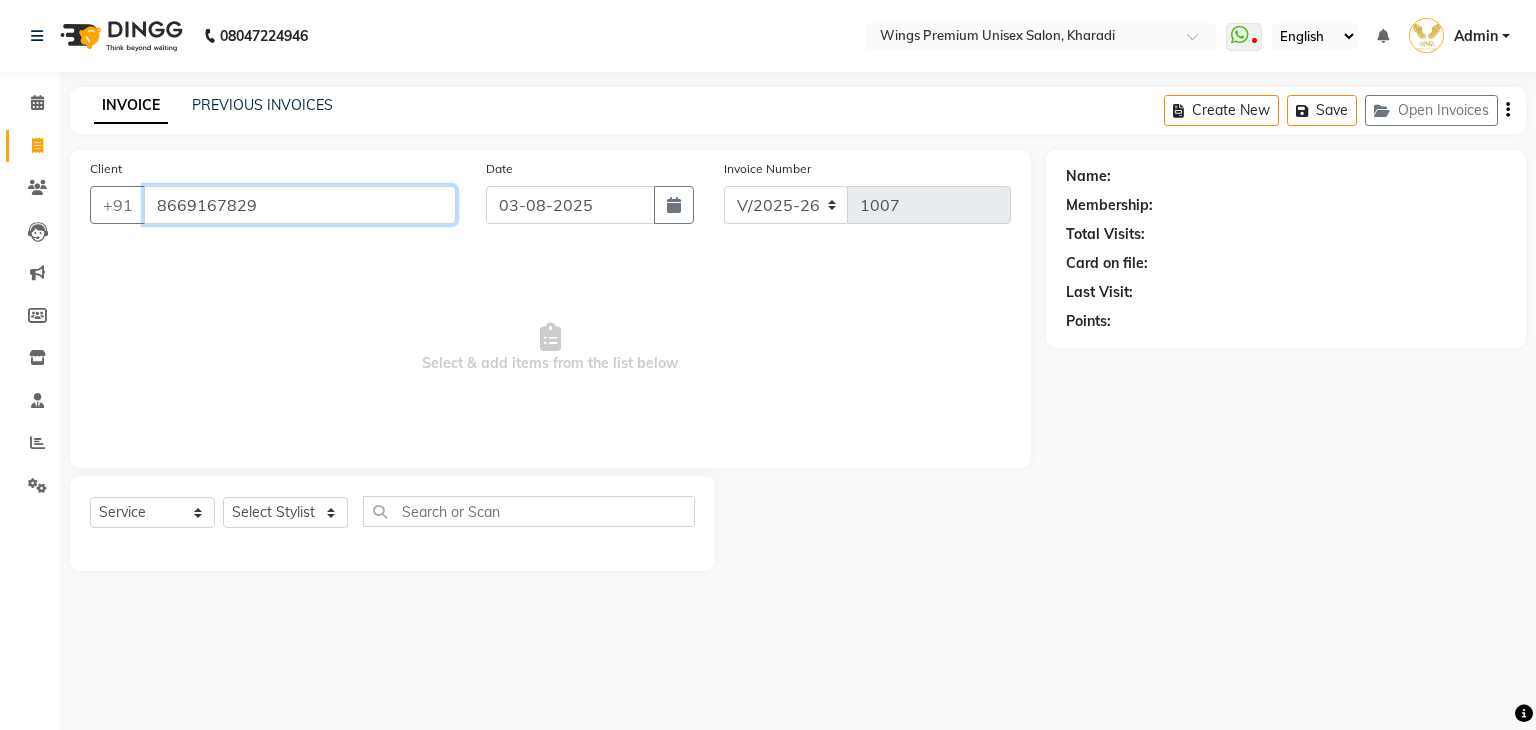 type on "8669167829" 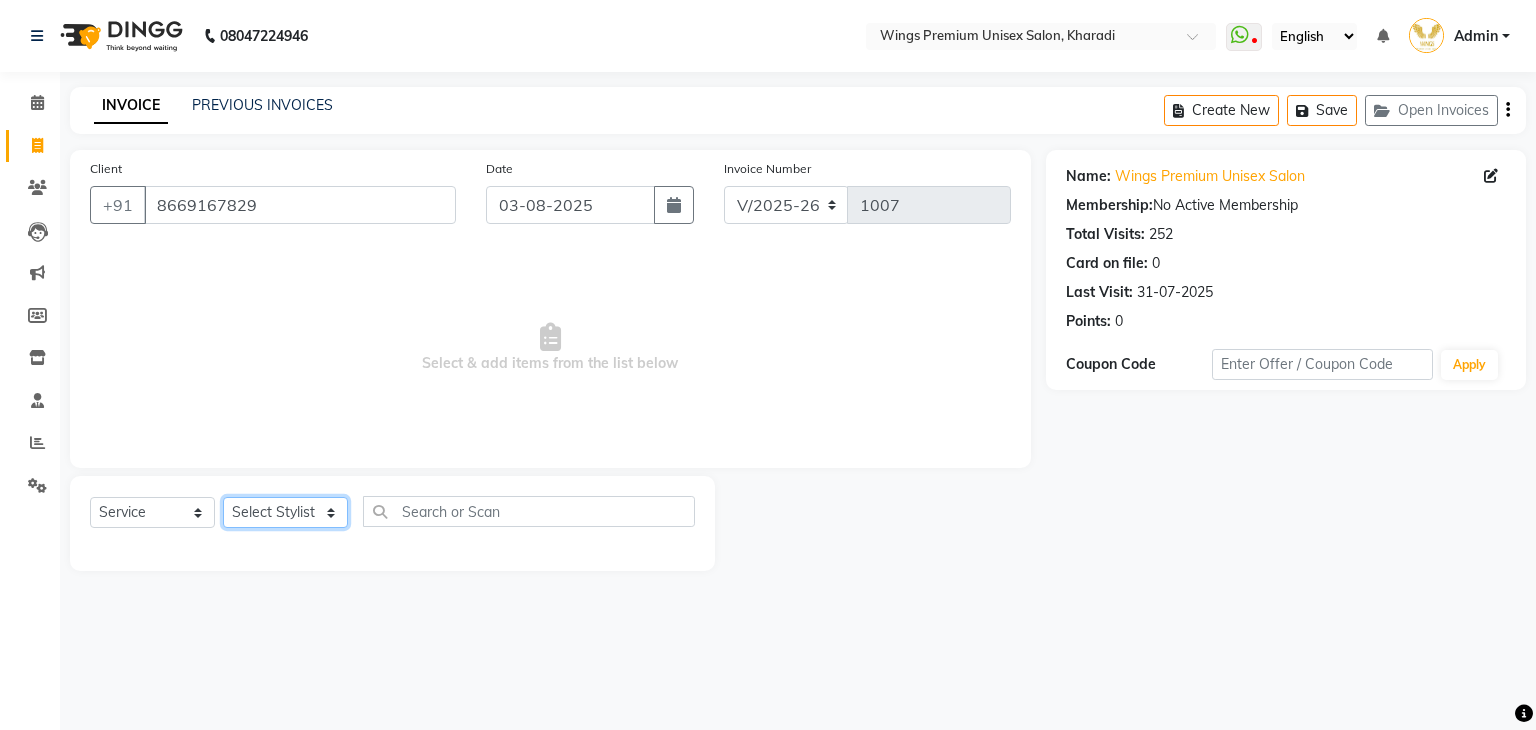 click on "Select Stylist [FIRST] [LAST] [FIRST] [LAST] [FIRST] [LAST] [FIRST] [LAST] [FIRST] [LAST] [FIRST] [LAST]" 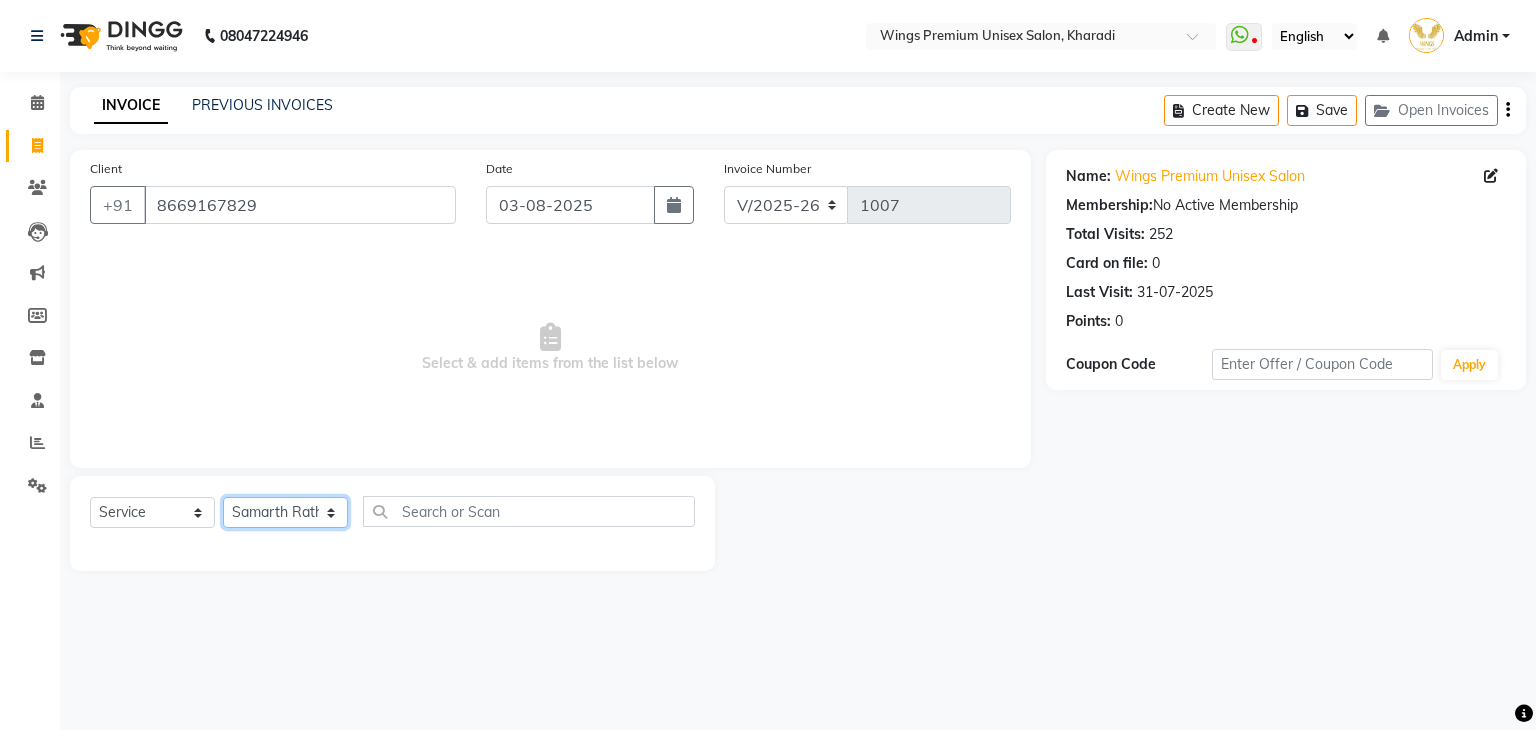 click on "Select Stylist [FIRST] [LAST] [FIRST] [LAST] [FIRST] [LAST] [FIRST] [LAST] [FIRST] [LAST] [FIRST] [LAST]" 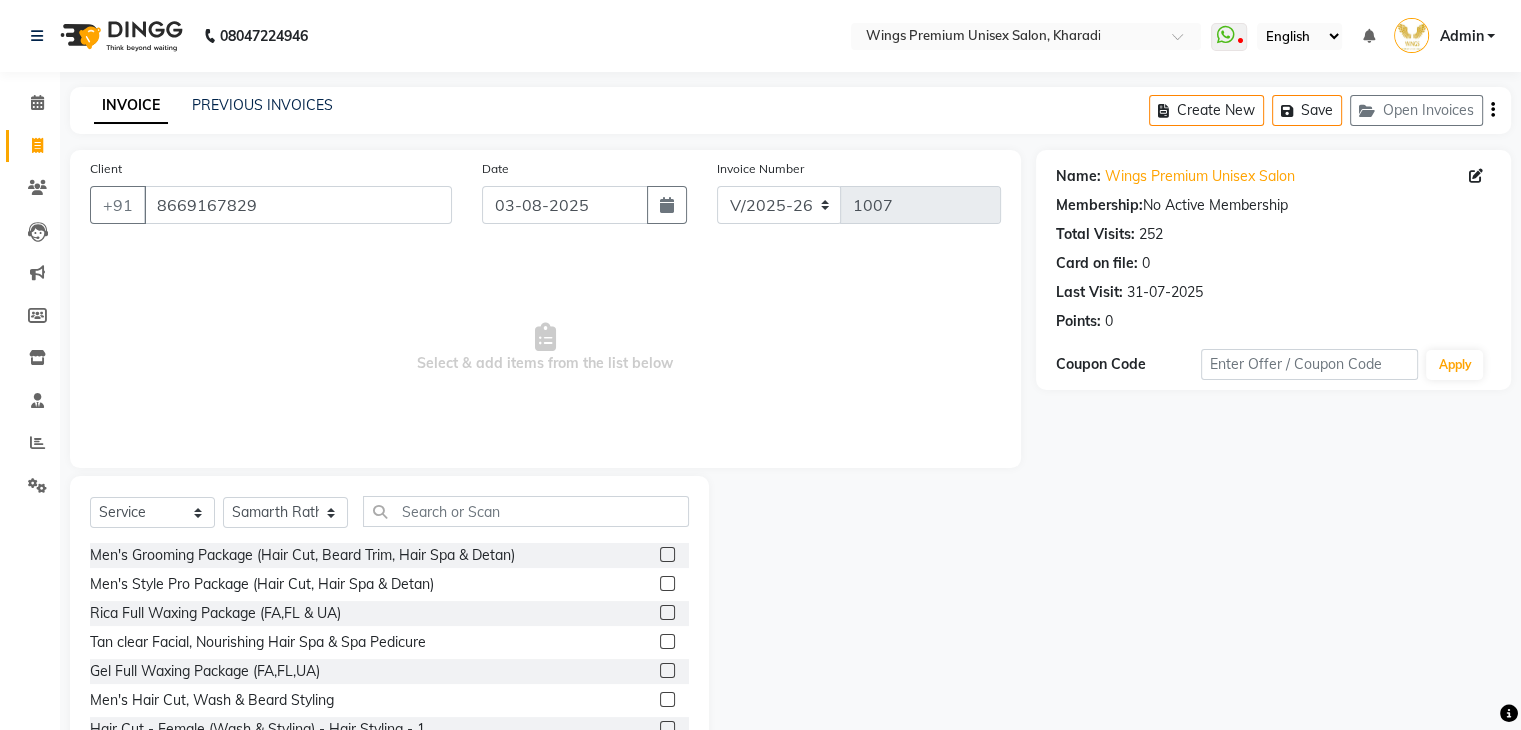 click on "Select  Service  Product  Membership  Package Voucher Prepaid Gift Card  Select Stylist [FIRST] [LAST] [FIRST] [LAST] [FIRST] [LAST] [FIRST] [LAST] [FIRST] [LAST]  [FIRST] [LAST]  Men's Grooming Package (Hair Cut, Beard Trim, Hair Spa & Detan)  Men's Style Pro Package (Hair Cut, Hair Spa & Detan)  Rica Full Waxing Package (FA,FL & UA)  Tan clear Facial, Nourishing Hair Spa & Spa Pedicure   Gel Full Waxing Package (FA,FL,UA)  Men's Hair Cut, Wash & Beard Styling   Hair Cut - Female (Wash & Styling) - Hair Styling  - 1  Hair Cut - Male (Wash & Styling  - Hair Styling  - 3  Hair Cut - Male (Without Wash) - Hair Styling   Kids Hair Cut - Boy (Without Wash) - Hair Styling  - 4  Beard Trim / Styling - Hair Styling   Clean Shave  Fringe Hair Cut  Wash & Plain Dry - Upto Neck - Hair Styling  - 5  Wash & Plain Dry - Upto Shoulder - Hair Styling  - 6  Wash & Plain Dry - Upto Mid Back - Hair Styling  - 7  Wash & Plain Dry - Upto Waist  - Hair Styling  - 8  Wash & Blow Dry - Upto Neck - Hair Styling  - 9" 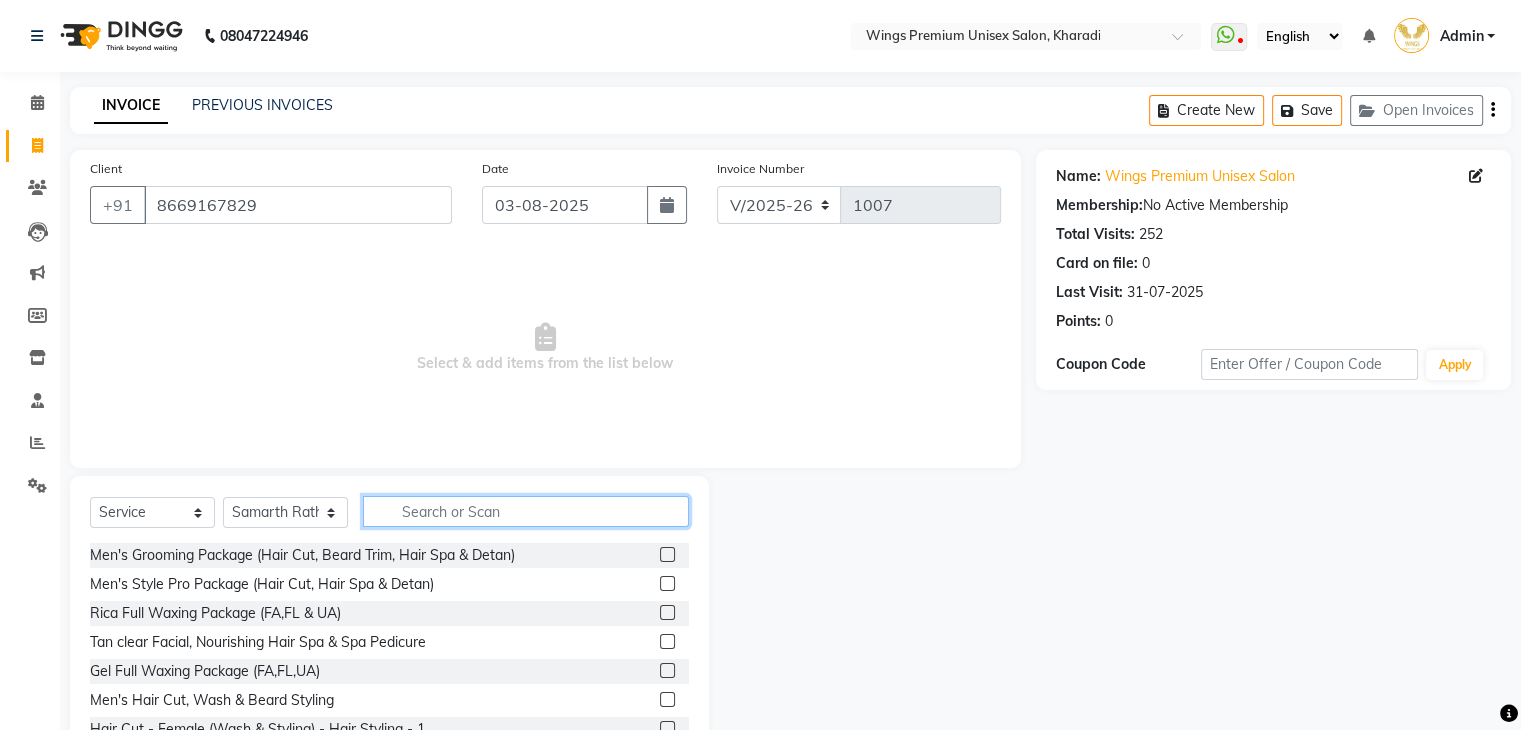 click 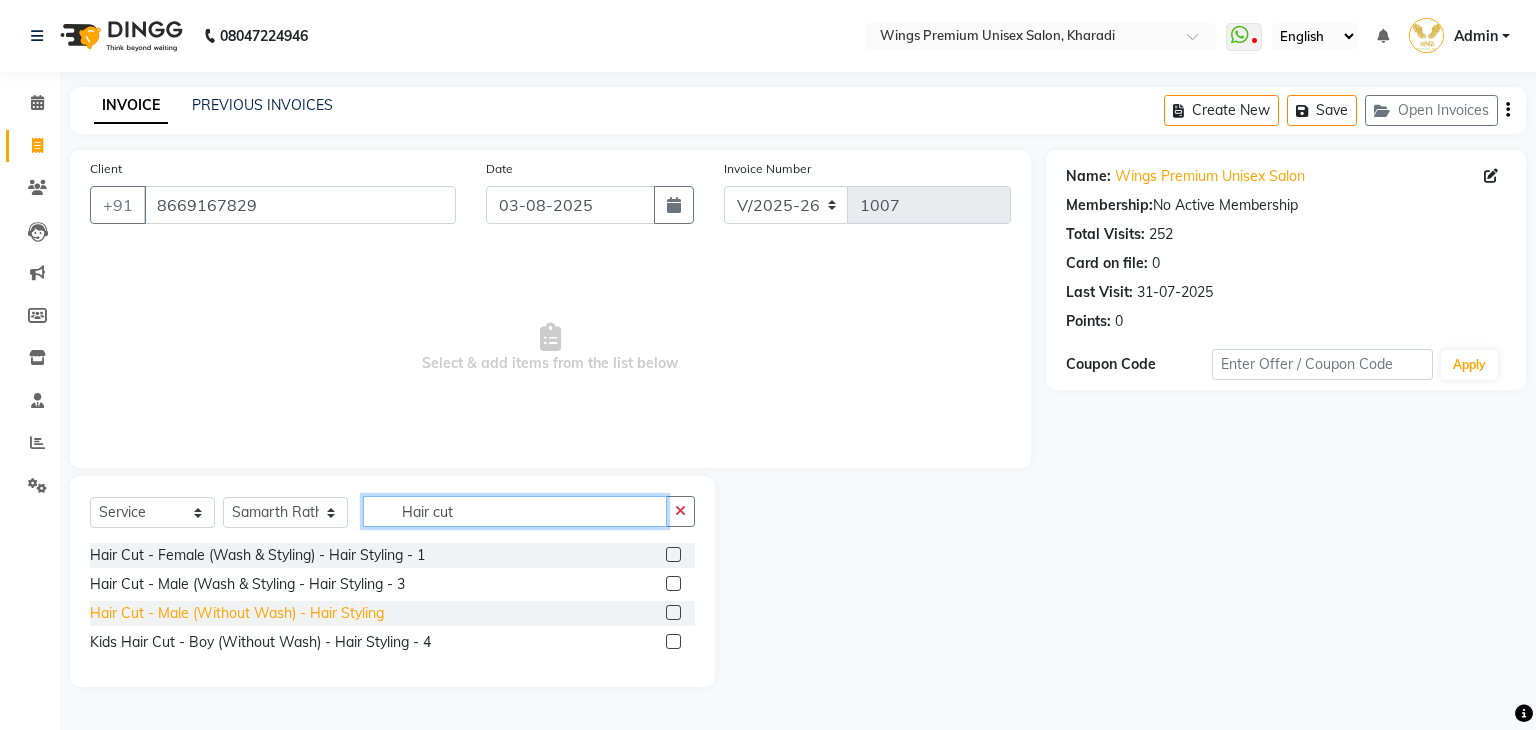 type on "Hair cut" 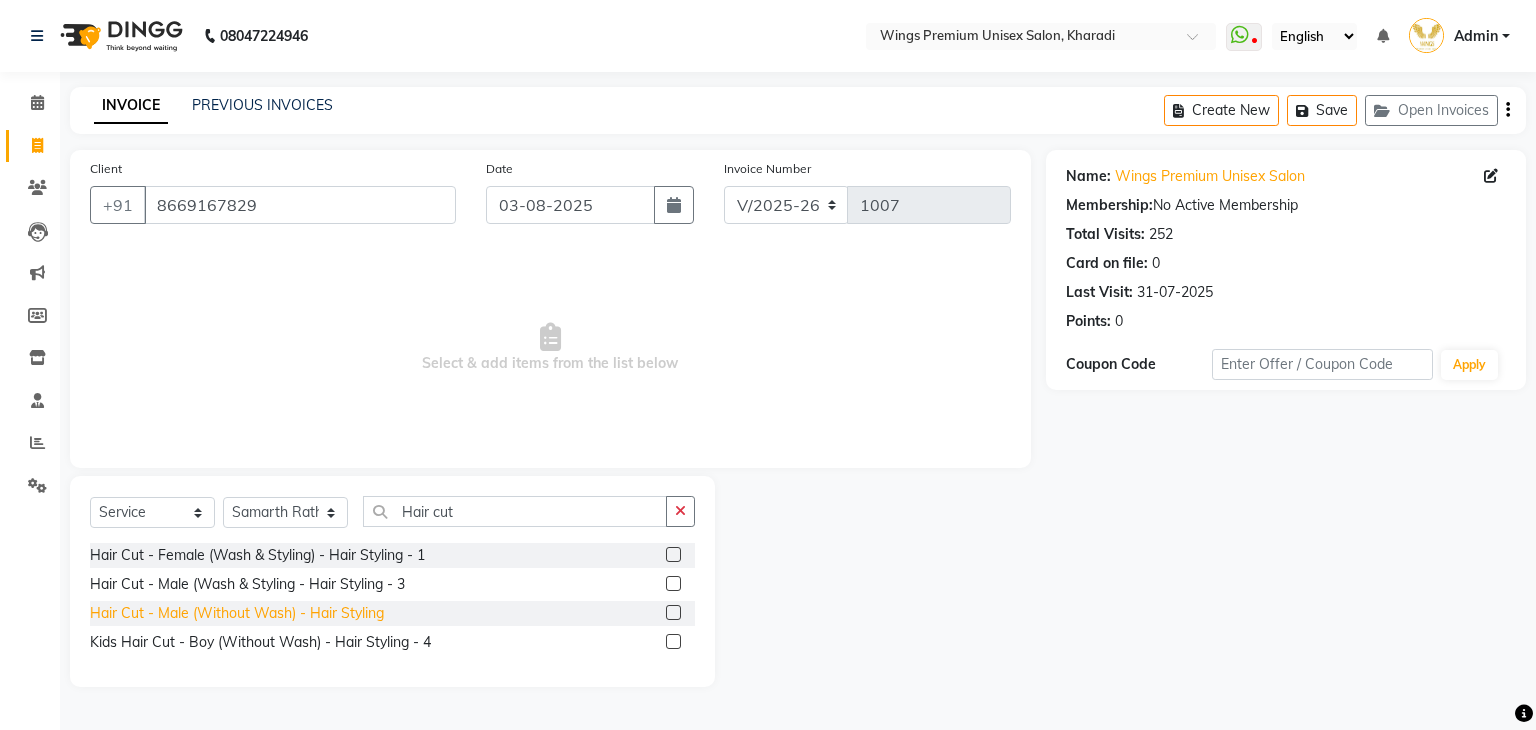 click on "Hair Cut - Male (Without Wash) - Hair Styling" 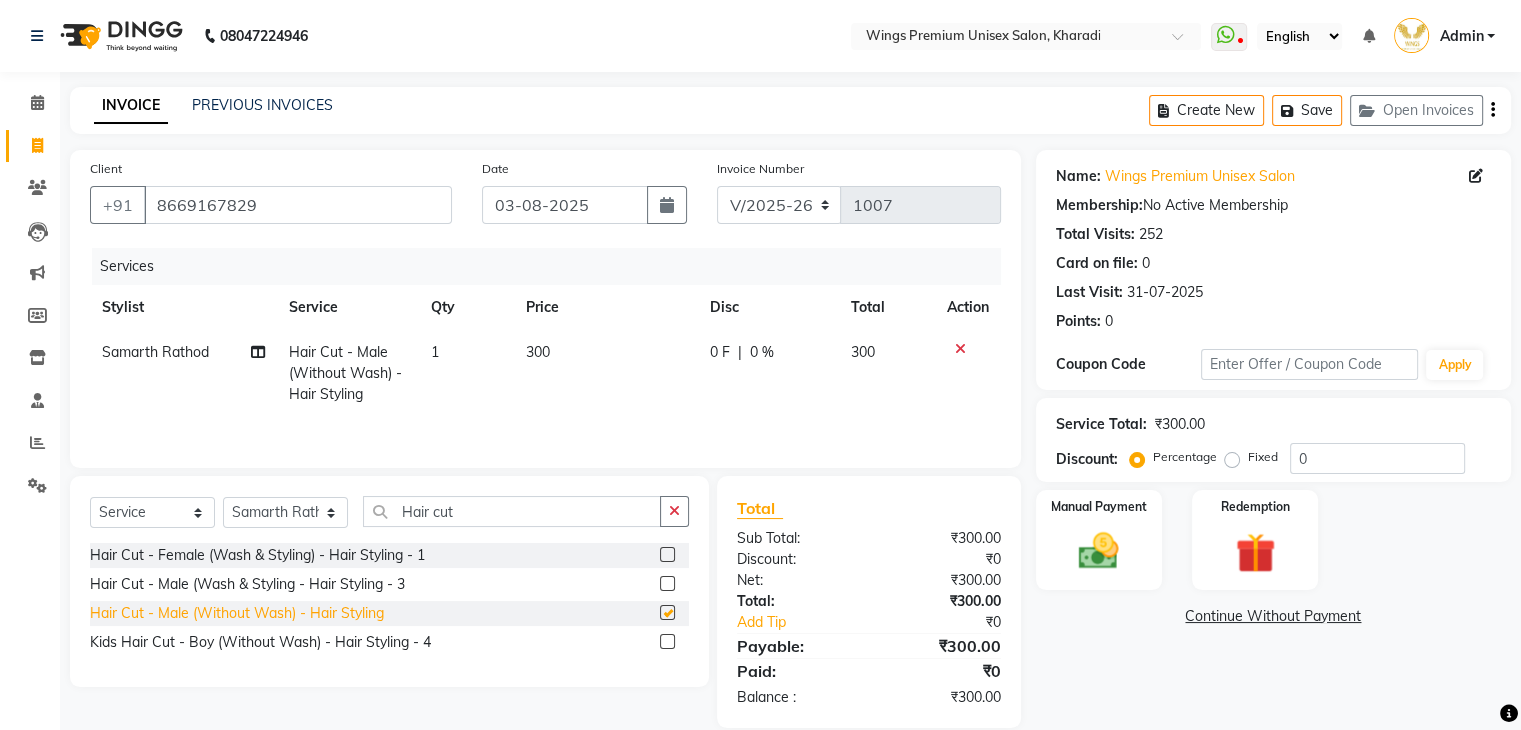 checkbox on "false" 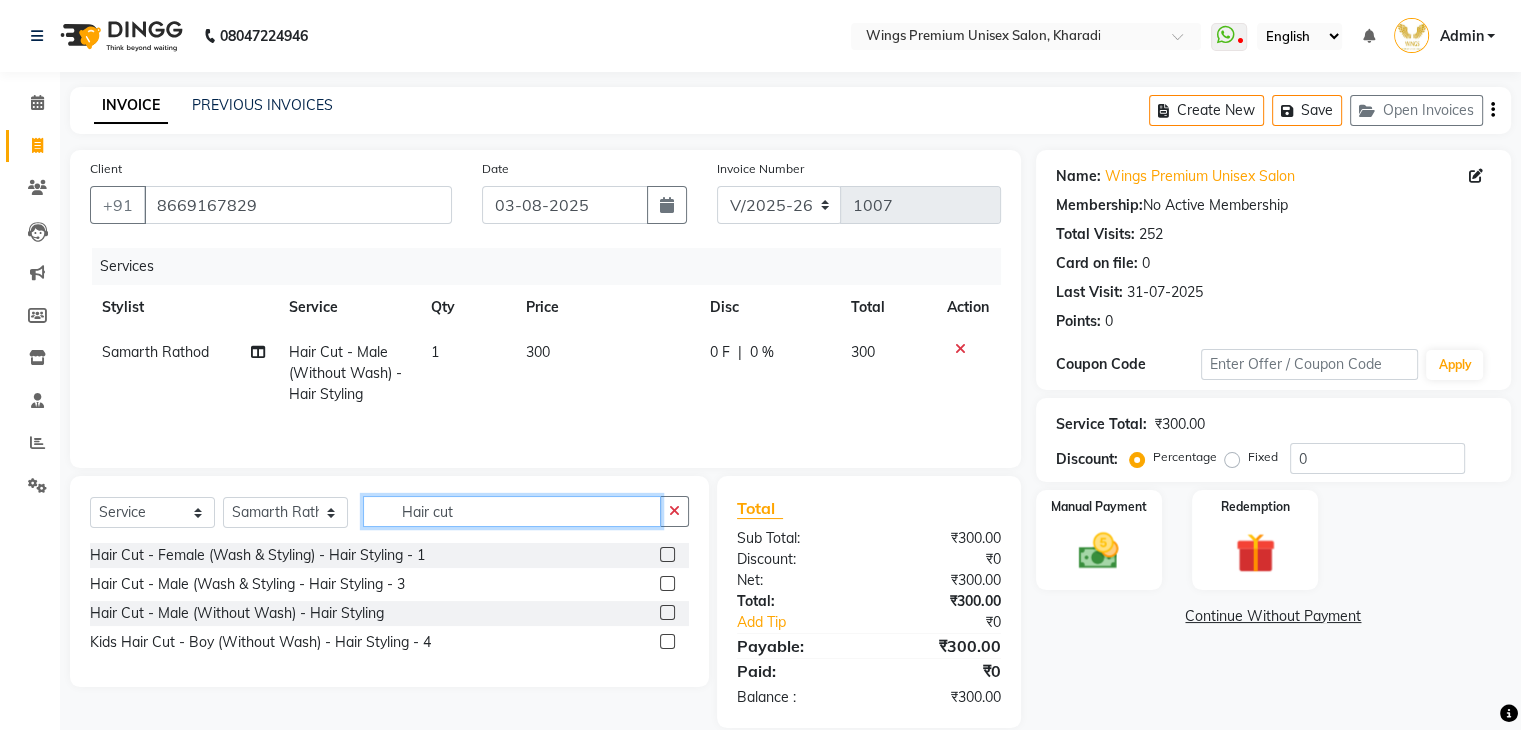 click on "Hair cut" 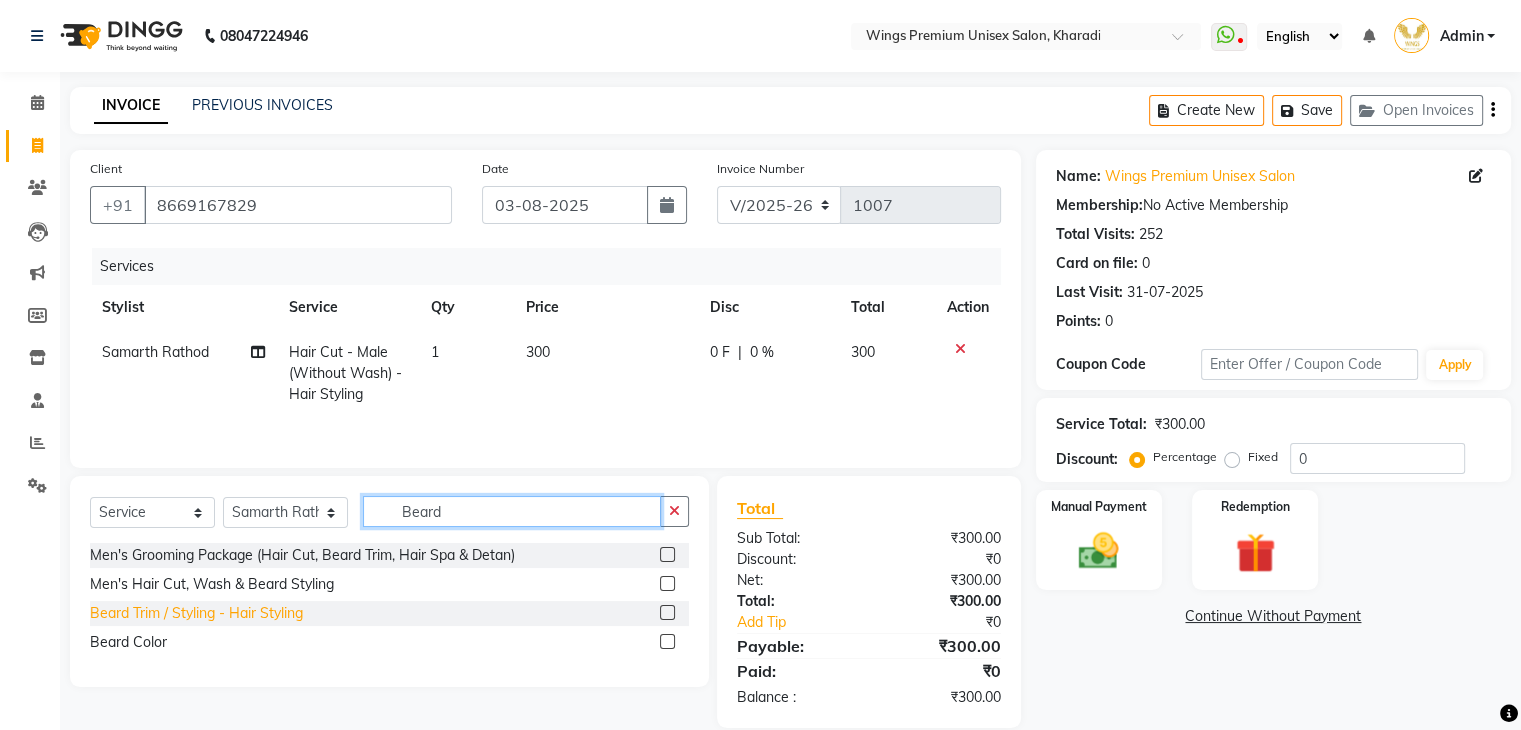 type on "Beard" 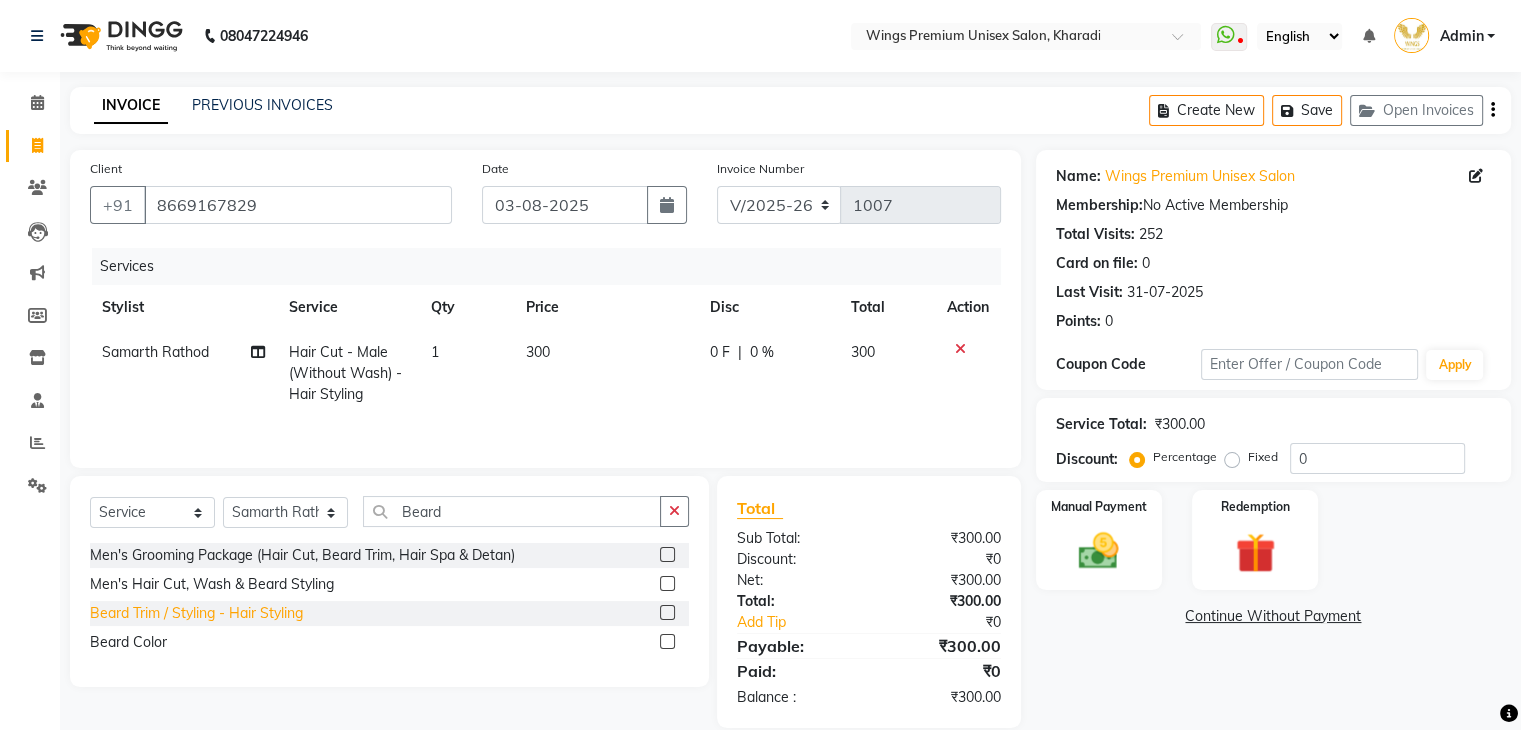 click on "Beard Trim / Styling - Hair Styling" 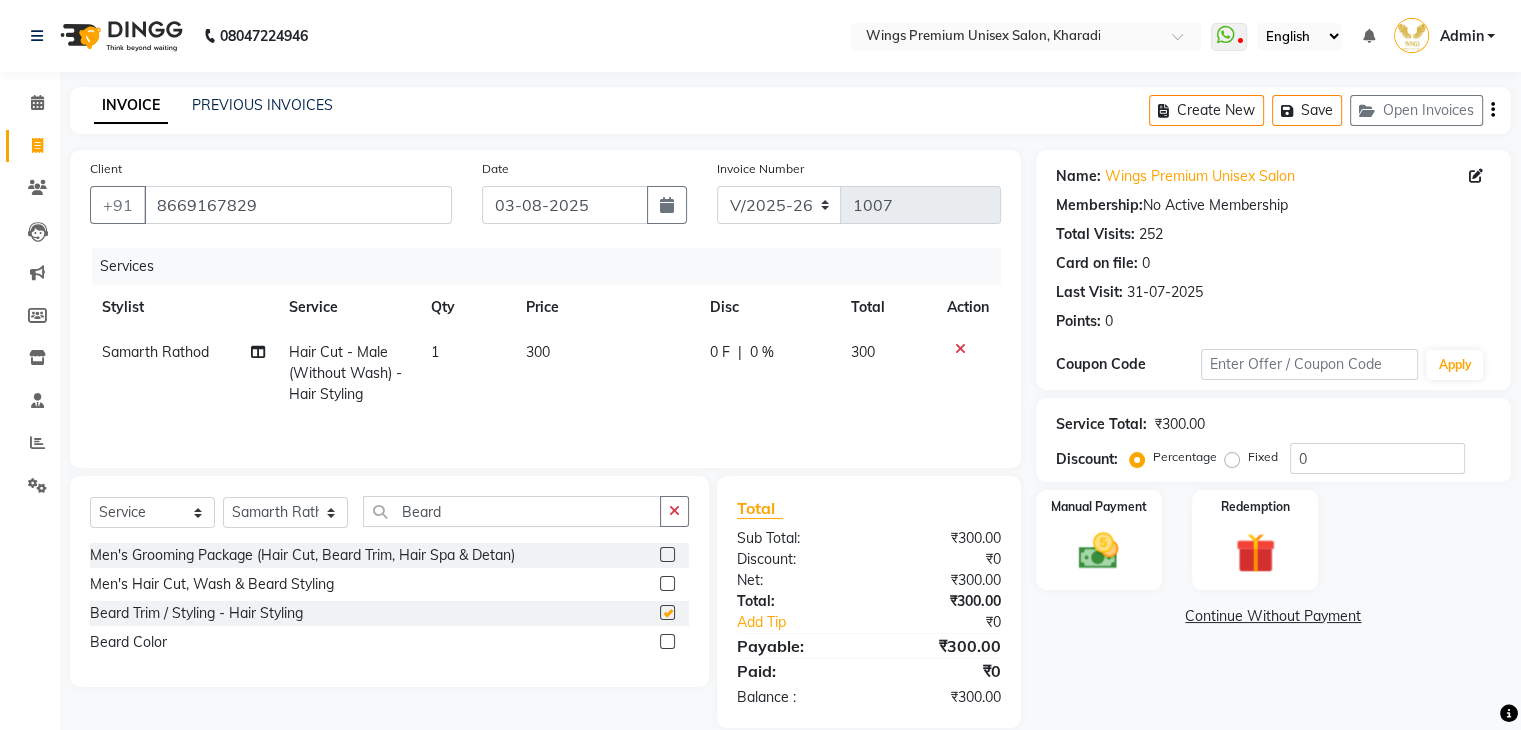 checkbox on "false" 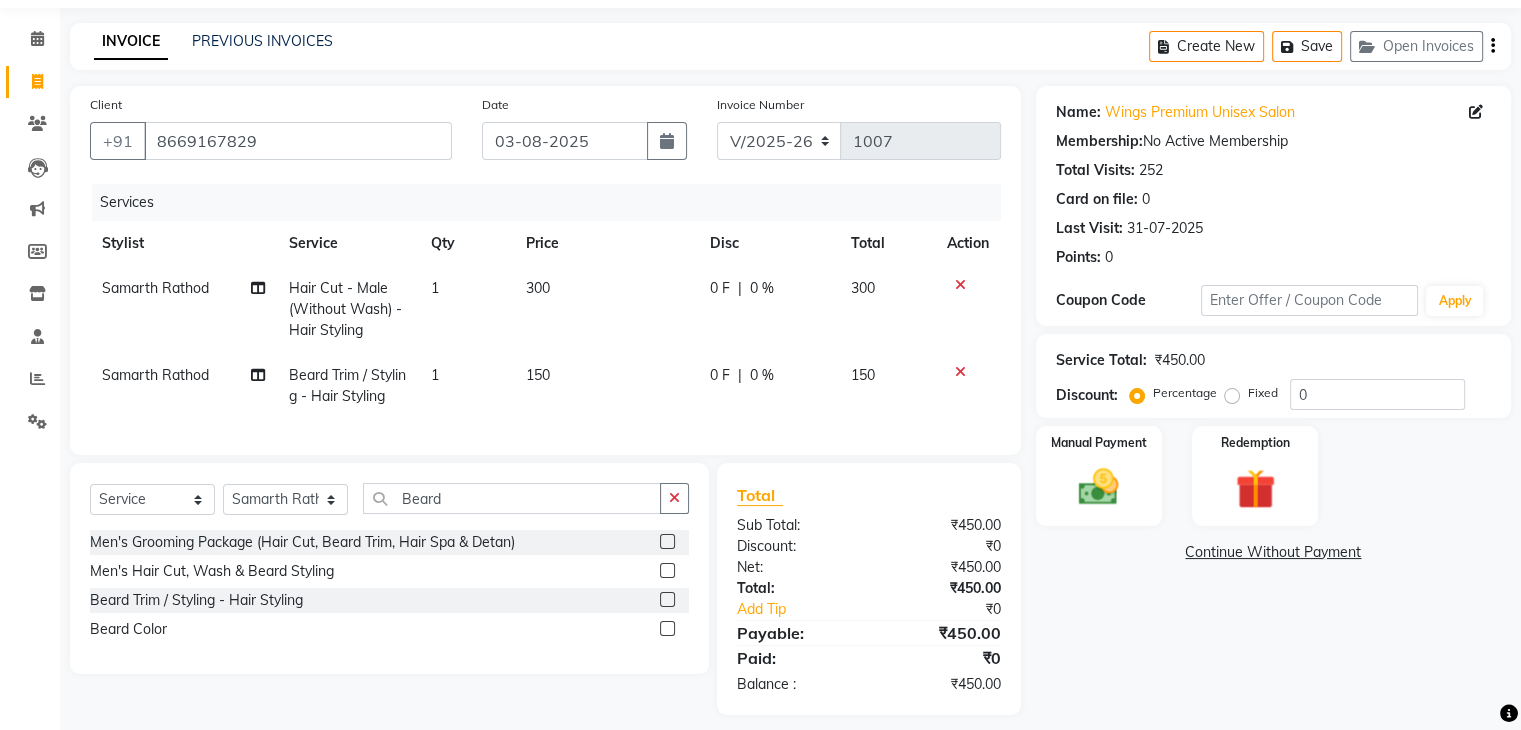 scroll, scrollTop: 95, scrollLeft: 0, axis: vertical 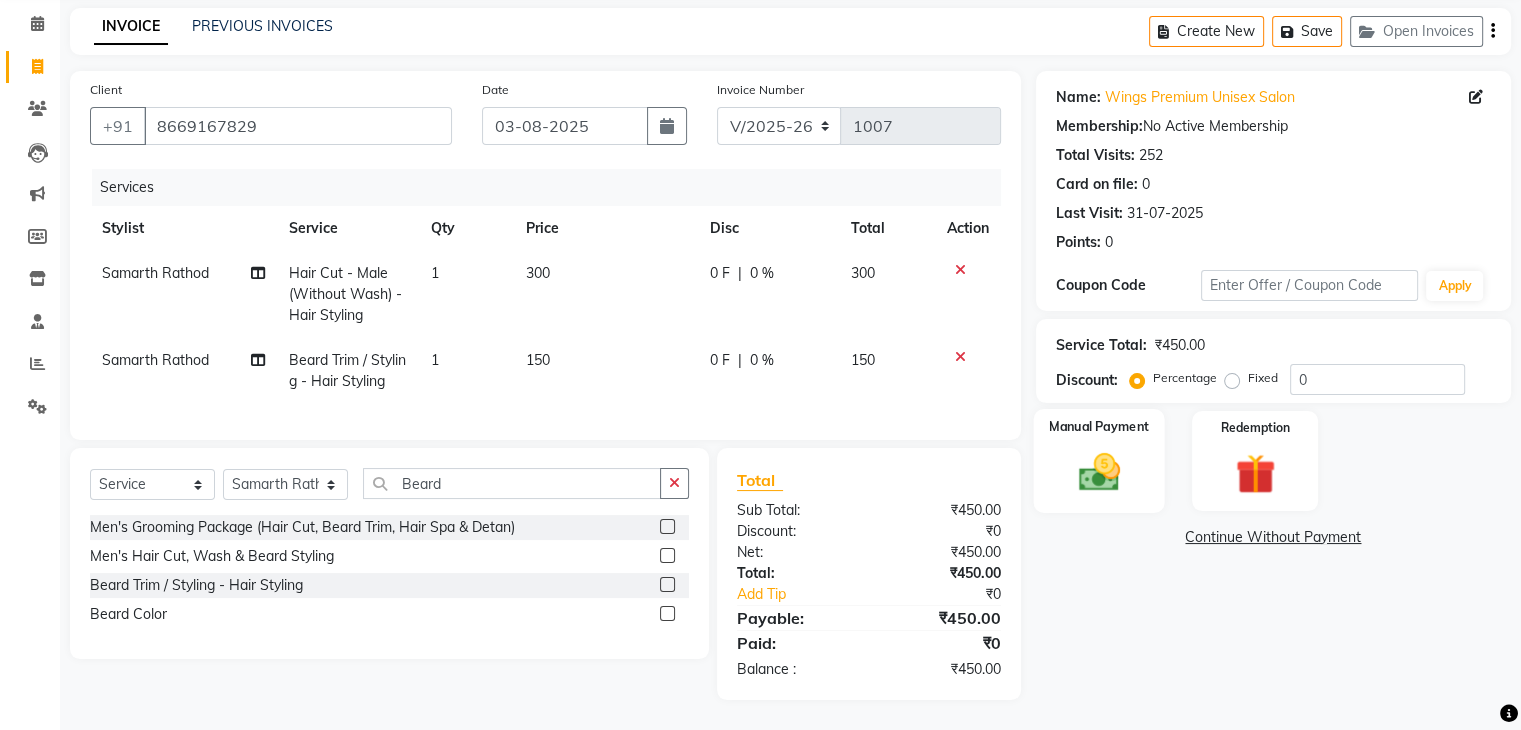 click 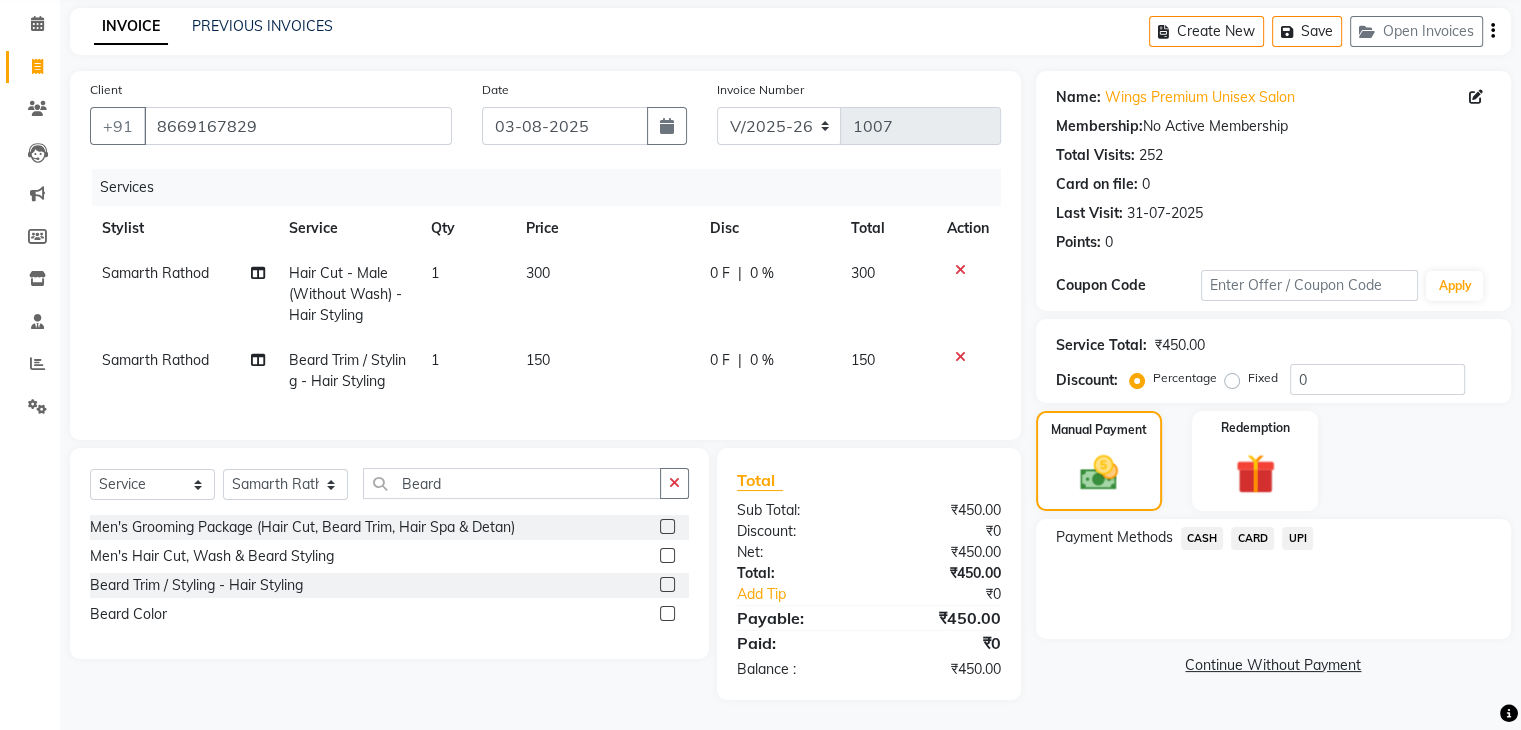 click on "UPI" 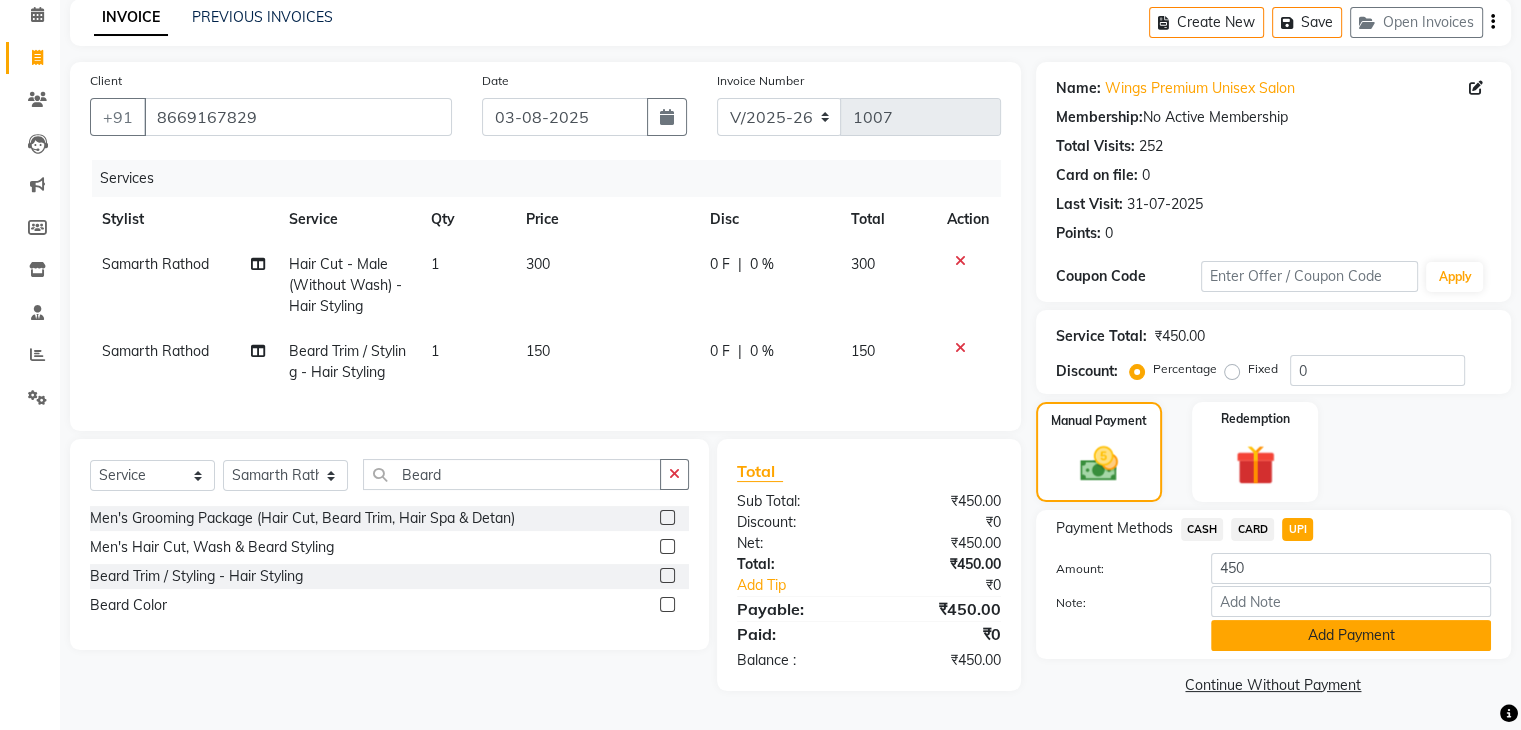 click on "Add Payment" 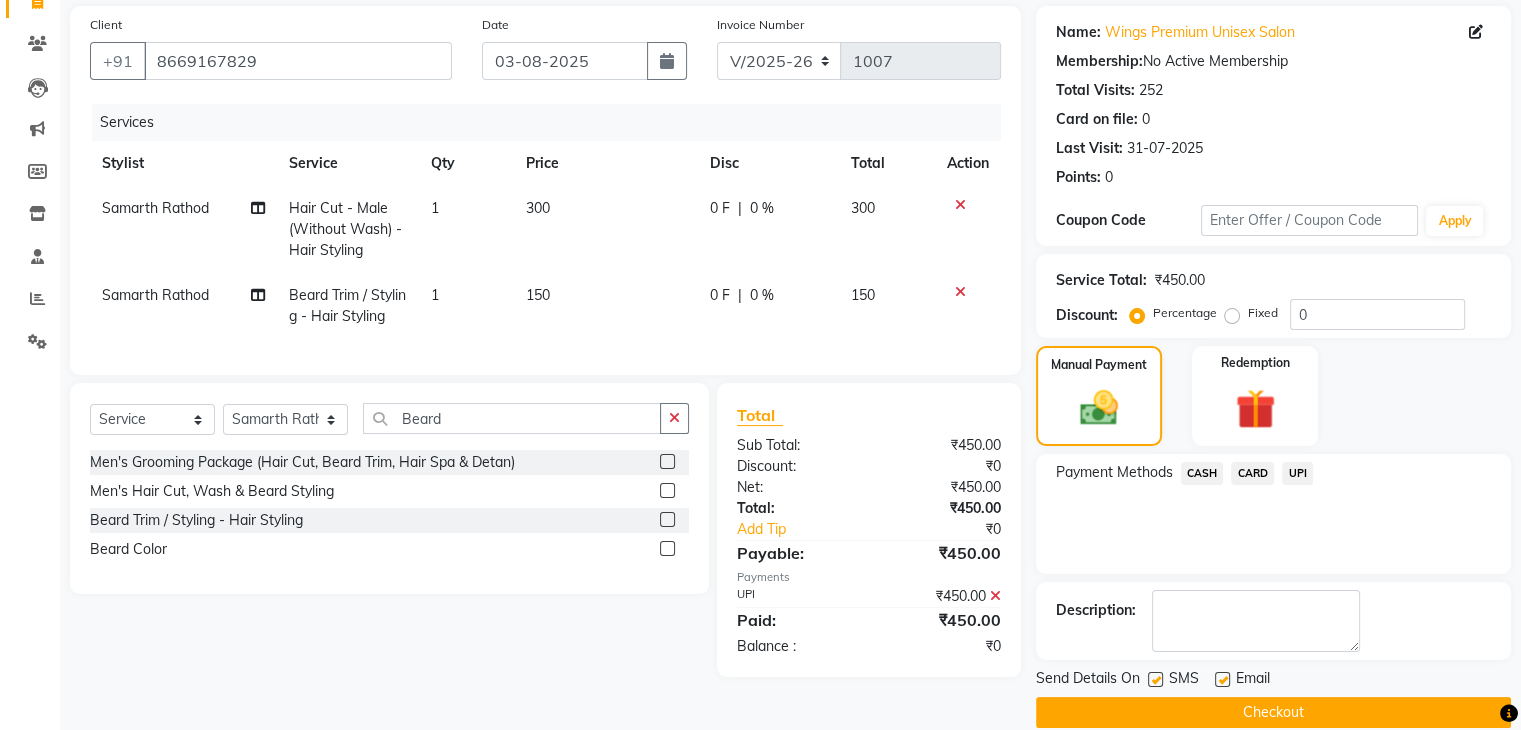 scroll, scrollTop: 171, scrollLeft: 0, axis: vertical 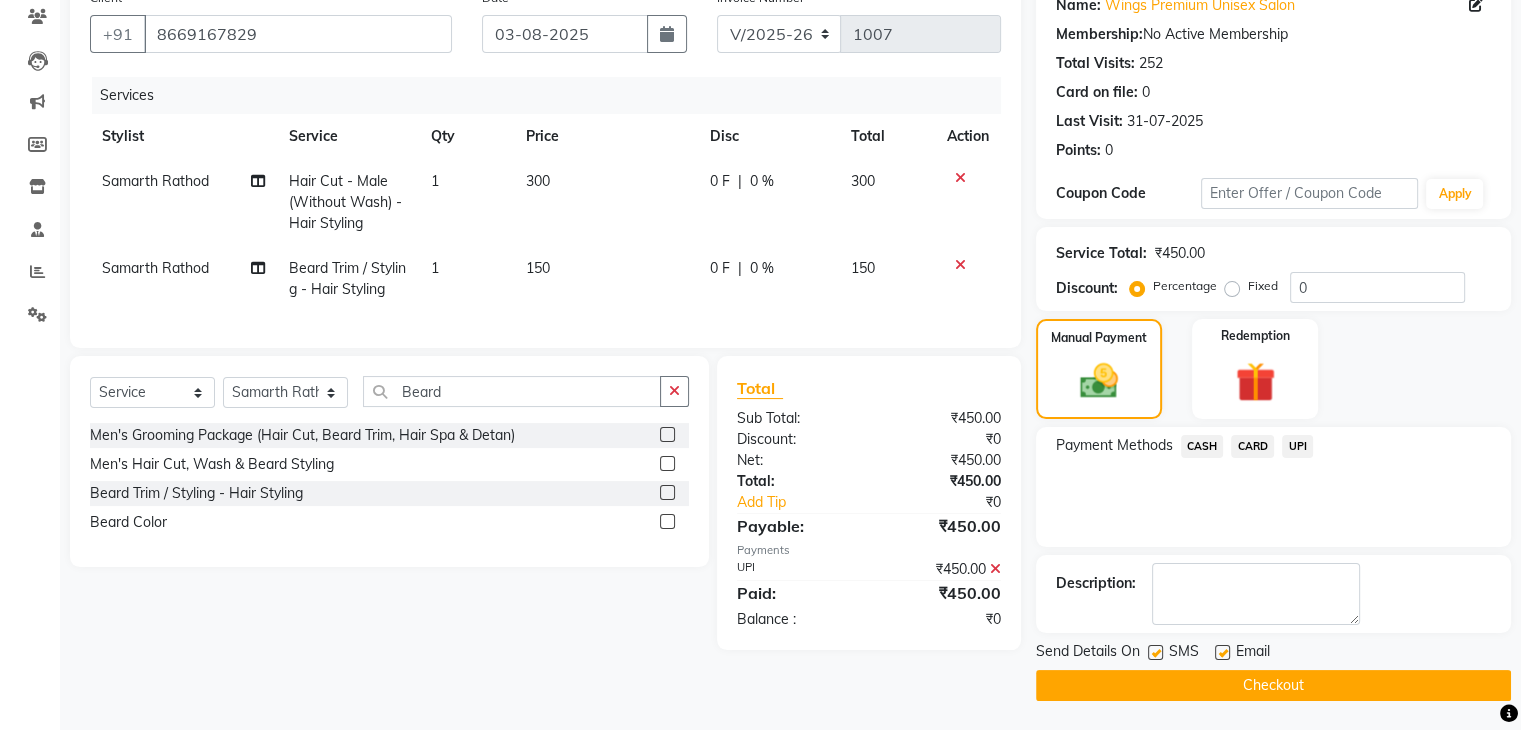 click on "Checkout" 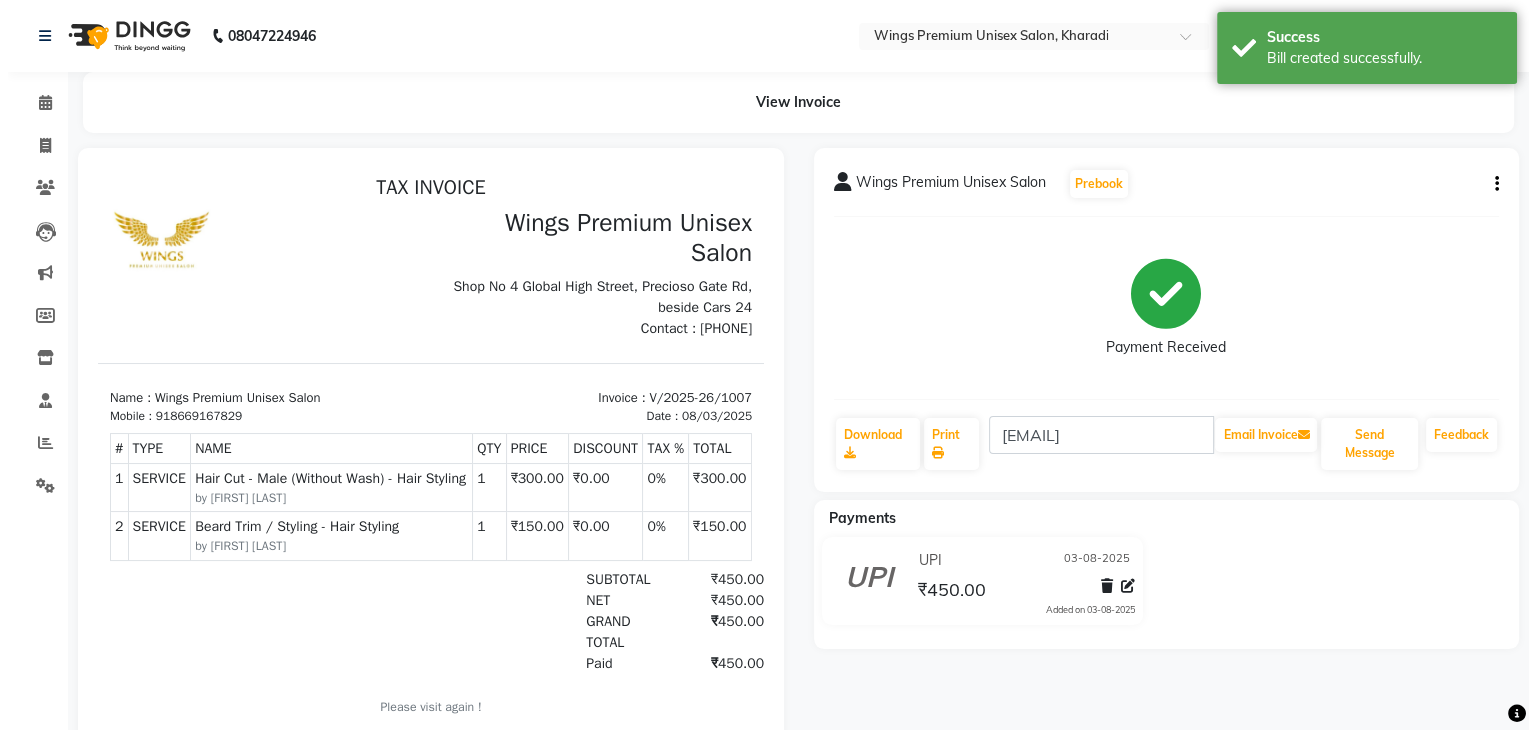 scroll, scrollTop: 0, scrollLeft: 0, axis: both 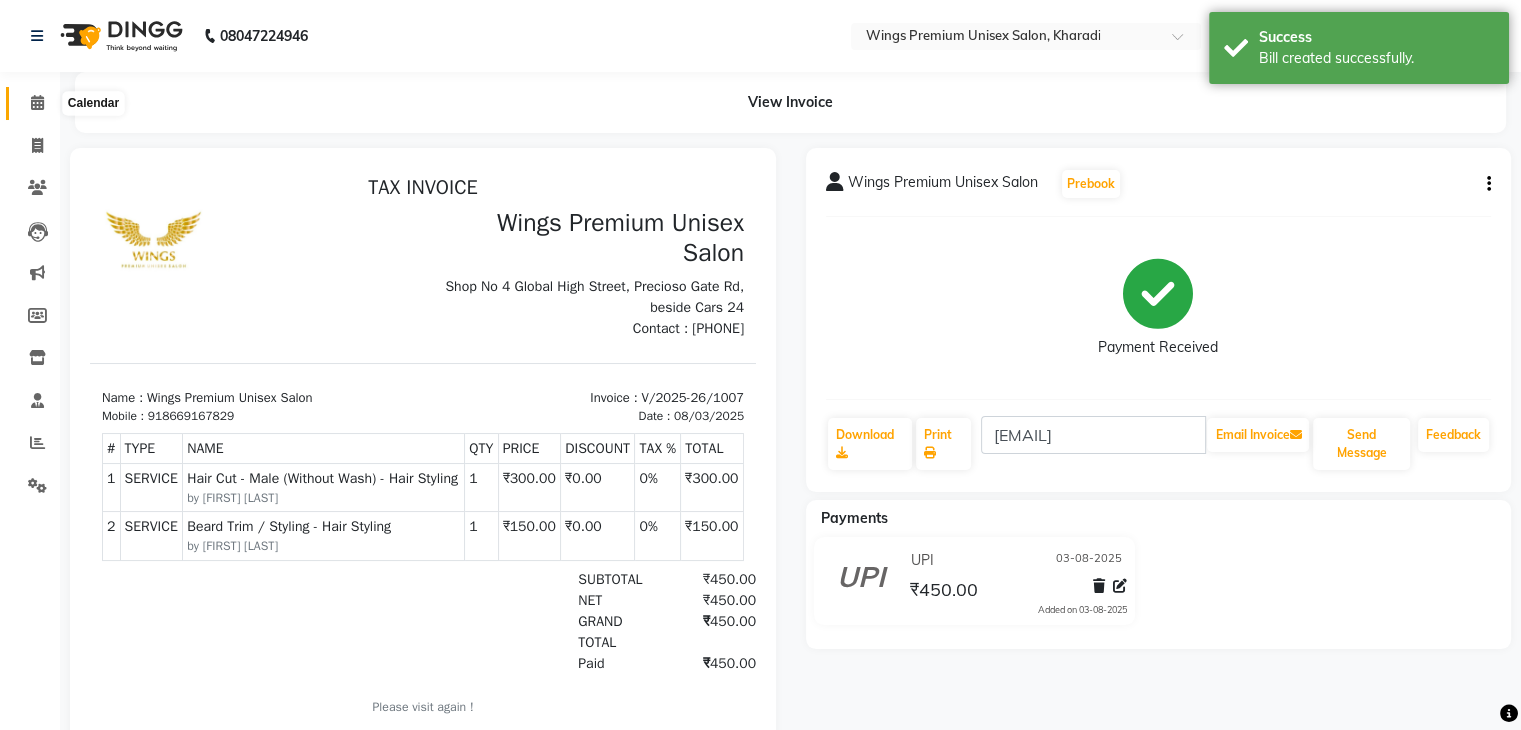 click 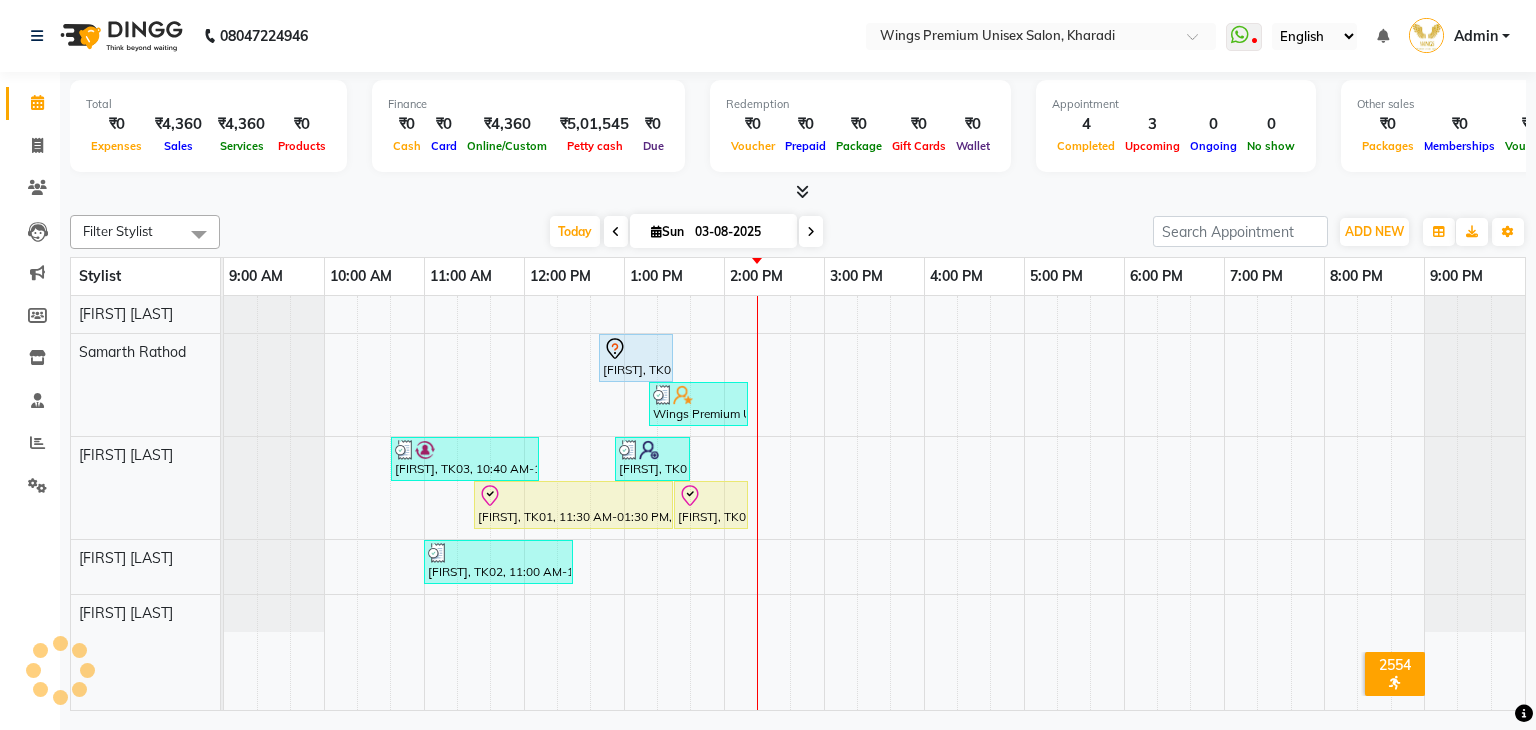 click at bounding box center (798, 192) 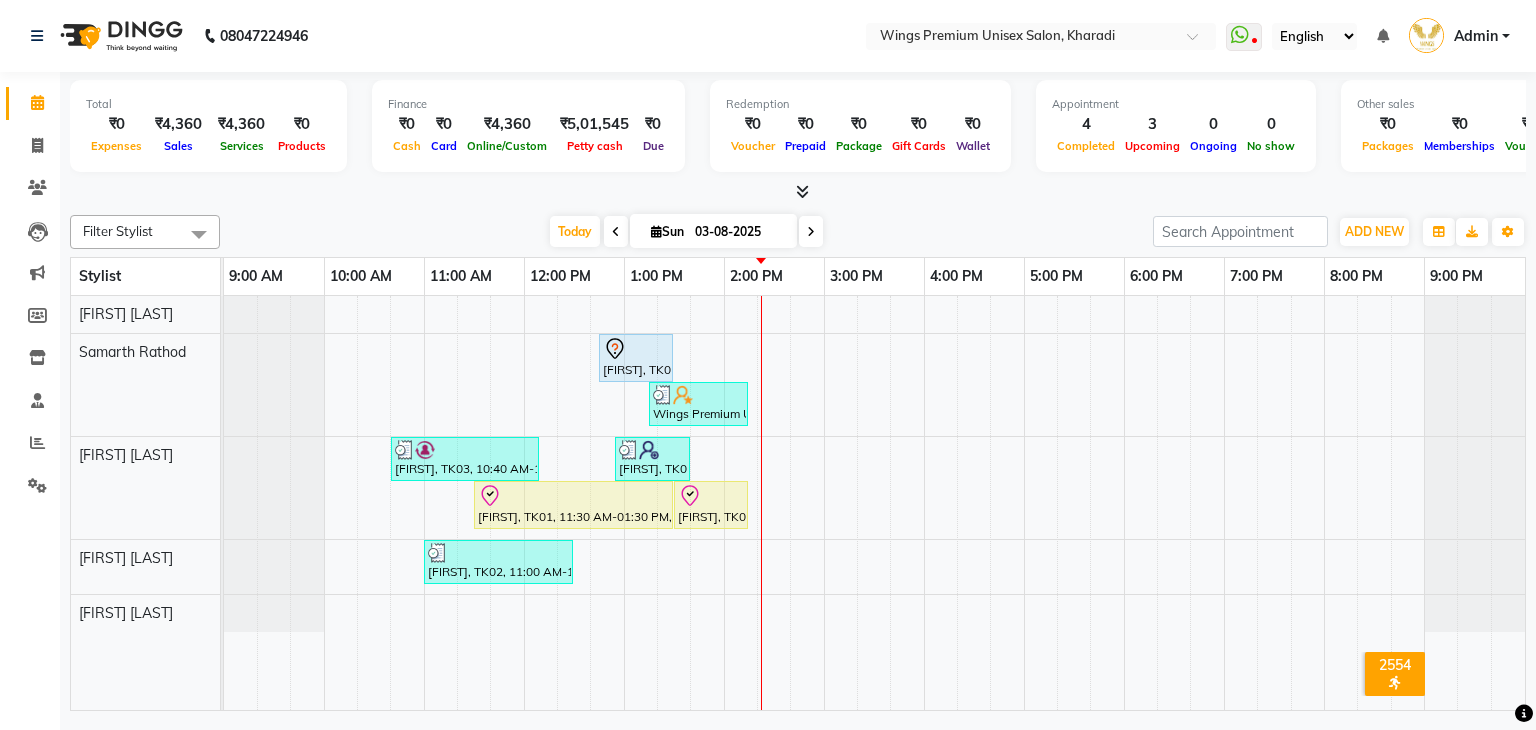 click at bounding box center [798, 192] 